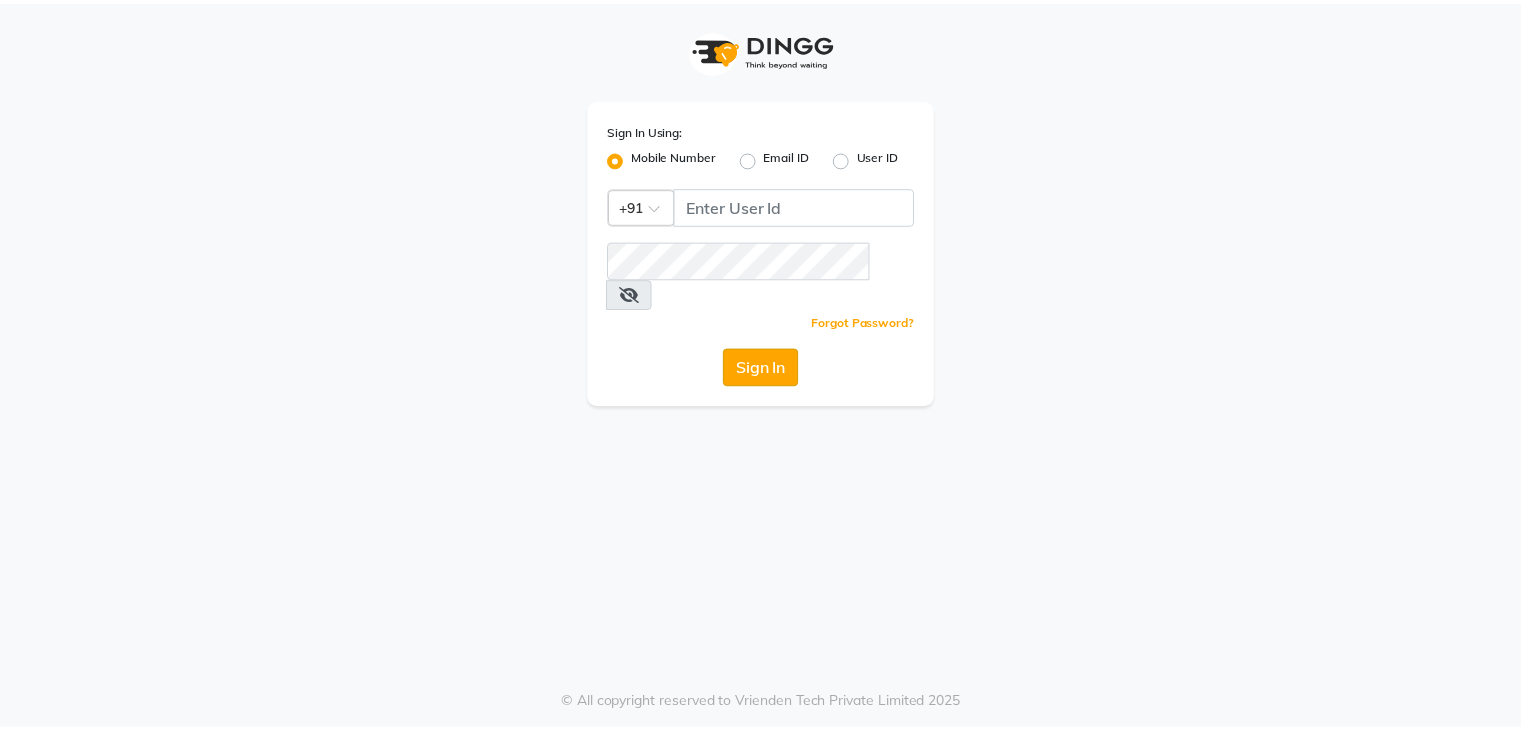 scroll, scrollTop: 0, scrollLeft: 0, axis: both 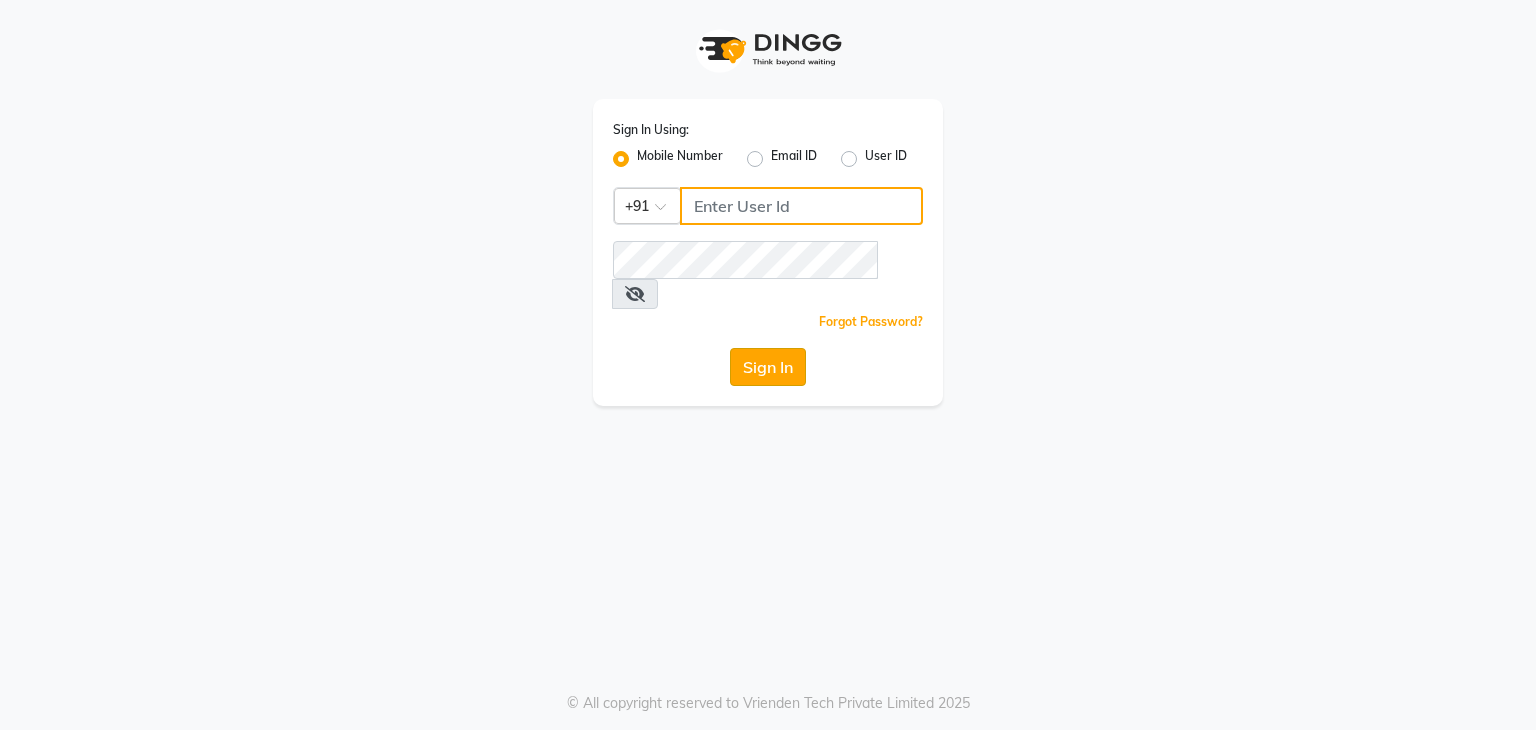 type on "[PHONE]" 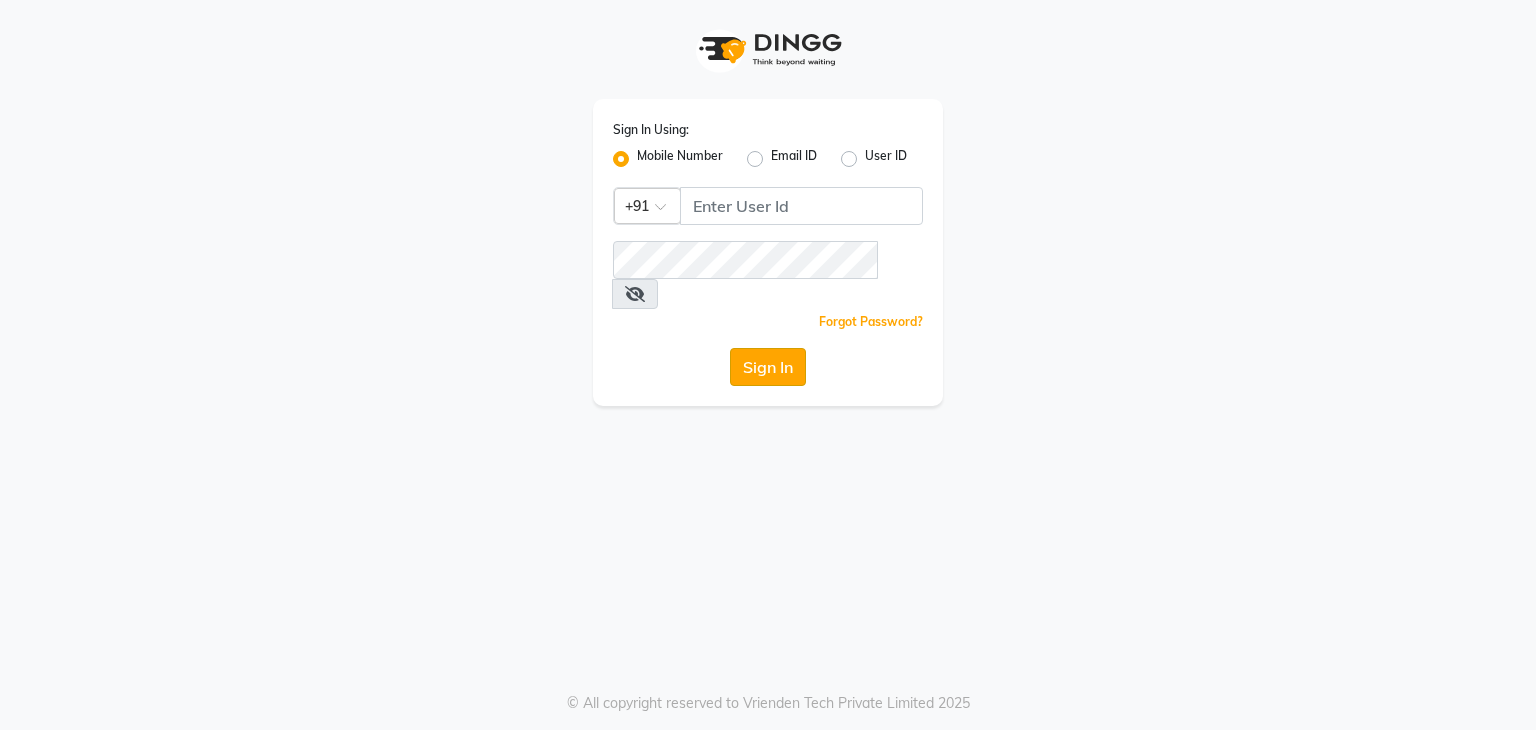 click on "Sign In" 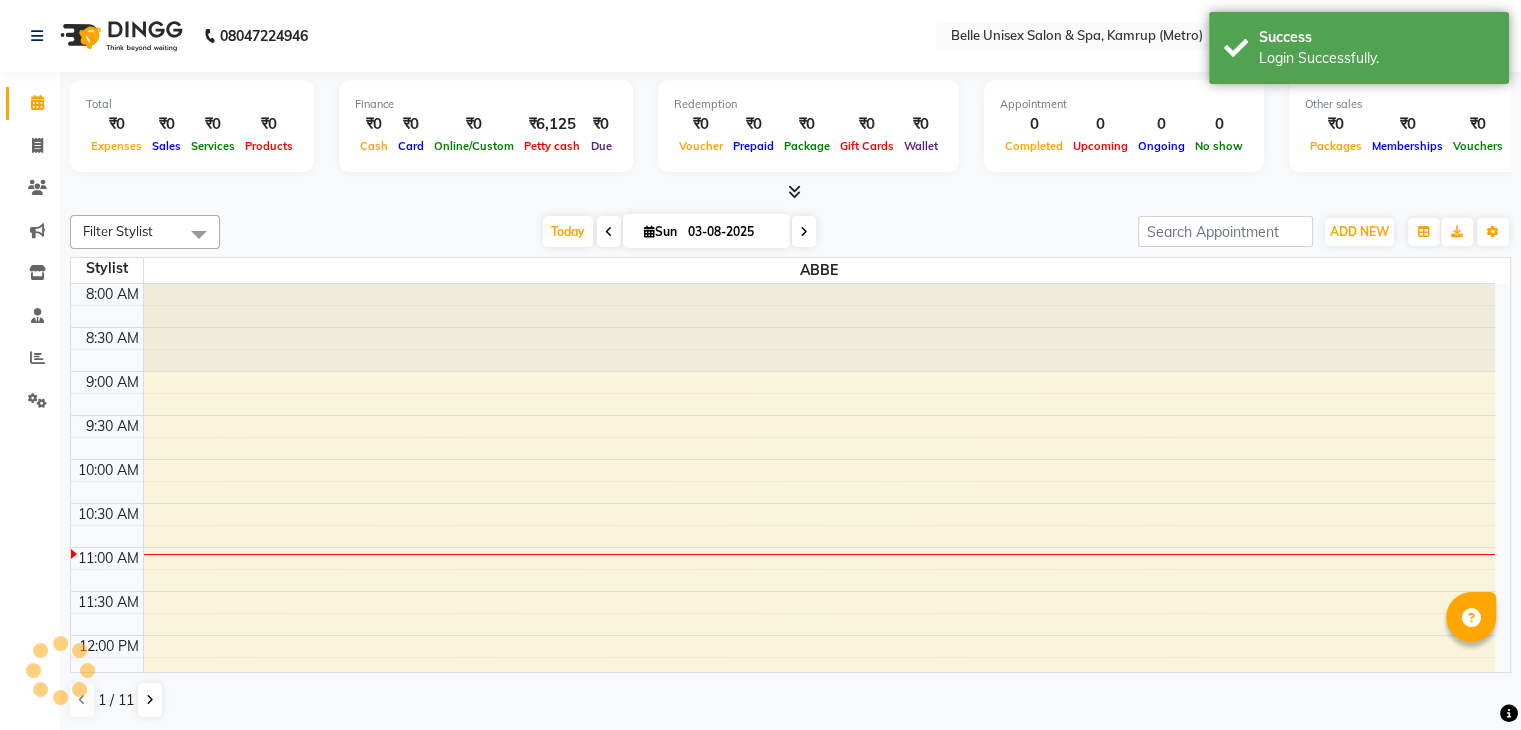 scroll, scrollTop: 0, scrollLeft: 0, axis: both 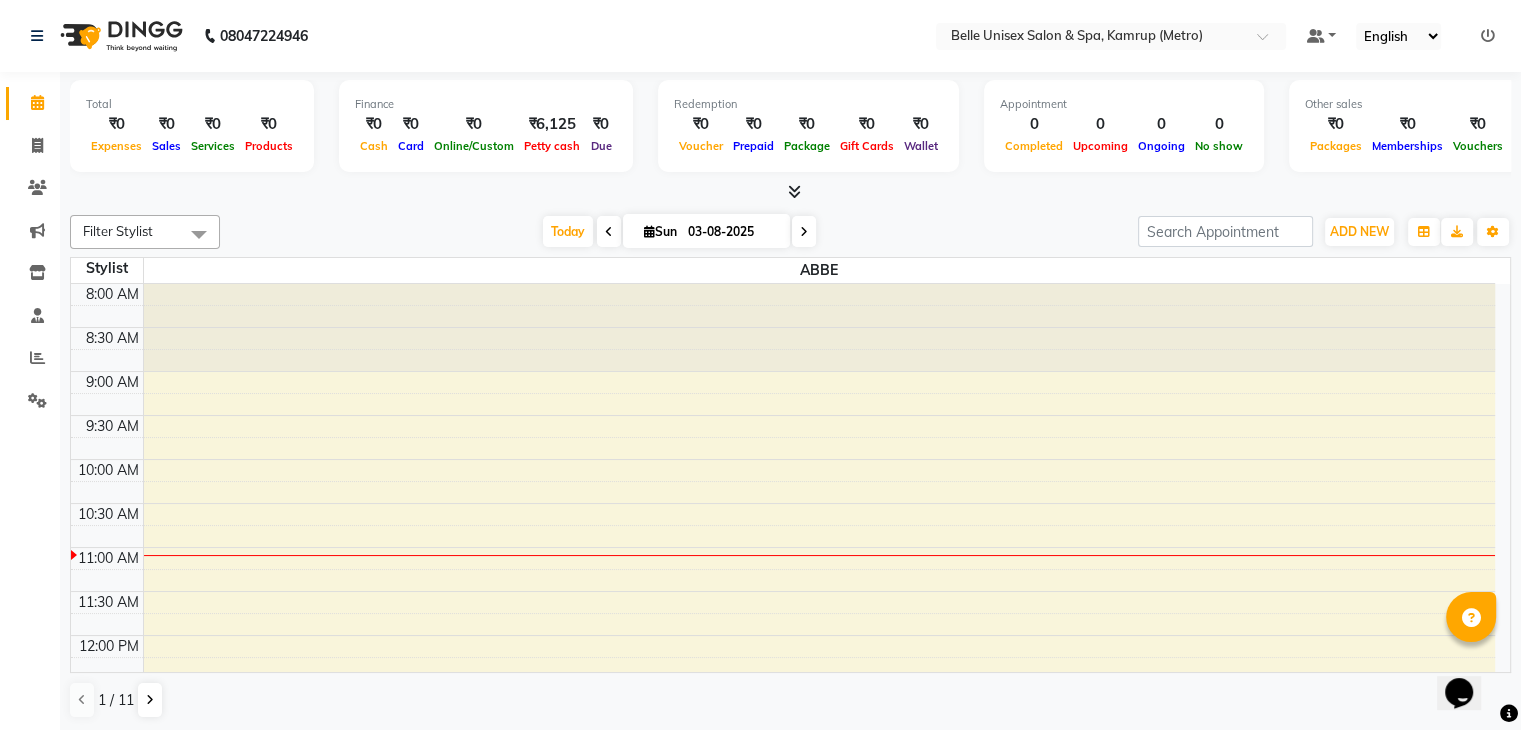 drag, startPoint x: 288, startPoint y: 204, endPoint x: 304, endPoint y: 209, distance: 16.763054 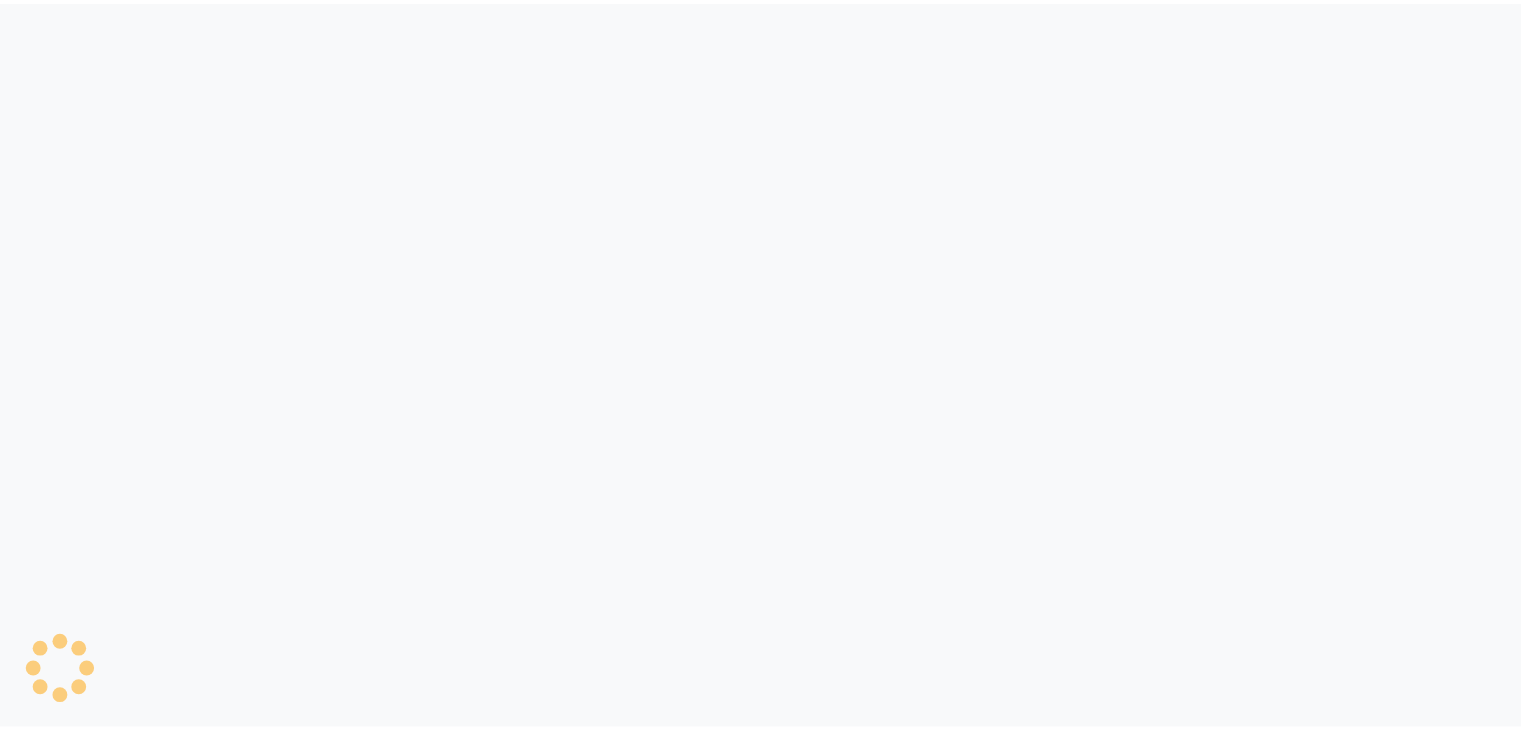scroll, scrollTop: 0, scrollLeft: 0, axis: both 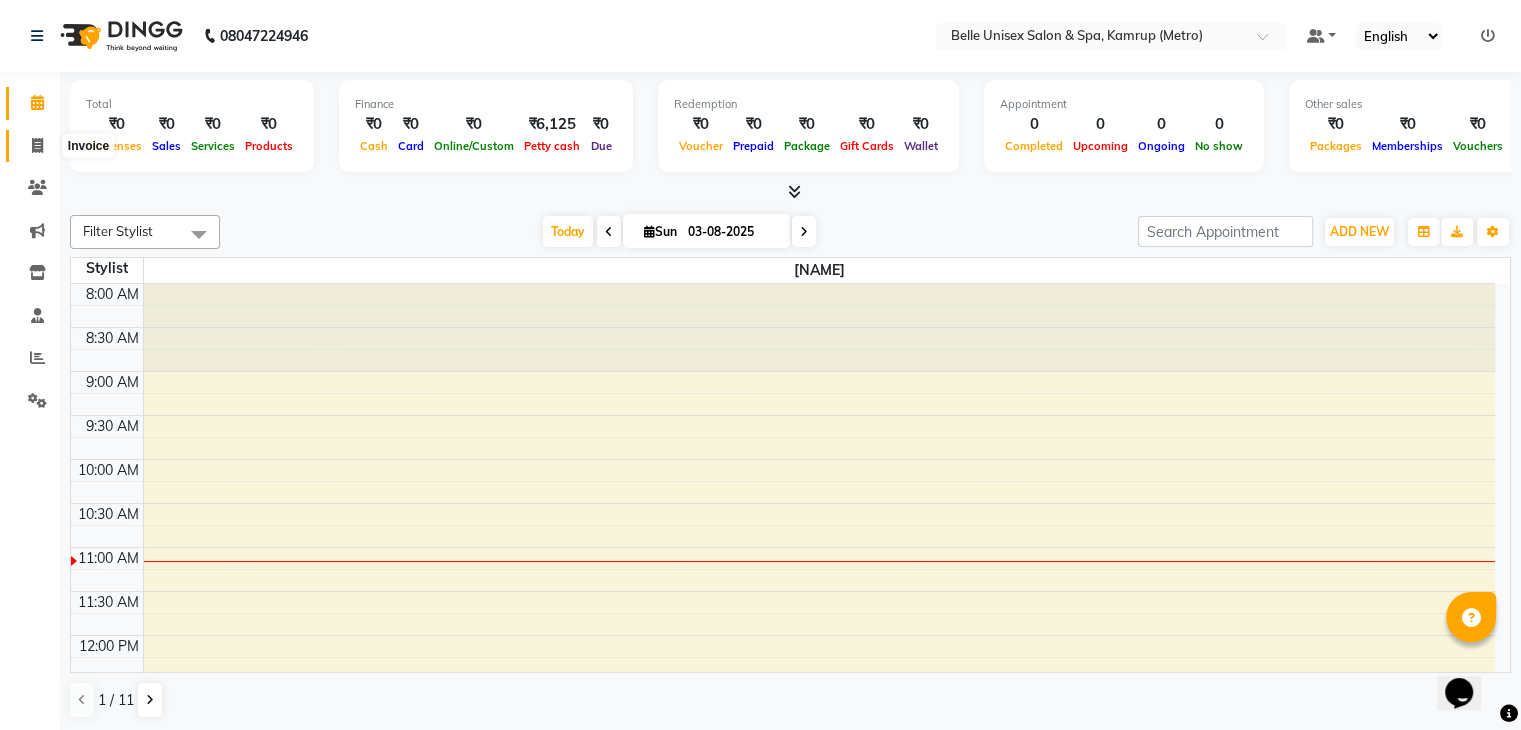 click 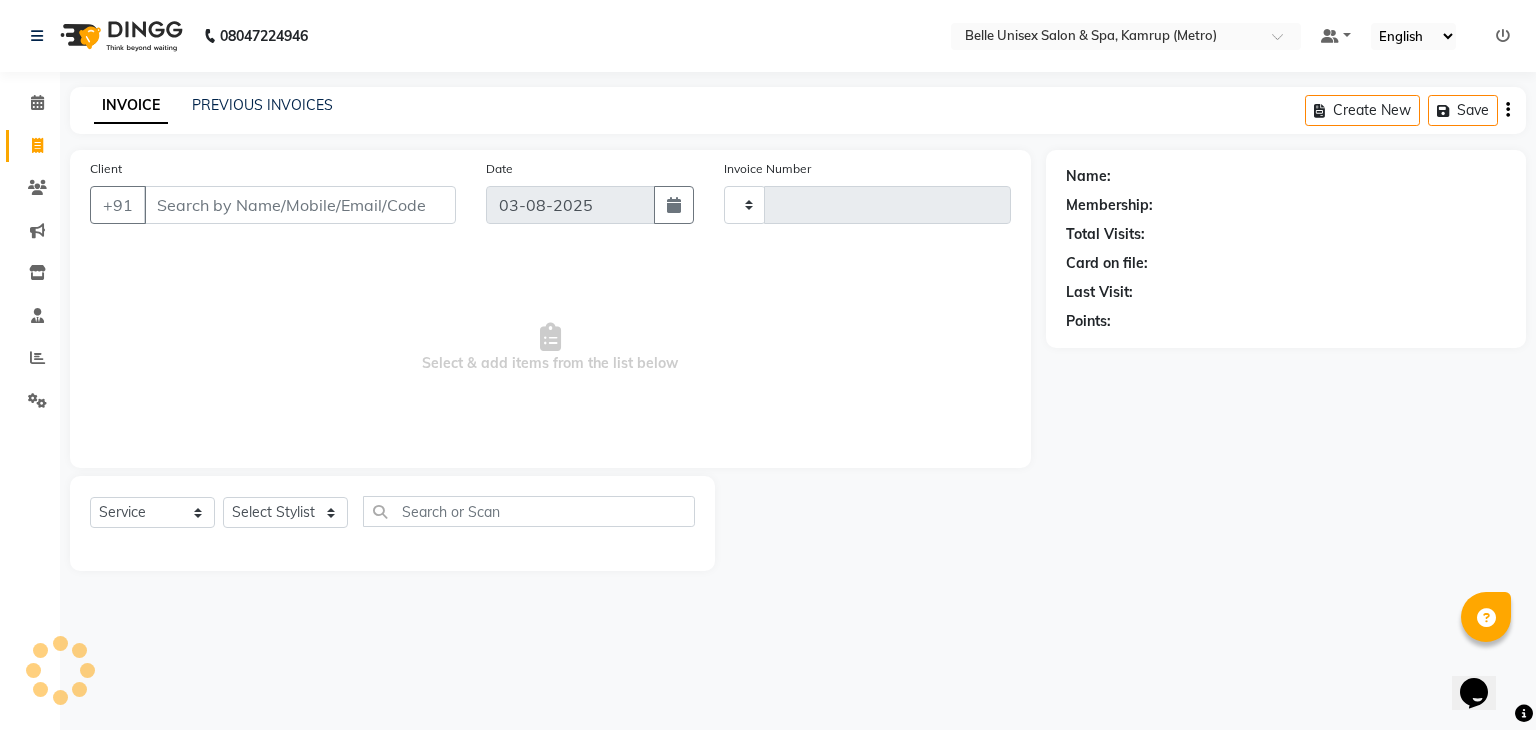 type on "0871" 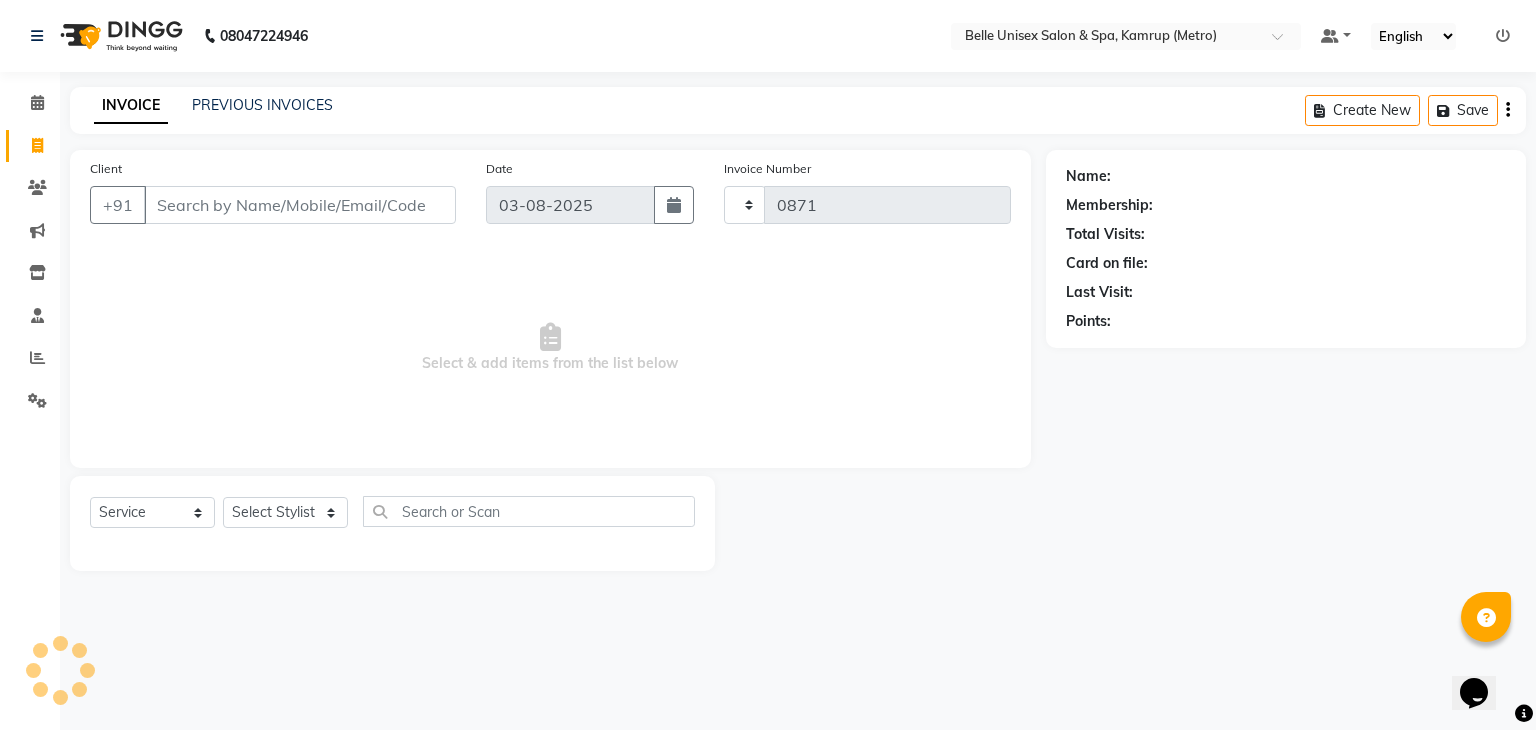 select on "7291" 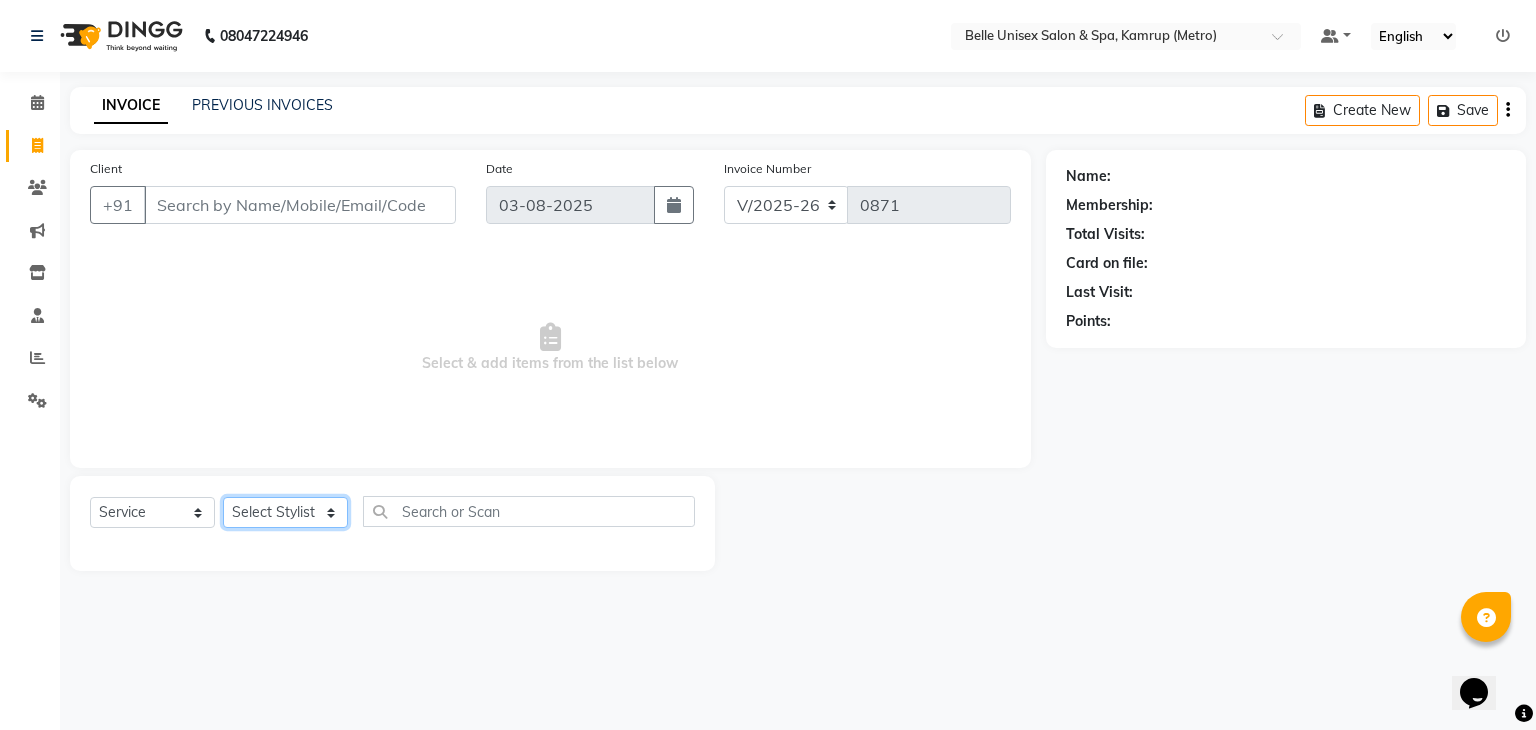 click on "Select Stylist ABBE Admin id ALEX UHD  ASEM  COUNTER SALE  IMLE AO JUPITARA(HK) PURNIMA HK  RANA KANTI SINHA   SABEHA SANGAM THERAPIST SOBITA BU THOIBA M." 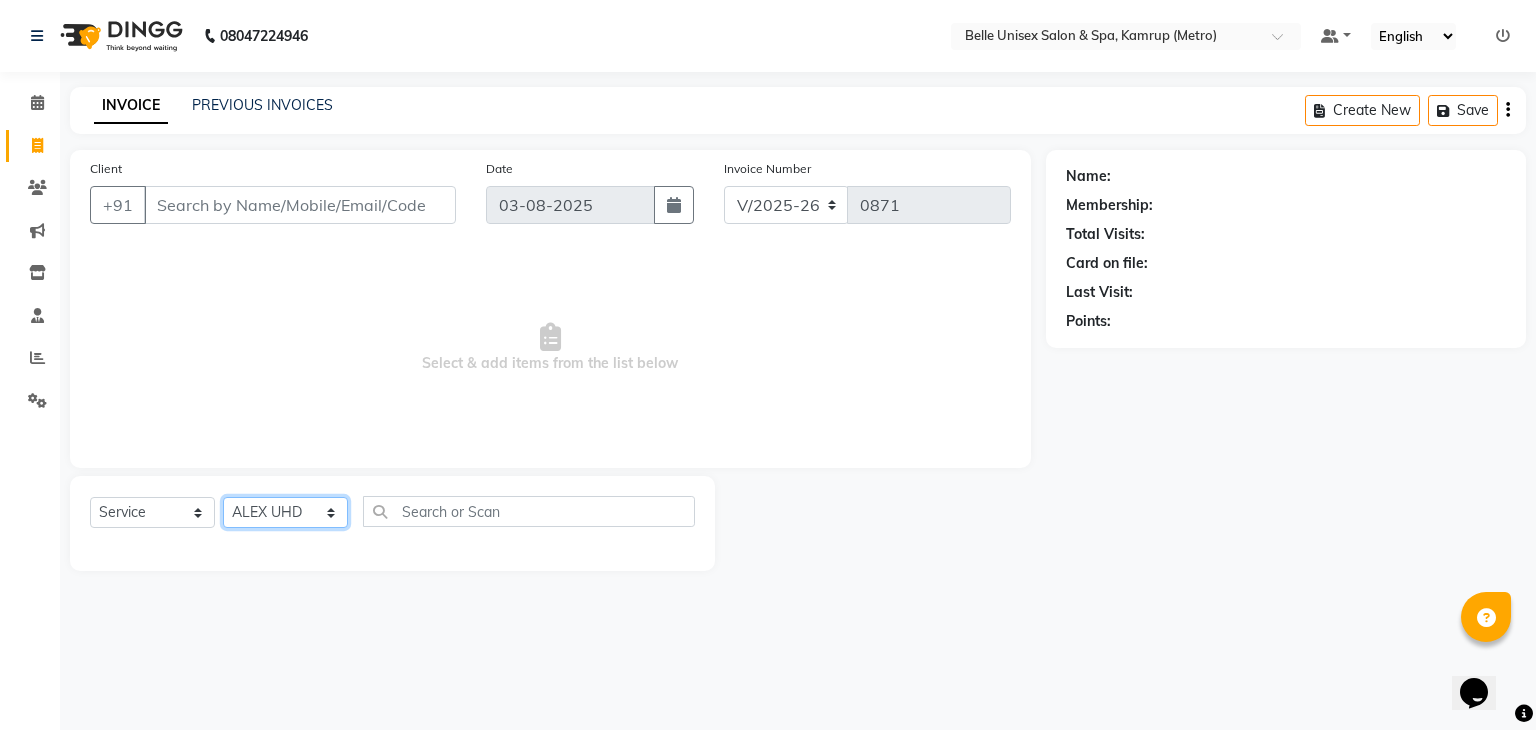 click on "Select Stylist ABBE Admin id ALEX UHD  ASEM  COUNTER SALE  IMLE AO JUPITARA(HK) PURNIMA HK  RANA KANTI SINHA   SABEHA SANGAM THERAPIST SOBITA BU THOIBA M." 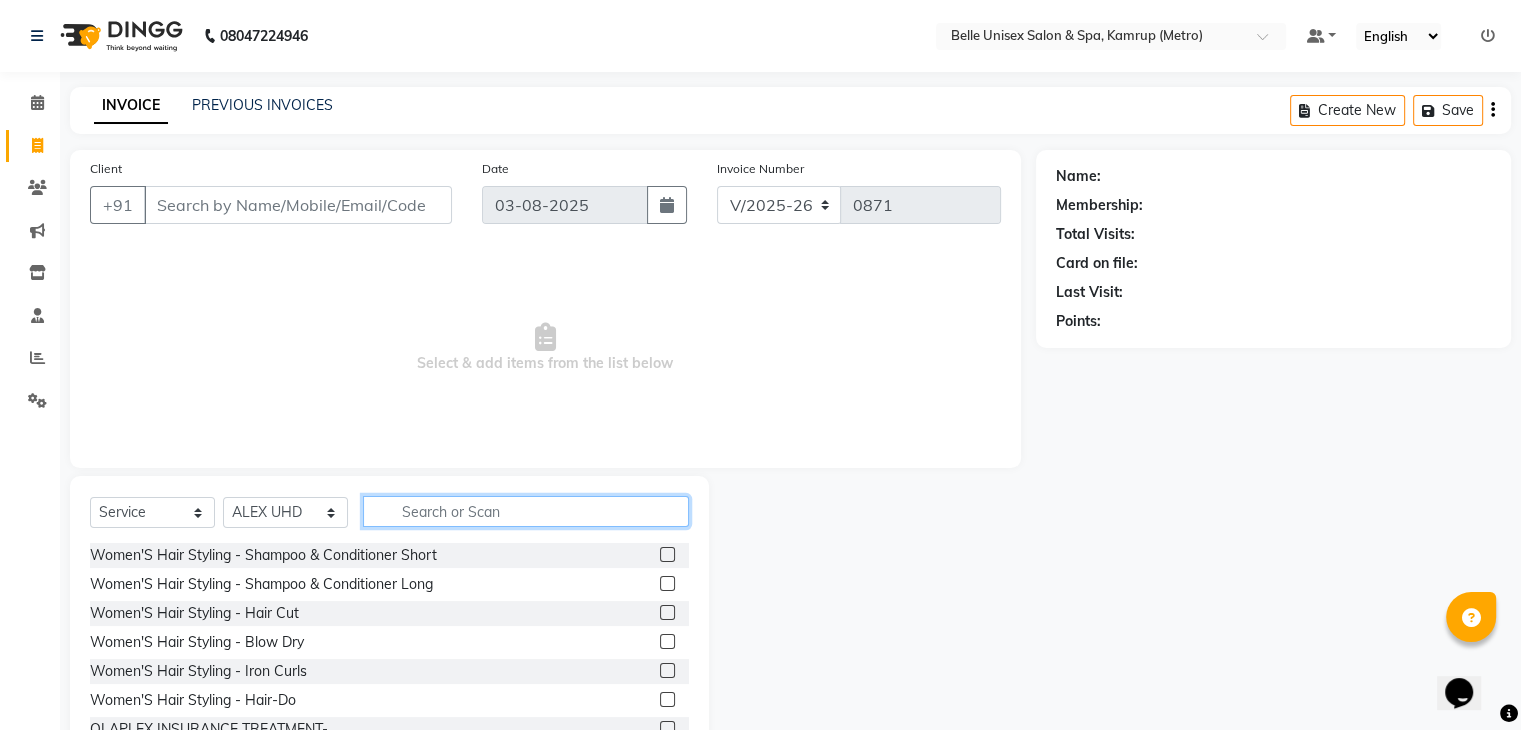 click 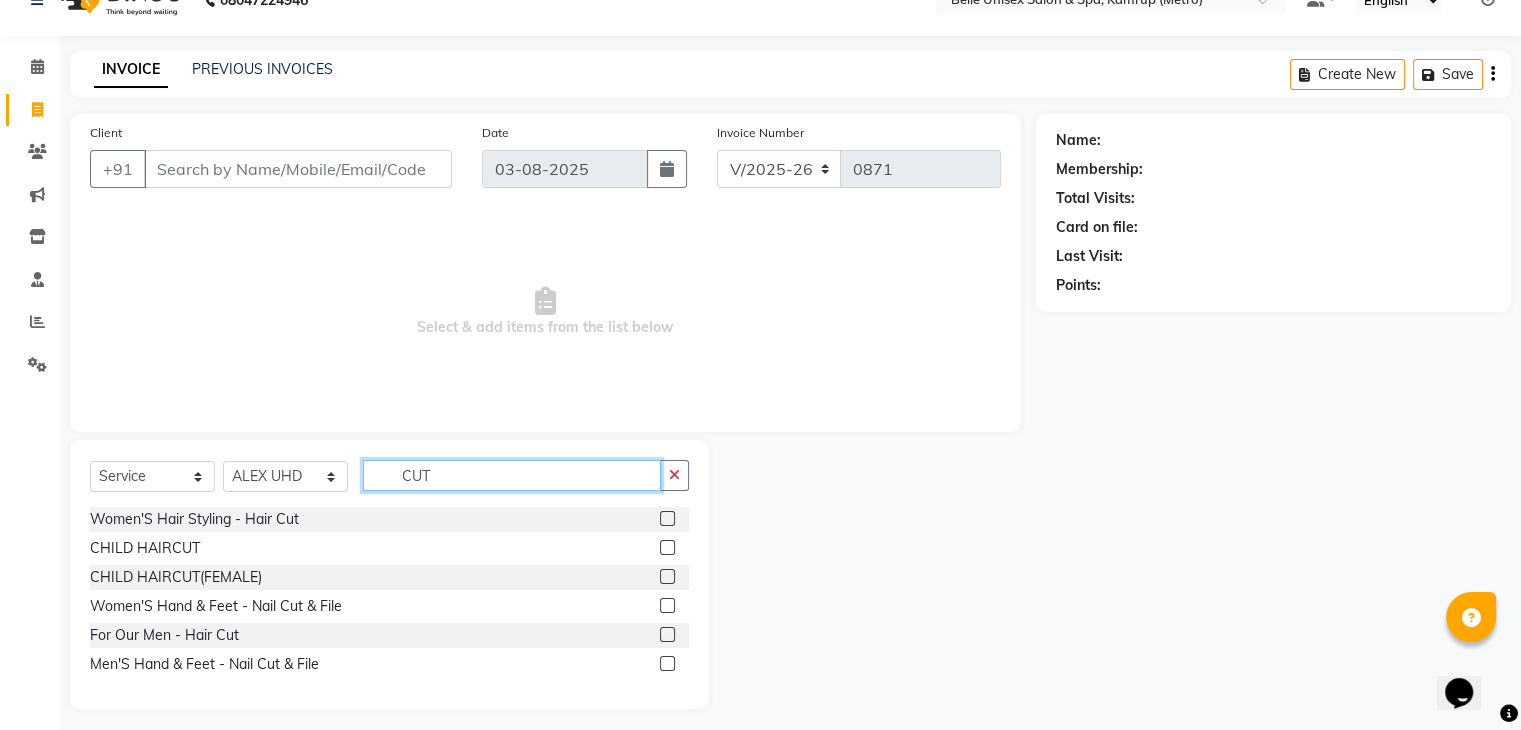 scroll, scrollTop: 46, scrollLeft: 0, axis: vertical 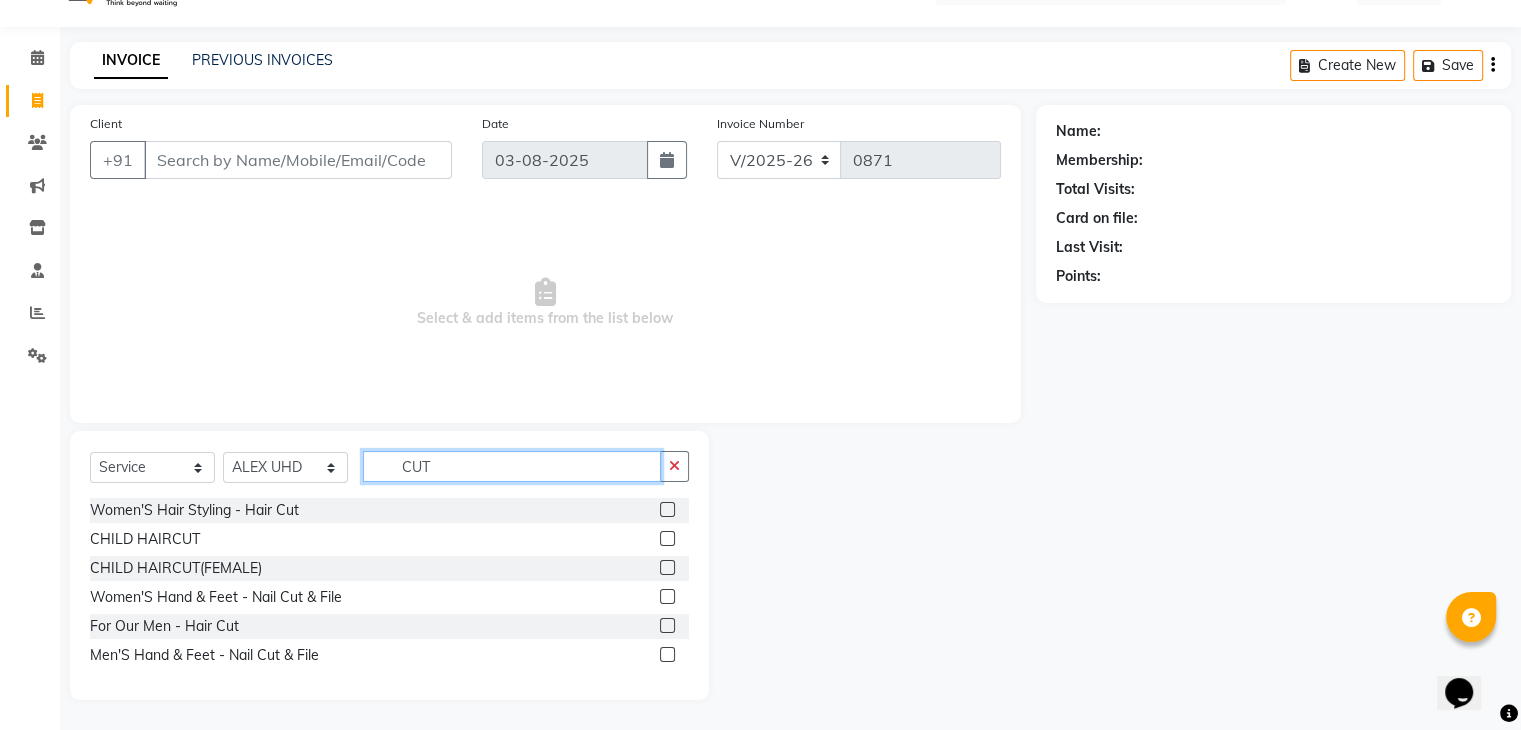 type on "CUT" 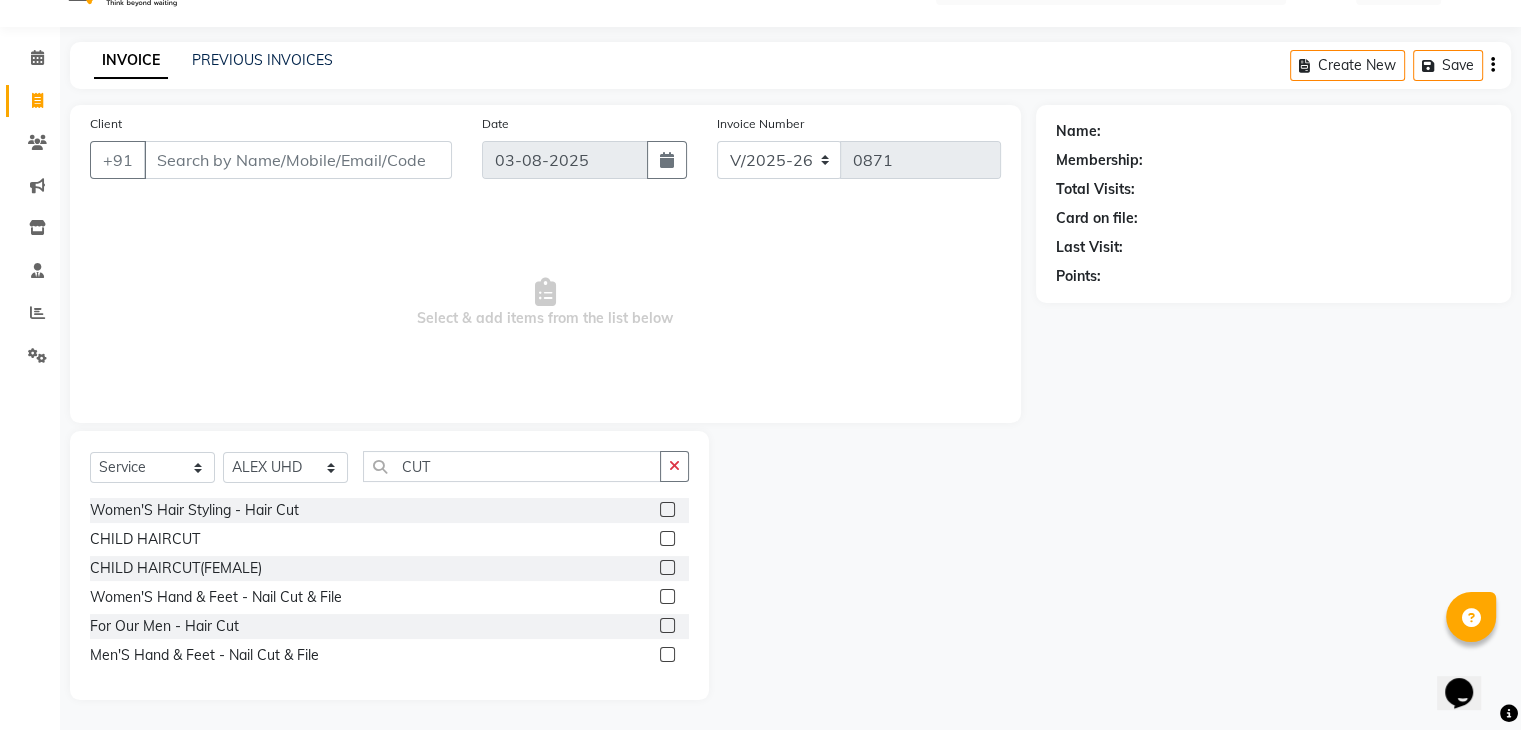 click 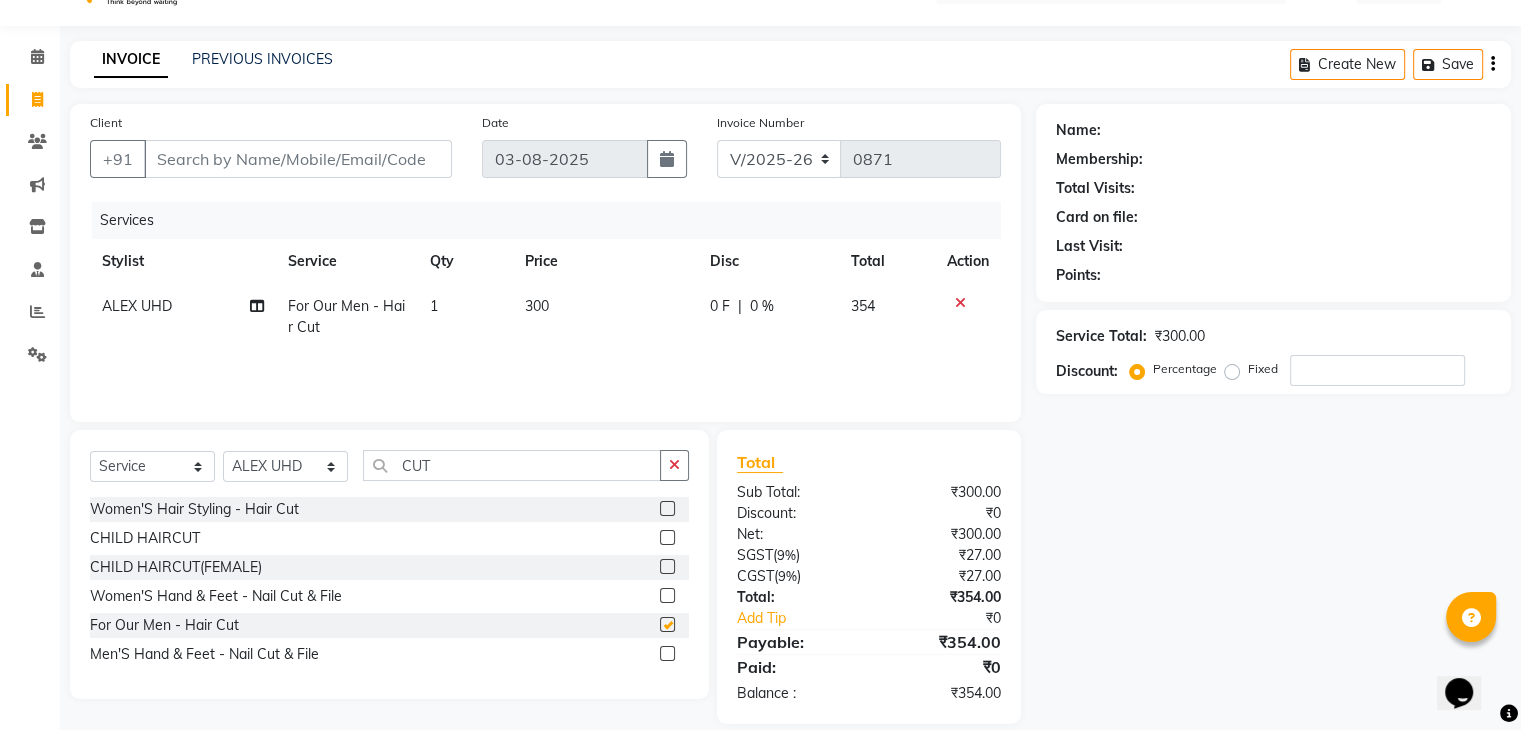 checkbox on "false" 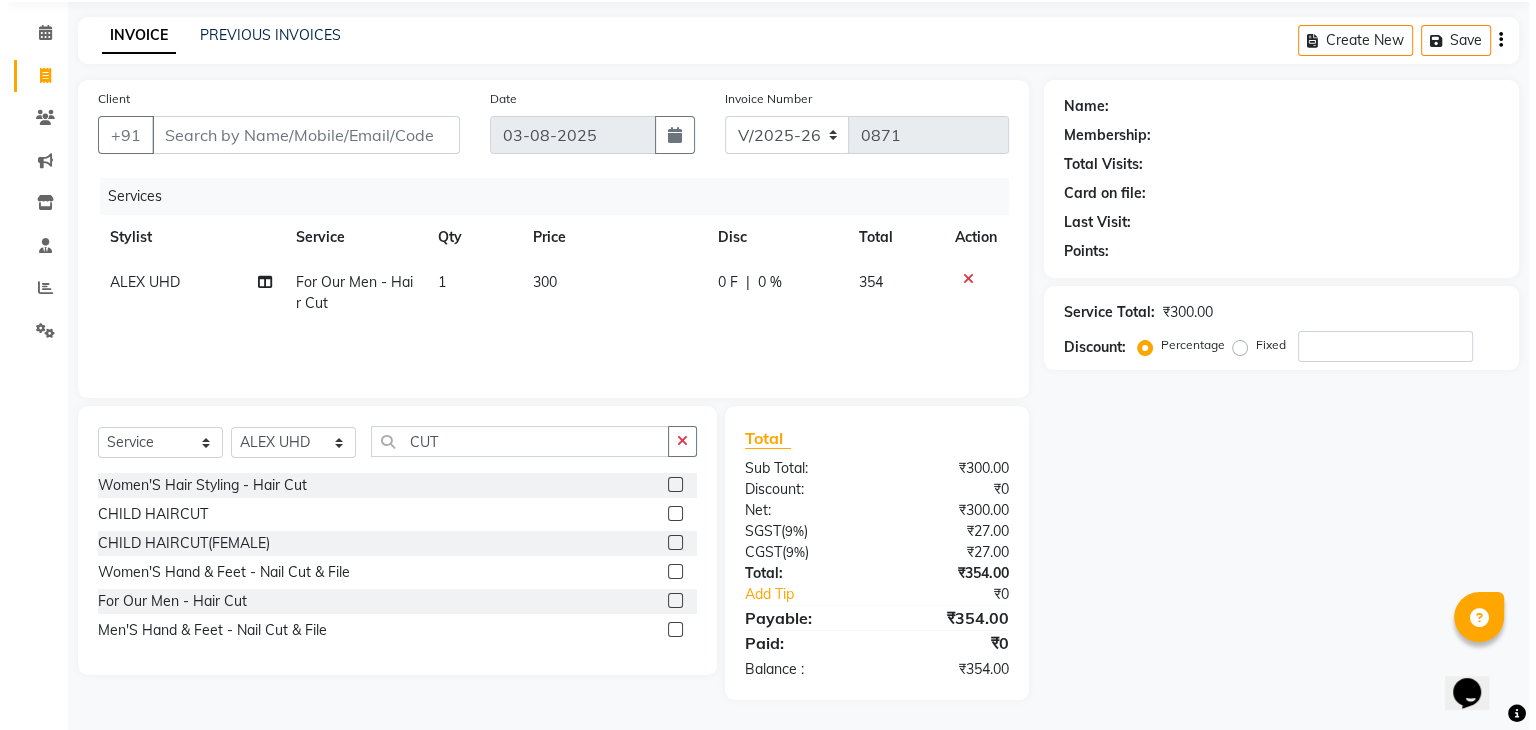 scroll, scrollTop: 0, scrollLeft: 0, axis: both 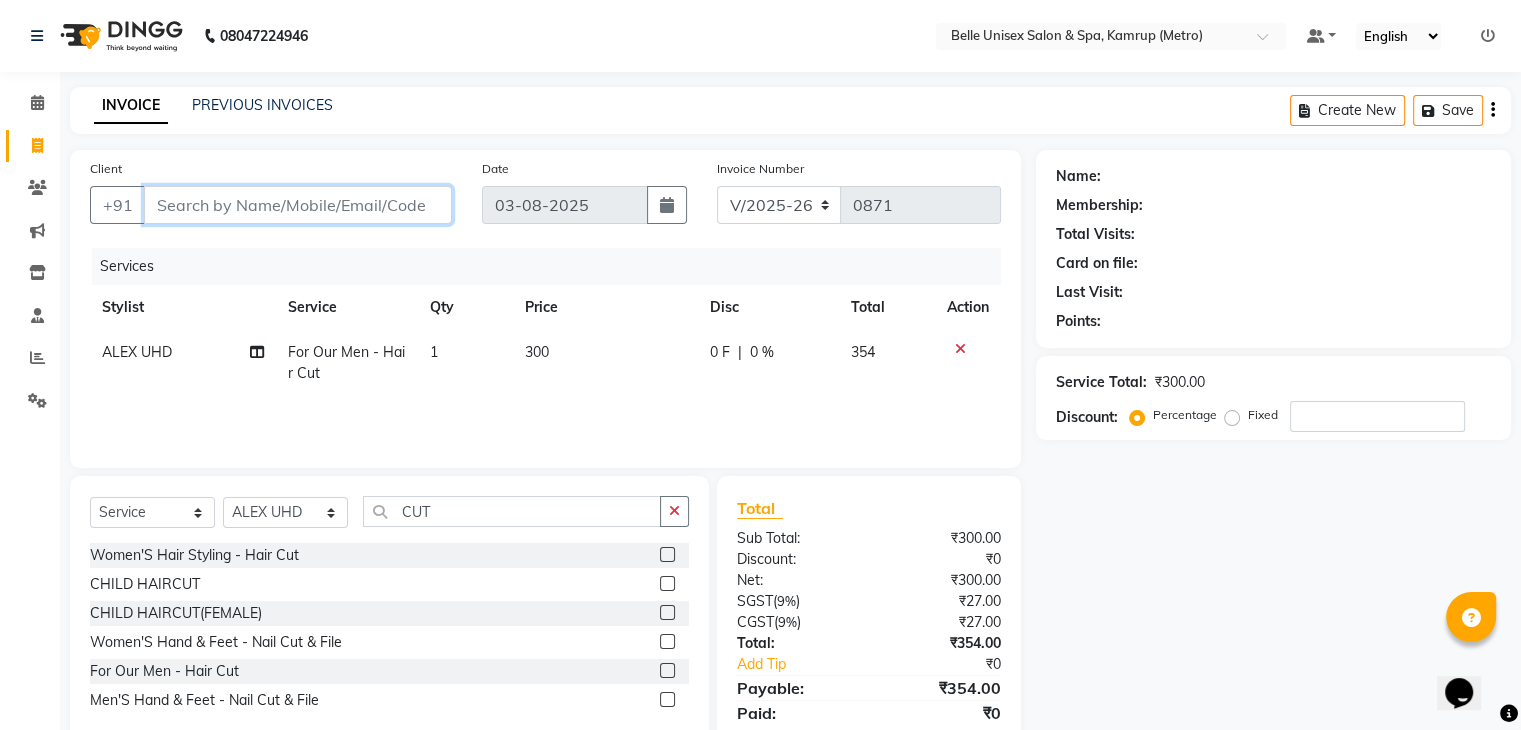 click on "Client" at bounding box center (298, 205) 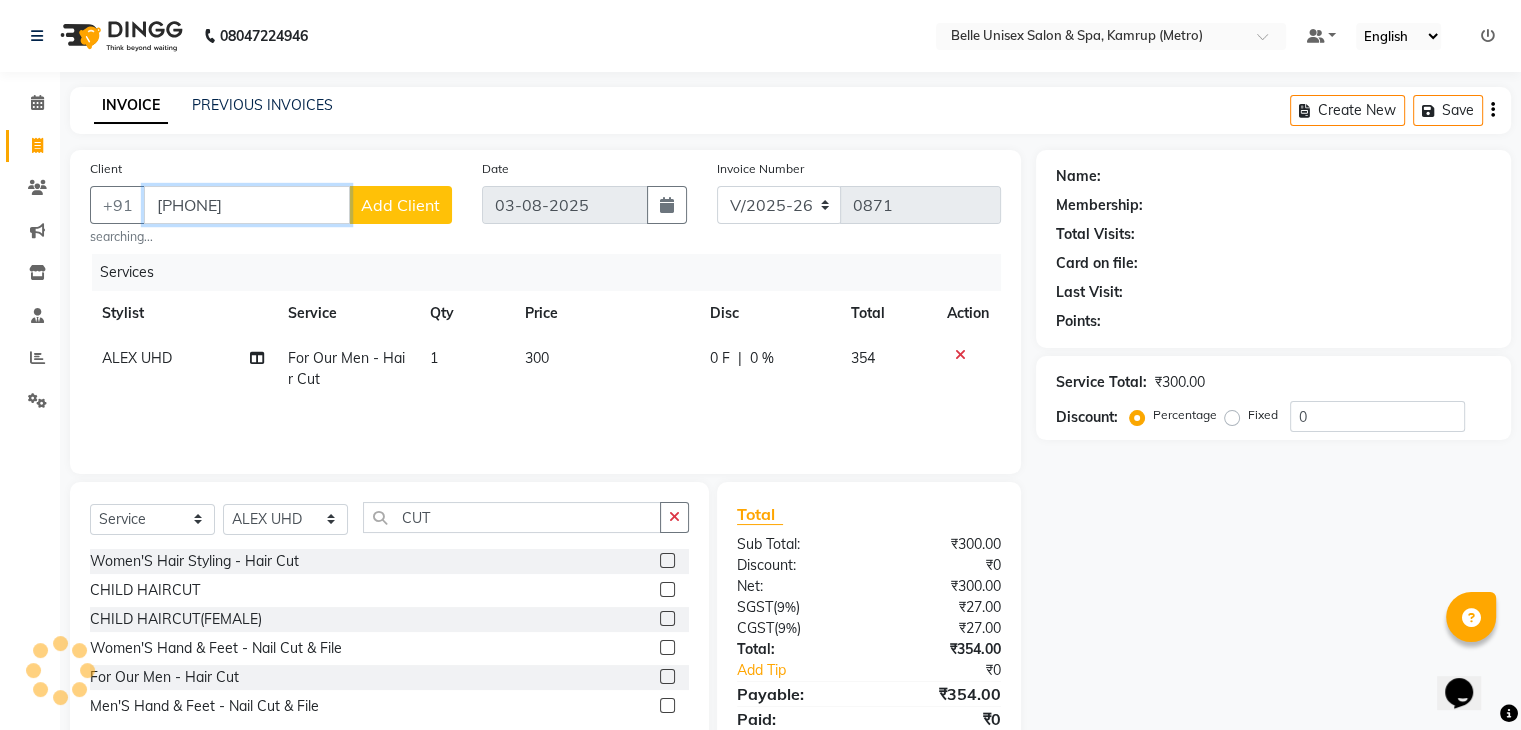 type on "7664848770" 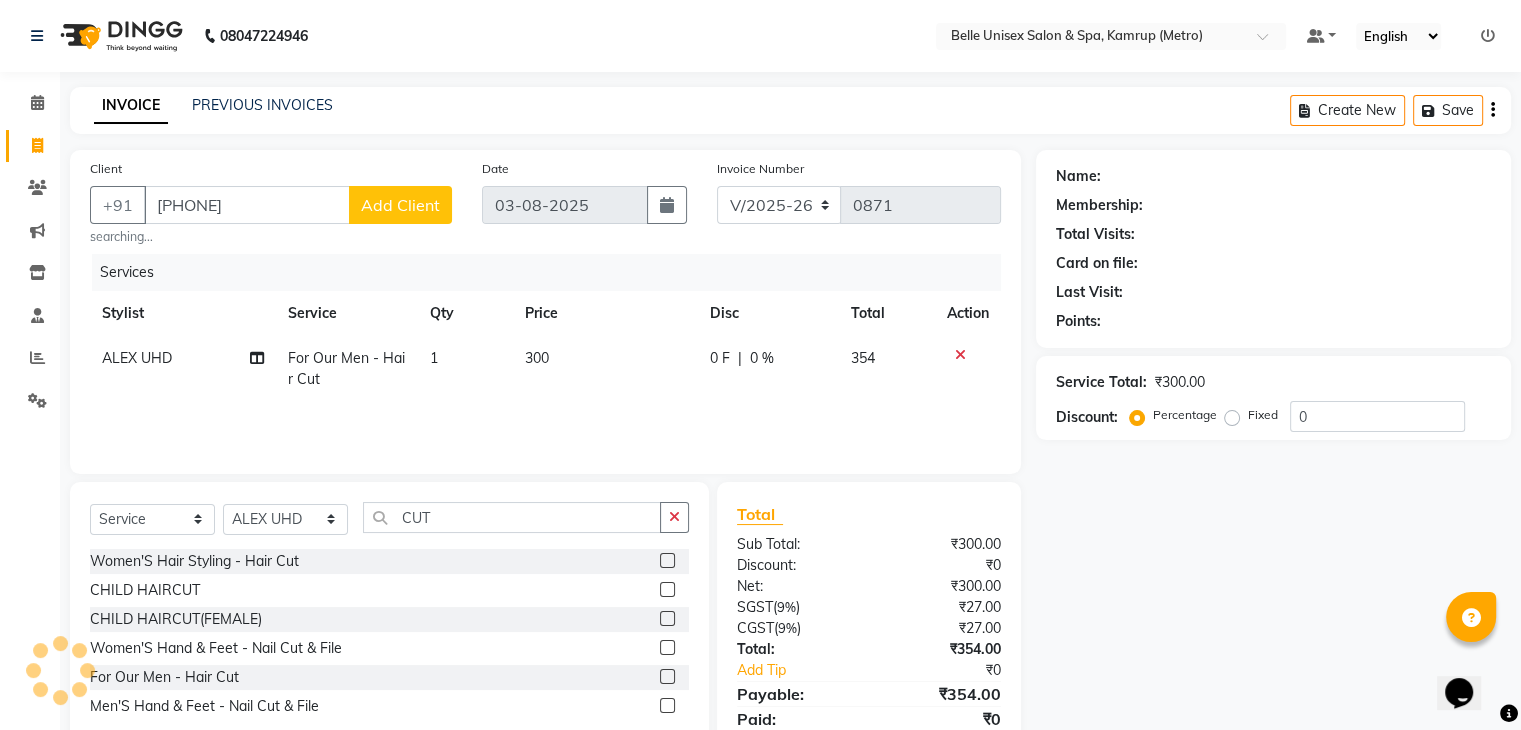 click on "Add Client" 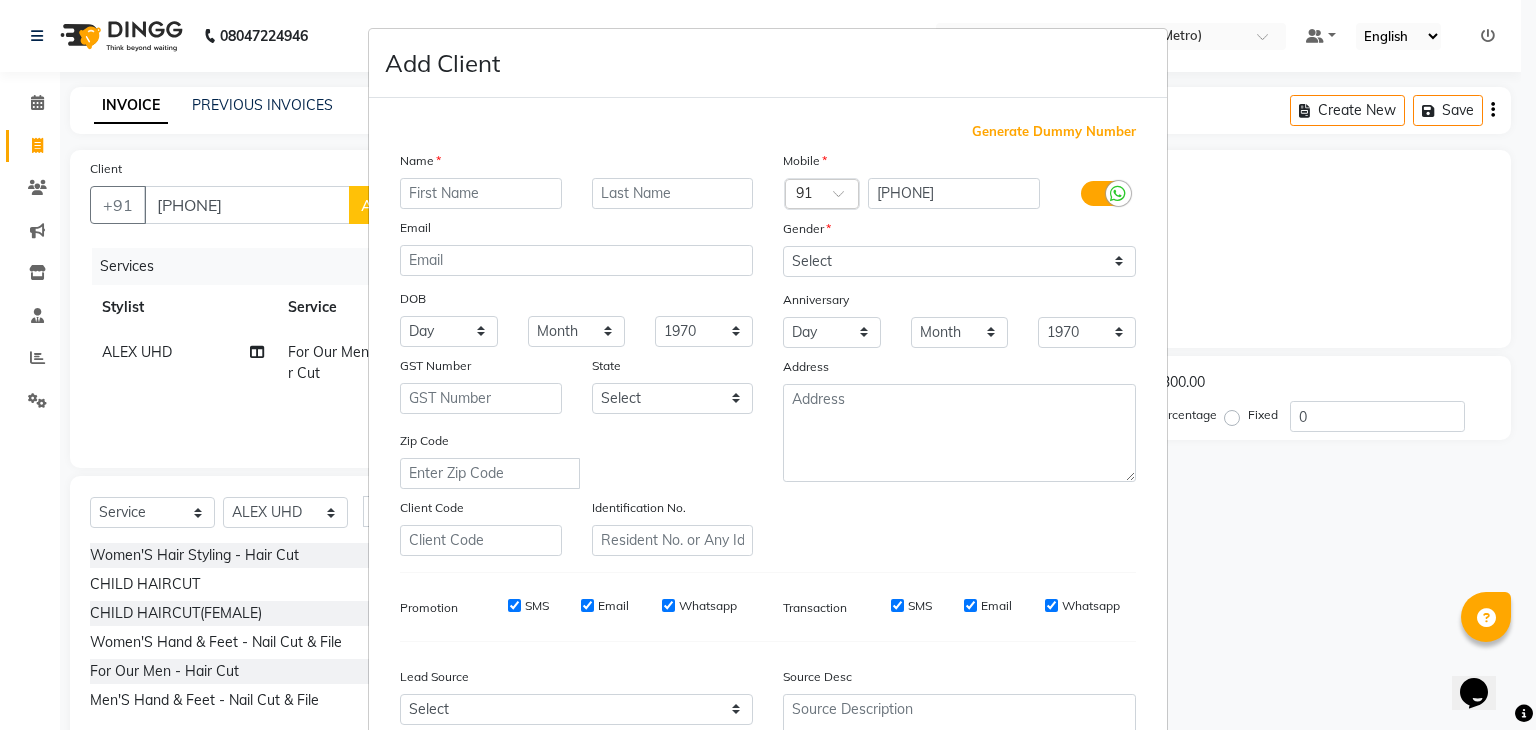 click at bounding box center (481, 193) 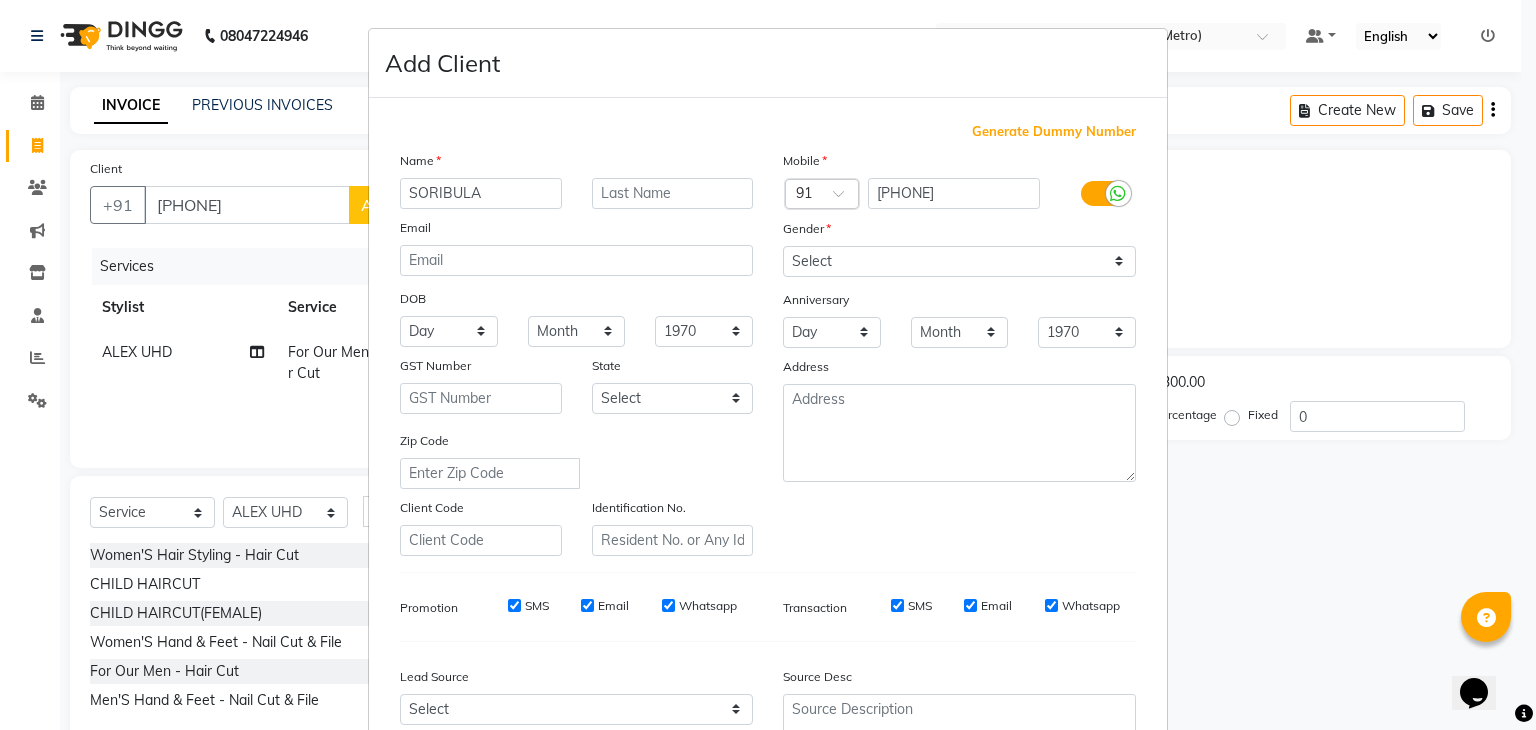 type on "SORIBULA" 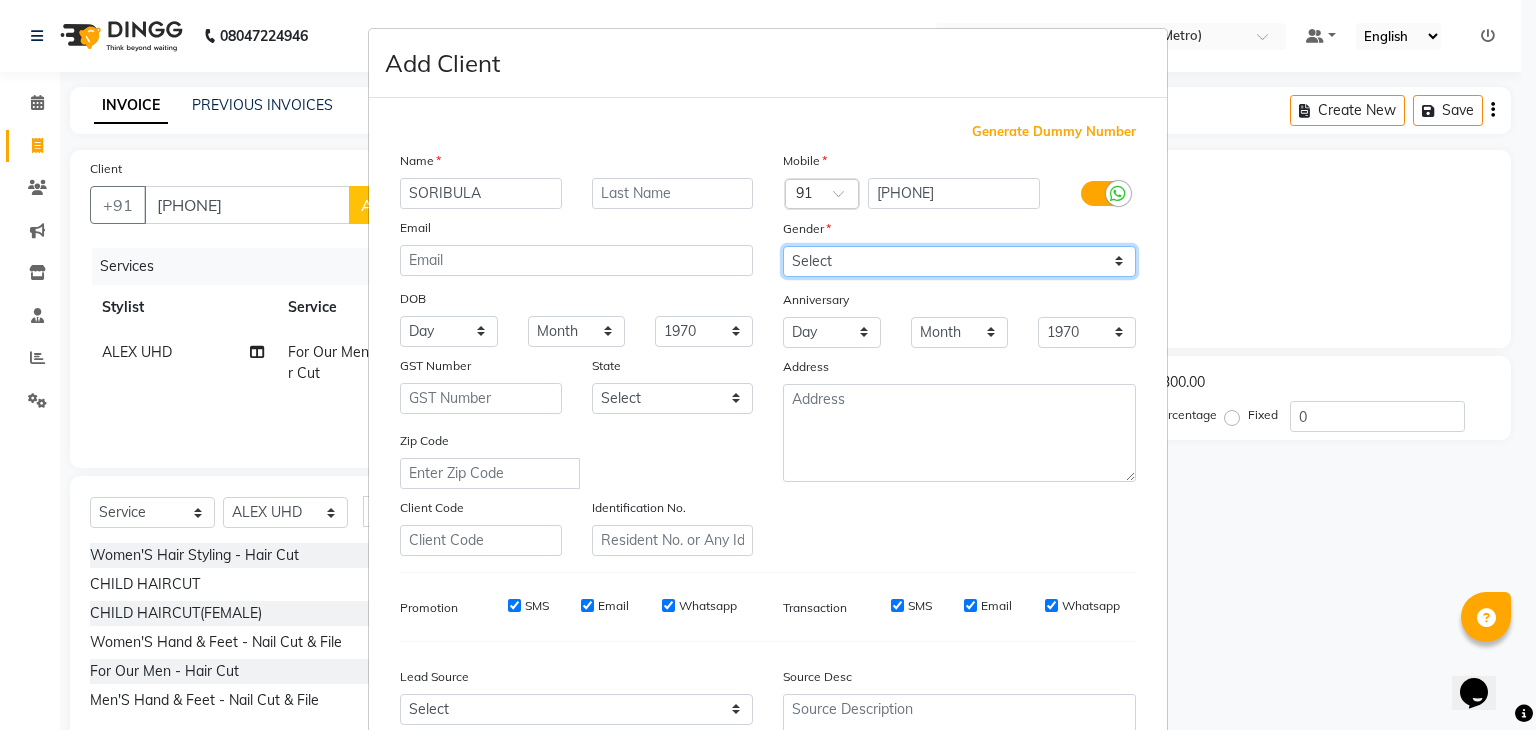 click on "Select Male Female Other Prefer Not To Say" at bounding box center (959, 261) 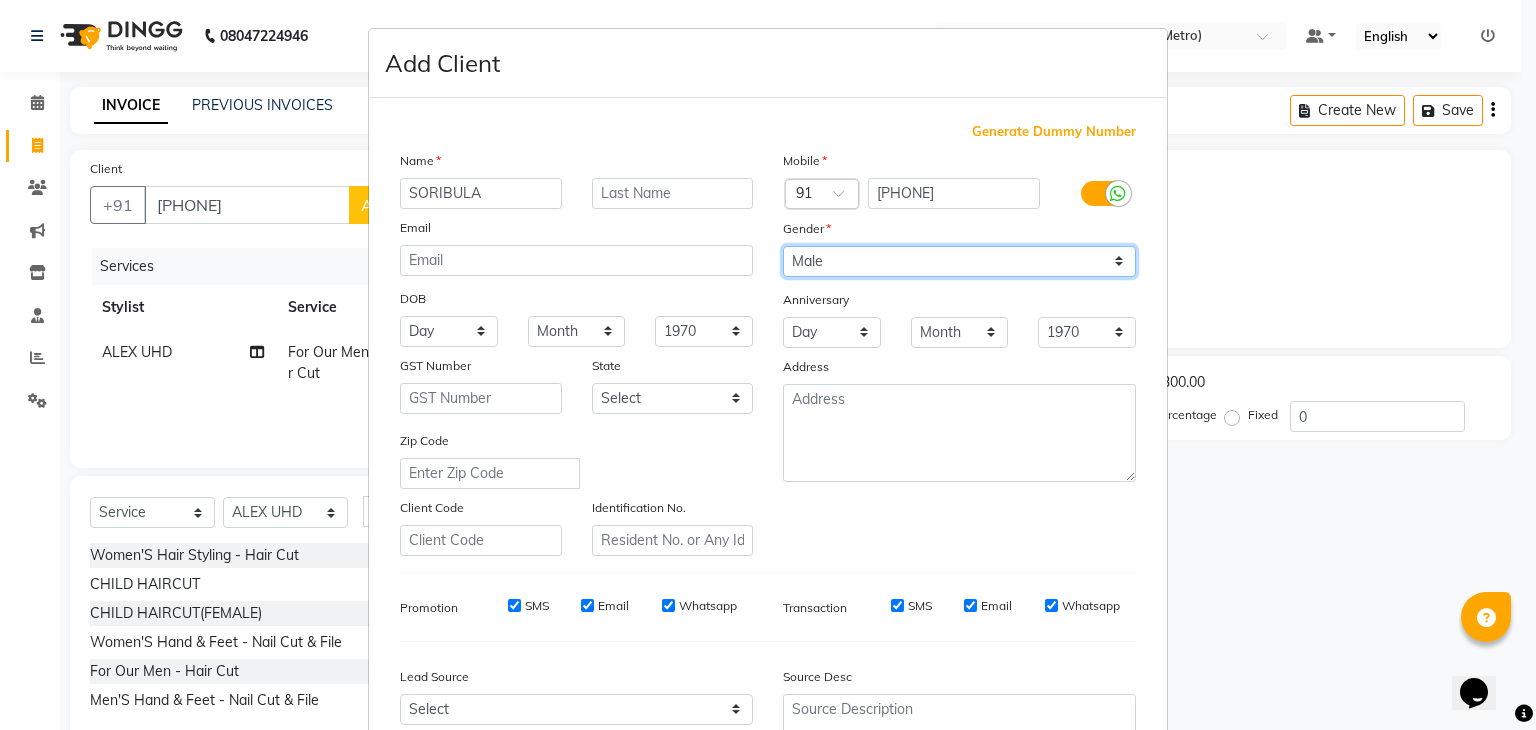 click on "Select Male Female Other Prefer Not To Say" at bounding box center (959, 261) 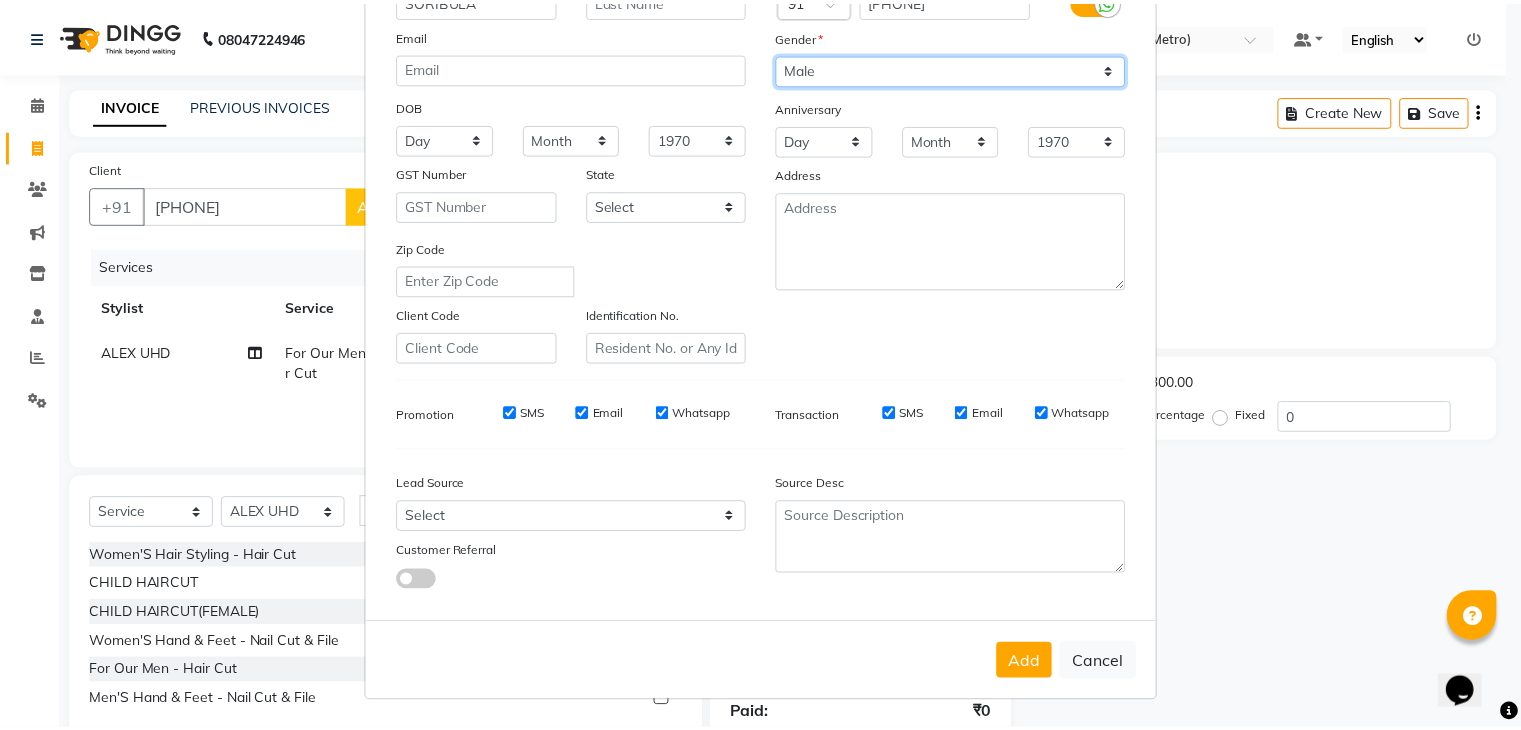 scroll, scrollTop: 203, scrollLeft: 0, axis: vertical 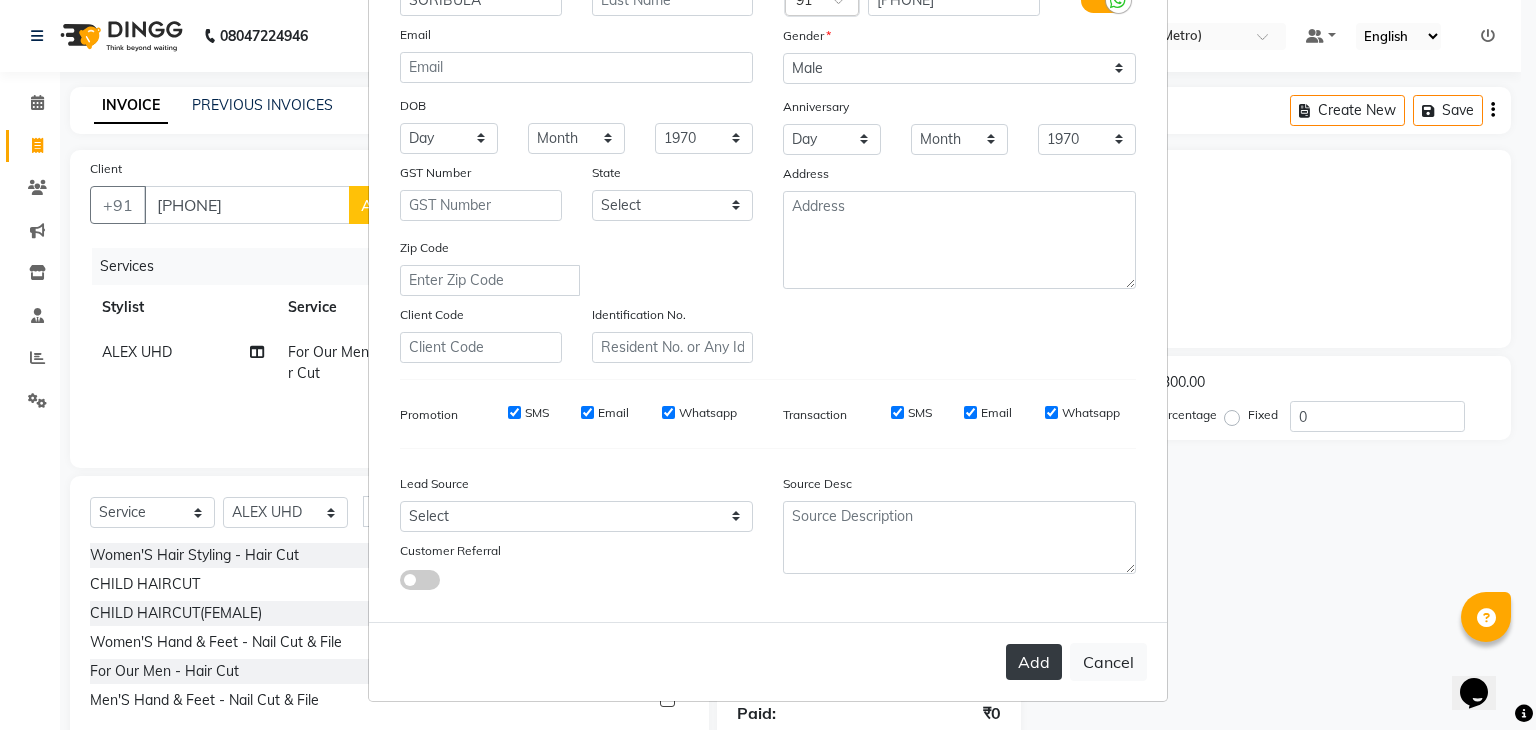click on "Add" at bounding box center [1034, 662] 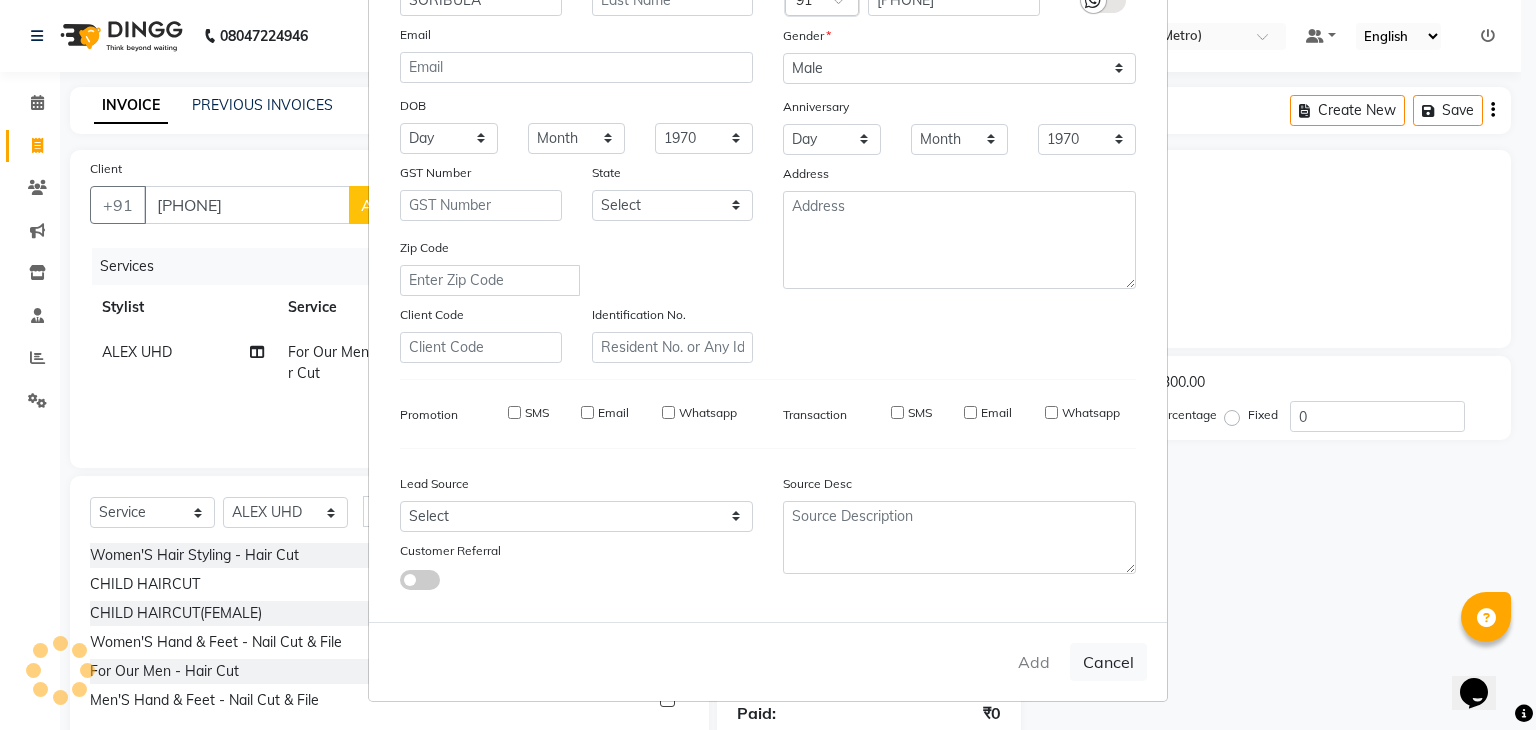type on "76******70" 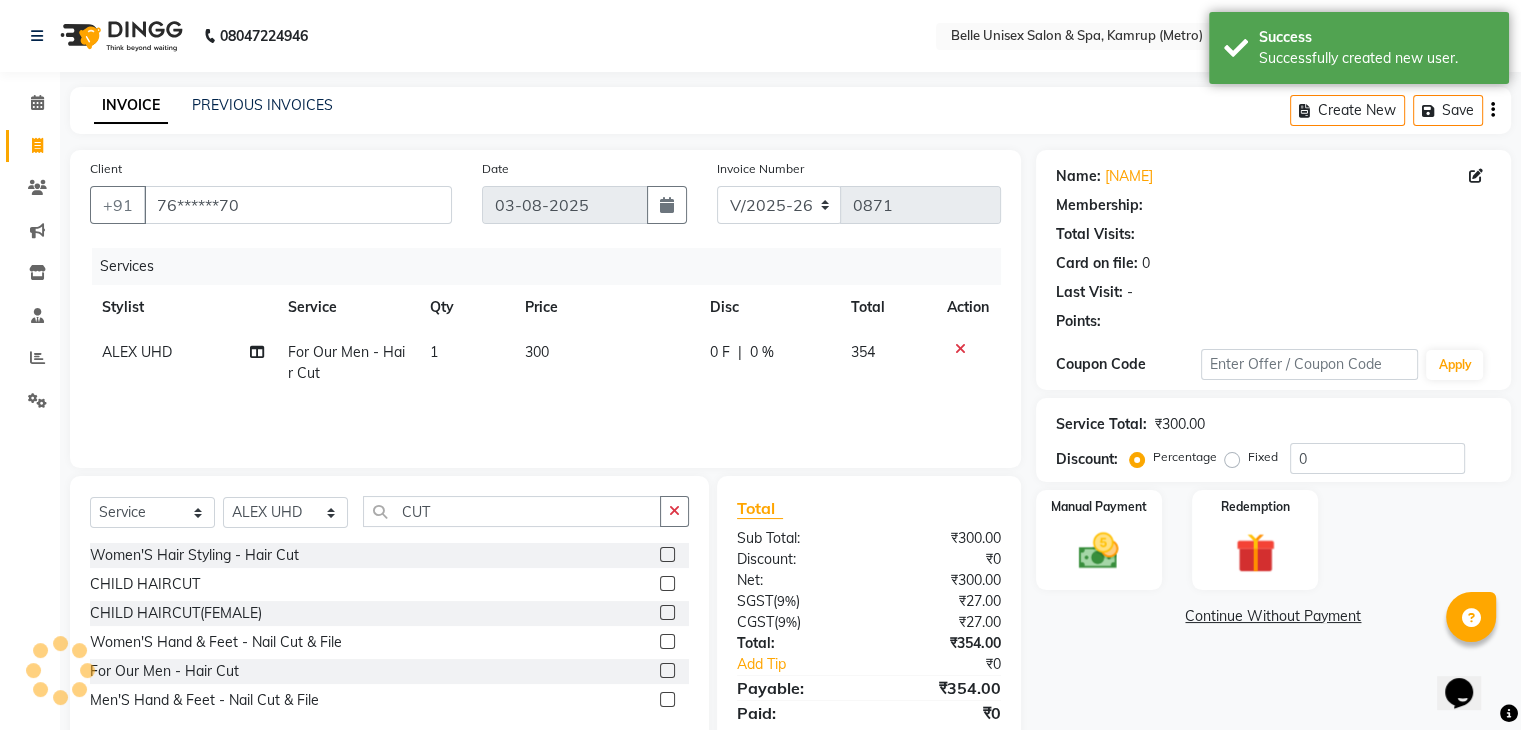 scroll, scrollTop: 71, scrollLeft: 0, axis: vertical 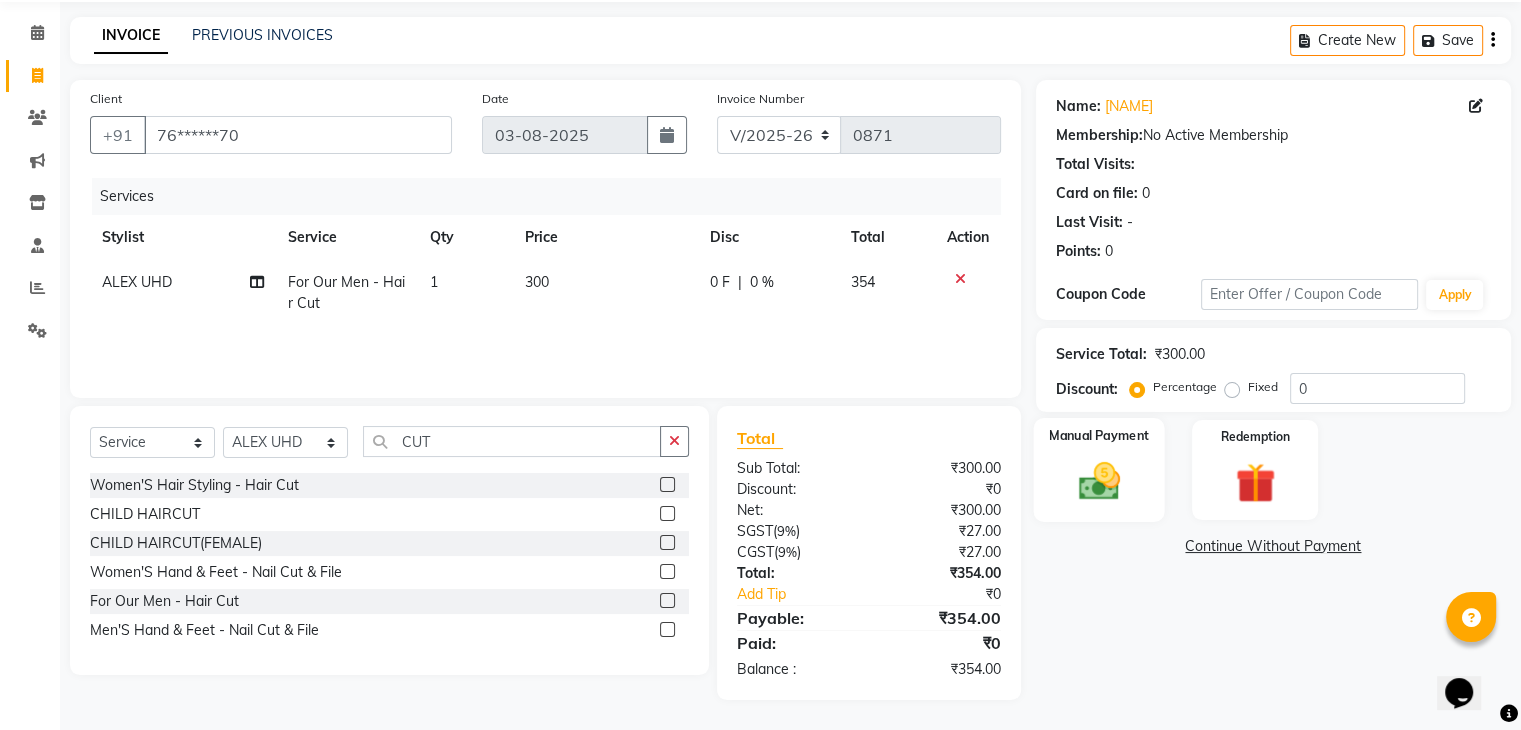 click 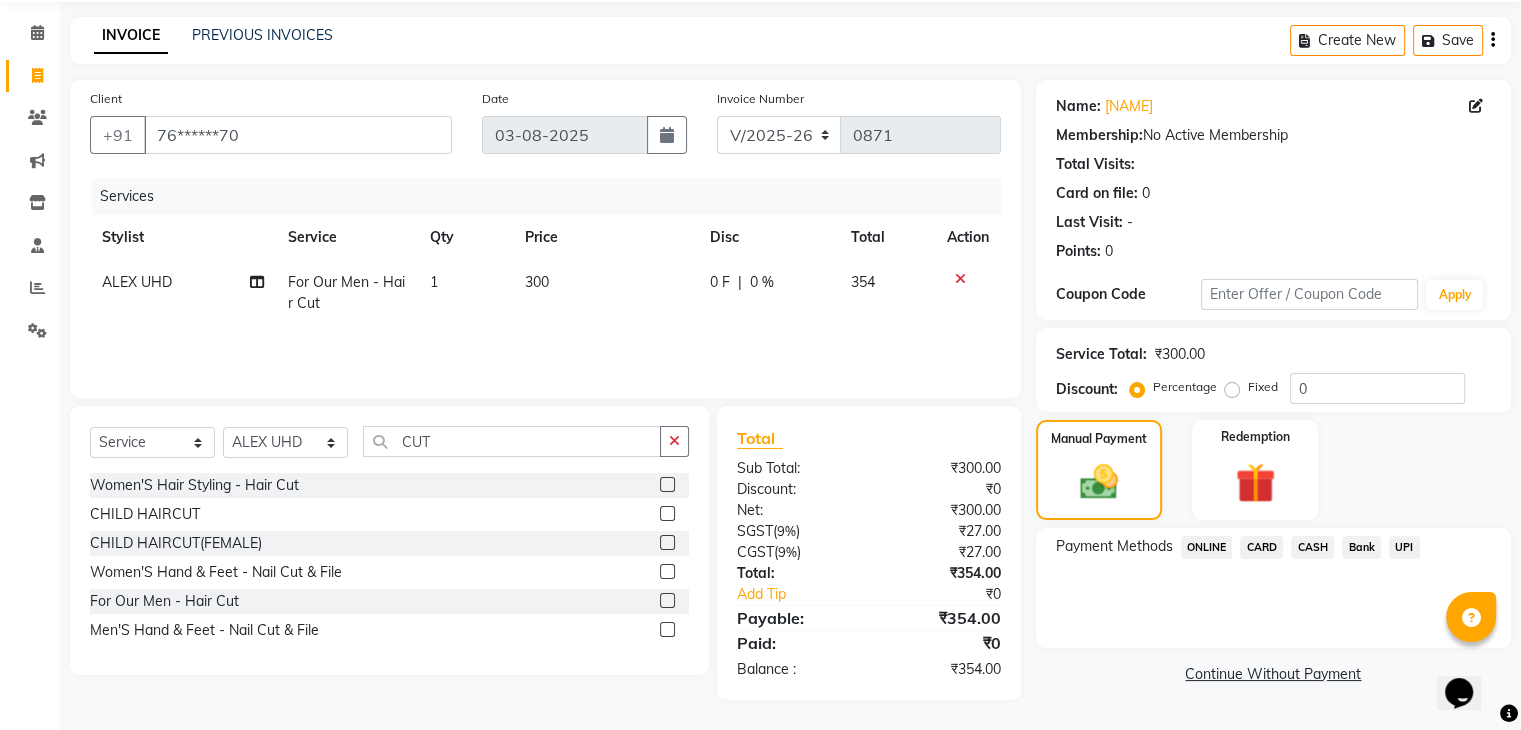 click on "Fixed" 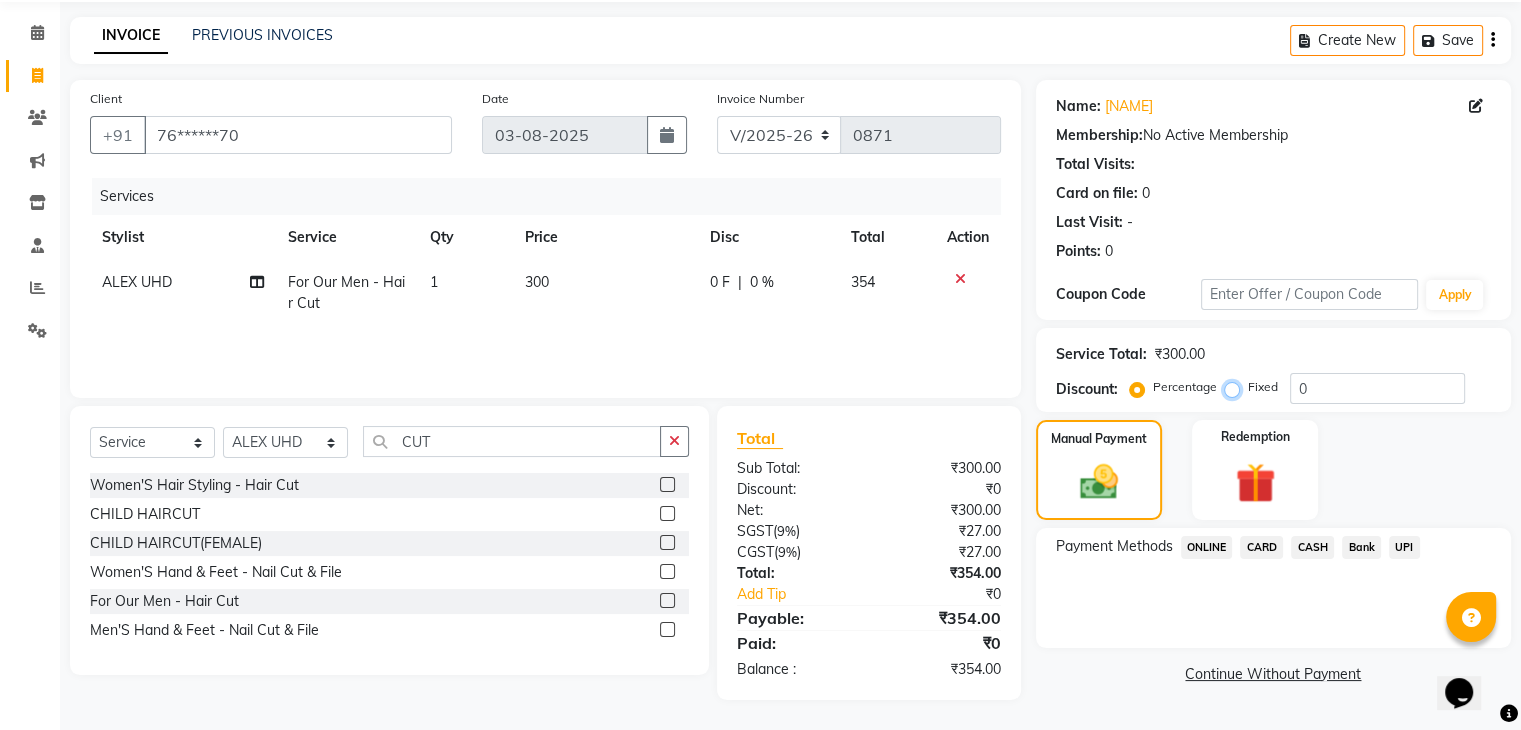 click on "Fixed" at bounding box center (1236, 387) 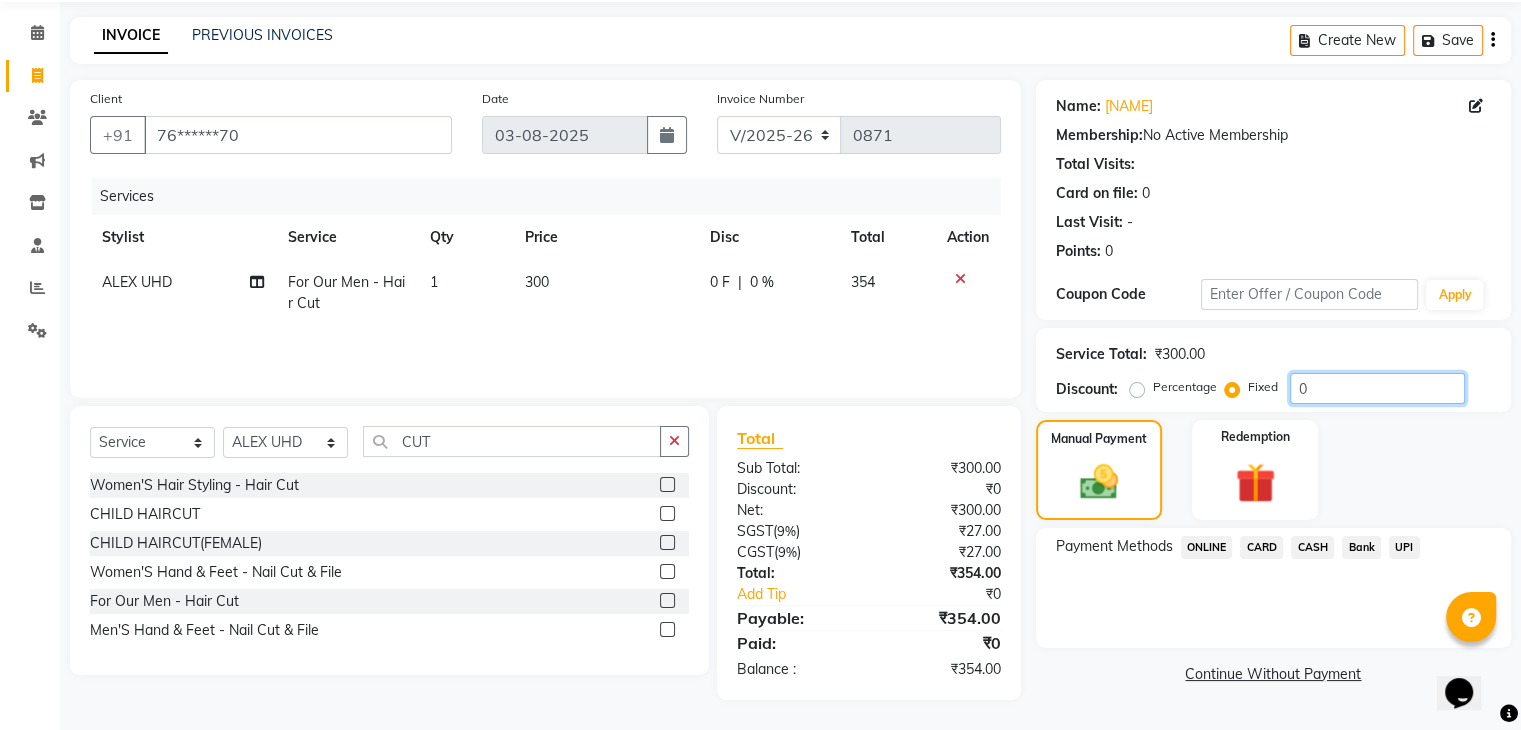 click on "0" 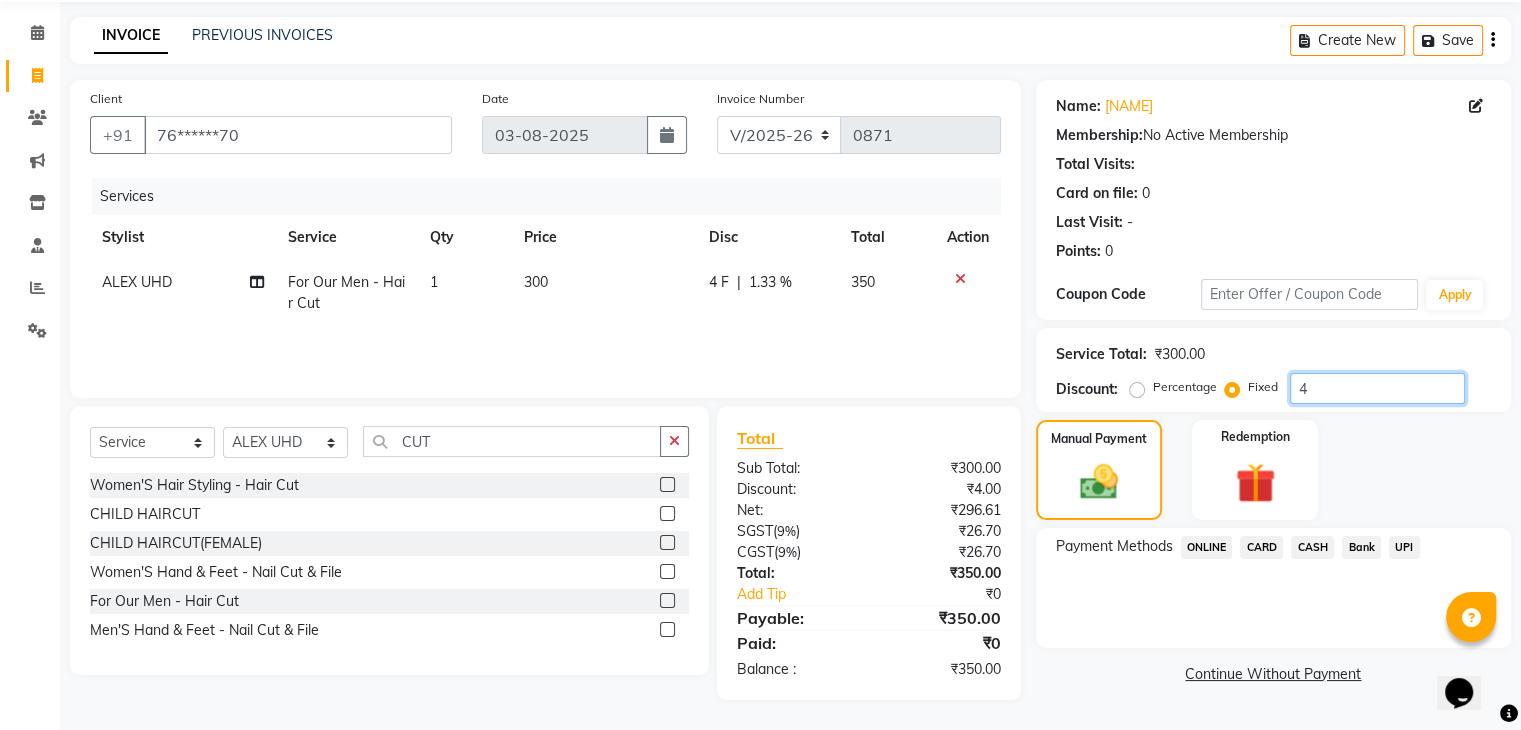 type on "4" 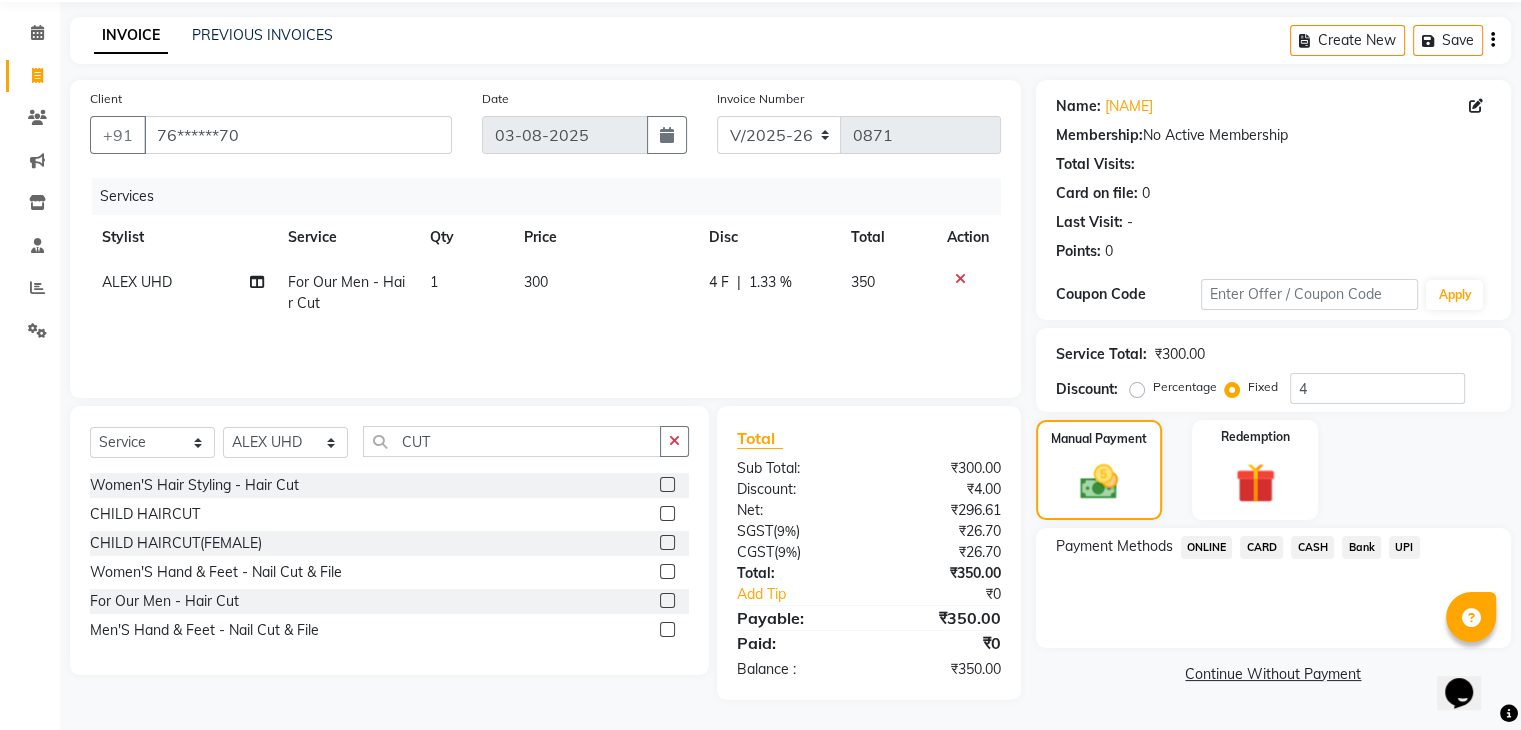 click on "CASH" 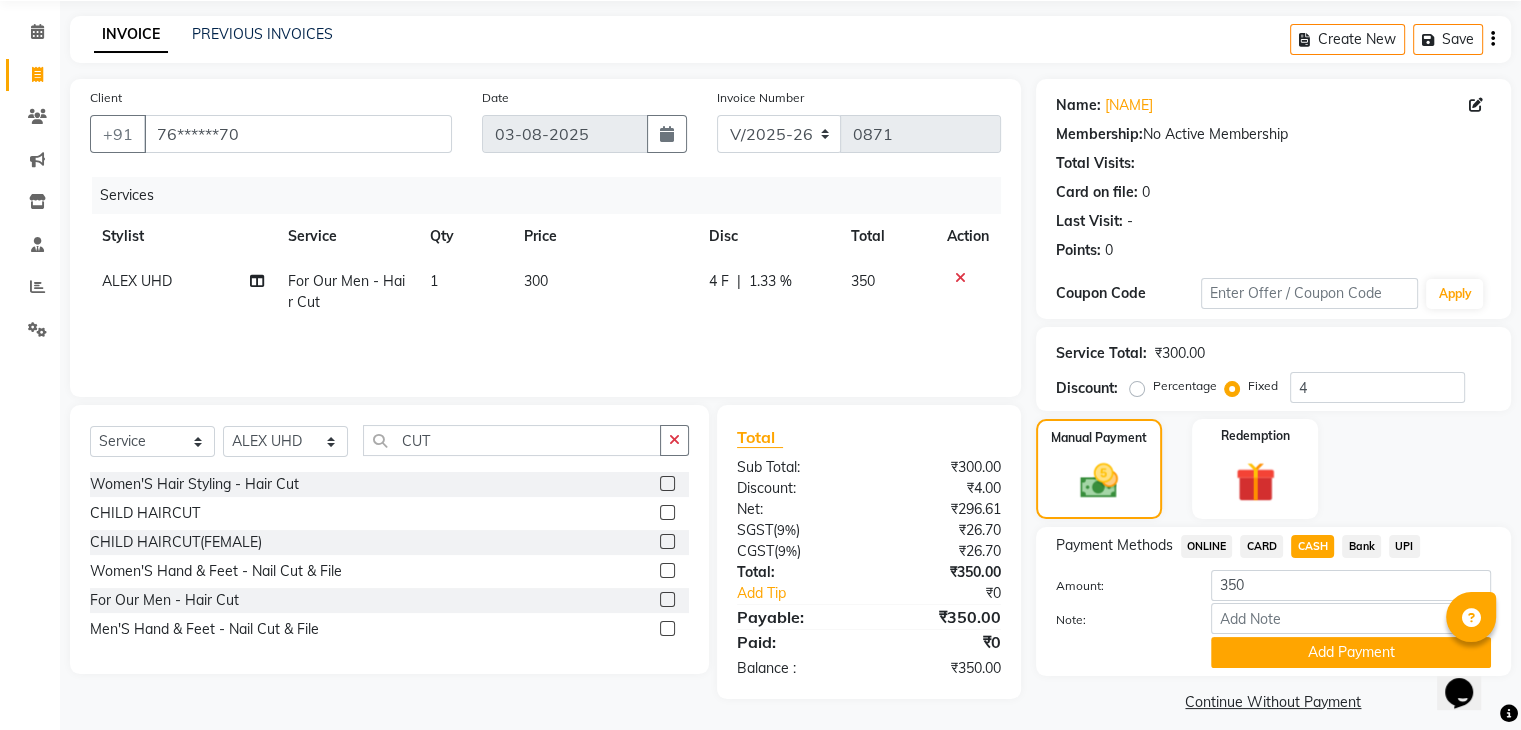 scroll, scrollTop: 89, scrollLeft: 0, axis: vertical 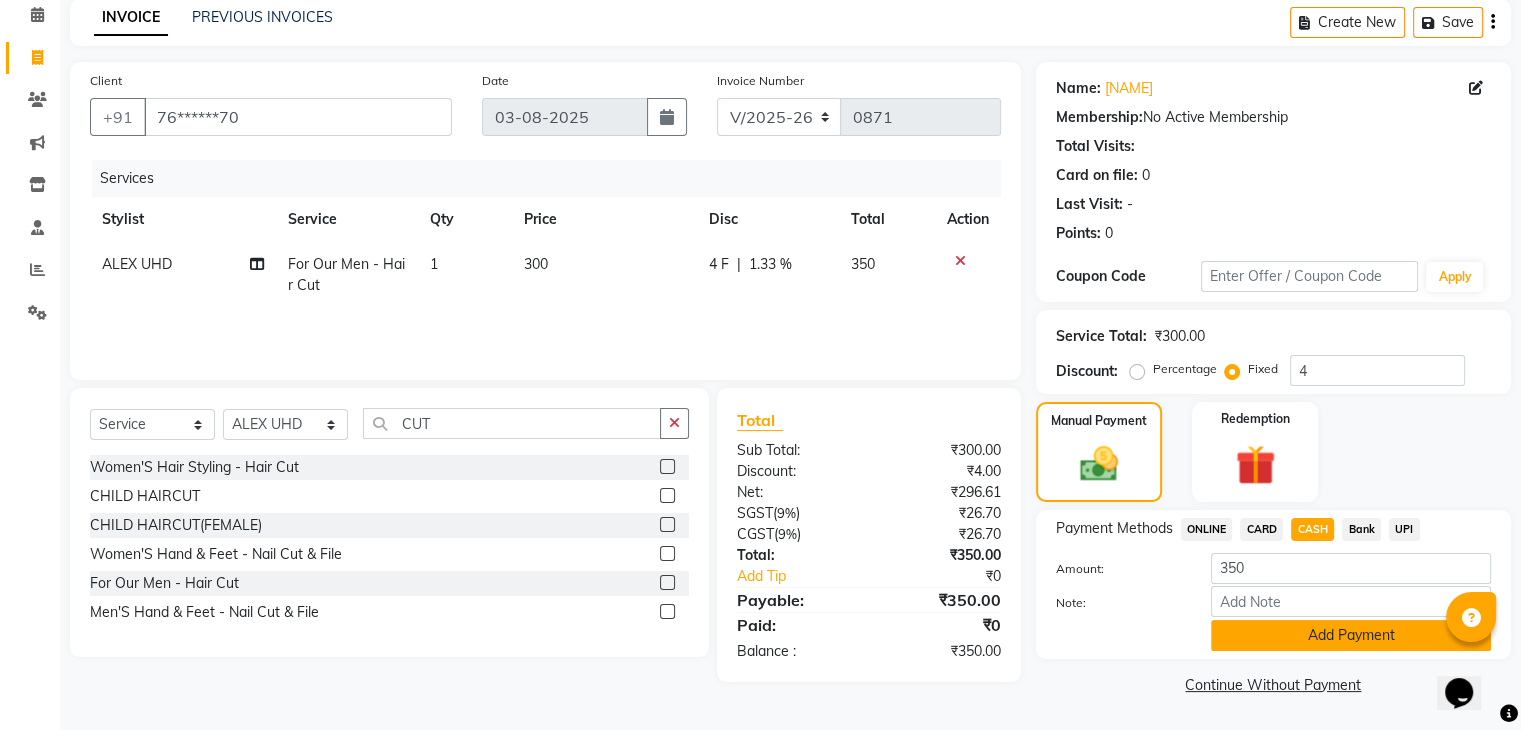 click on "Add Payment" 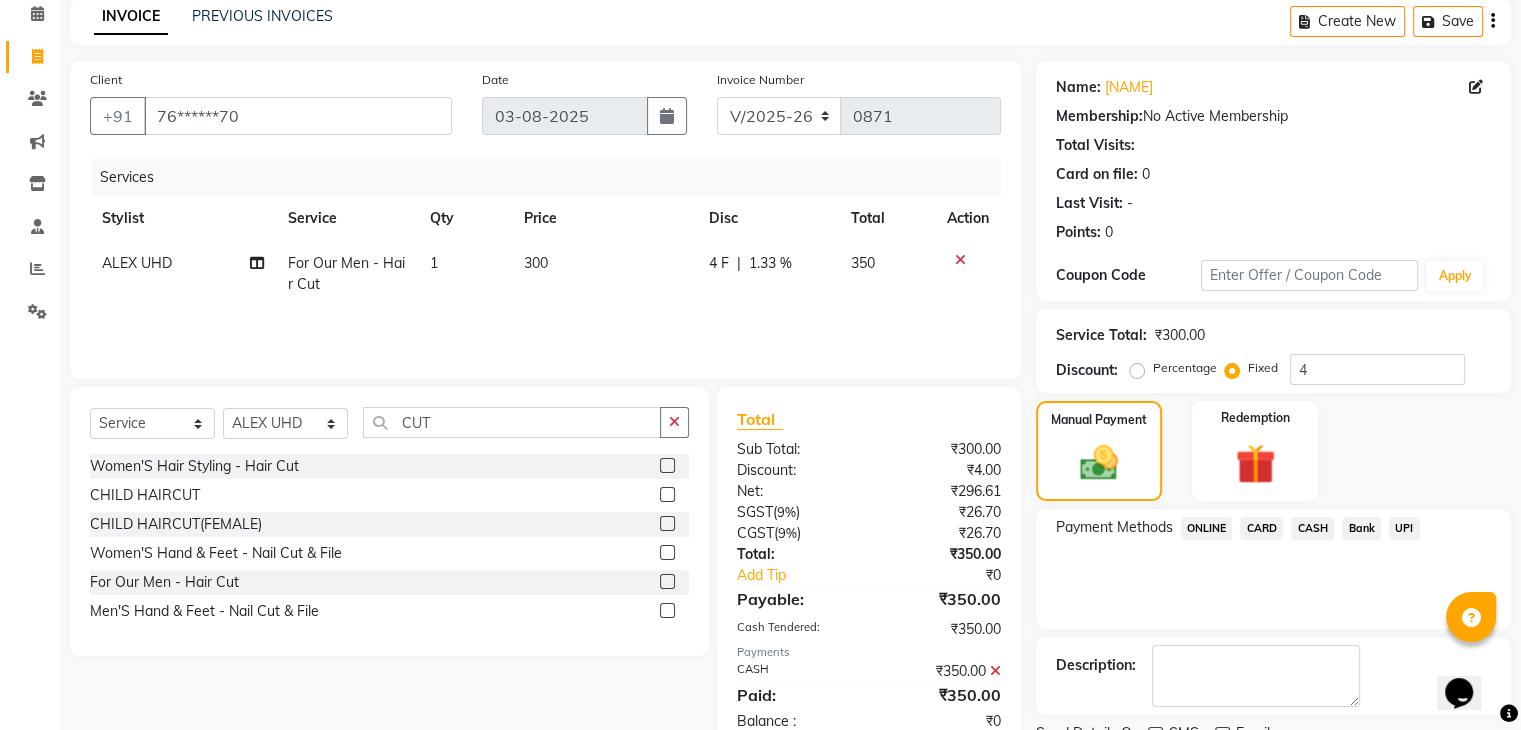 scroll, scrollTop: 171, scrollLeft: 0, axis: vertical 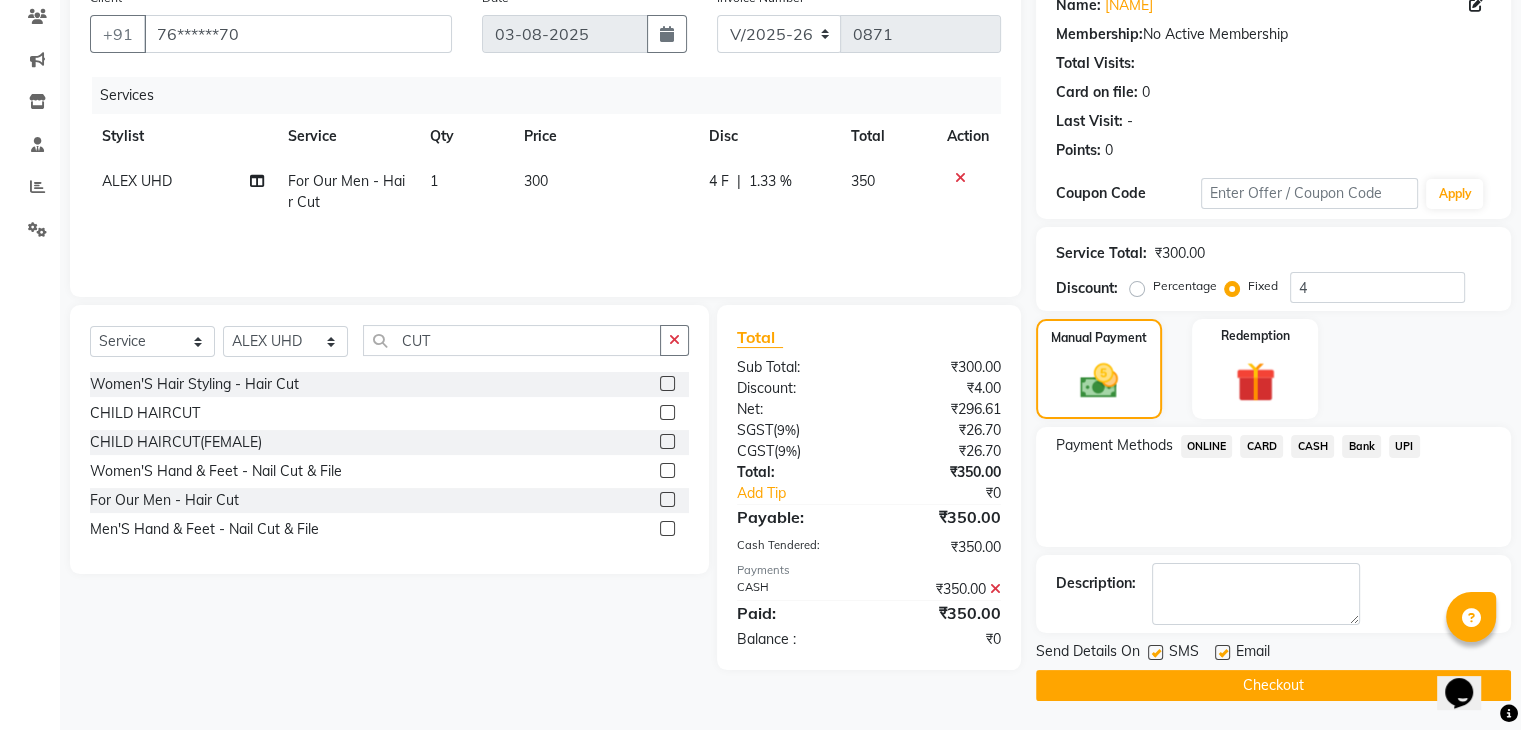 click on "Checkout" 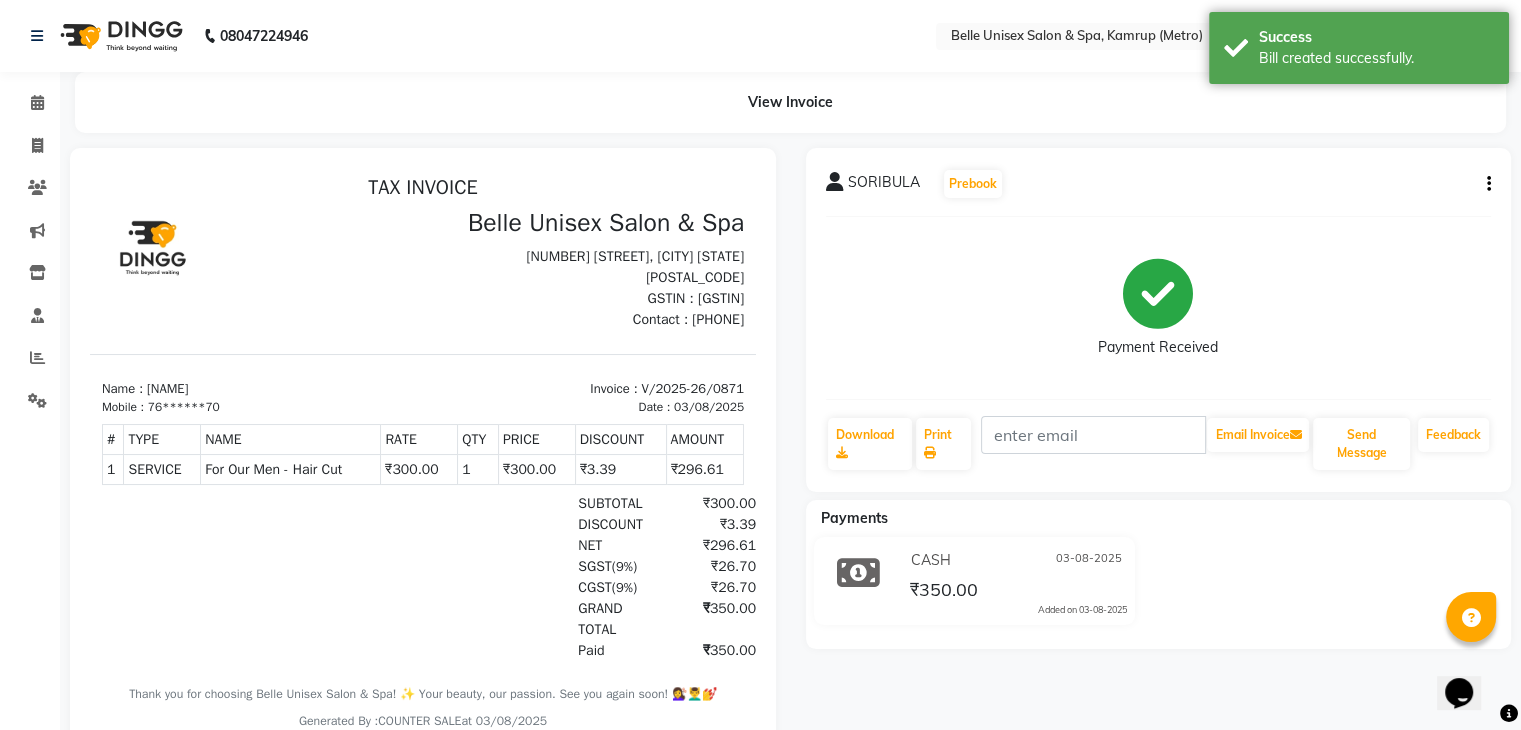 scroll, scrollTop: 0, scrollLeft: 0, axis: both 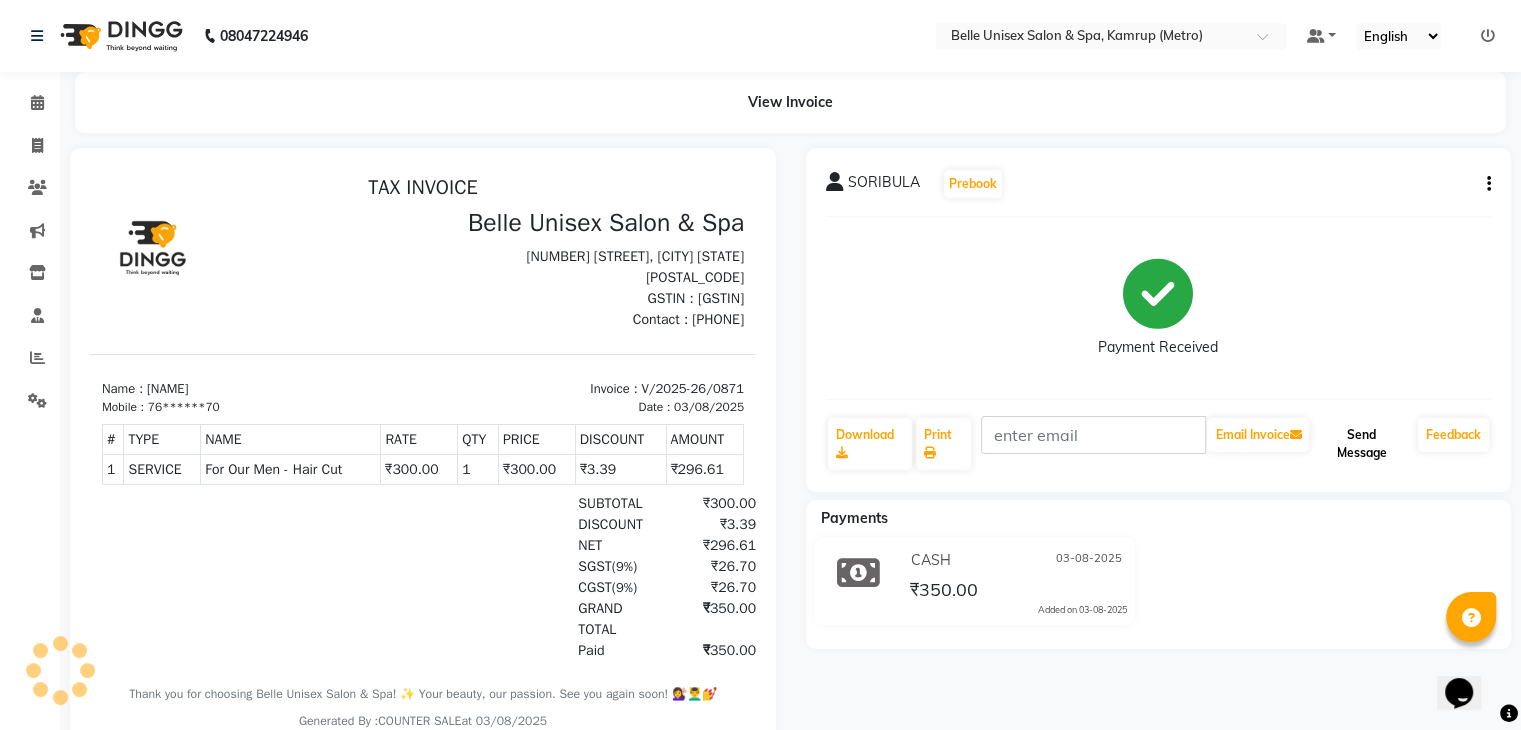 click on "Send Message" 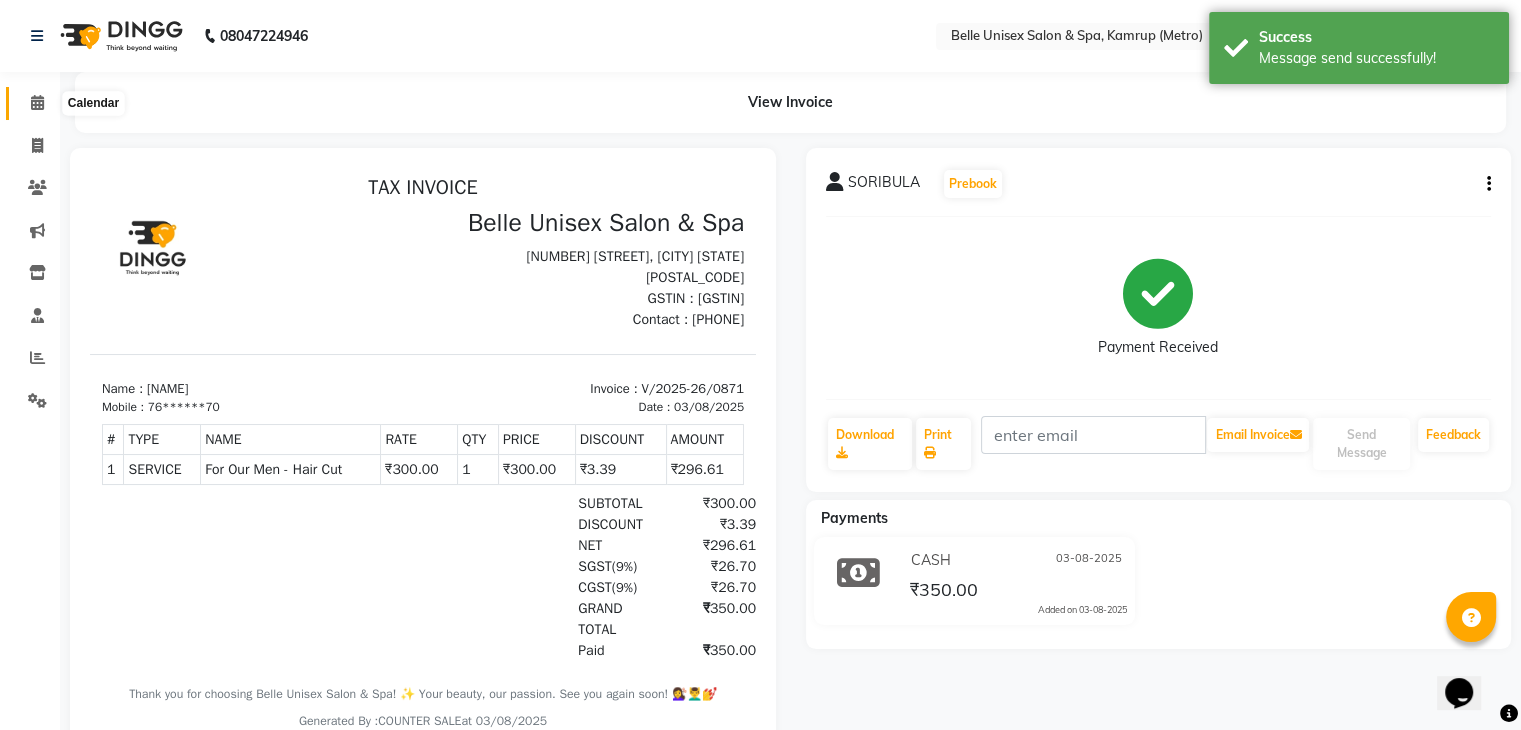 click 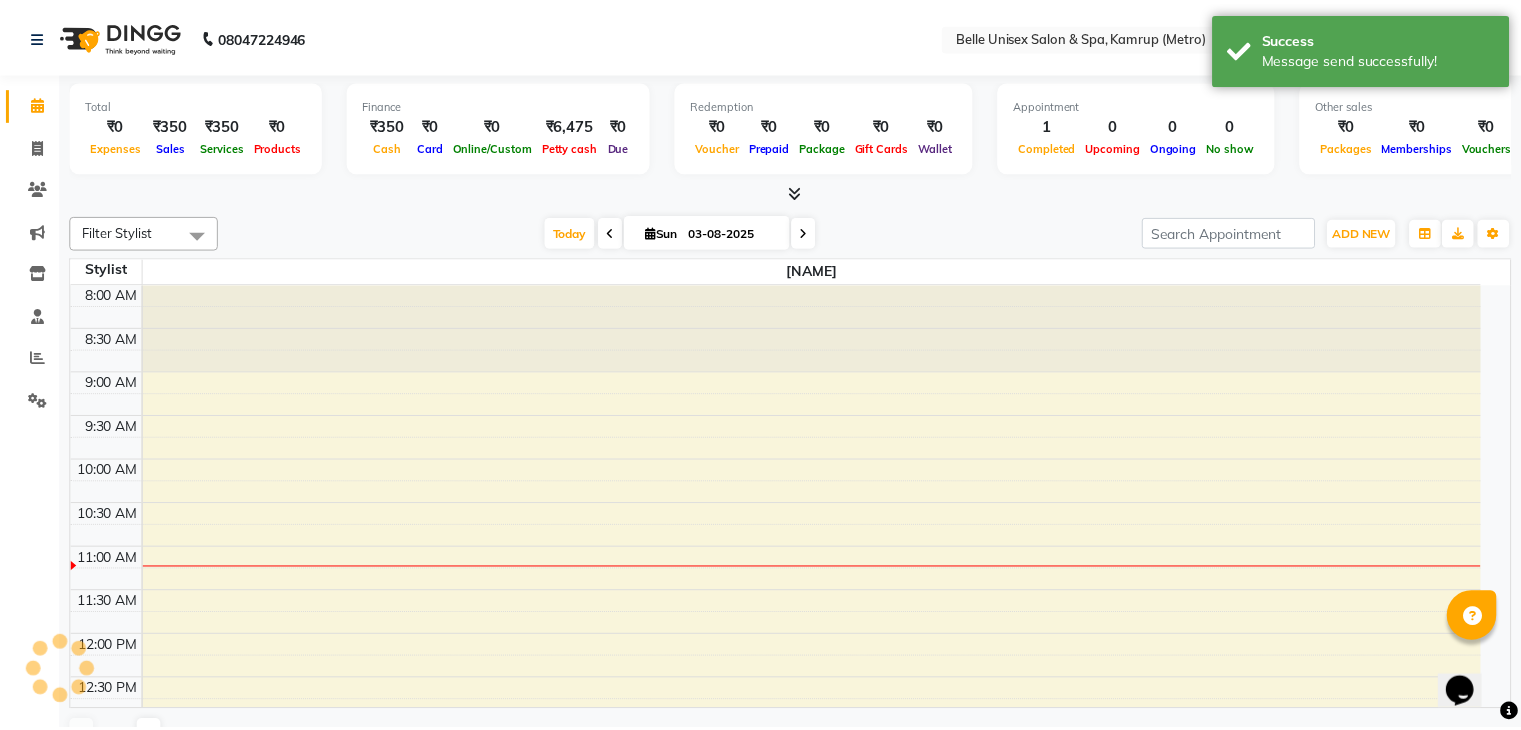 scroll, scrollTop: 0, scrollLeft: 0, axis: both 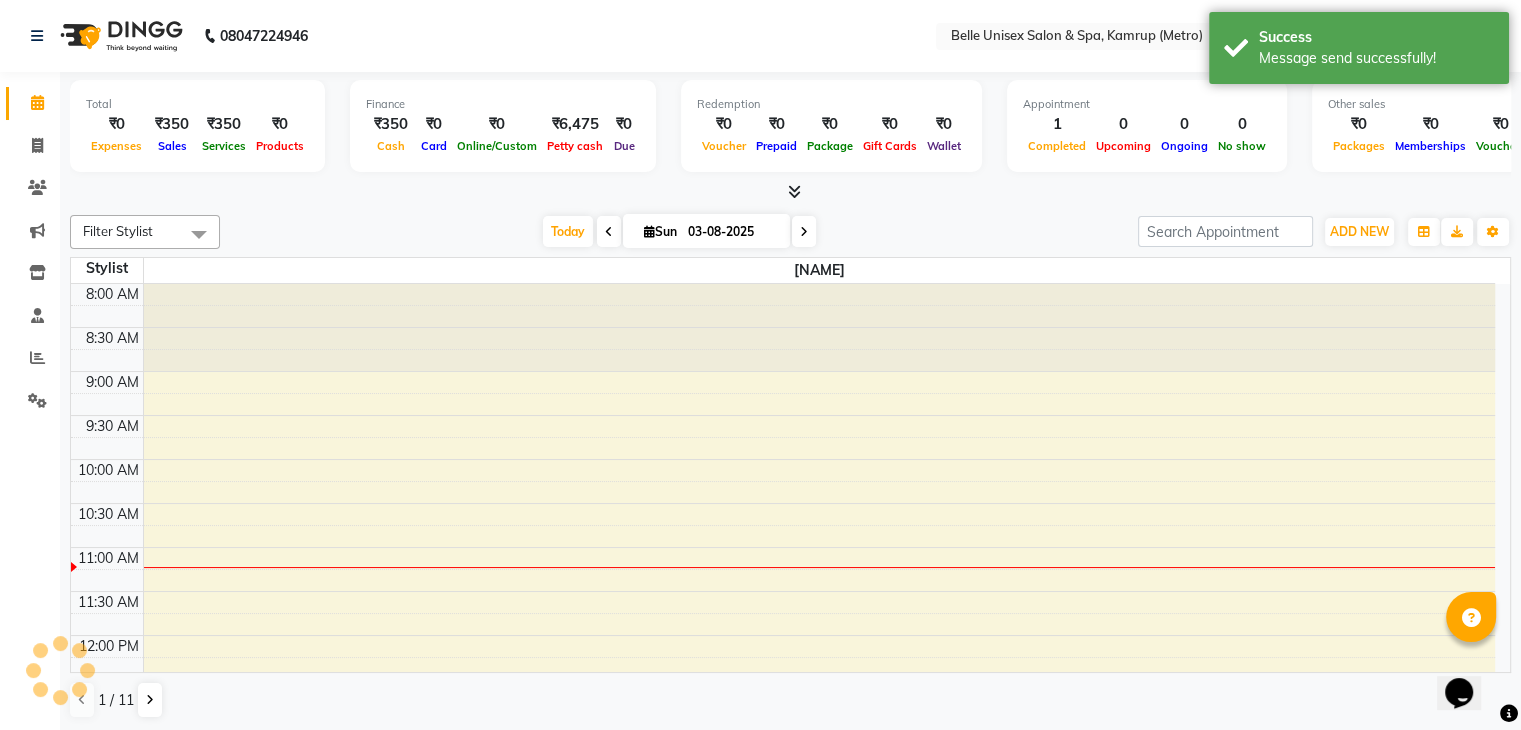 click on "Filter Stylist Select All ABBE ALEX UHD  ASEM  COUNTER SALE  IMLE AO JUPITARA(HK) PURNIMA HK  RANA KANTI SINHA  SANGAM THERAPIST SOBITA BU THOIBA M. Today  Sun 03-08-2025 Toggle Dropdown Add Appointment Add Invoice Add Expense Add Attendance Add Client Add Transaction Toggle Dropdown Add Appointment Add Invoice Add Expense Add Attendance Add Client ADD NEW Toggle Dropdown Add Appointment Add Invoice Add Expense Add Attendance Add Client Add Transaction Filter Stylist Select All ABBE ALEX UHD  ASEM  COUNTER SALE  IMLE AO JUPITARA(HK) PURNIMA HK  RANA KANTI SINHA  SANGAM THERAPIST SOBITA BU THOIBA M. Group By  Staff View   Room View  View as Vertical  Vertical - Week View  Horizontal  Horizontal - Week View  List  Toggle Dropdown Calendar Settings Manage Tags   Arrange Stylists   Reset Stylists  Full Screen  Show Available Stylist  Appointment Form Zoom 100% Staff/Room Display Count 1 Stylist ABBE 8:00 AM 8:30 AM 9:00 AM 9:30 AM 10:00 AM 10:30 AM 11:00 AM 11:30 AM 12:00 PM 12:30 PM 1:00 PM 1:30 PM 2:00 PM" 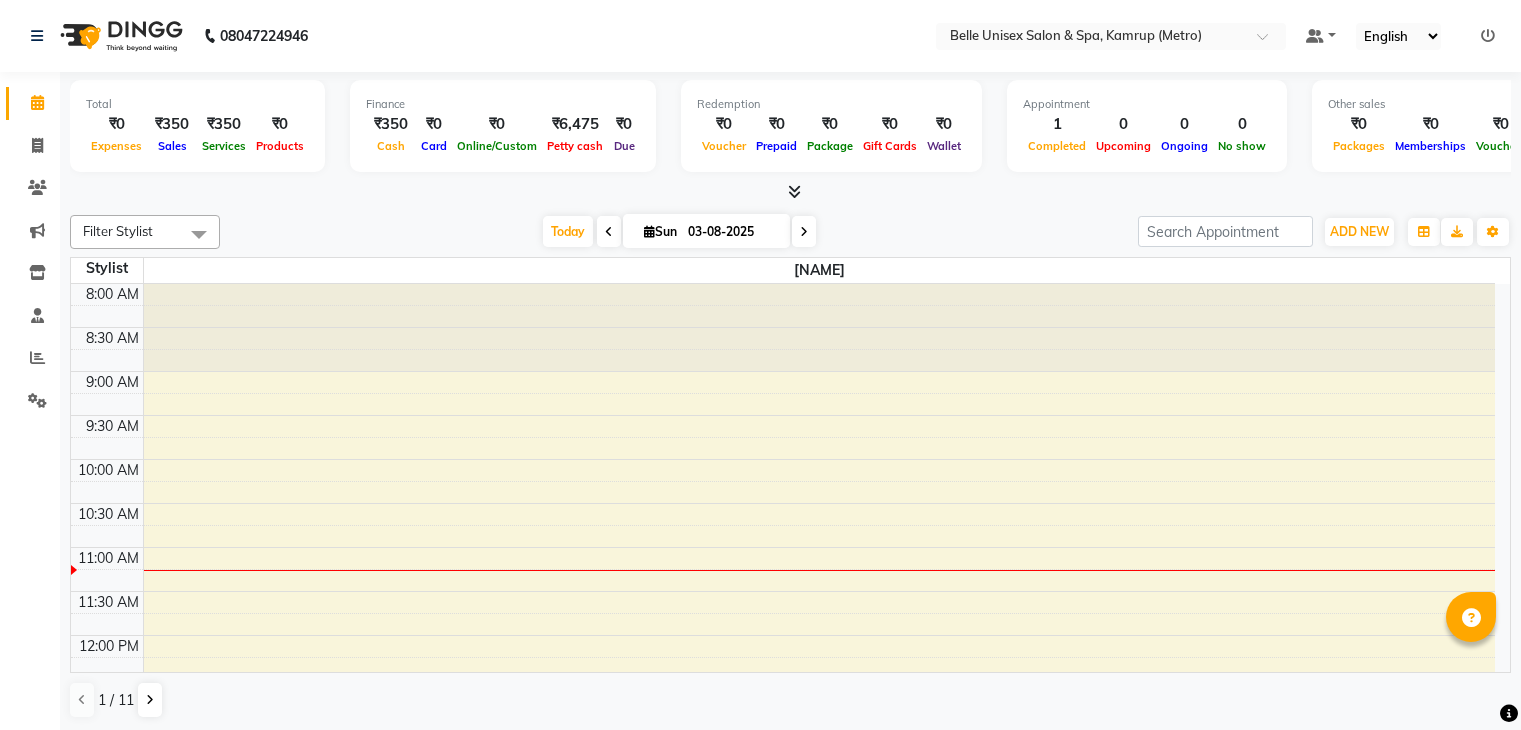 scroll, scrollTop: 0, scrollLeft: 0, axis: both 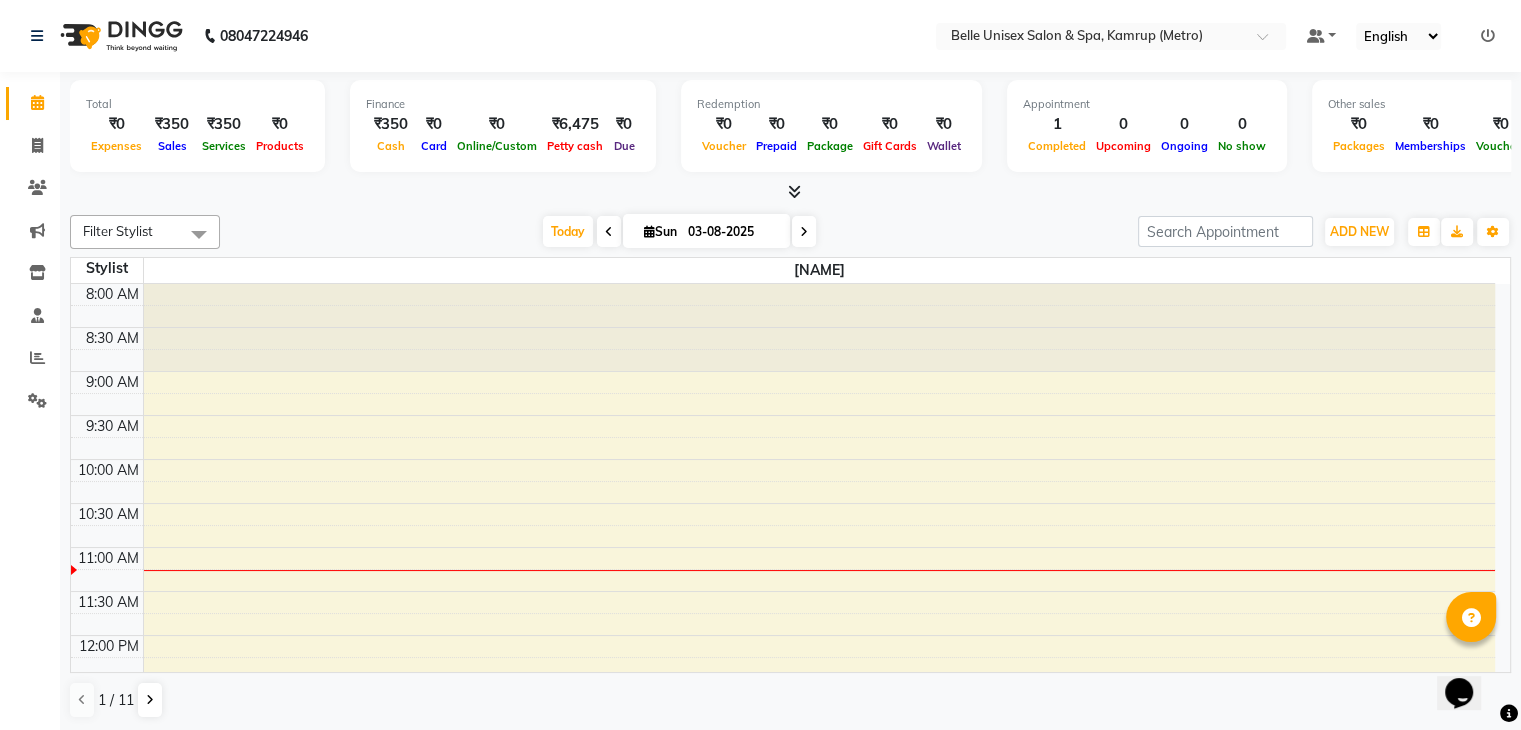 click on "Total  ₹0  Expenses ₹350  Sales ₹350  Services ₹0  Products" at bounding box center [197, 126] 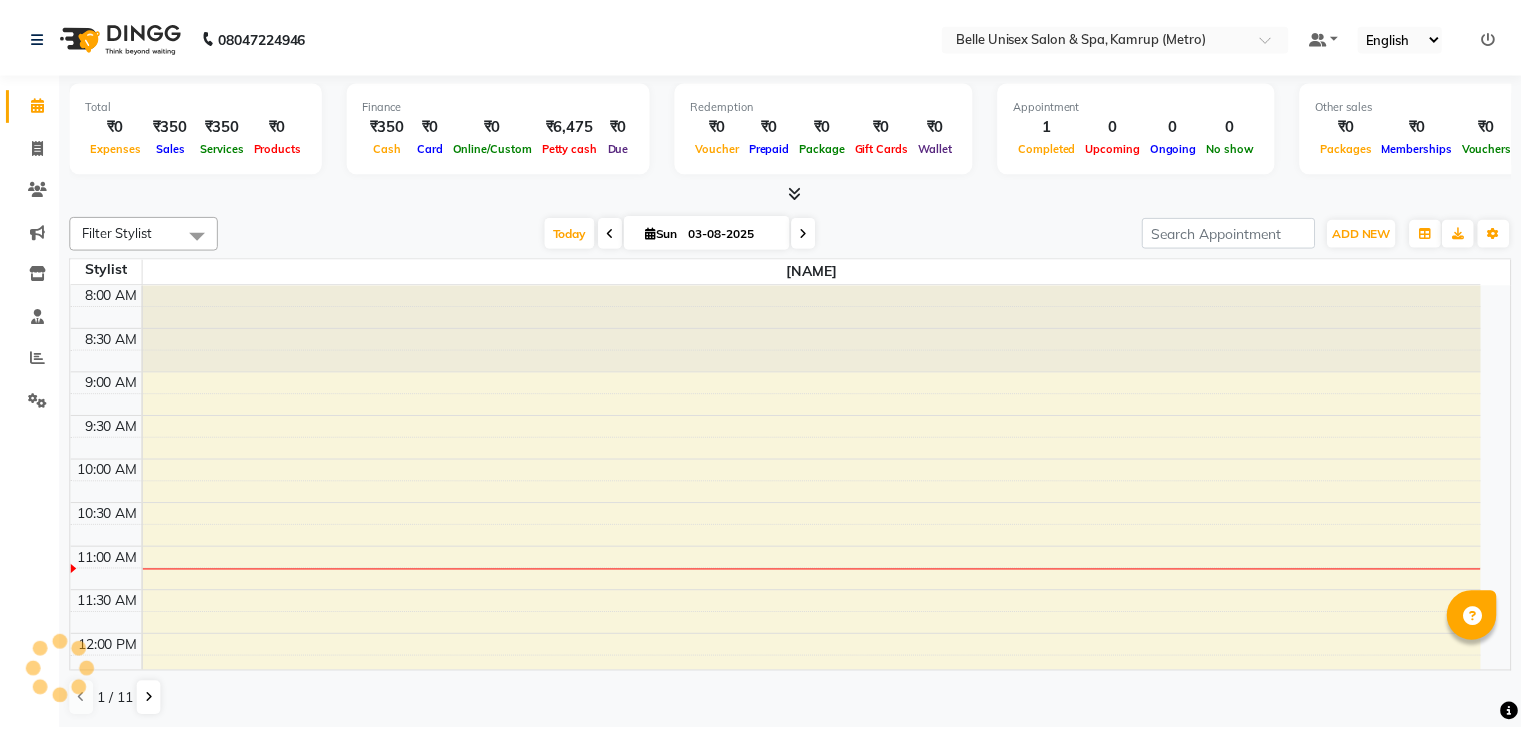 scroll, scrollTop: 0, scrollLeft: 0, axis: both 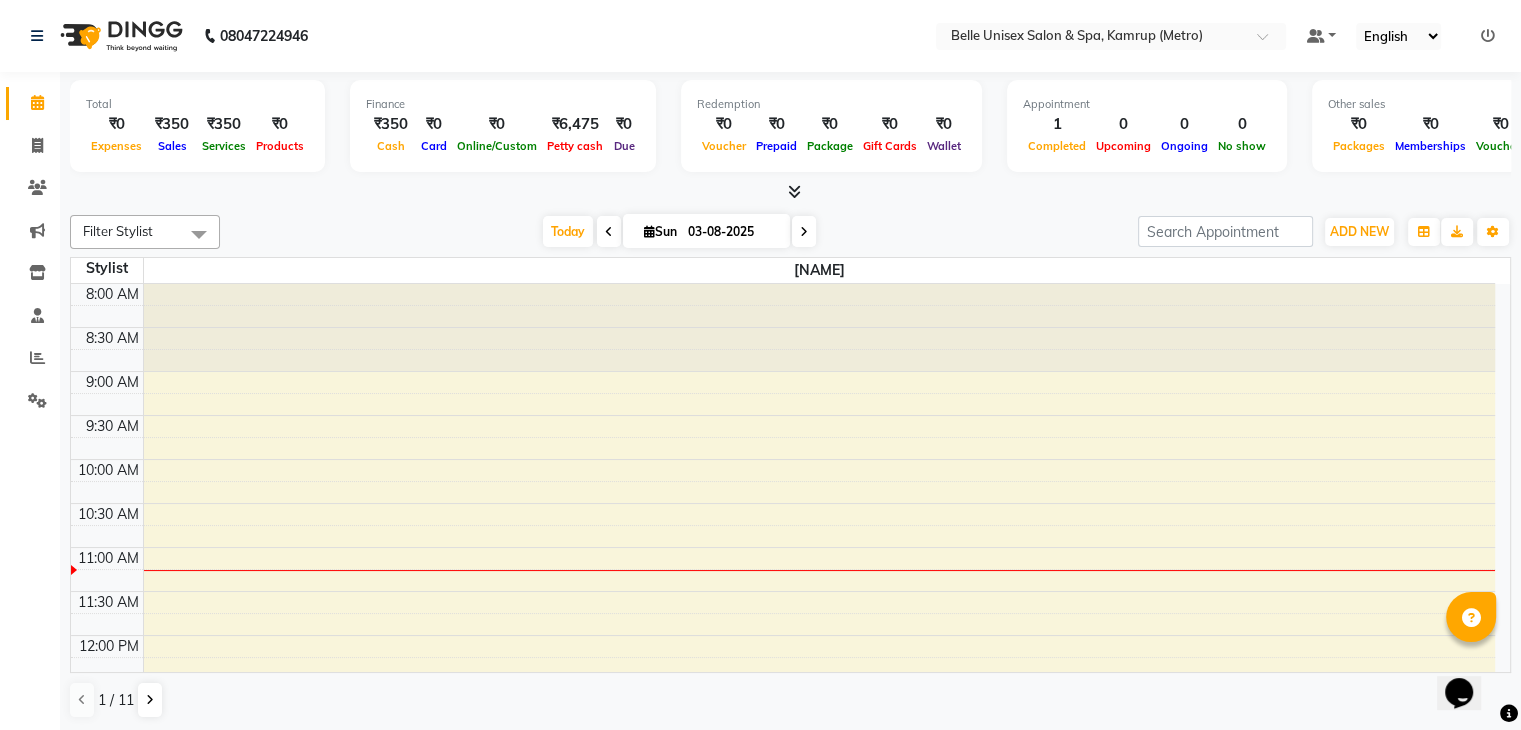 click on "Total  ₹0  Expenses ₹350  Sales ₹350  Services ₹0  Products Finance  ₹350  Cash ₹0  Card ₹0  Online/Custom ₹6,475 Petty cash ₹0 Due  Redemption  ₹0 Voucher ₹0 Prepaid ₹0 Package ₹0  Gift Cards ₹0  Wallet  Appointment  1 Completed 0 Upcoming 0 Ongoing 0 No show  Other sales  ₹0  Packages ₹0  Memberships ₹0  Vouchers ₹0  Prepaids ₹0  Gift Cards Filter Stylist Select All ABBE ALEX UHD  ASEM  COUNTER SALE  IMLE AO JUPITARA(HK) PURNIMA HK  RANA KANTI SINHA  SANGAM THERAPIST SOBITA BU THOIBA M. Today  Sun 03-08-2025 Toggle Dropdown Add Appointment Add Invoice Add Expense Add Attendance Add Client Add Transaction Toggle Dropdown Add Appointment Add Invoice Add Expense Add Attendance Add Client ADD NEW Toggle Dropdown Add Appointment Add Invoice Add Expense Add Attendance Add Client Add Transaction Filter Stylist Select All ABBE ALEX UHD  ASEM  COUNTER SALE  IMLE AO JUPITARA(HK) PURNIMA HK  RANA KANTI SINHA  SANGAM THERAPIST SOBITA BU THOIBA M. Group By  Staff View   Room View  1" 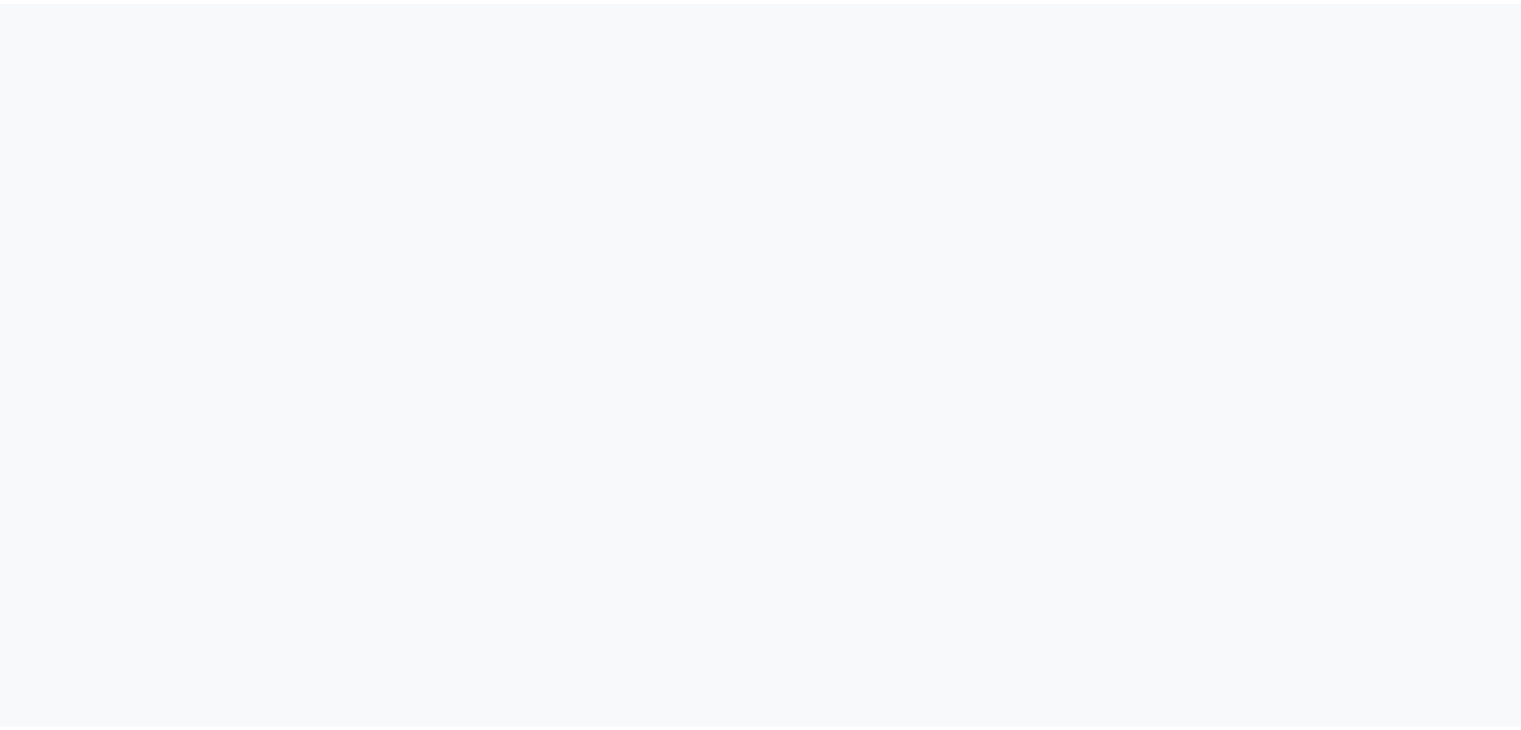 scroll, scrollTop: 0, scrollLeft: 0, axis: both 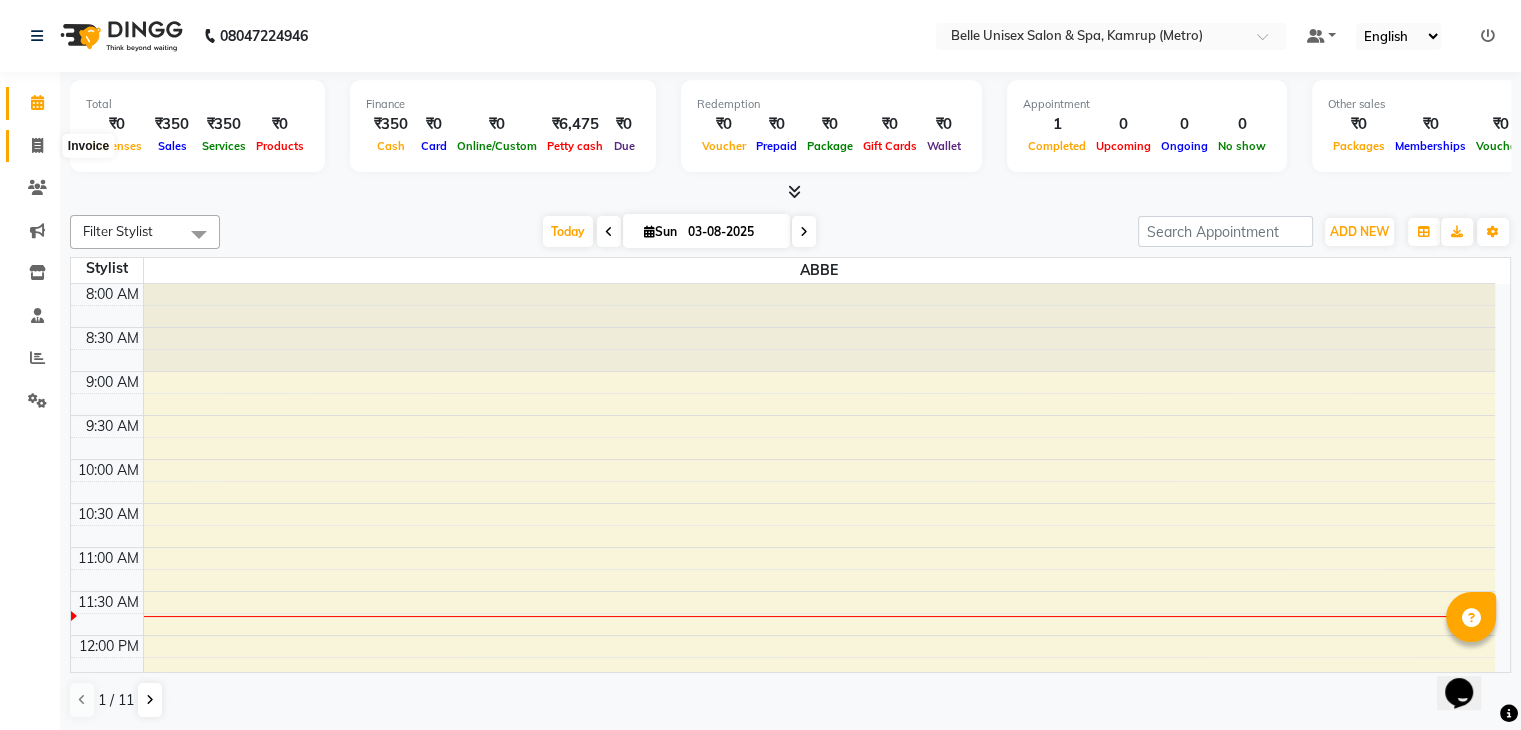 click 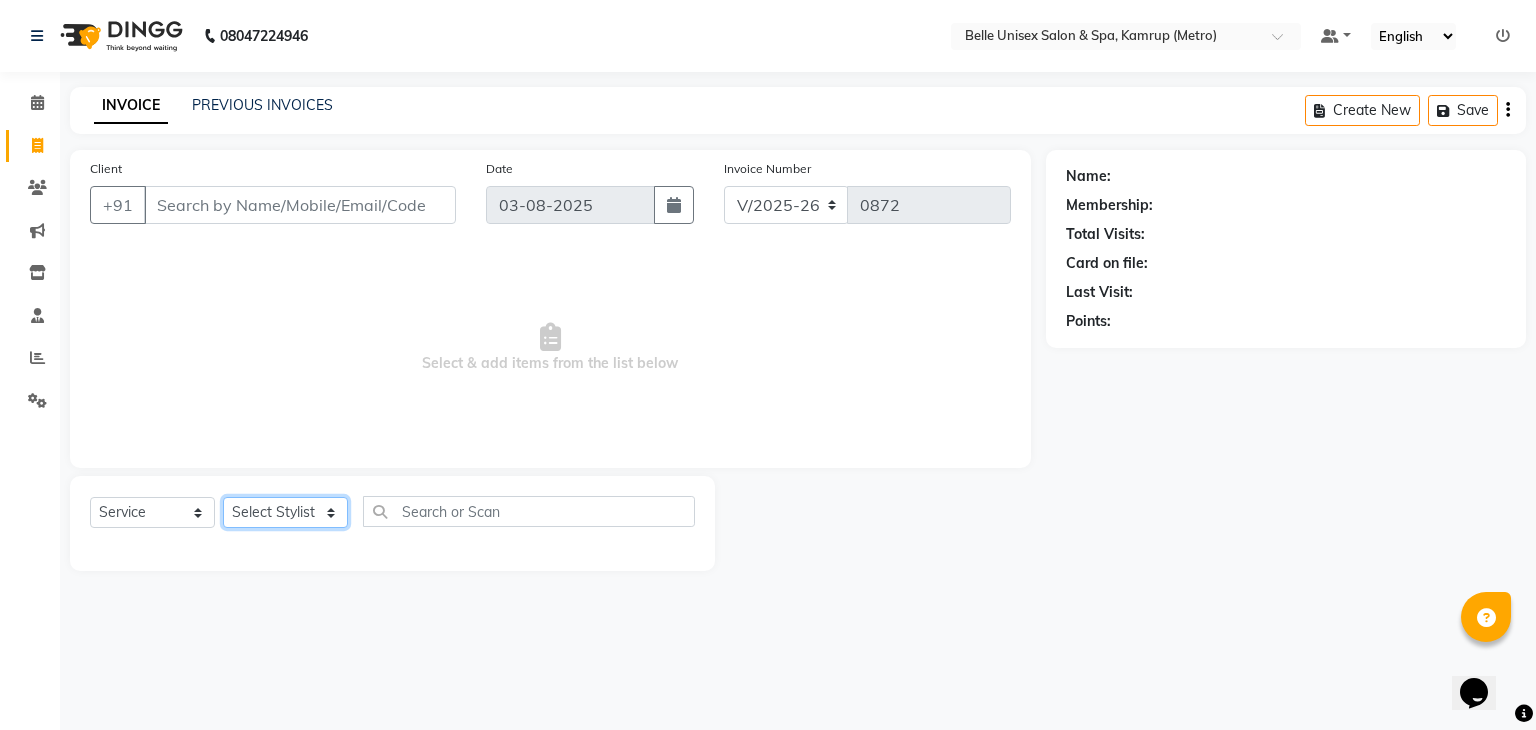 click on "Select Stylist ABBE Admin id ALEX UHD  ASEM  COUNTER SALE  IMLE AO JUPITARA(HK) PURNIMA HK  RANA KANTI SINHA   SABEHA SANGAM THERAPIST SOBITA BU THOIBA M." 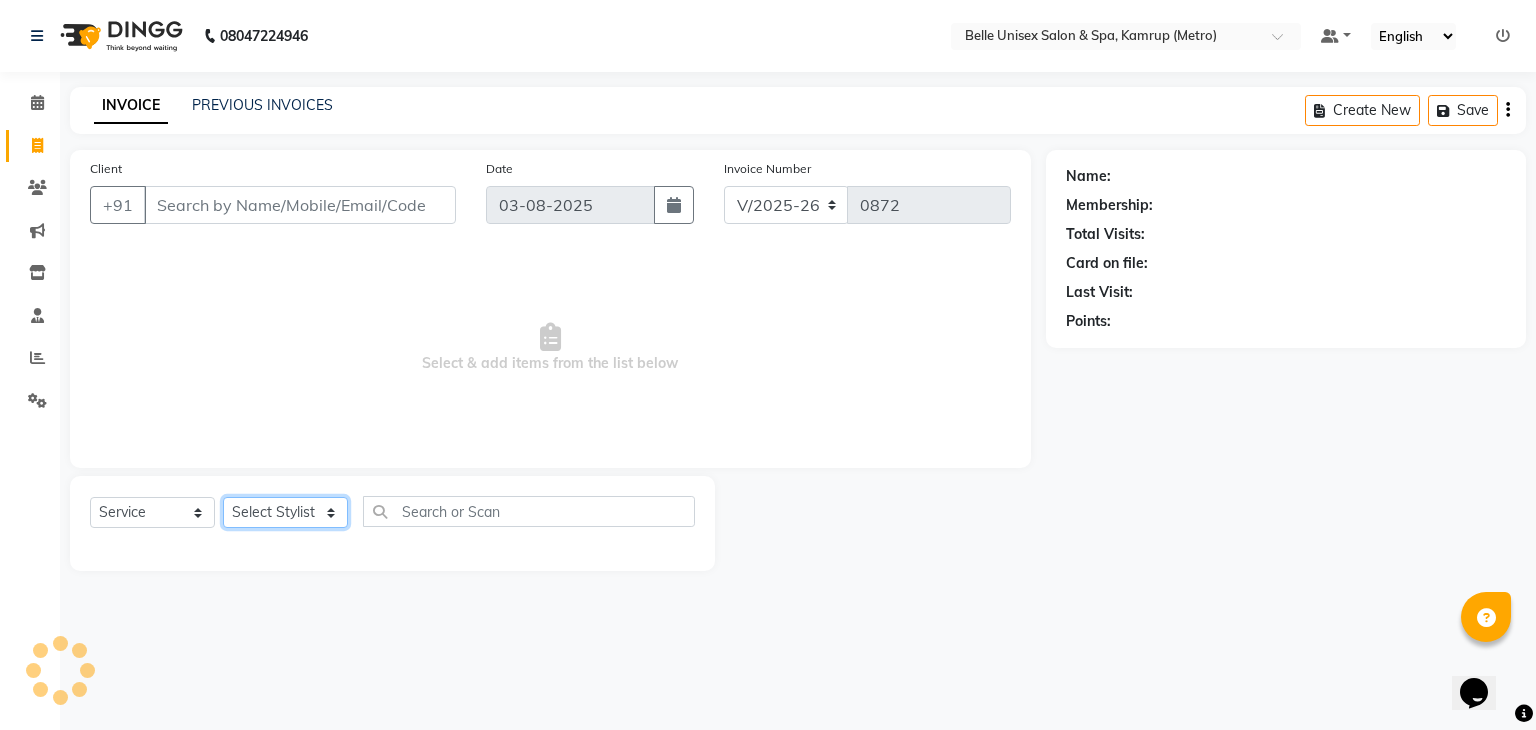 select on "62448" 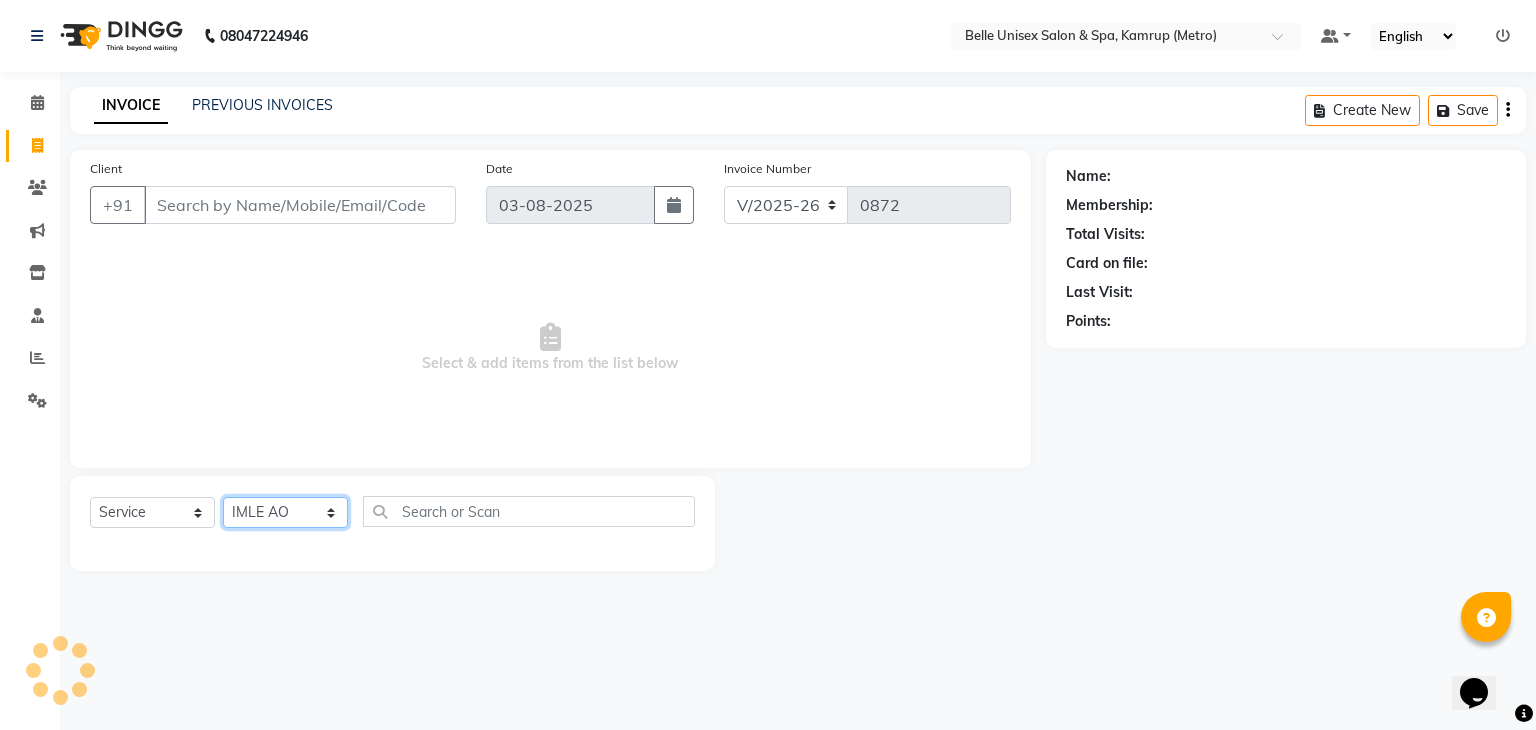 click on "Select Stylist ABBE Admin id ALEX UHD  ASEM  COUNTER SALE  IMLE AO JUPITARA(HK) PURNIMA HK  RANA KANTI SINHA   SABEHA SANGAM THERAPIST SOBITA BU THOIBA M." 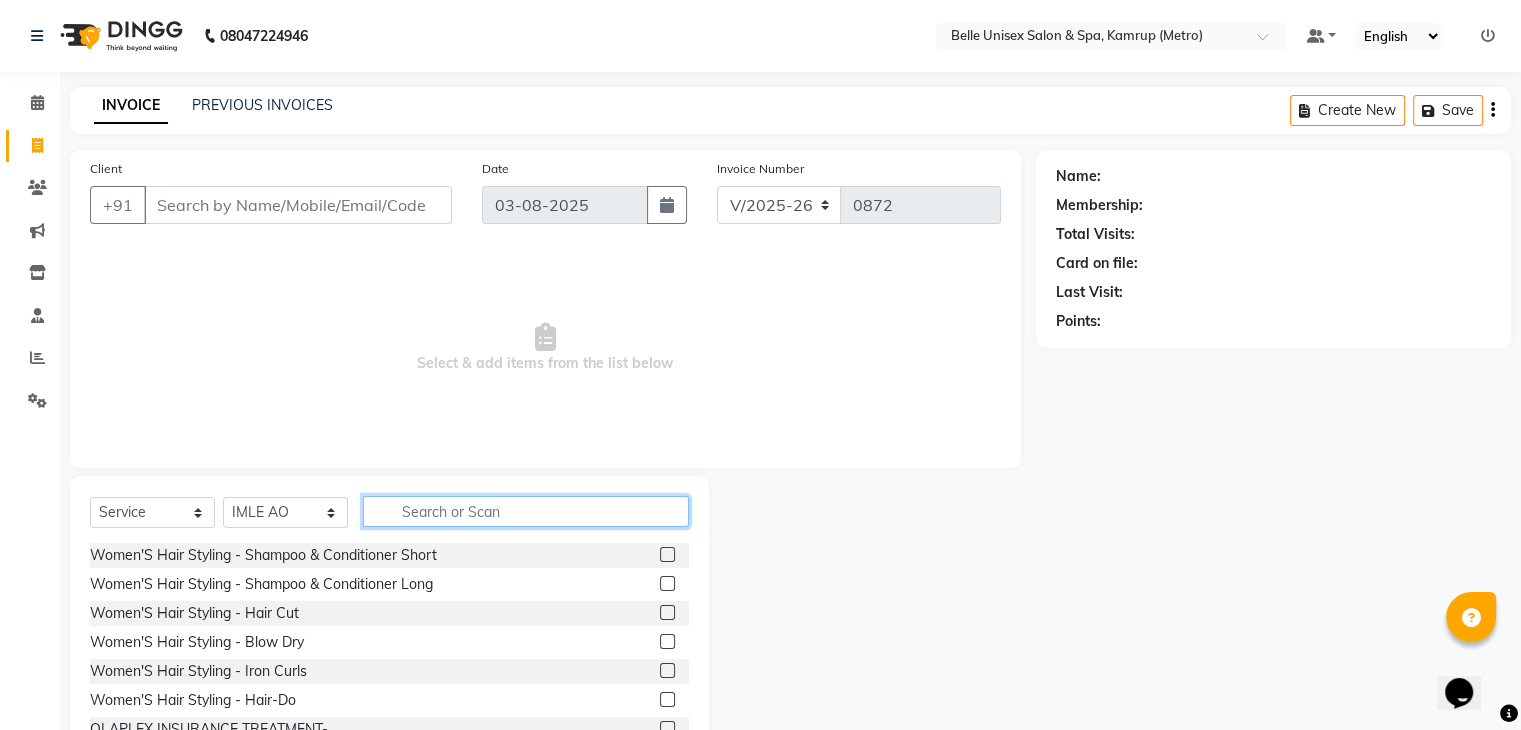 click 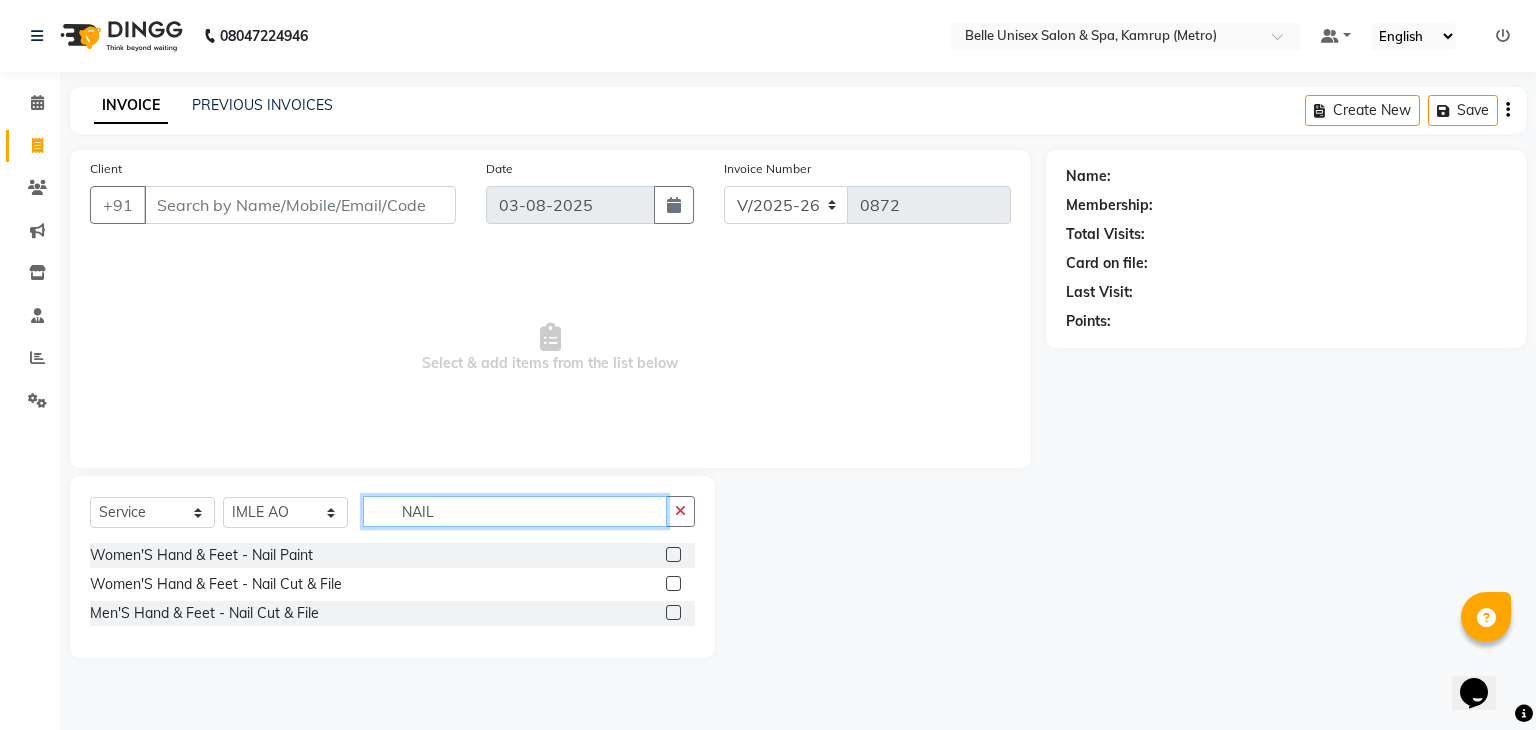 type on "NAIL" 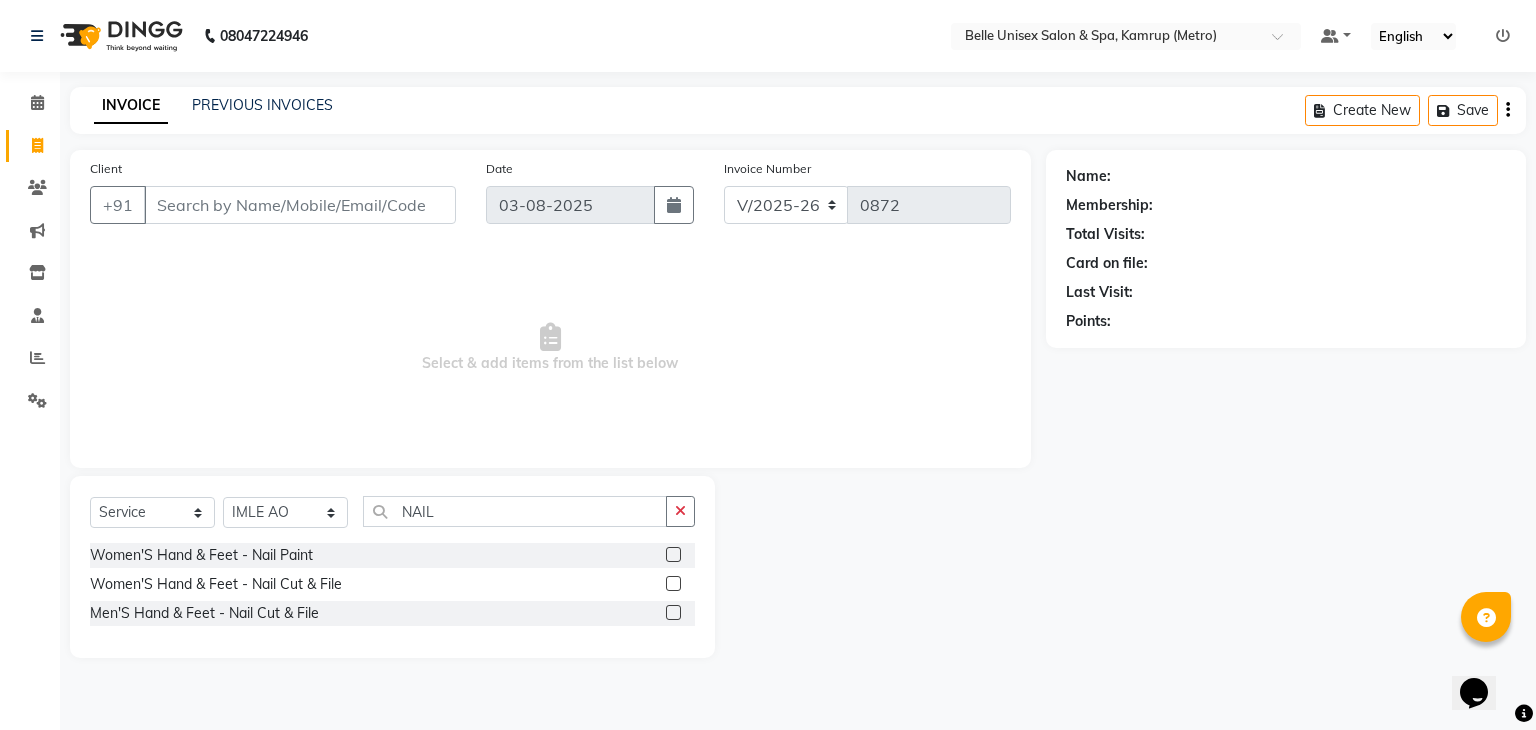 click 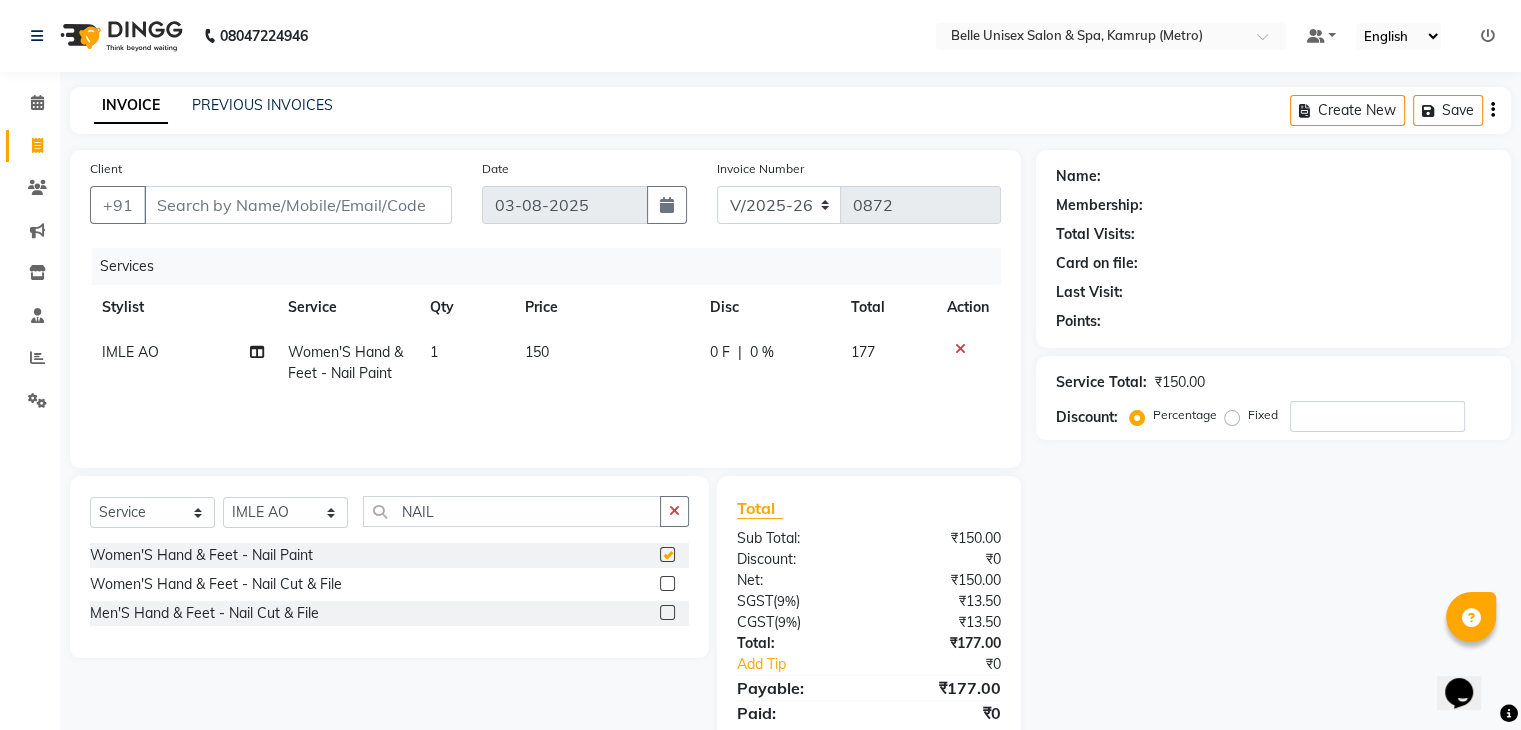 checkbox on "false" 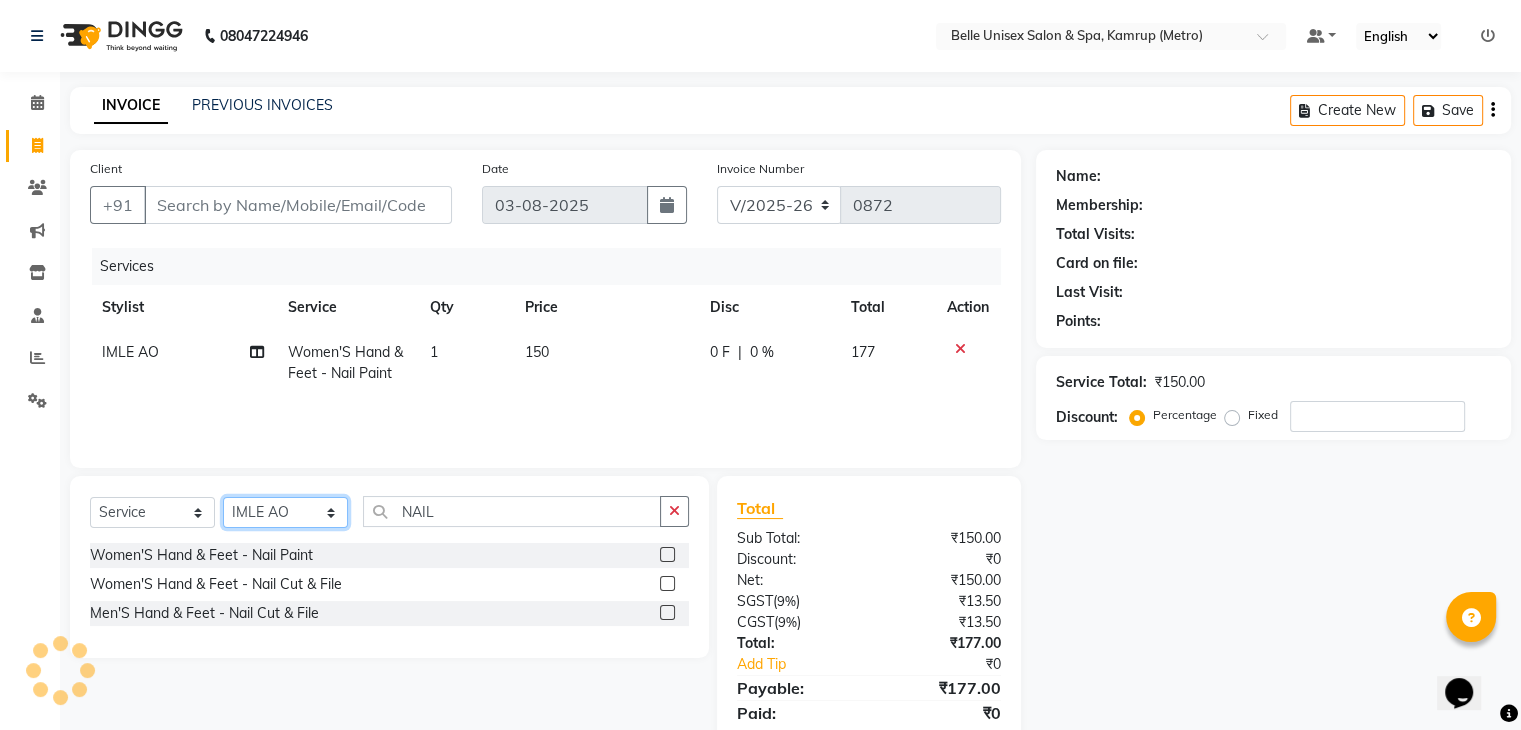 click on "Select Stylist ABBE Admin id ALEX UHD  ASEM  COUNTER SALE  IMLE AO JUPITARA(HK) PURNIMA HK  RANA KANTI SINHA   SABEHA SANGAM THERAPIST SOBITA BU THOIBA M." 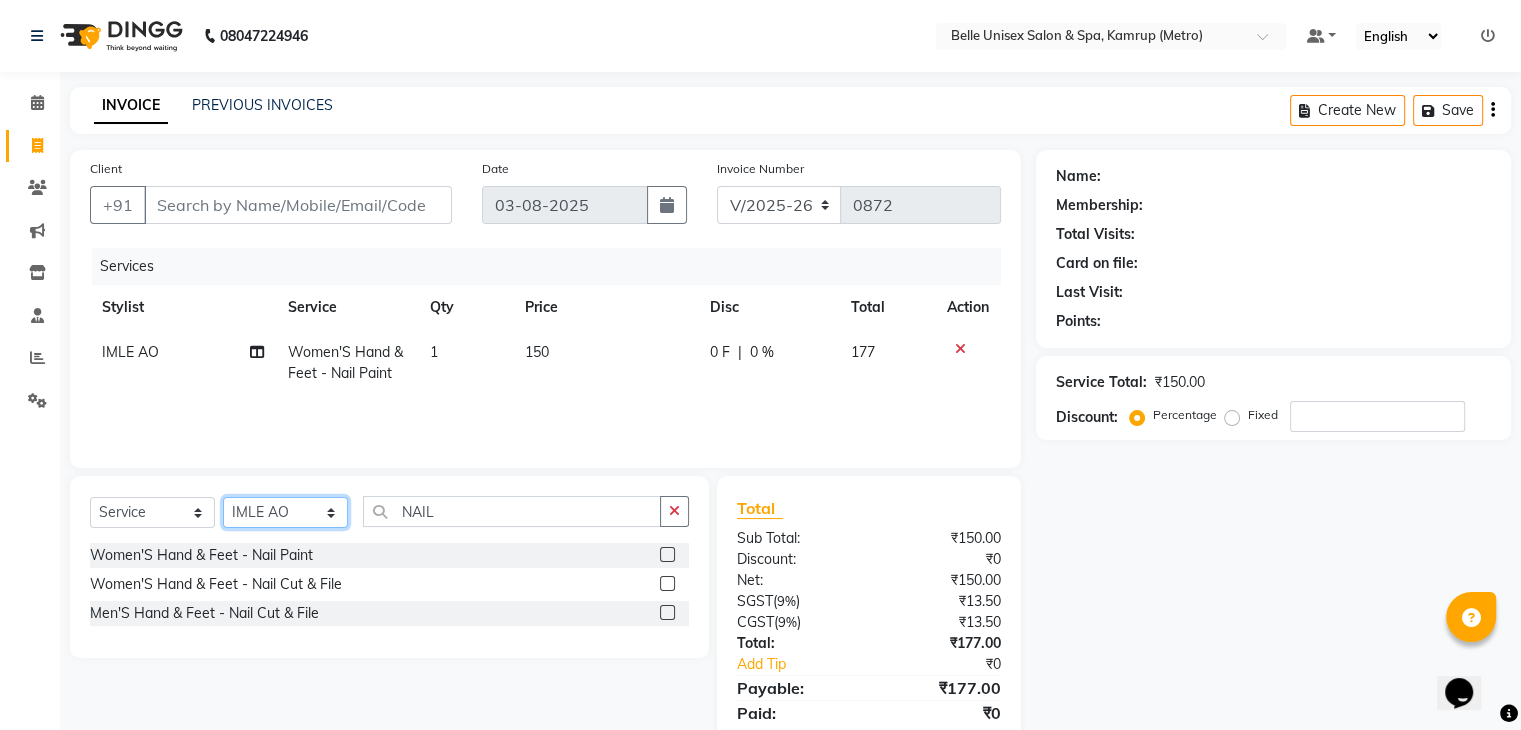 select on "76986" 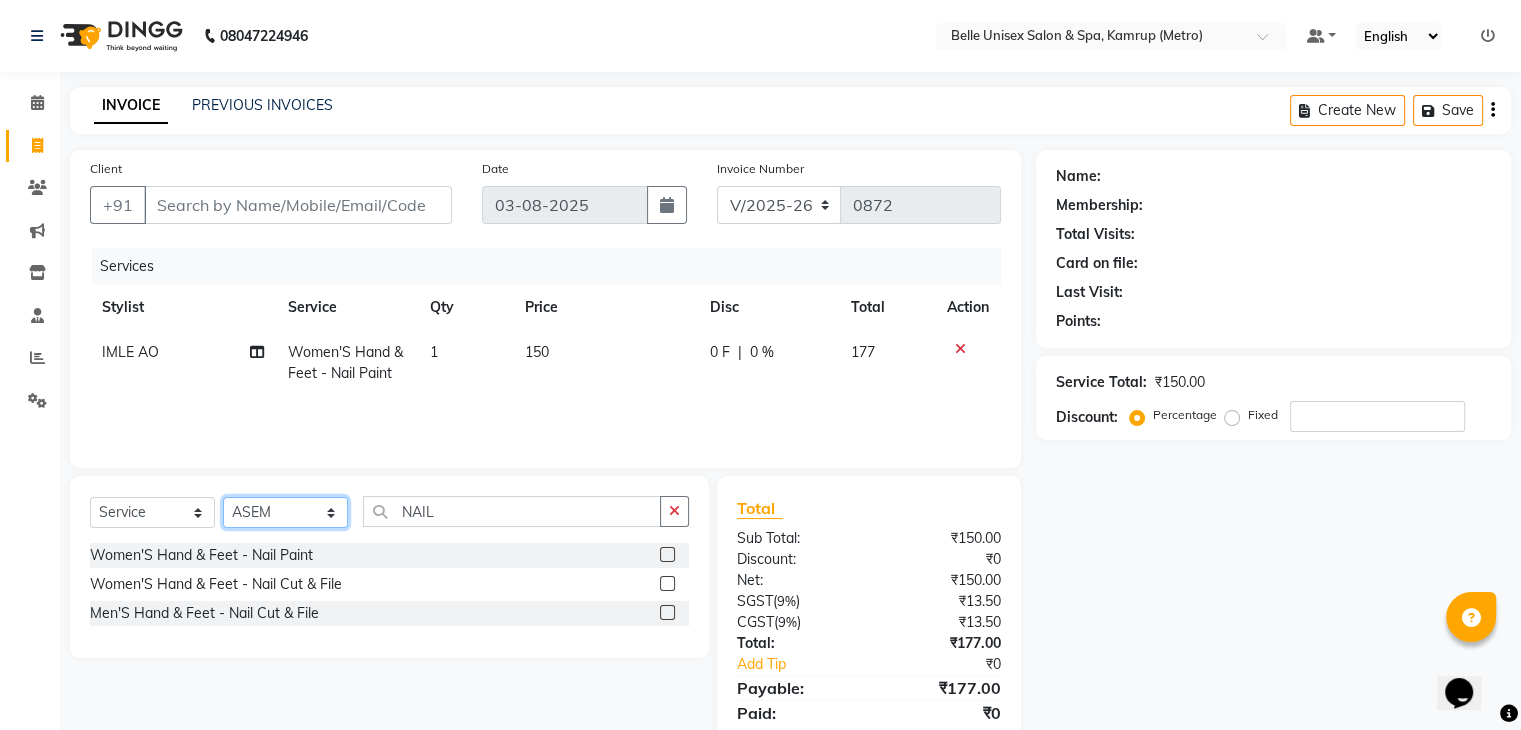 click on "Select Stylist ABBE Admin id ALEX UHD  ASEM  COUNTER SALE  IMLE AO JUPITARA(HK) PURNIMA HK  RANA KANTI SINHA   SABEHA SANGAM THERAPIST SOBITA BU THOIBA M." 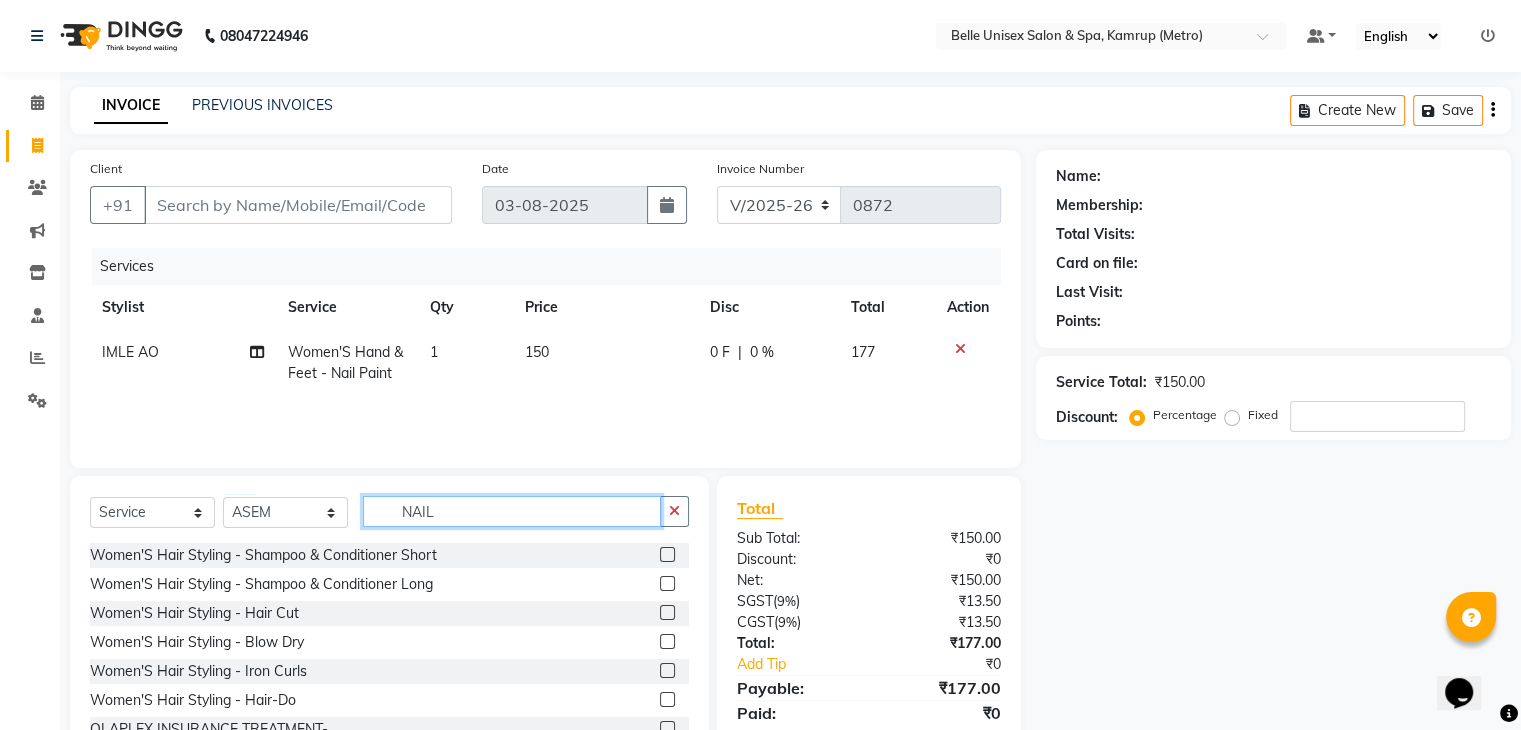drag, startPoint x: 454, startPoint y: 512, endPoint x: 300, endPoint y: 513, distance: 154.00325 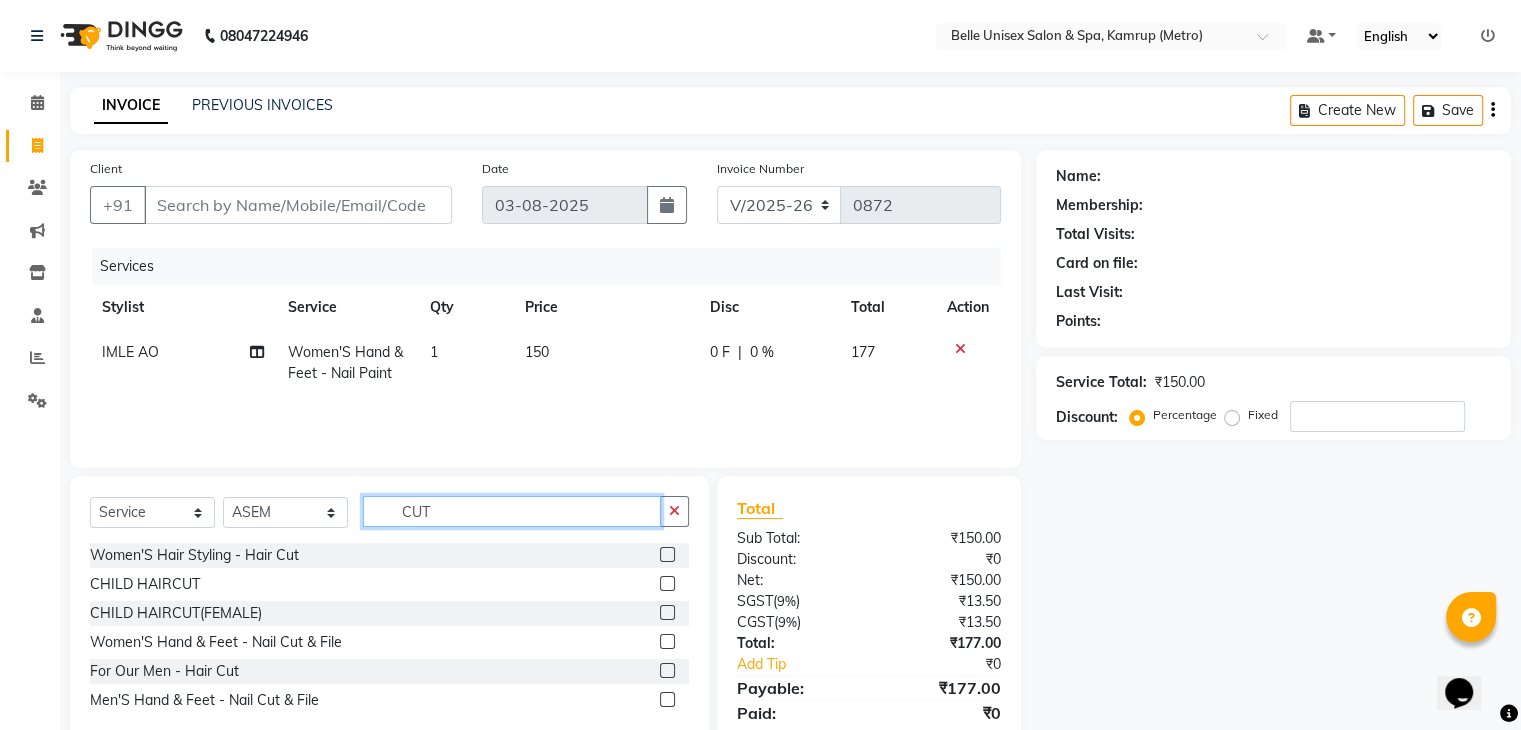 type on "CUT" 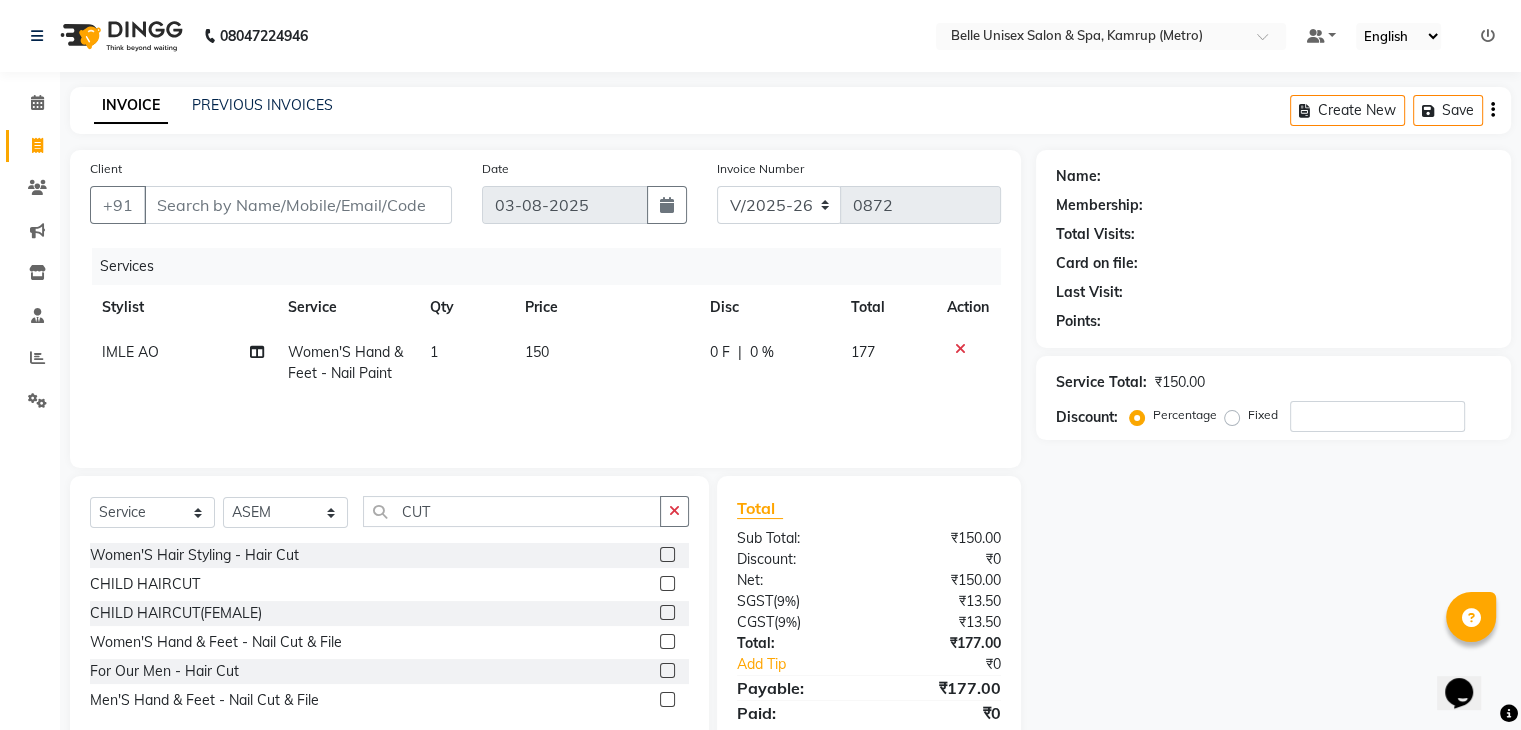 click 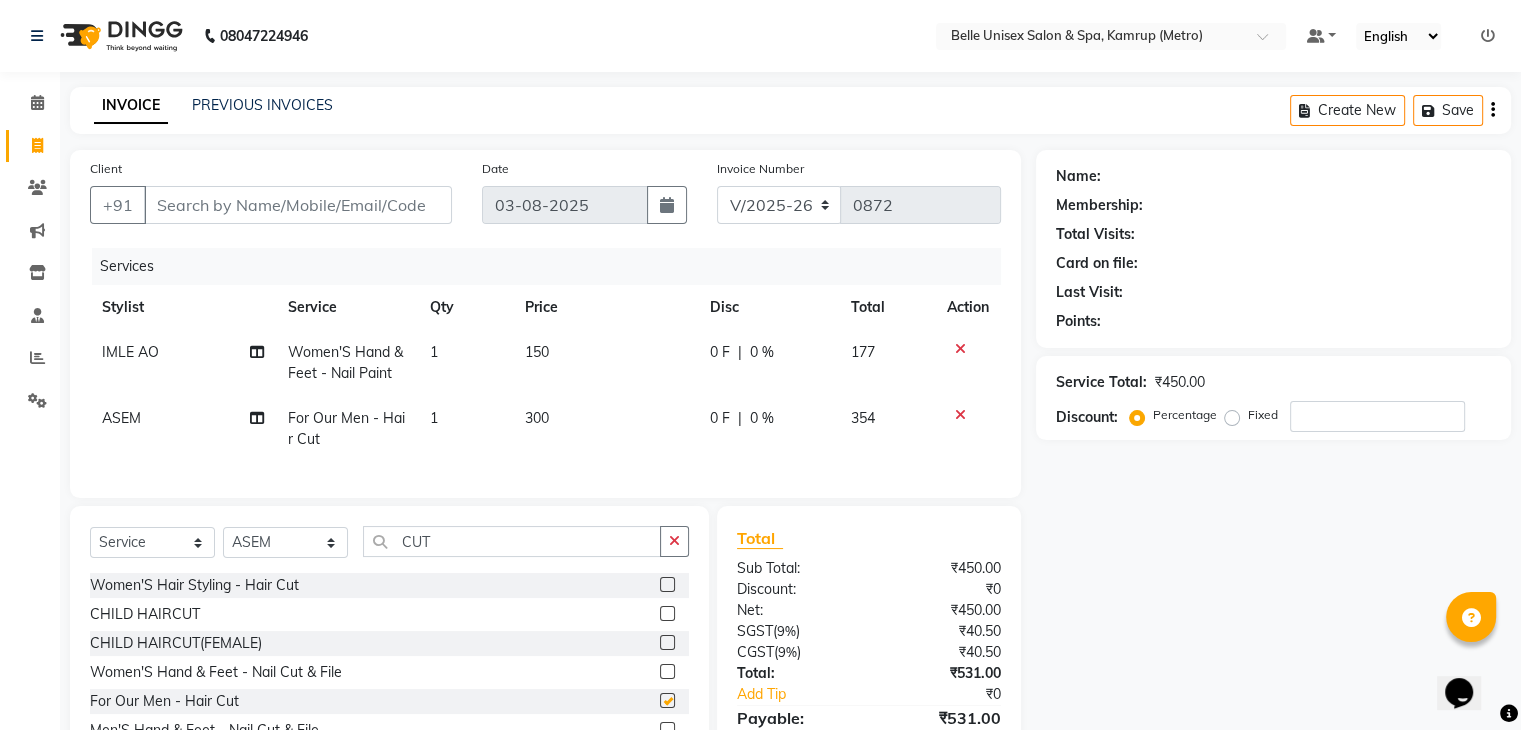 checkbox on "false" 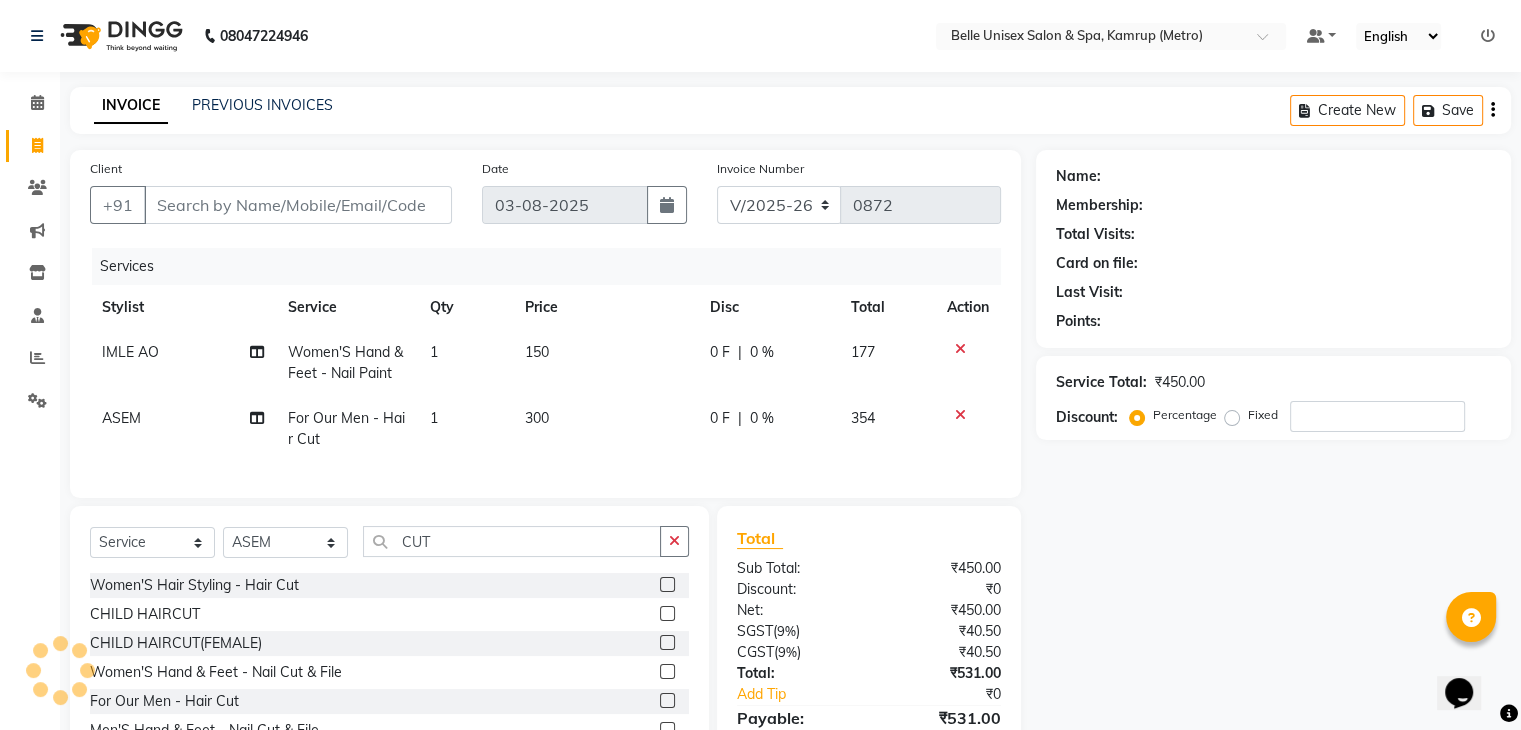 click 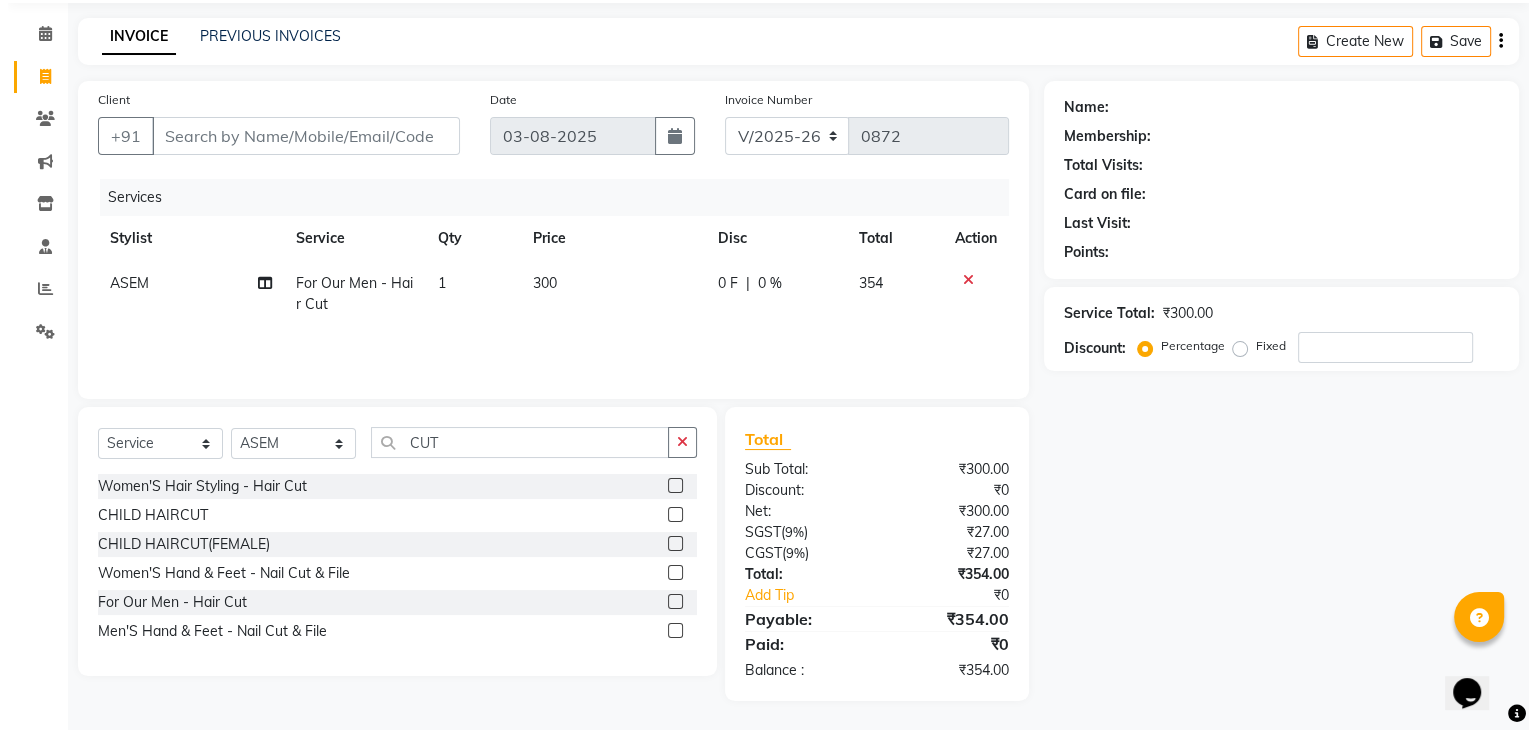 scroll, scrollTop: 71, scrollLeft: 0, axis: vertical 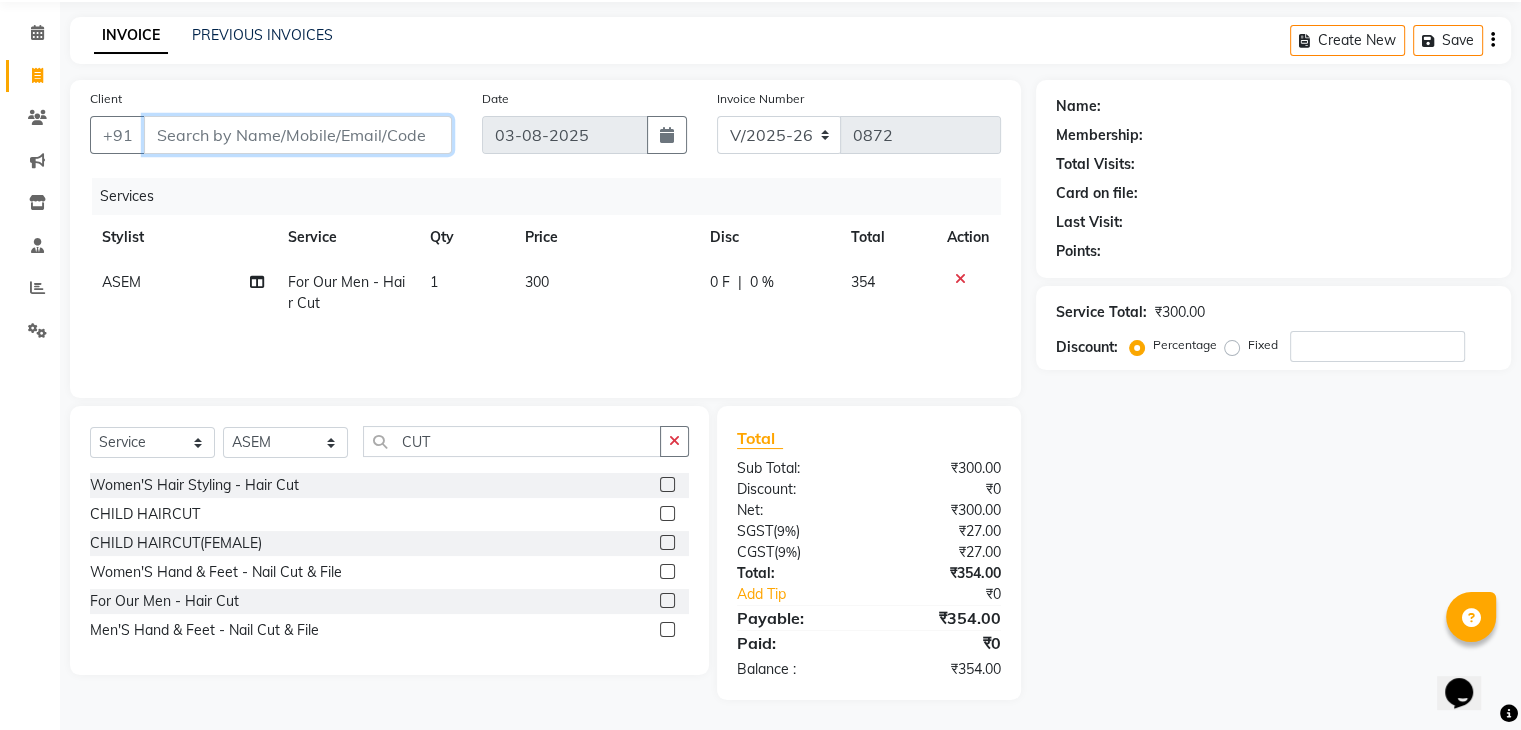 click on "Client" at bounding box center (298, 135) 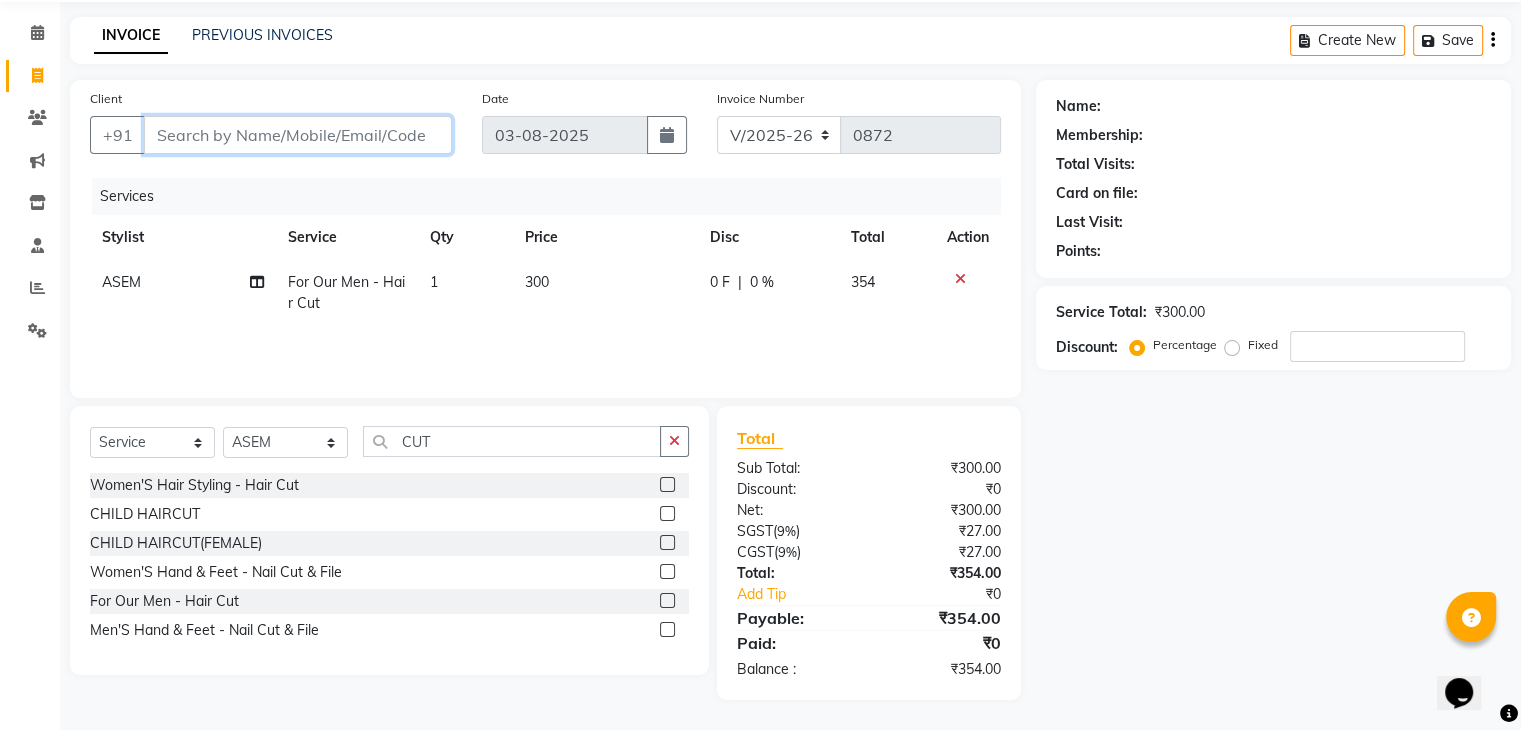 type on "8" 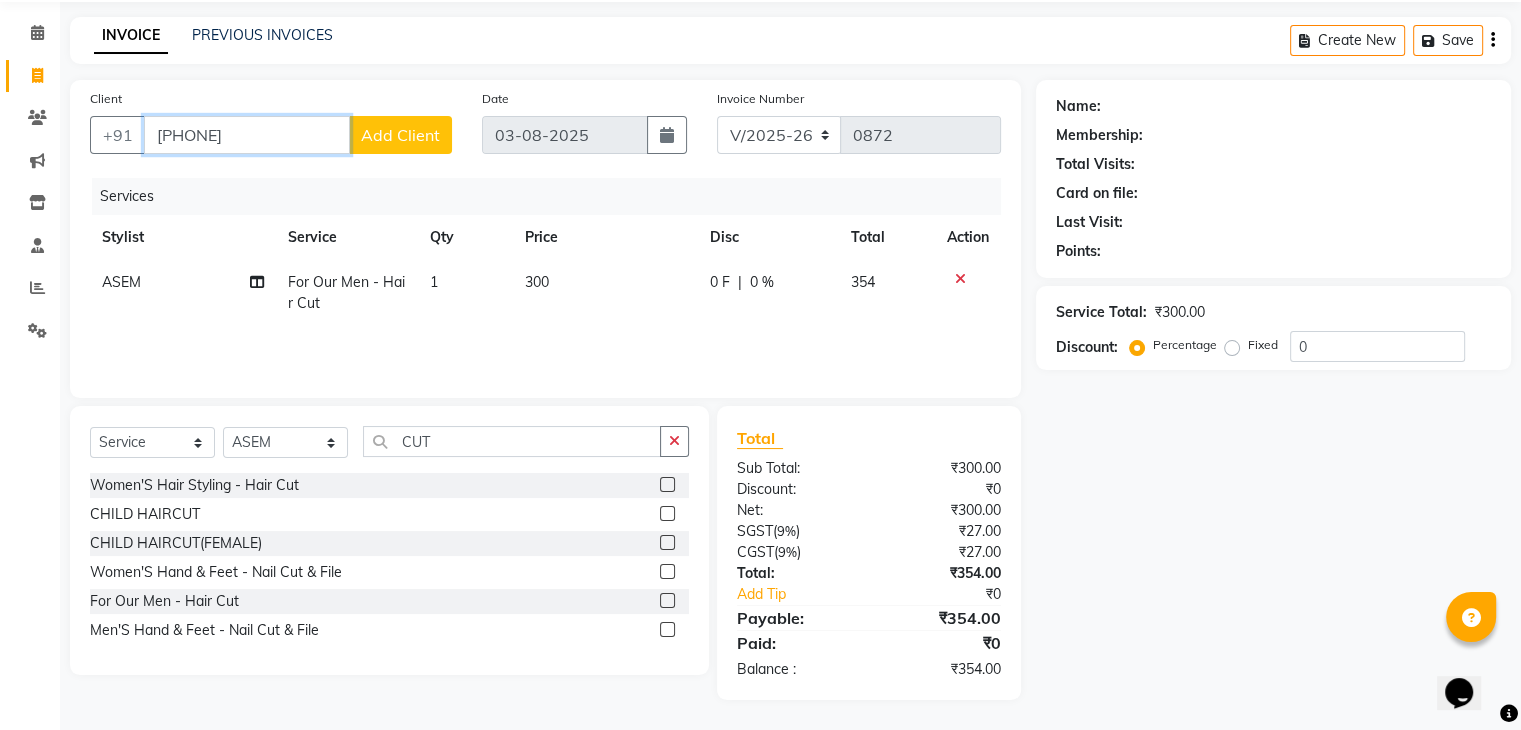type on "8761945416" 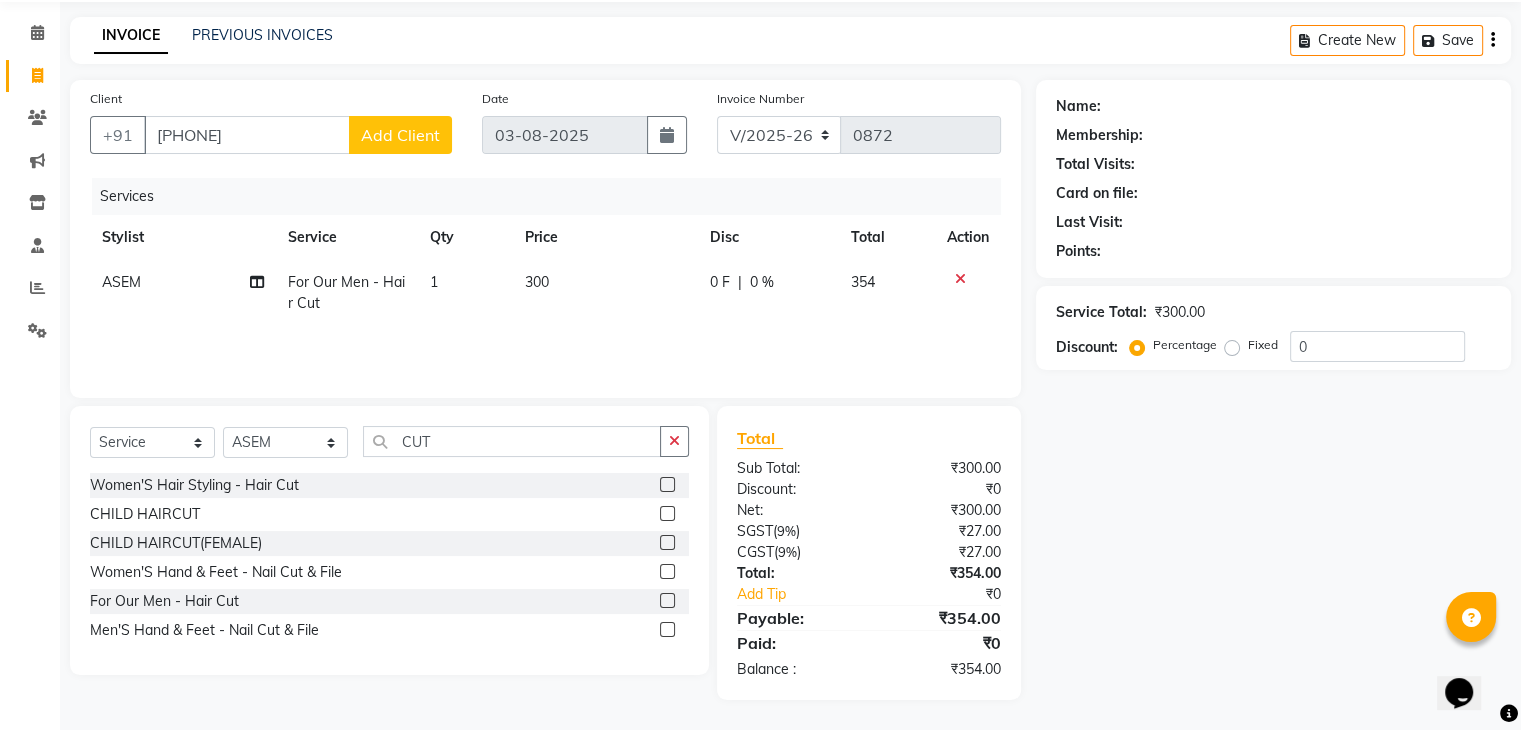 click on "Add Client" 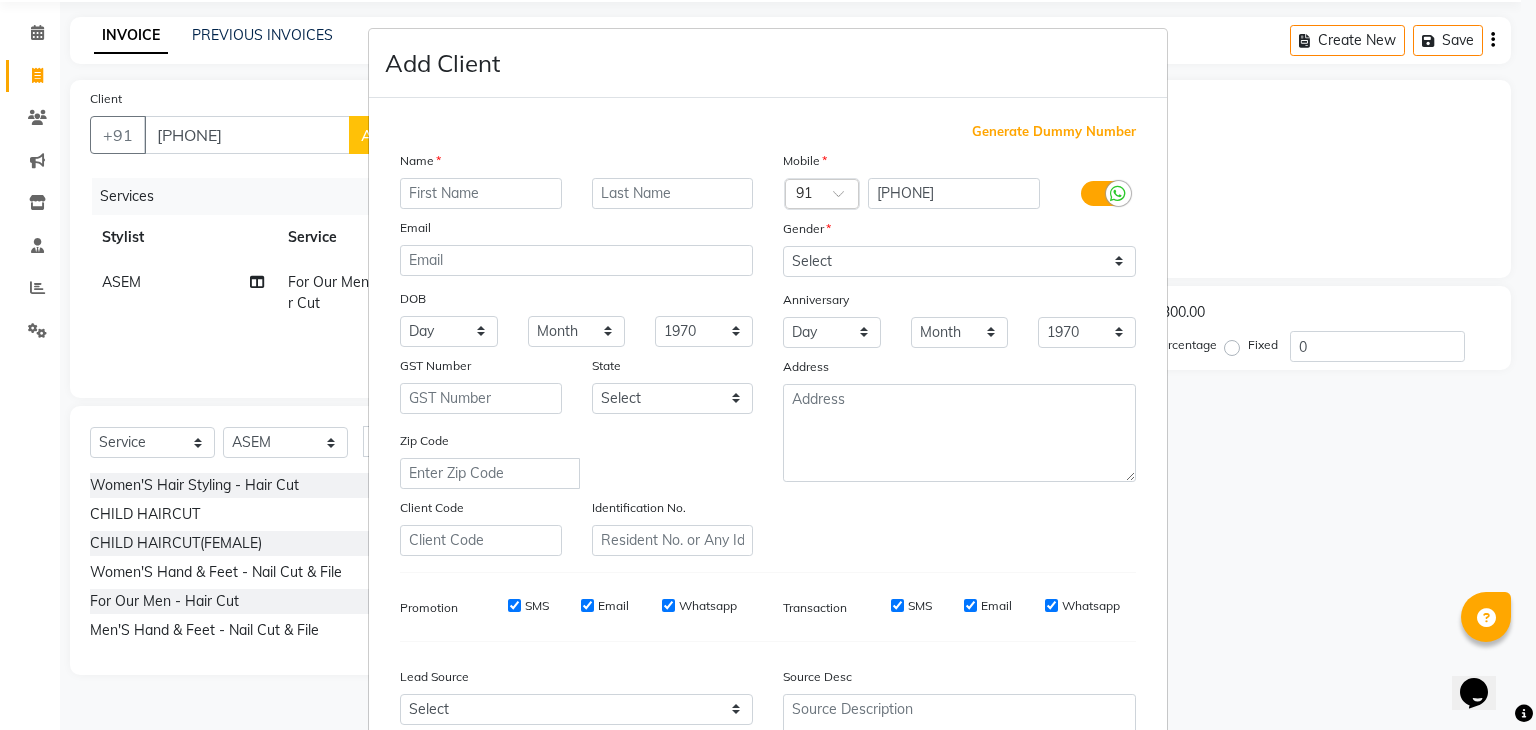 click at bounding box center (481, 193) 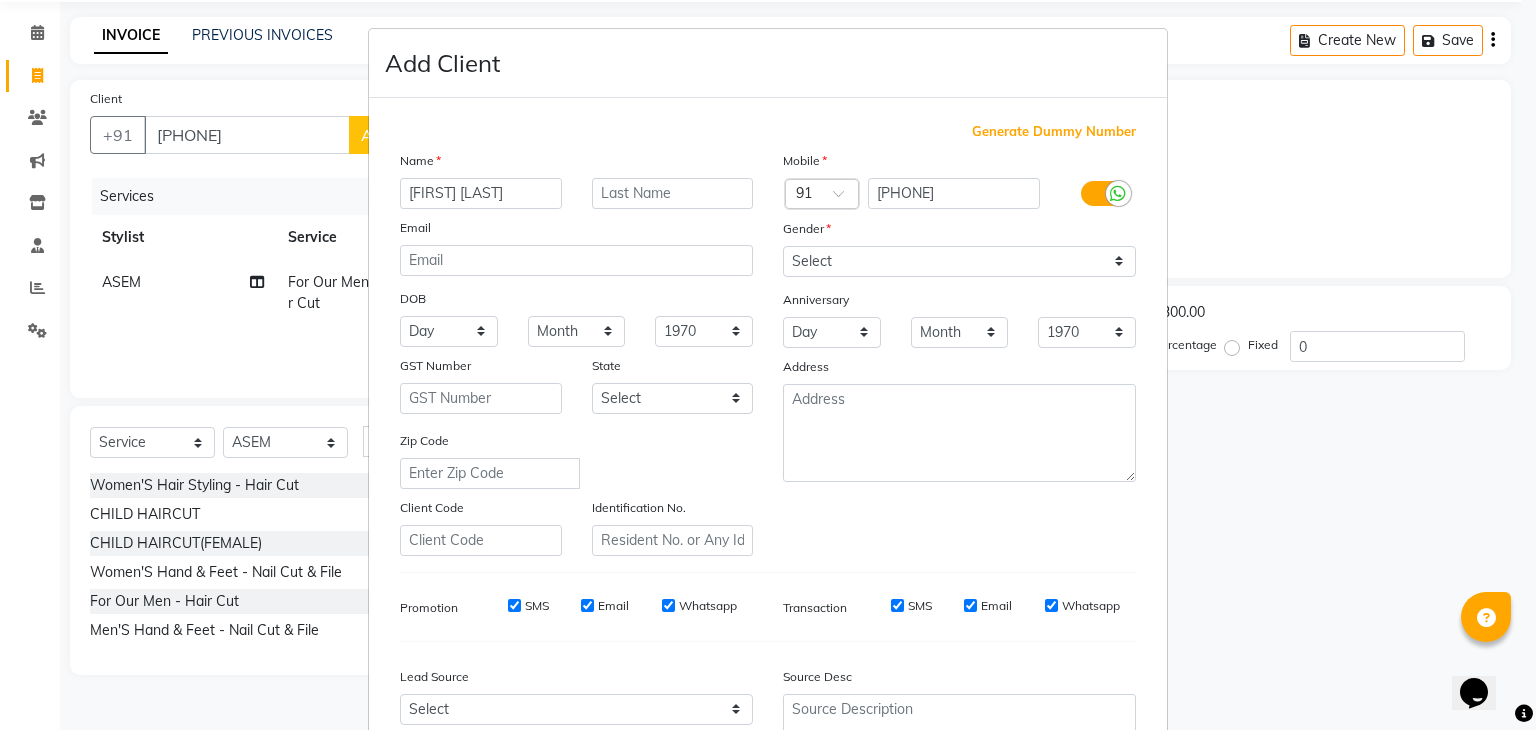 type on "DHRUBA JYOTI" 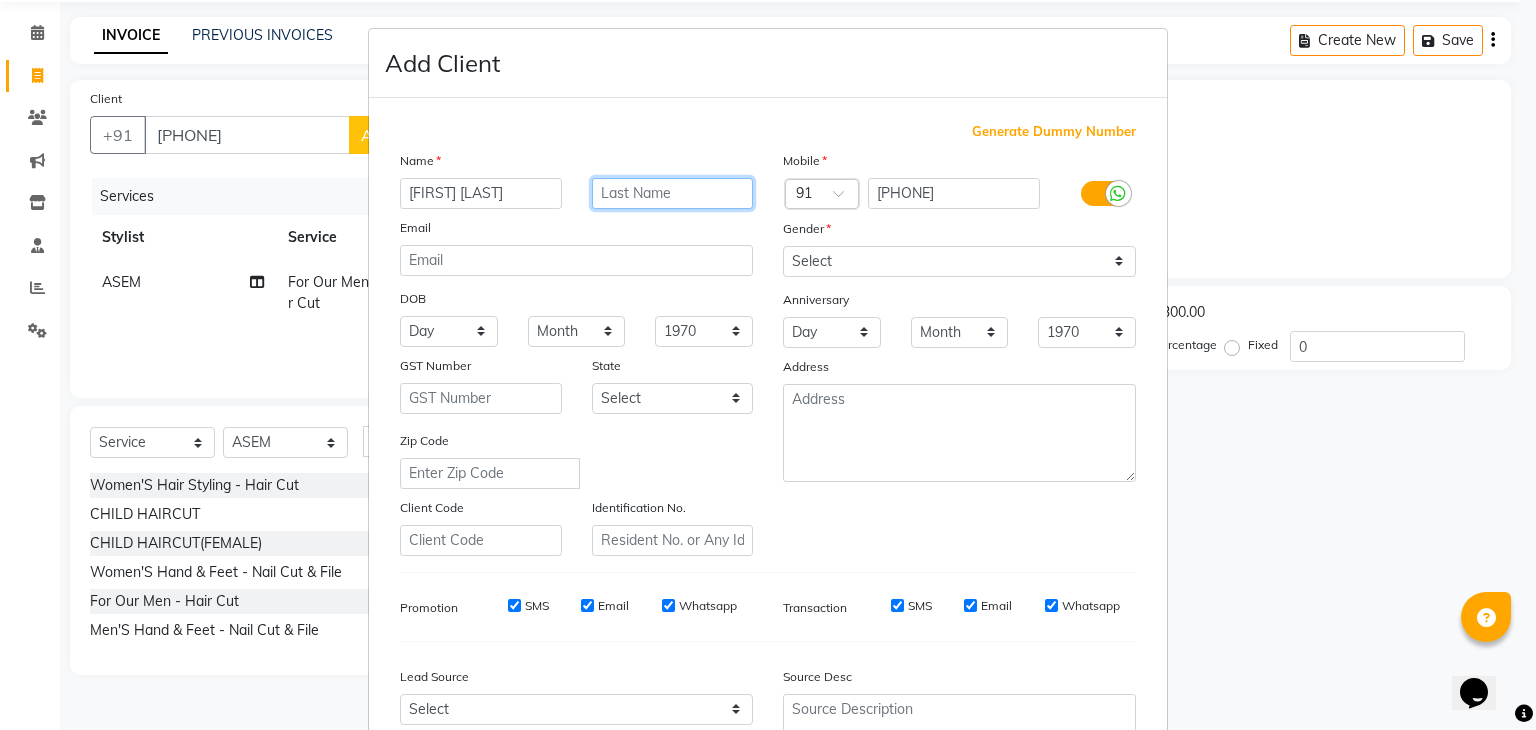 click at bounding box center [673, 193] 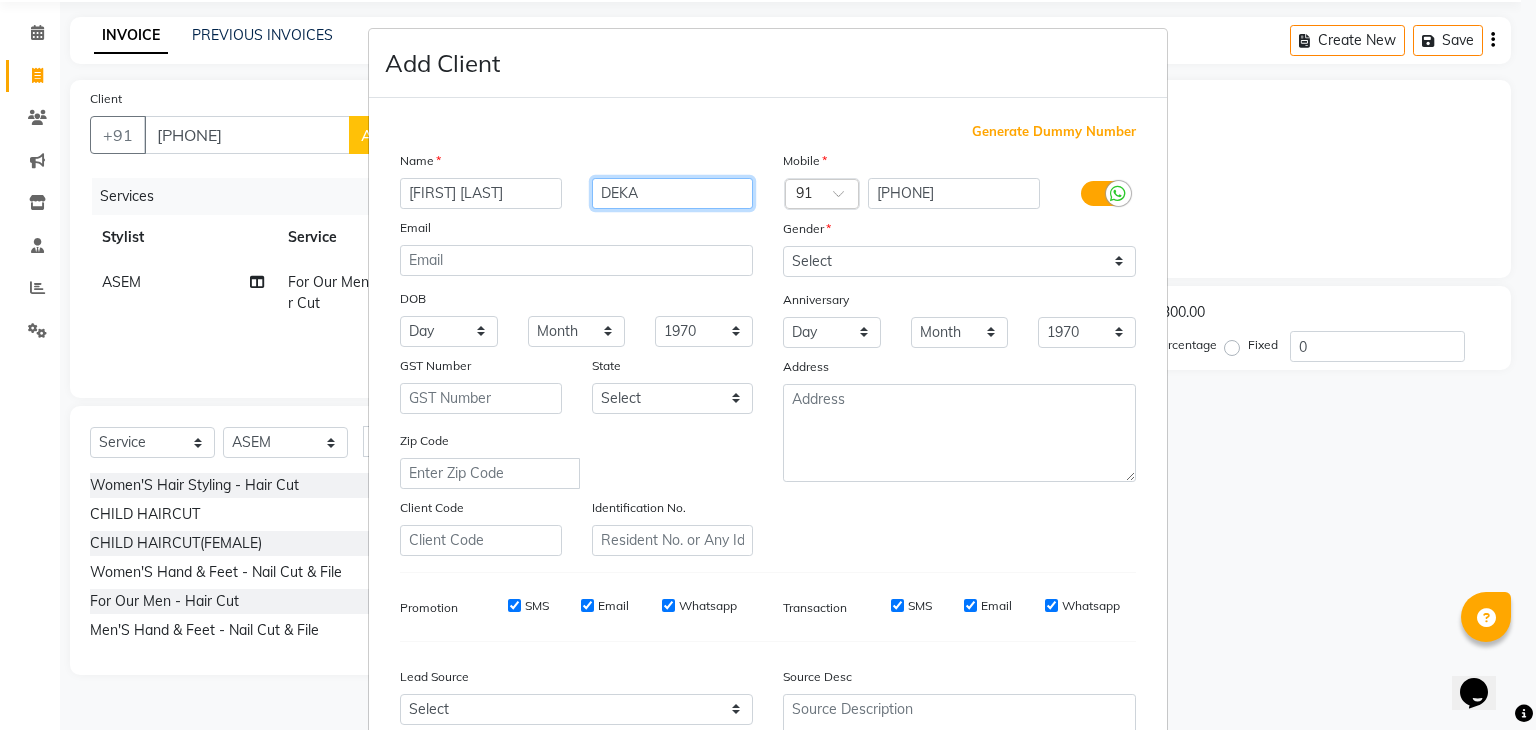 type on "DEKA" 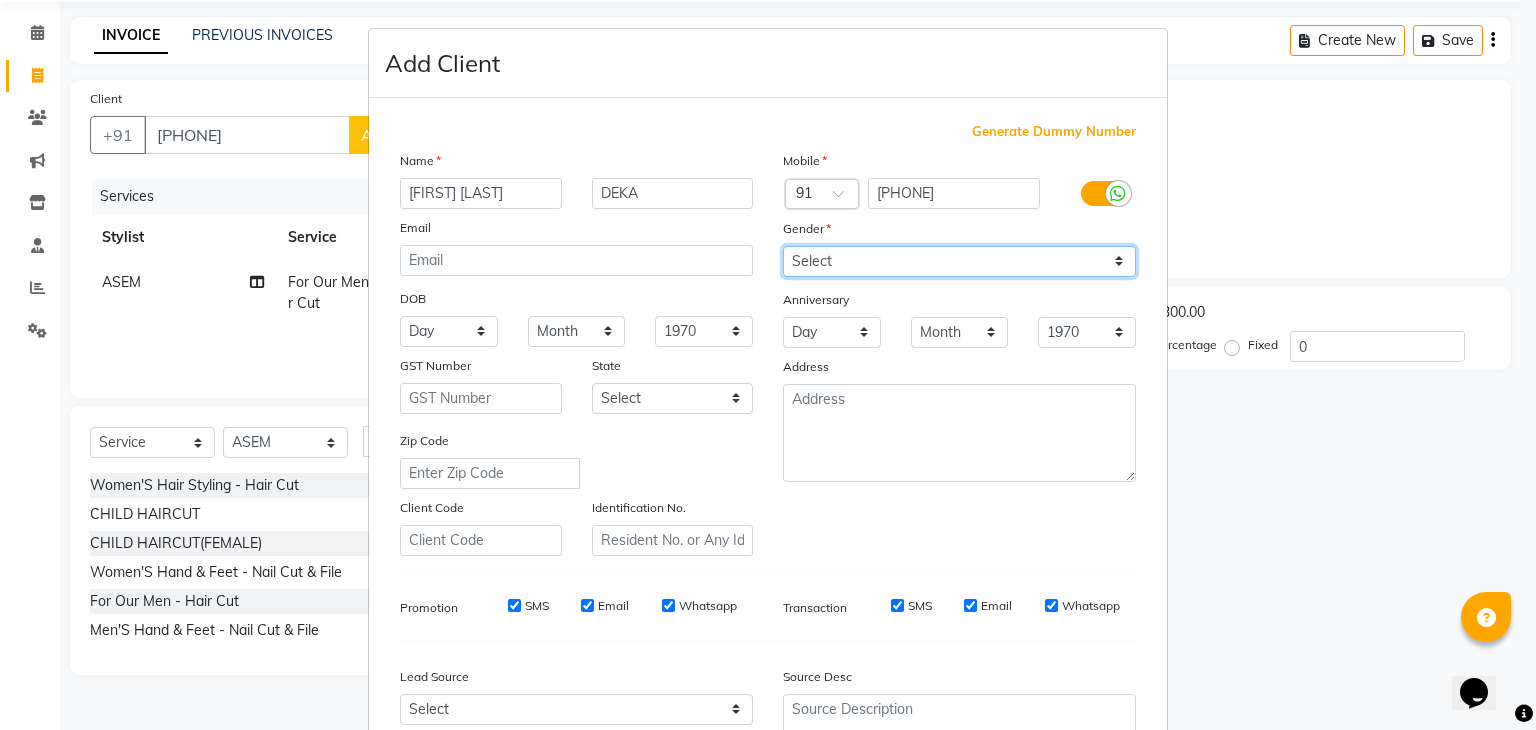 drag, startPoint x: 988, startPoint y: 249, endPoint x: 985, endPoint y: 262, distance: 13.341664 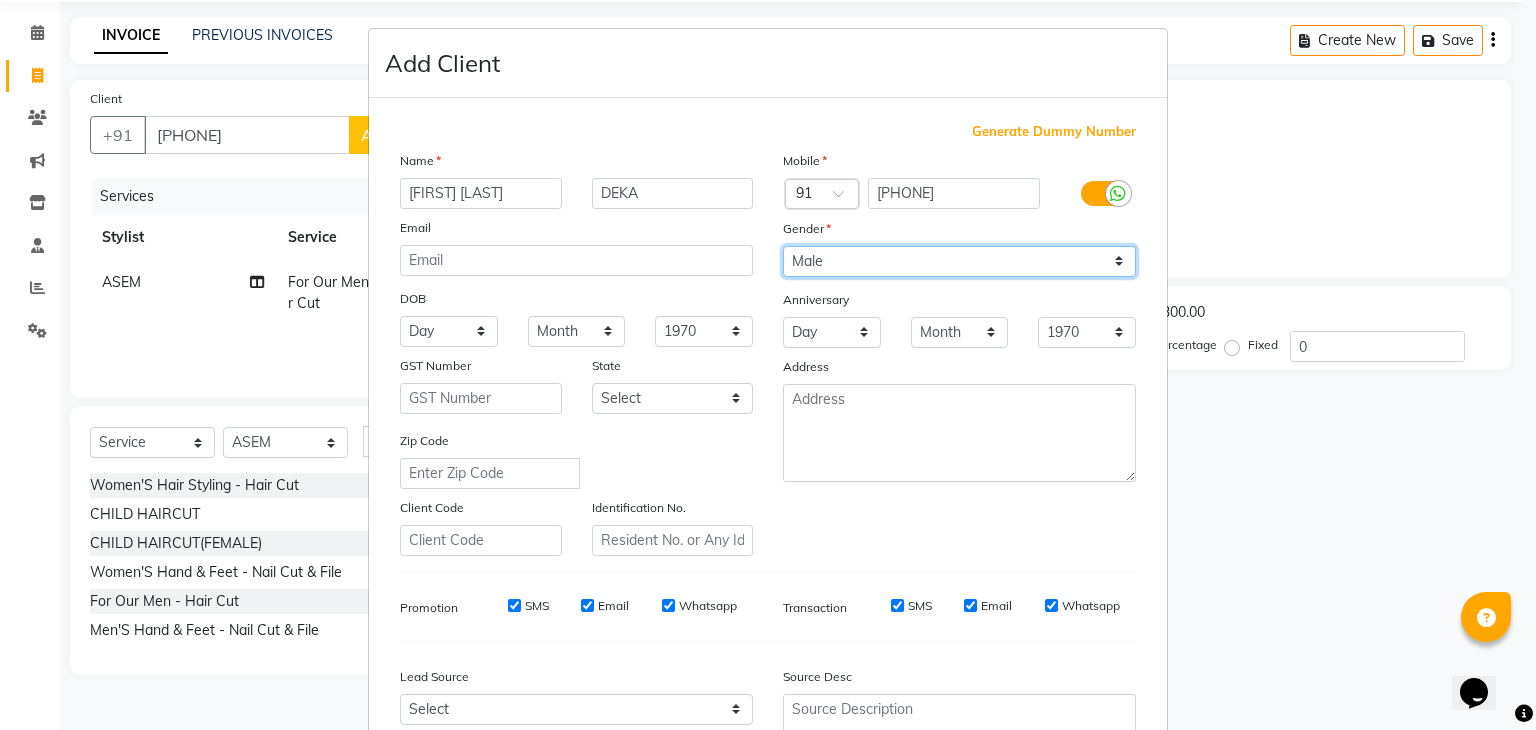 click on "Select Male Female Other Prefer Not To Say" at bounding box center (959, 261) 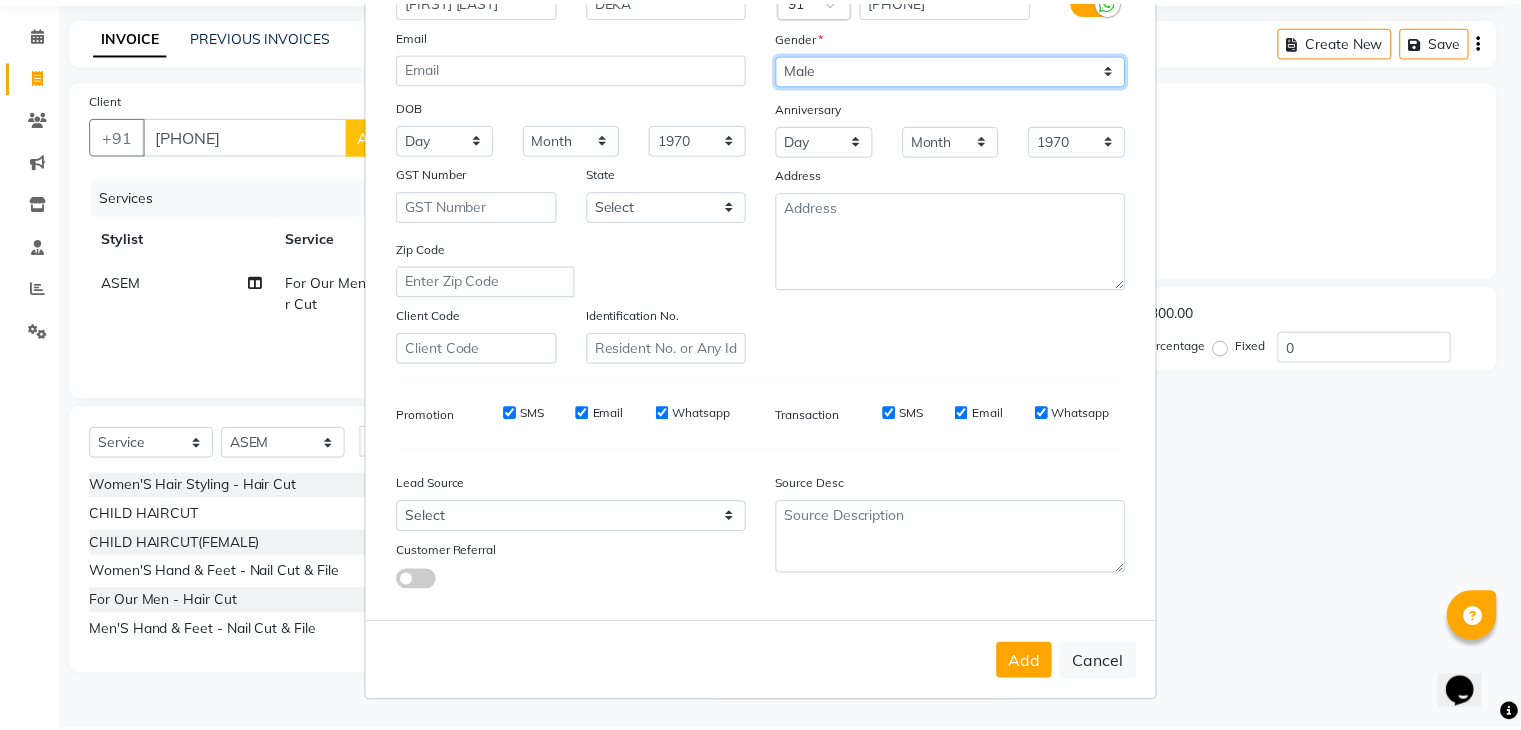 scroll, scrollTop: 203, scrollLeft: 0, axis: vertical 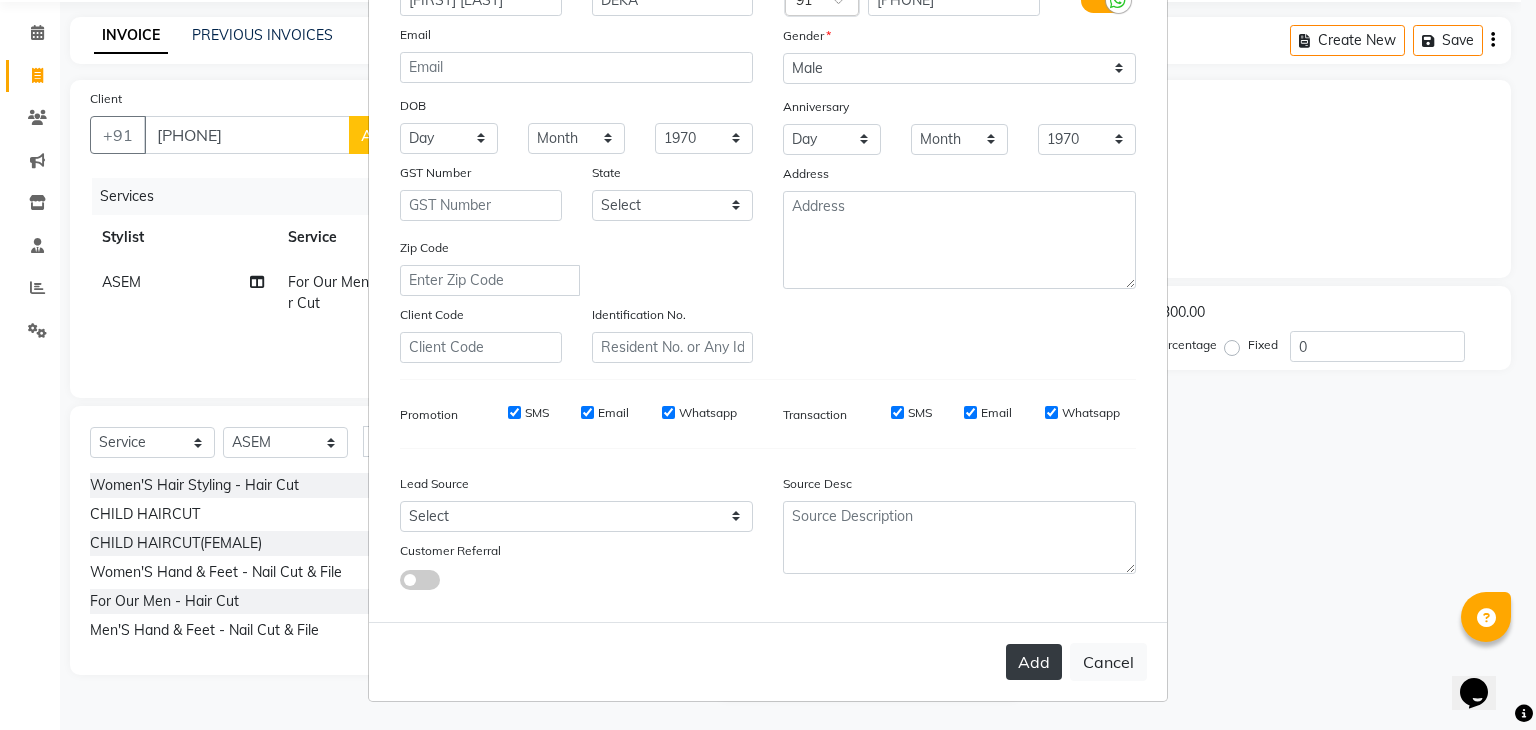 click on "Add" at bounding box center (1034, 662) 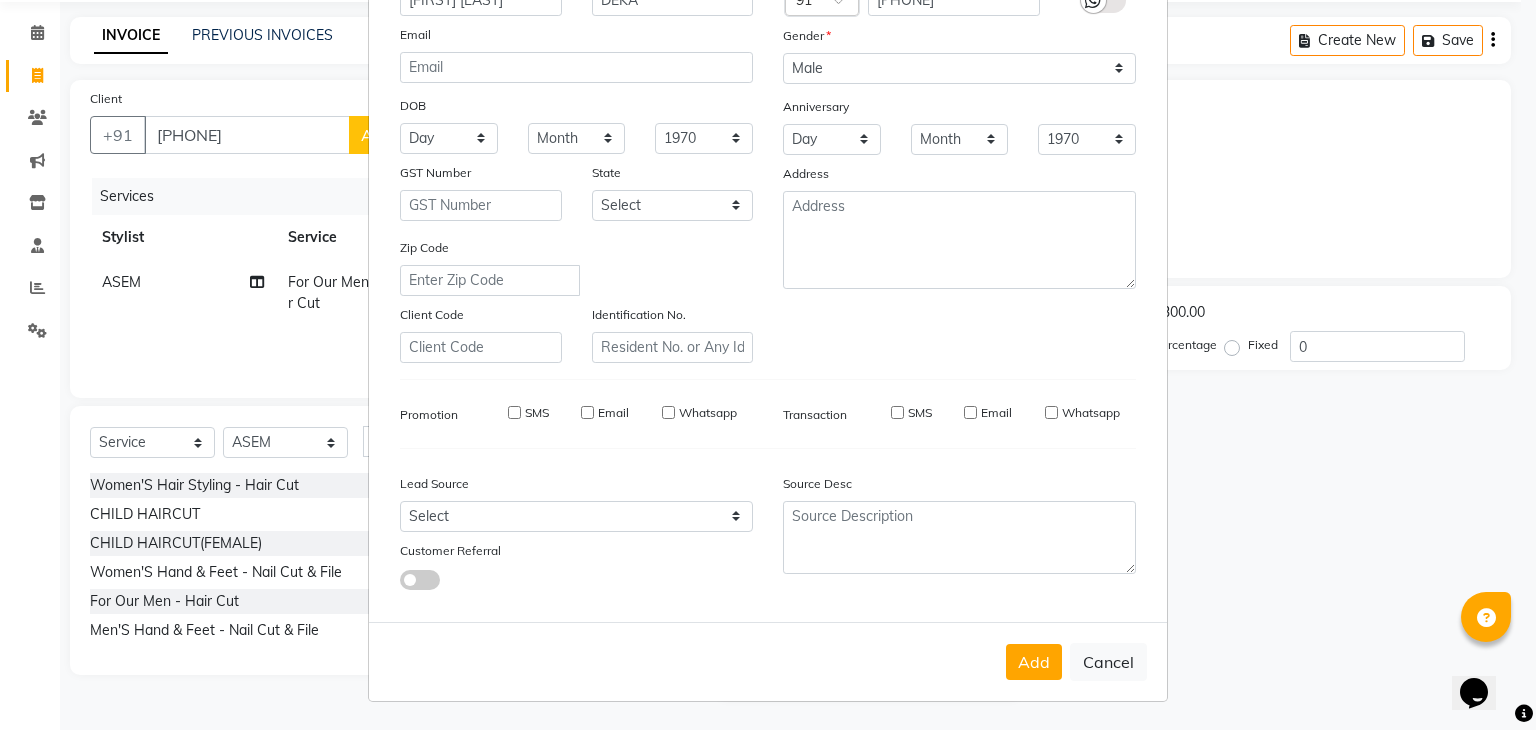 type on "87******16" 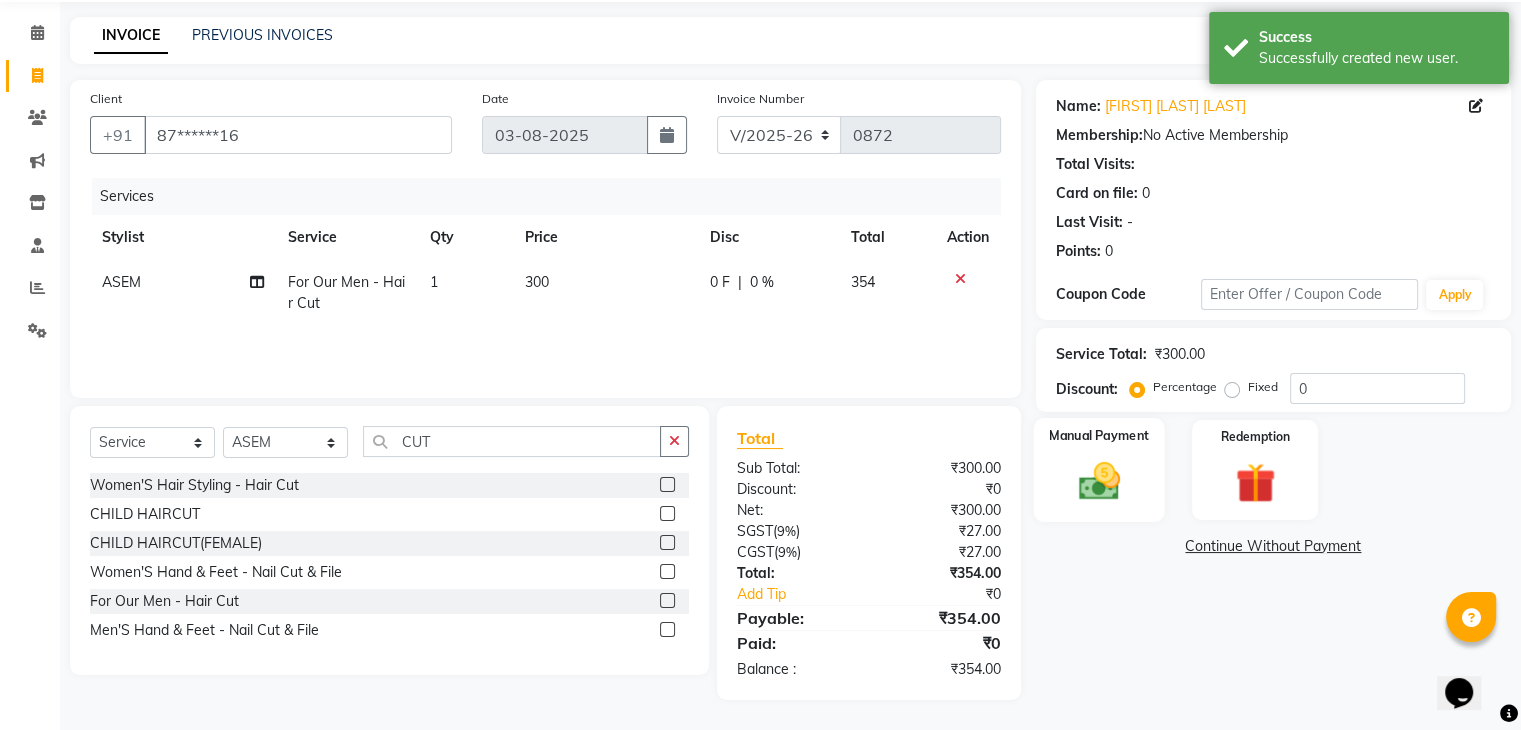 click 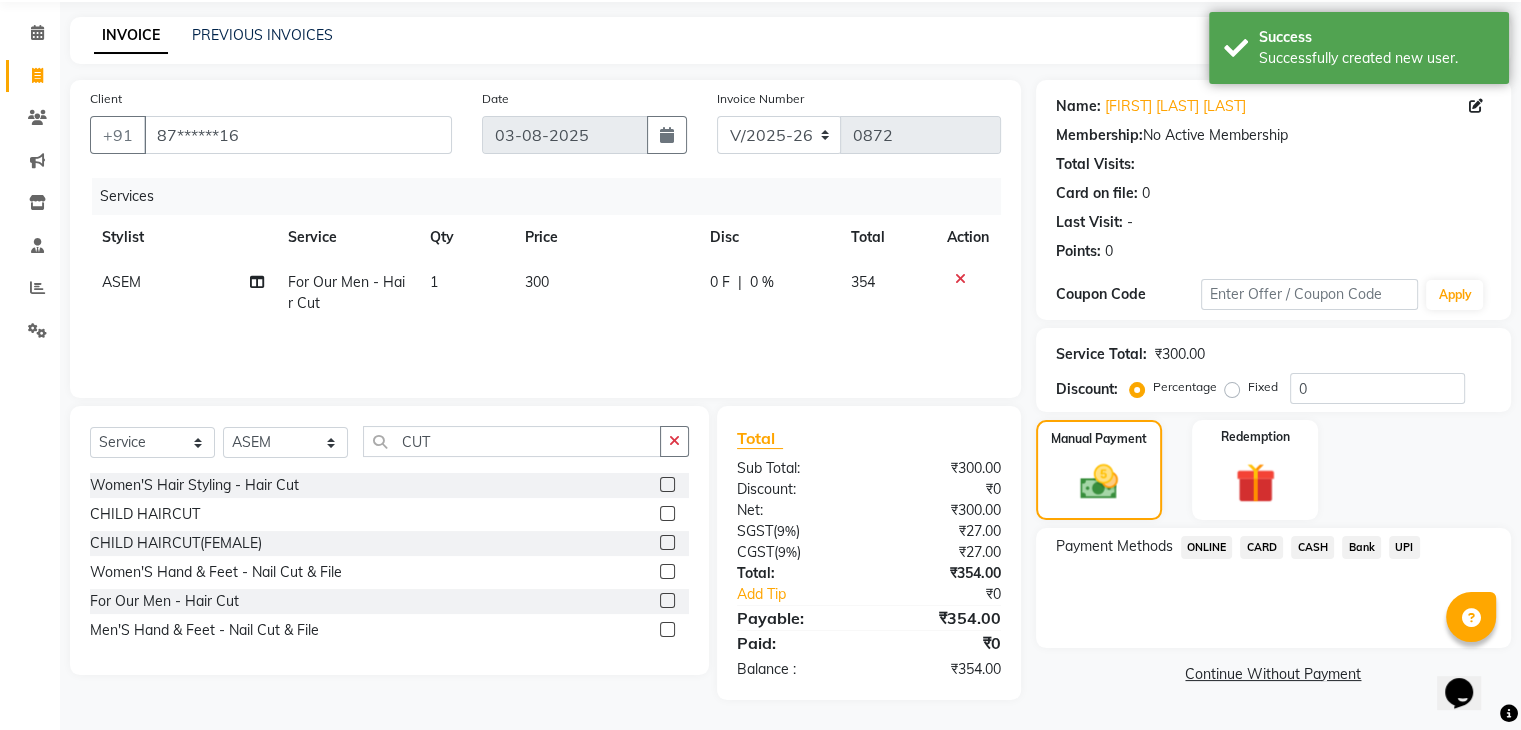 click on "ONLINE" 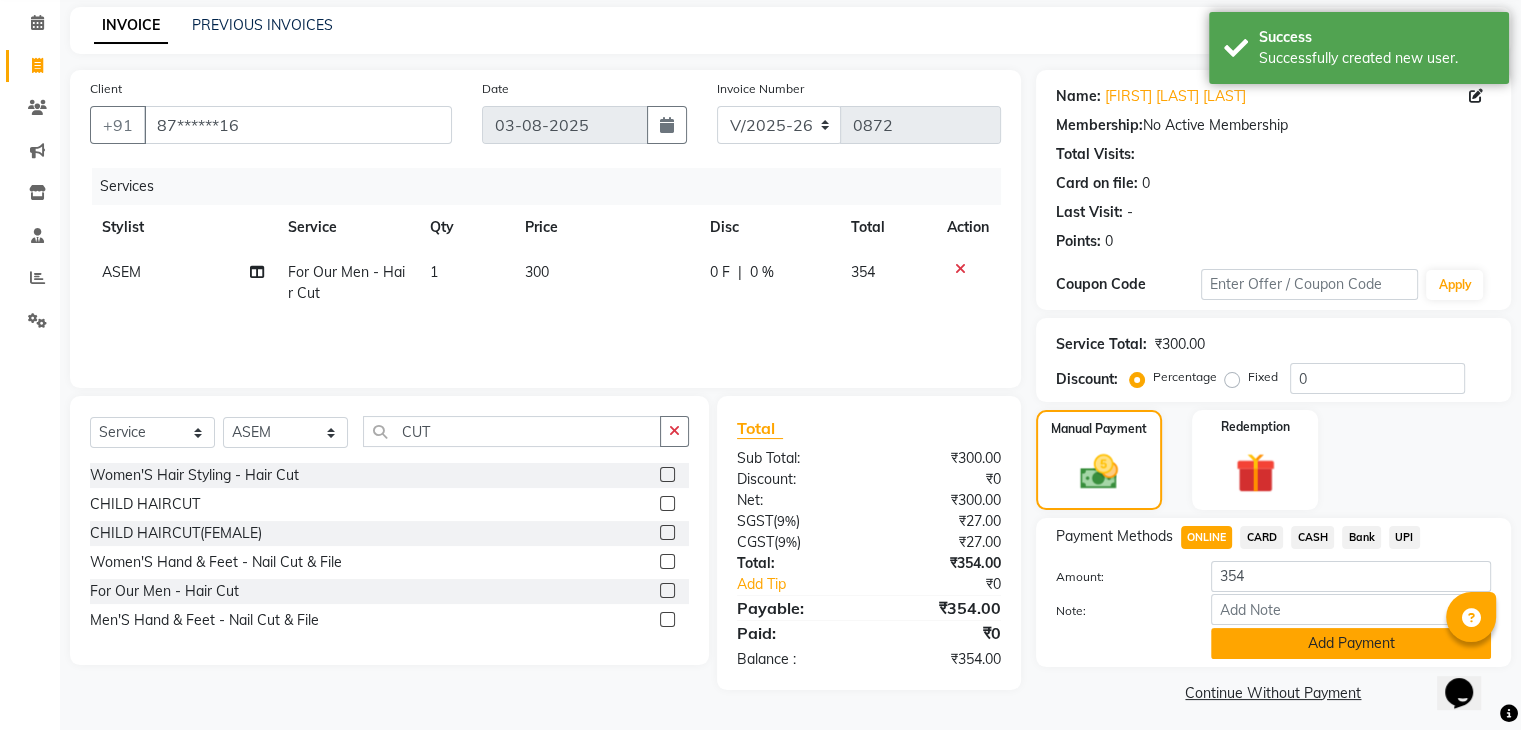 scroll, scrollTop: 89, scrollLeft: 0, axis: vertical 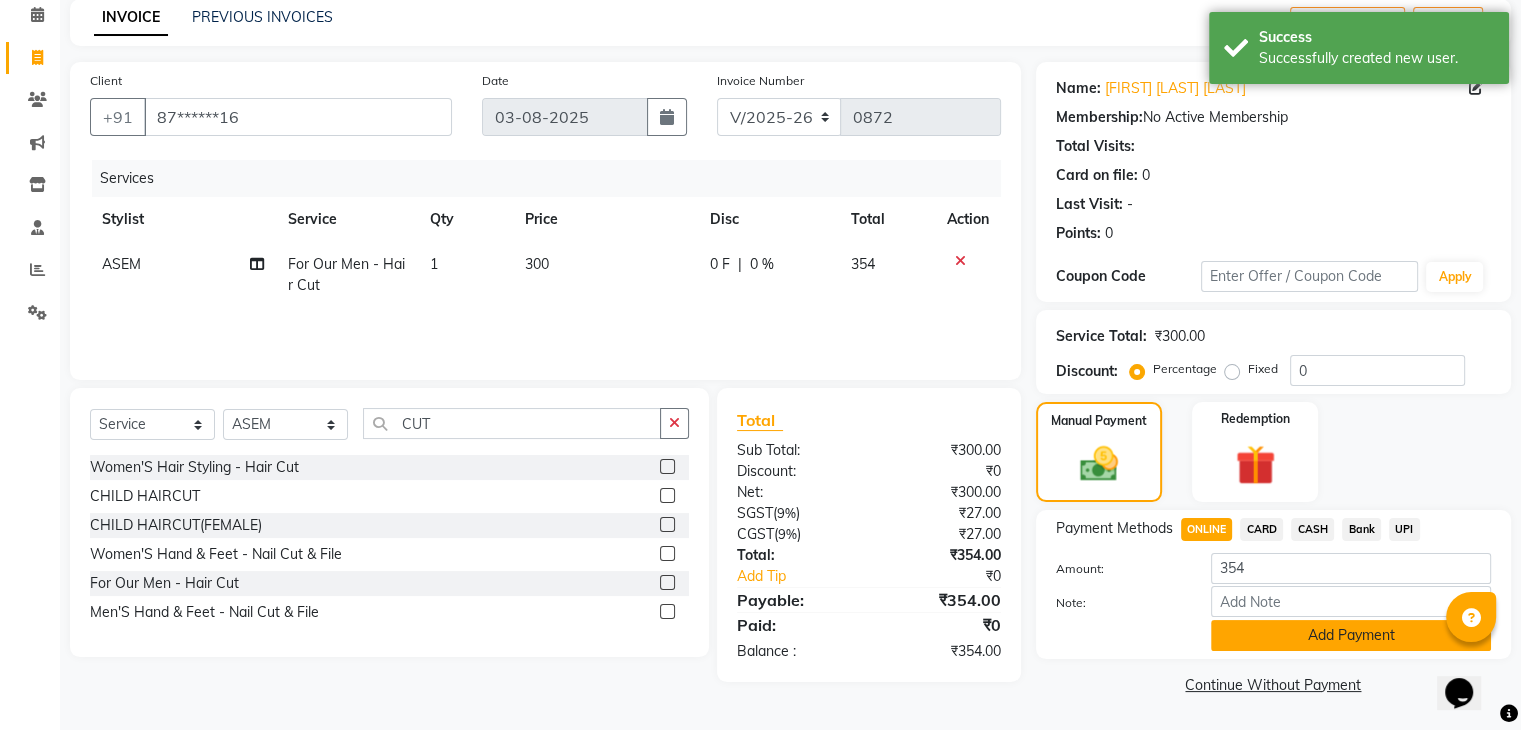 click on "Add Payment" 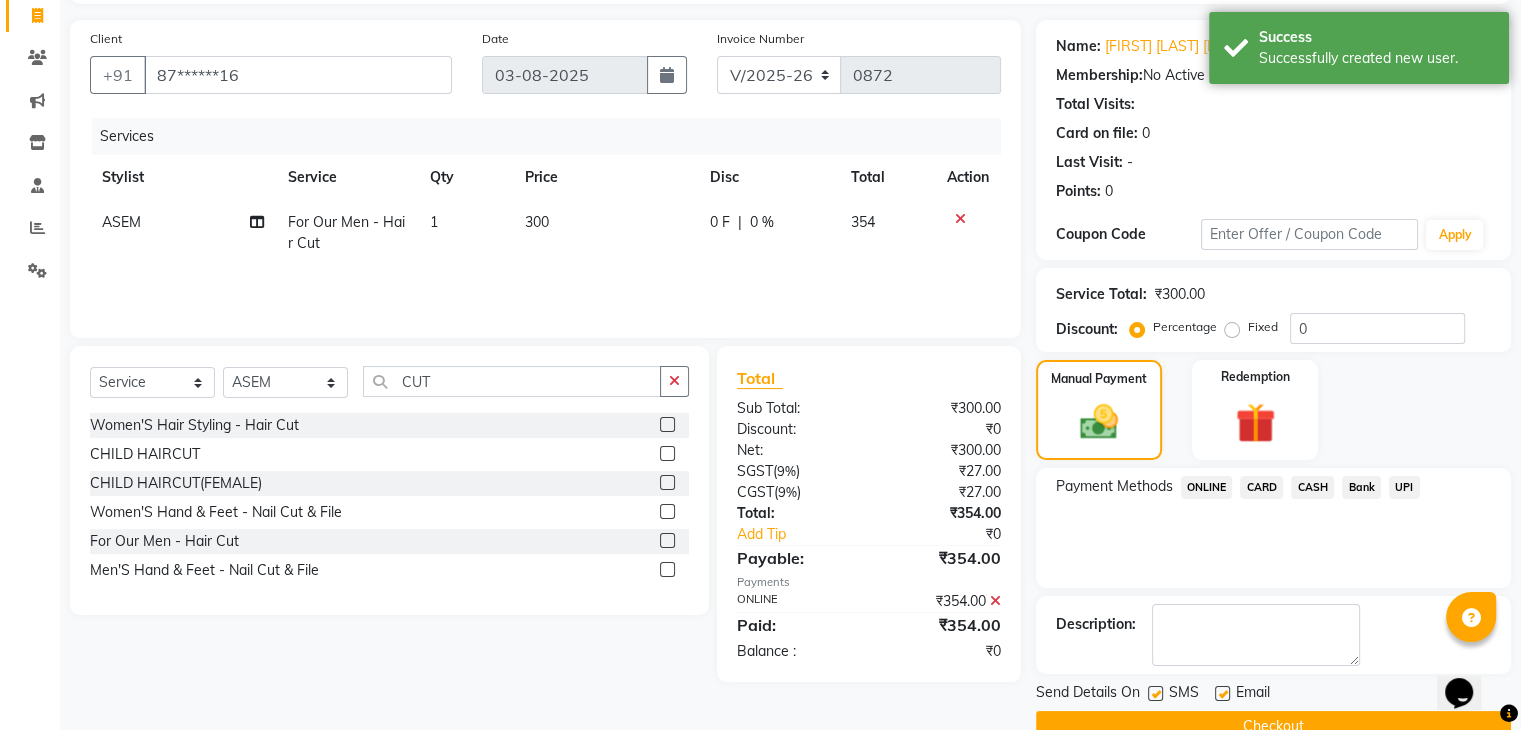 scroll, scrollTop: 171, scrollLeft: 0, axis: vertical 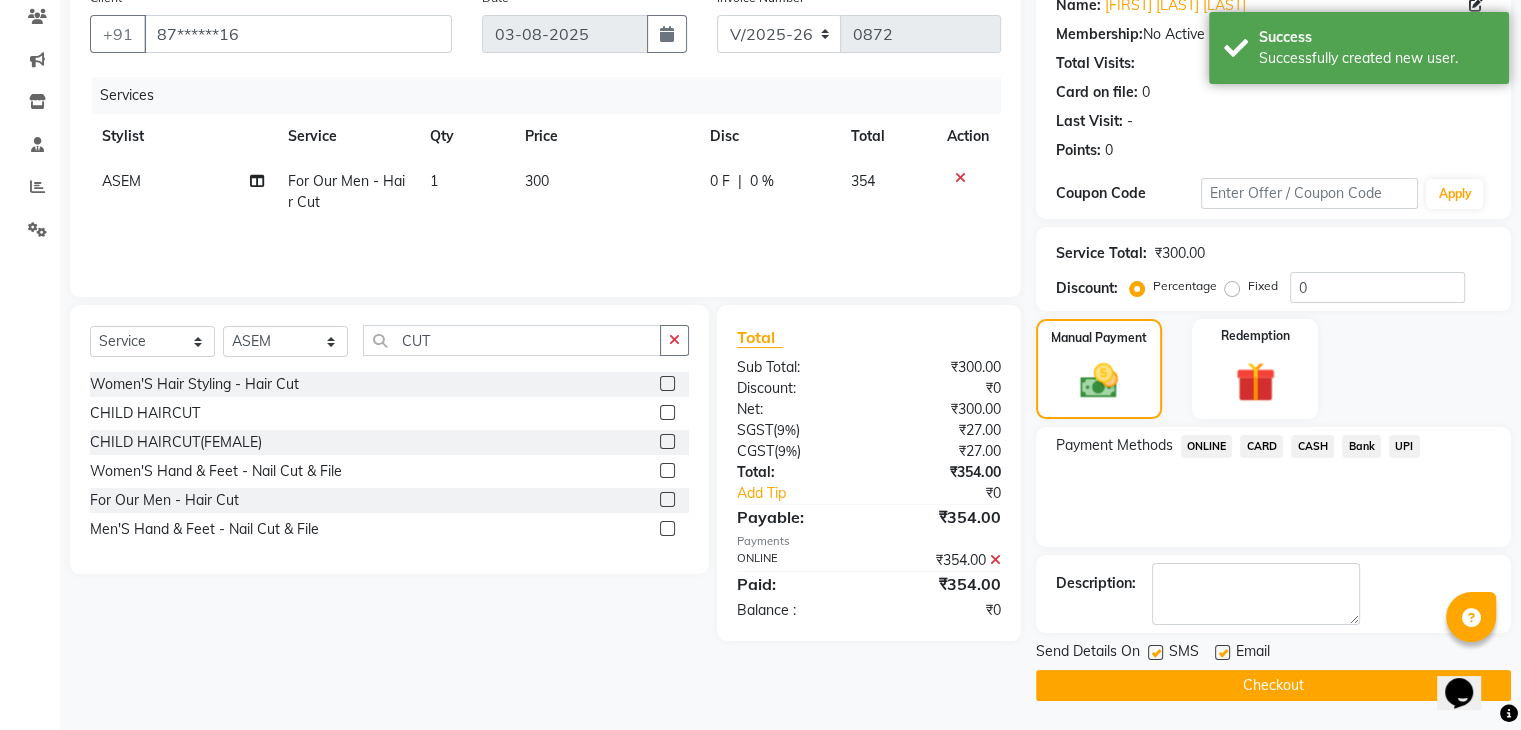 click on "Checkout" 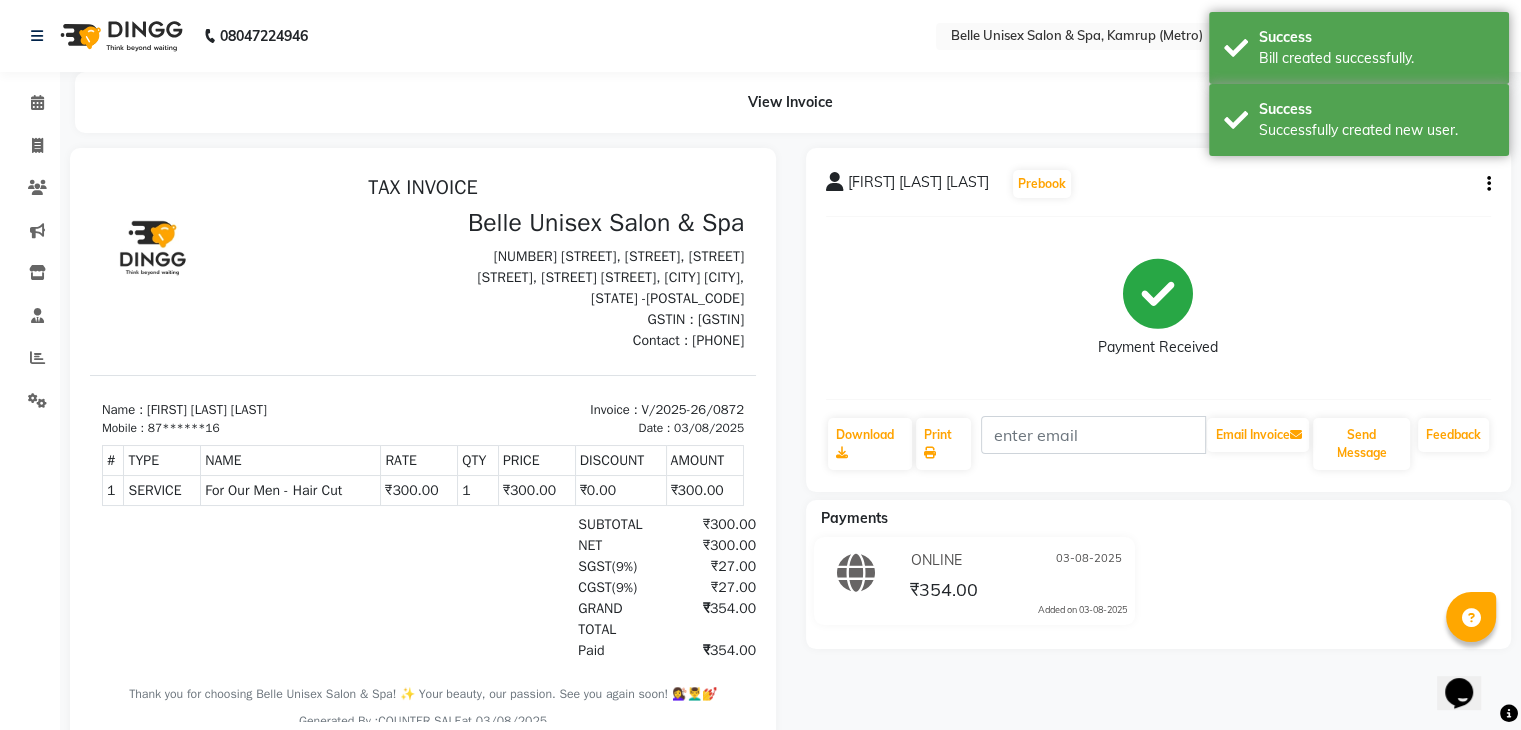 scroll, scrollTop: 0, scrollLeft: 0, axis: both 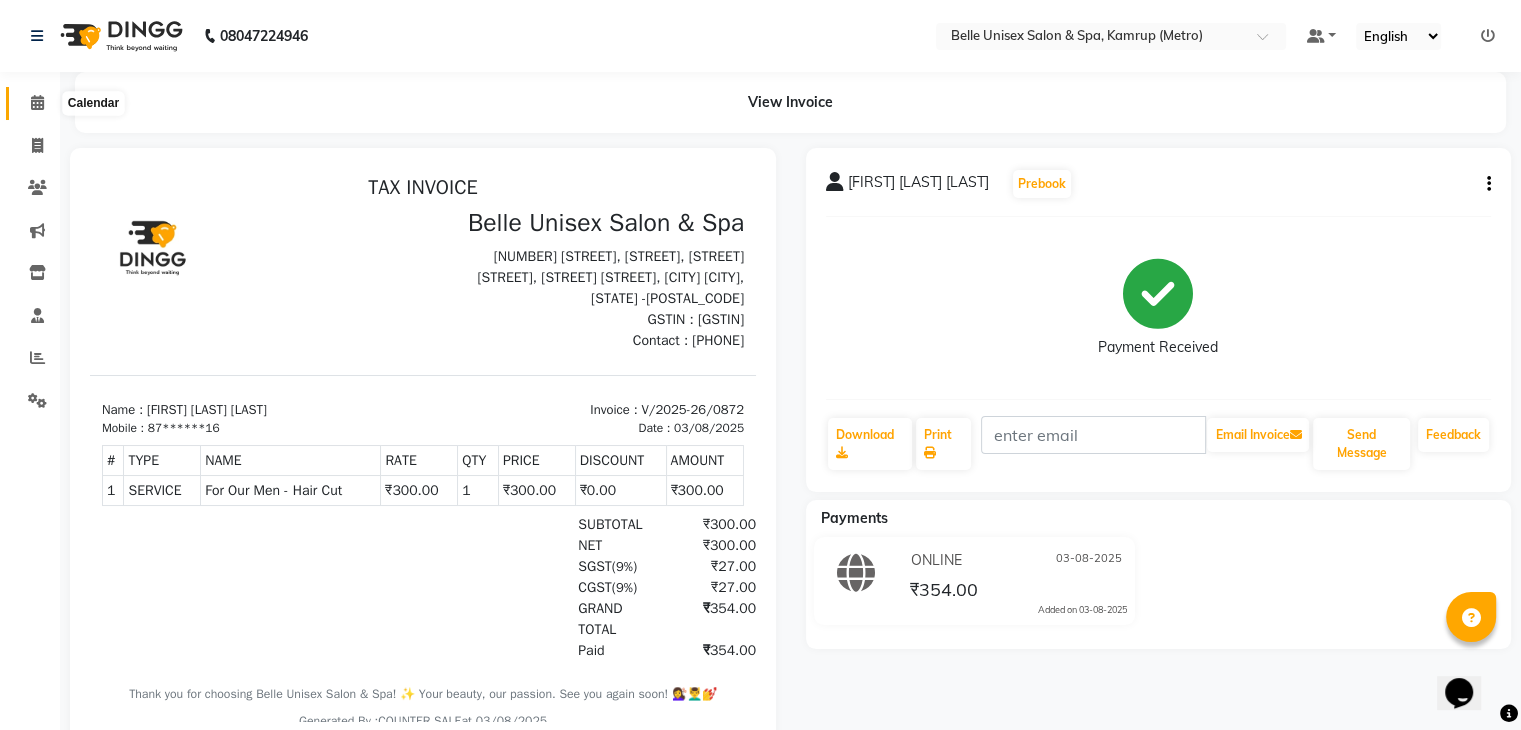click 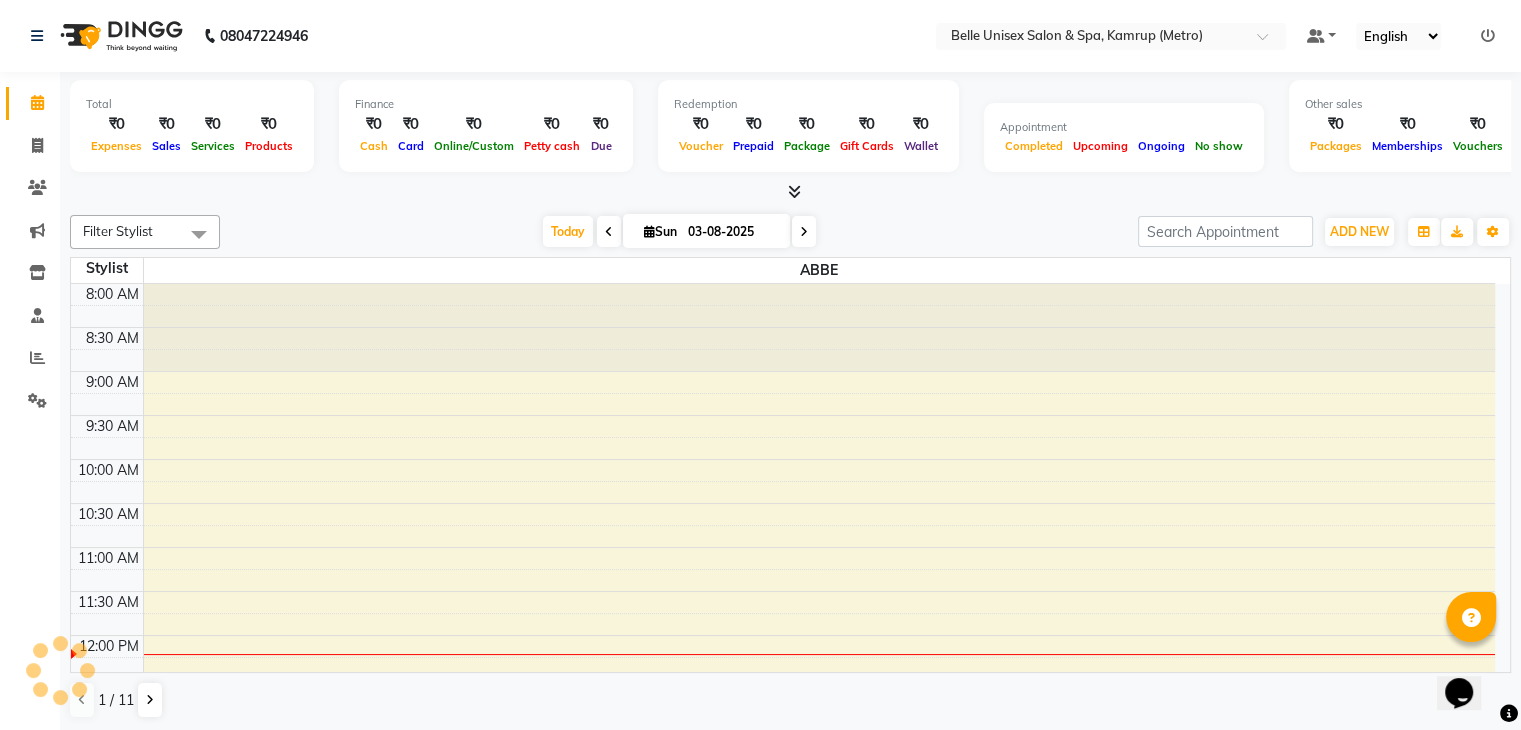 scroll, scrollTop: 0, scrollLeft: 0, axis: both 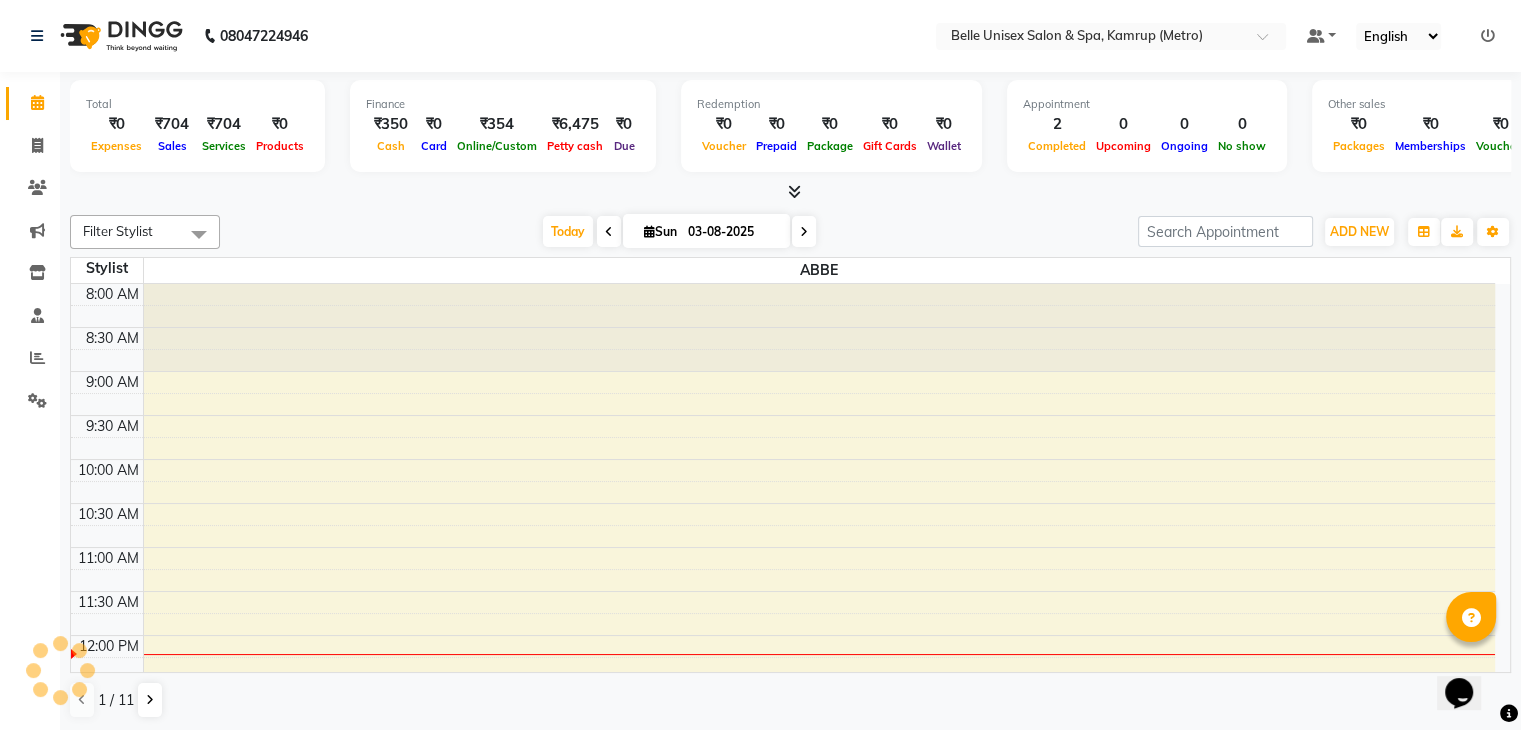 click at bounding box center [790, 192] 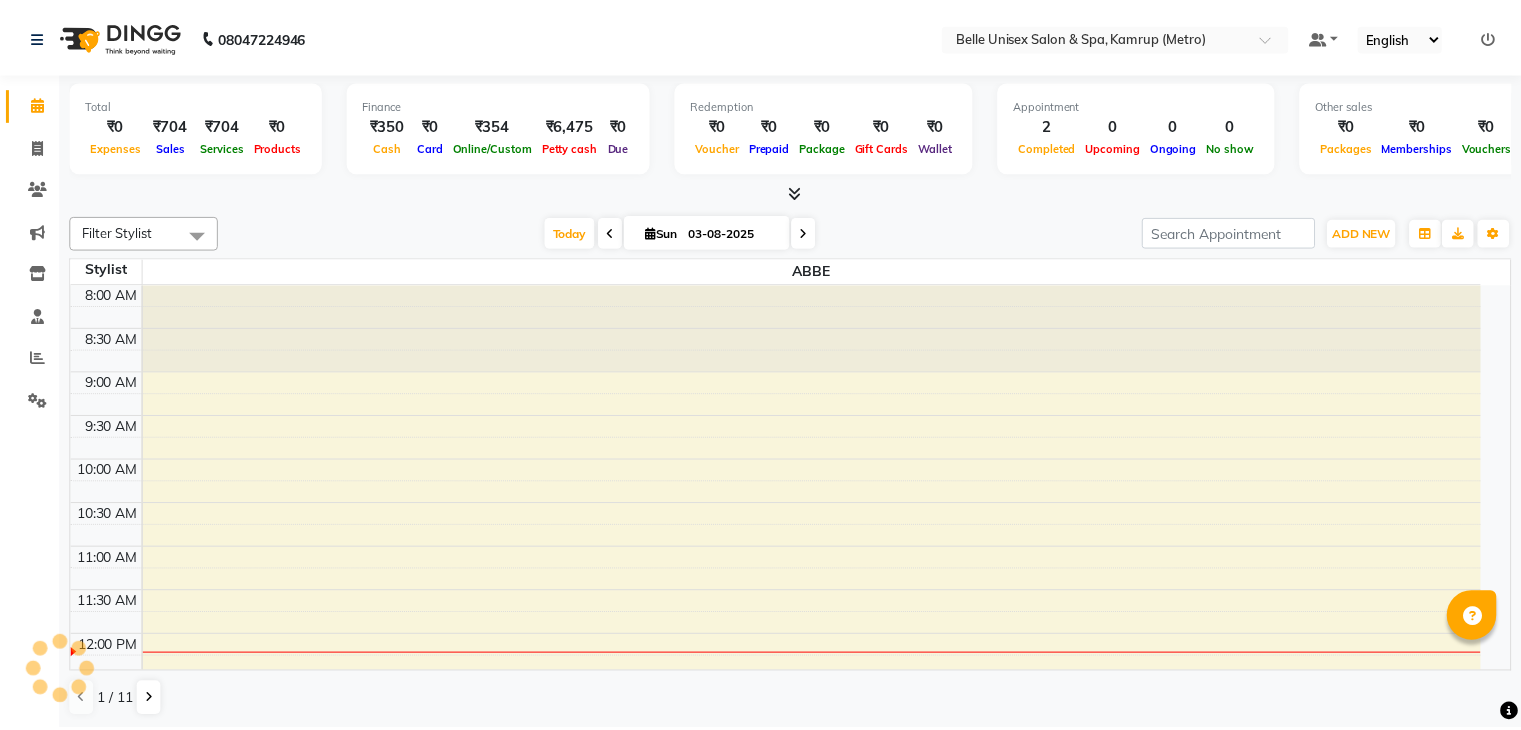 scroll, scrollTop: 0, scrollLeft: 0, axis: both 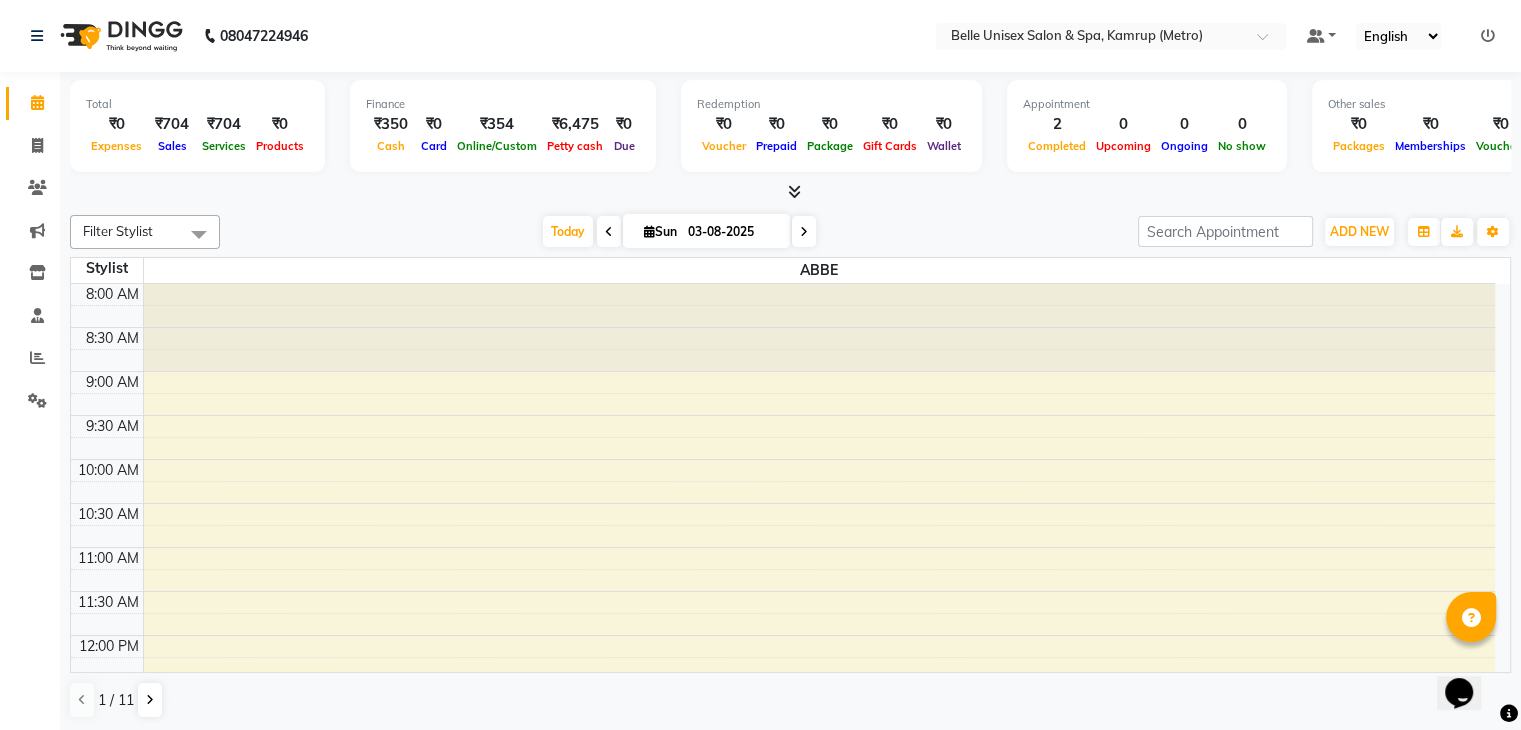 click on "Filter Stylist Select All ABBE ALEX UHD  ASEM  COUNTER SALE  IMLE AO JUPITARA(HK) PURNIMA HK  RANA KANTI SINHA  SANGAM THERAPIST SOBITA BU THOIBA M. Today  Sun 03-08-2025 Toggle Dropdown Add Appointment Add Invoice Add Expense Add Attendance Add Client Add Transaction Toggle Dropdown Add Appointment Add Invoice Add Expense Add Attendance Add Client ADD NEW Toggle Dropdown Add Appointment Add Invoice Add Expense Add Attendance Add Client Add Transaction Filter Stylist Select All ABBE ALEX UHD  ASEM  COUNTER SALE  IMLE AO JUPITARA(HK) PURNIMA HK  RANA KANTI SINHA  SANGAM THERAPIST SOBITA BU THOIBA M. Group By  Staff View   Room View  View as Vertical  Vertical - Week View  Horizontal  Horizontal - Week View  List  Toggle Dropdown Calendar Settings Manage Tags   Arrange Stylists   Reset Stylists  Full Screen  Show Available Stylist  Appointment Form Zoom 100% Staff/Room Display Count 1 Stylist ABBE 8:00 AM 8:30 AM 9:00 AM 9:30 AM 10:00 AM 10:30 AM 11:00 AM 11:30 AM 12:00 PM 12:30 PM 1:00 PM 1:30 PM 2:00 PM" 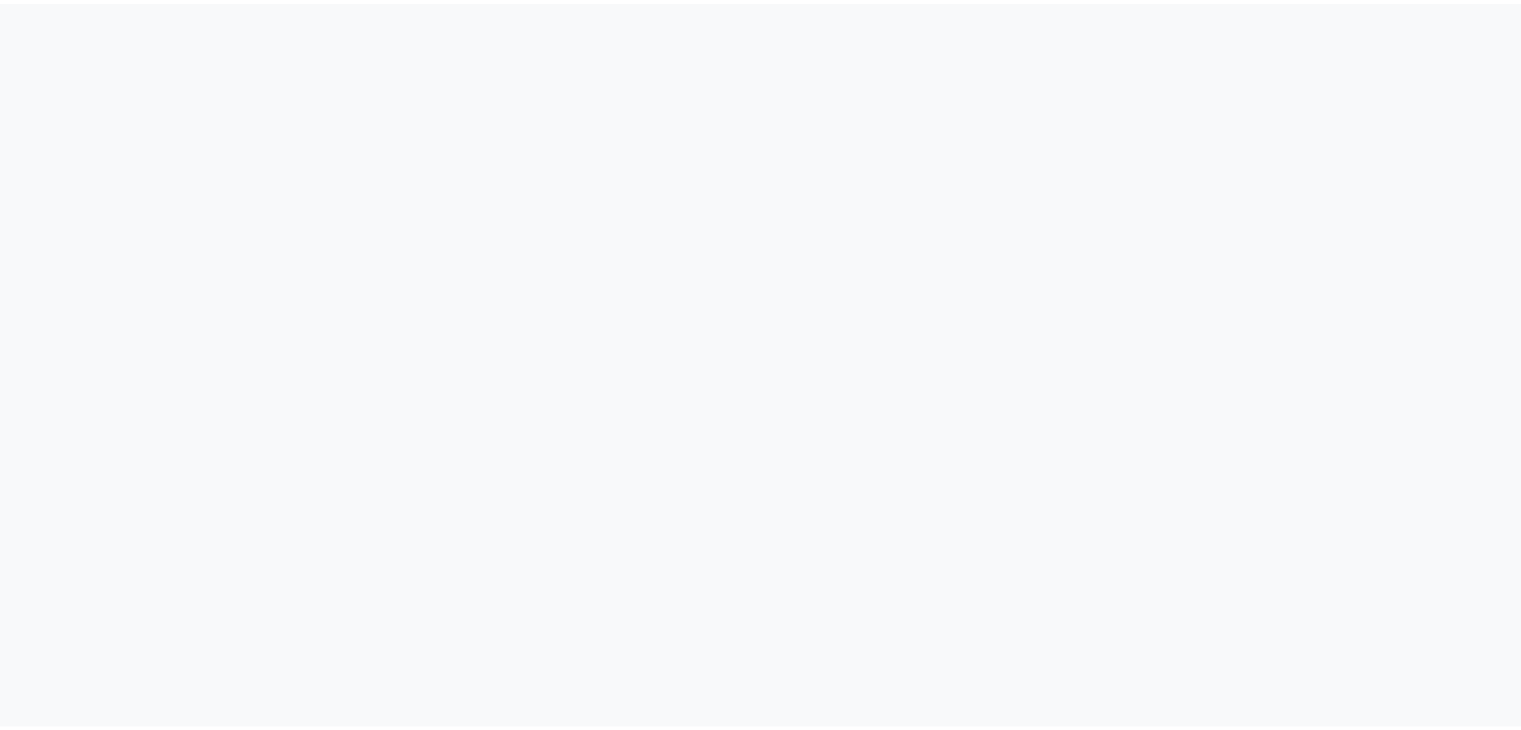 scroll, scrollTop: 0, scrollLeft: 0, axis: both 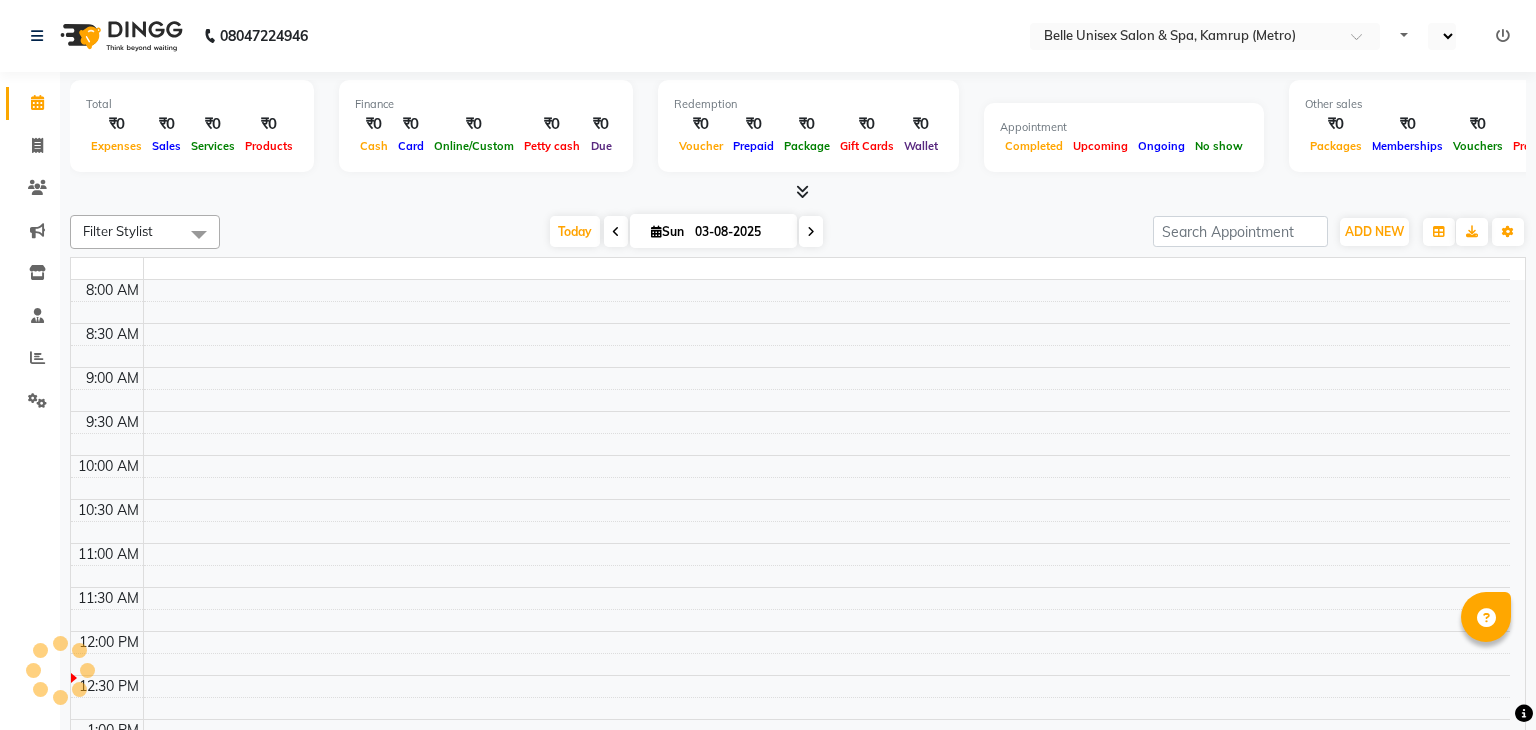 select on "en" 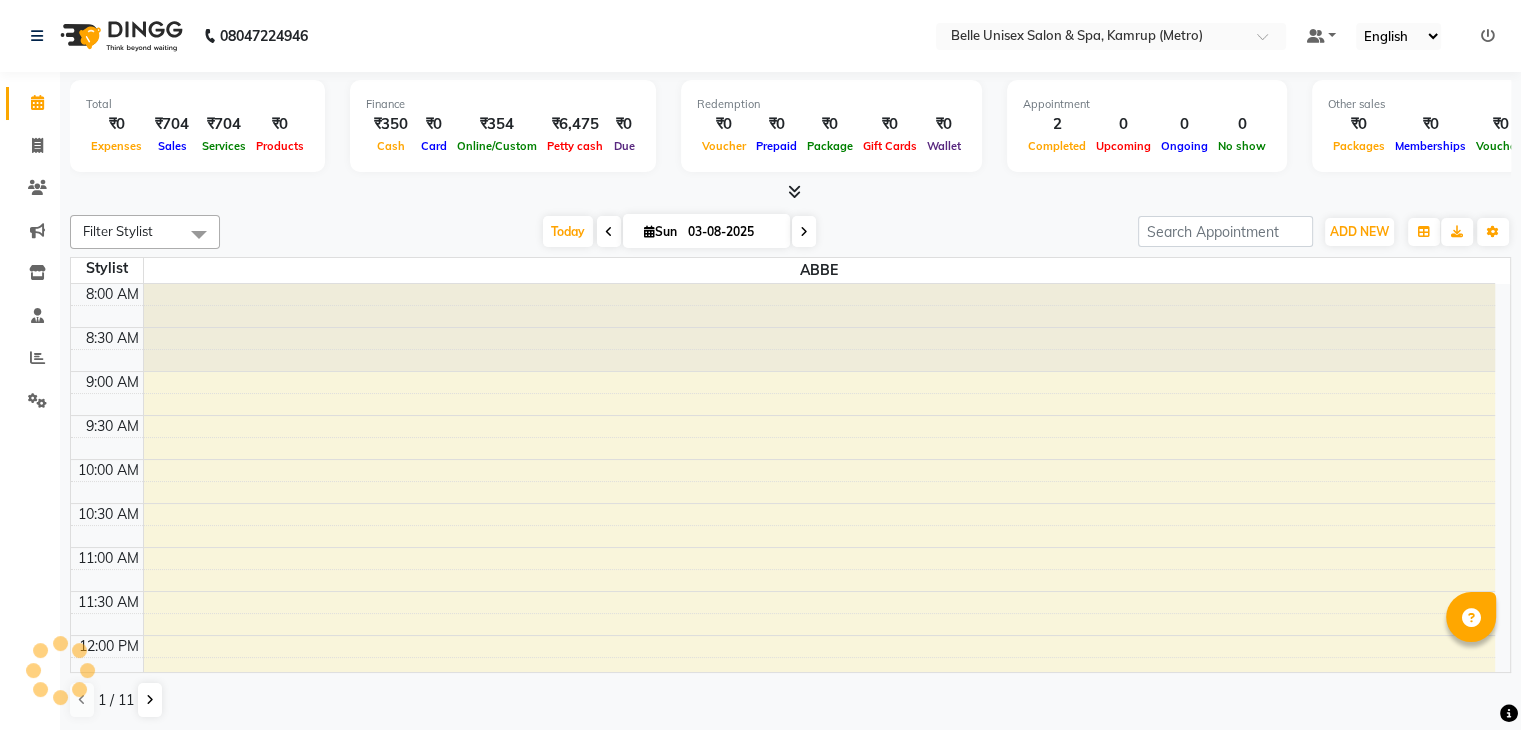 scroll, scrollTop: 0, scrollLeft: 0, axis: both 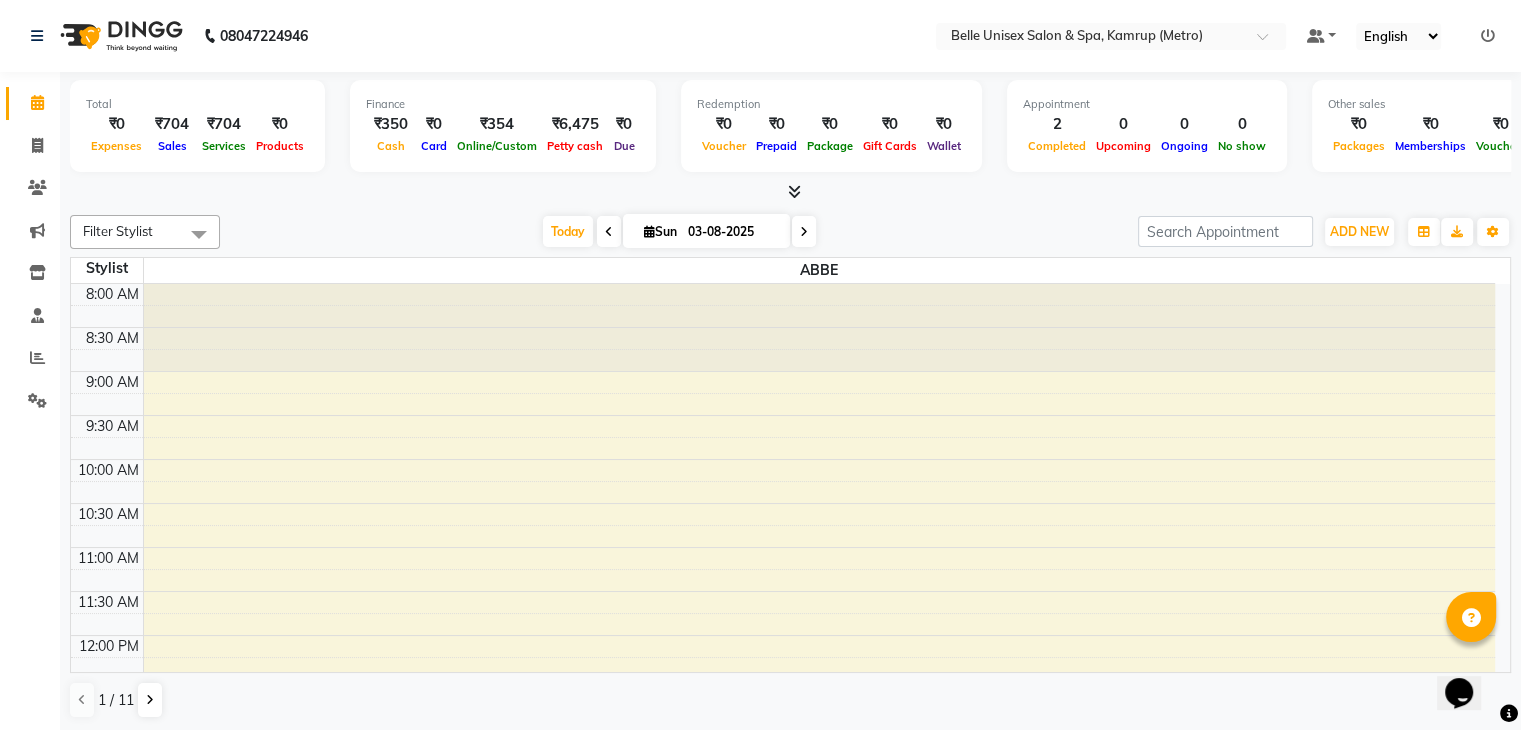 click on "Filter Stylist Select All ABBE ALEX UHD  ASEM  COUNTER SALE  IMLE AO JUPITARA(HK) PURNIMA HK  RANA KANTI SINHA  SANGAM THERAPIST SOBITA BU THOIBA M. Today  Sun 03-08-2025 Toggle Dropdown Add Appointment Add Invoice Add Expense Add Attendance Add Client Add Transaction Toggle Dropdown Add Appointment Add Invoice Add Expense Add Attendance Add Client ADD NEW Toggle Dropdown Add Appointment Add Invoice Add Expense Add Attendance Add Client Add Transaction Filter Stylist Select All ABBE ALEX UHD  ASEM  COUNTER SALE  IMLE AO JUPITARA(HK) PURNIMA HK  RANA KANTI SINHA  SANGAM THERAPIST SOBITA BU THOIBA M. Group By  Staff View   Room View  View as Vertical  Vertical - Week View  Horizontal  Horizontal - Week View  List  Toggle Dropdown Calendar Settings Manage Tags   Arrange Stylists   Reset Stylists  Full Screen  Show Available Stylist  Appointment Form Zoom 100% Staff/Room Display Count 1 Stylist ABBE 8:00 AM 8:30 AM 9:00 AM 9:30 AM 10:00 AM 10:30 AM 11:00 AM 11:30 AM 12:00 PM 12:30 PM 1:00 PM 1:30 PM 2:00 PM" 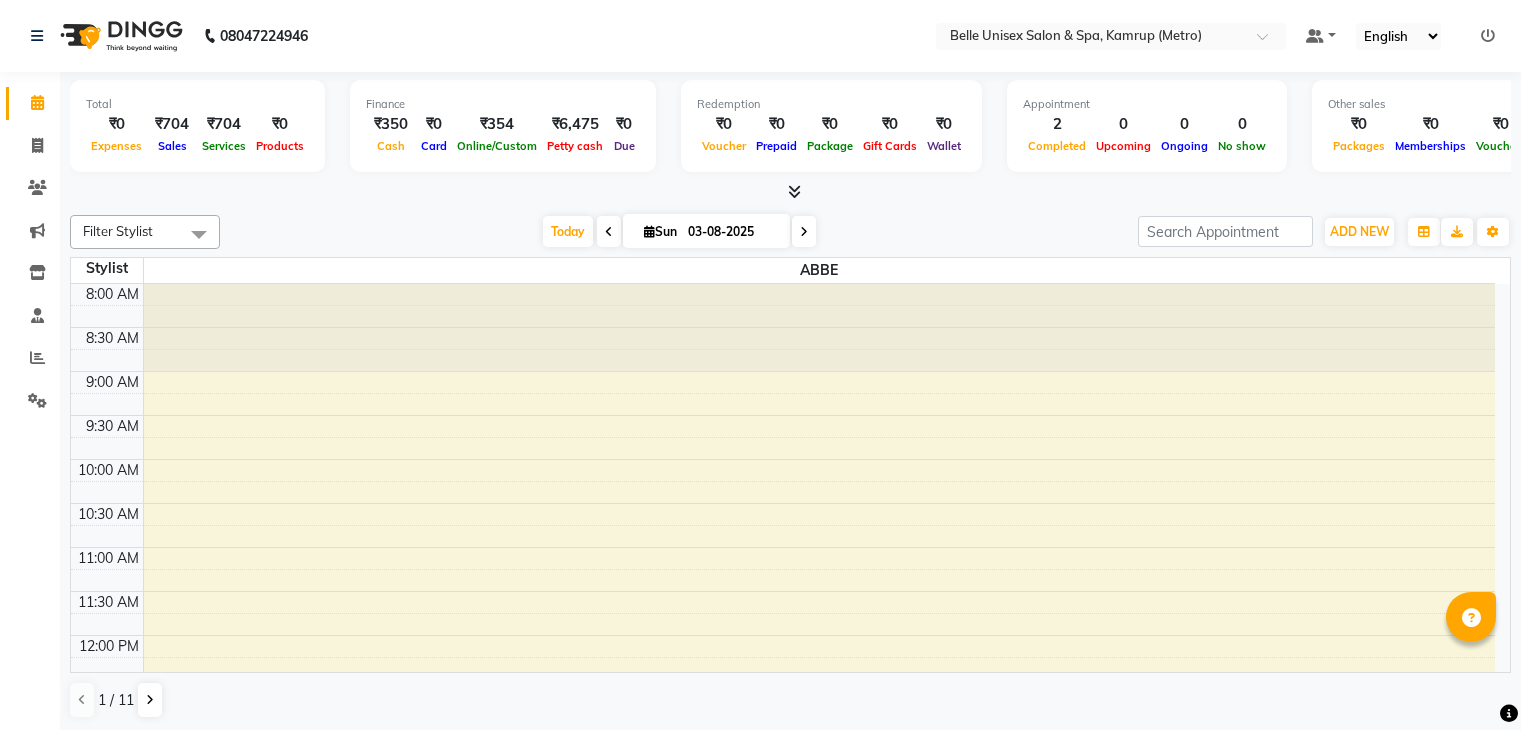 scroll, scrollTop: 0, scrollLeft: 0, axis: both 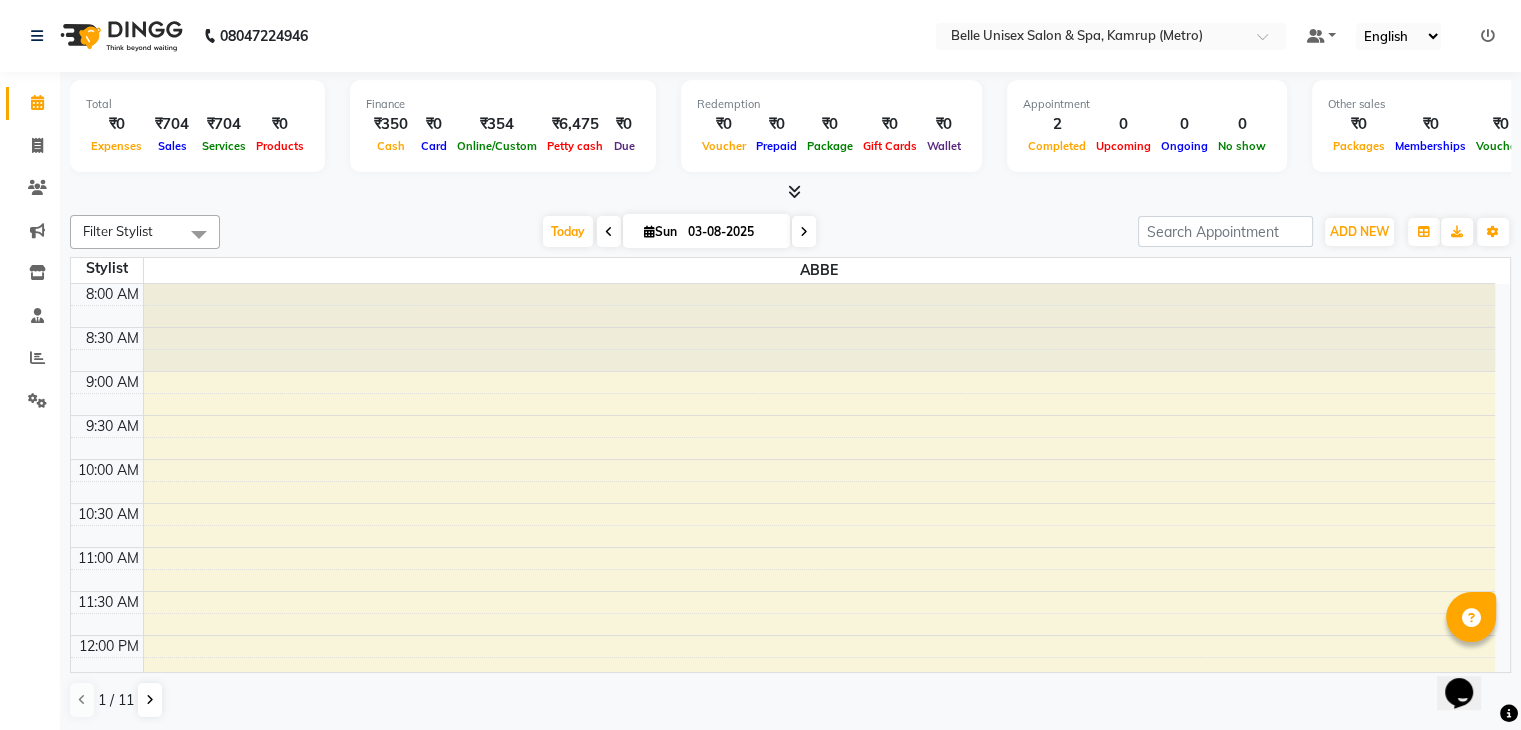click at bounding box center [790, 192] 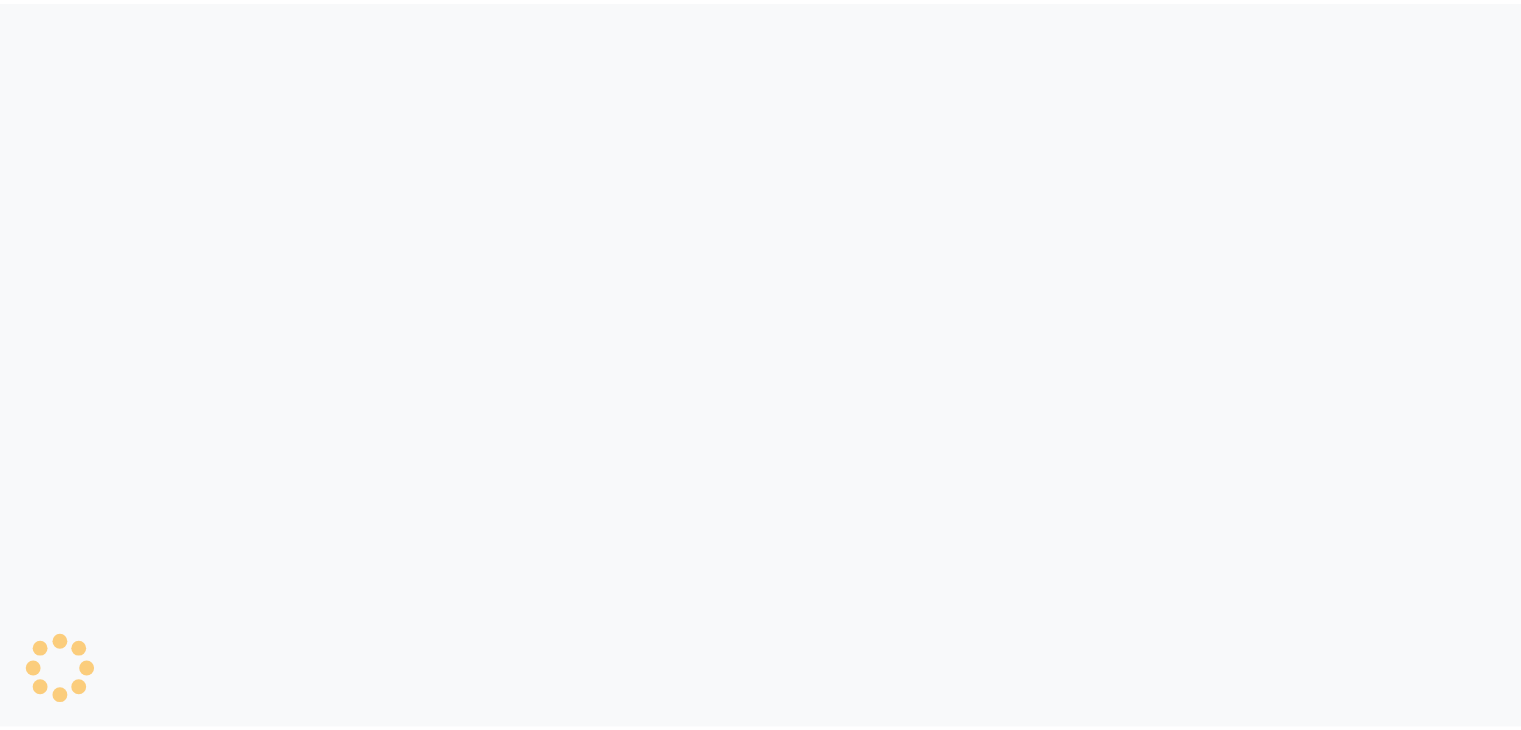 scroll, scrollTop: 0, scrollLeft: 0, axis: both 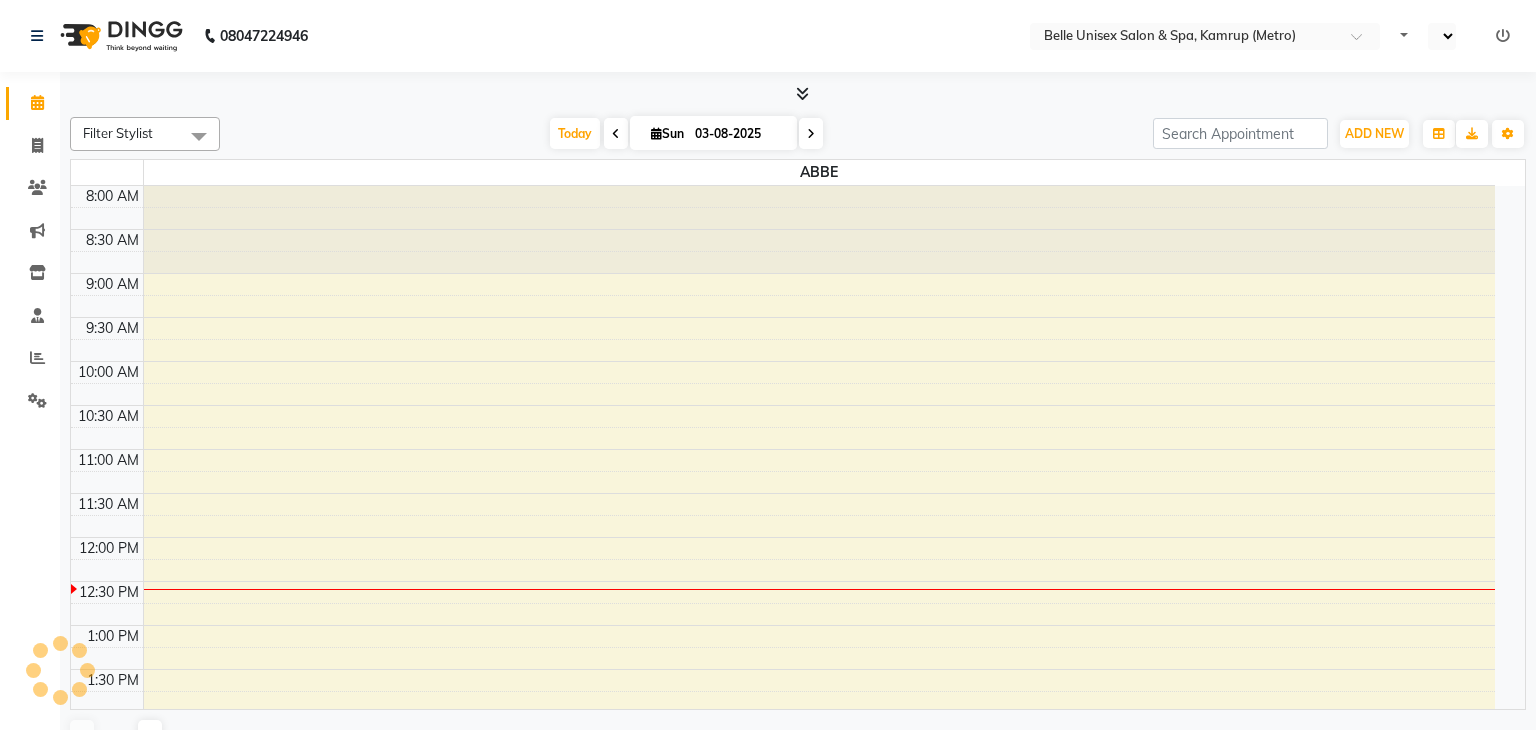 select on "en" 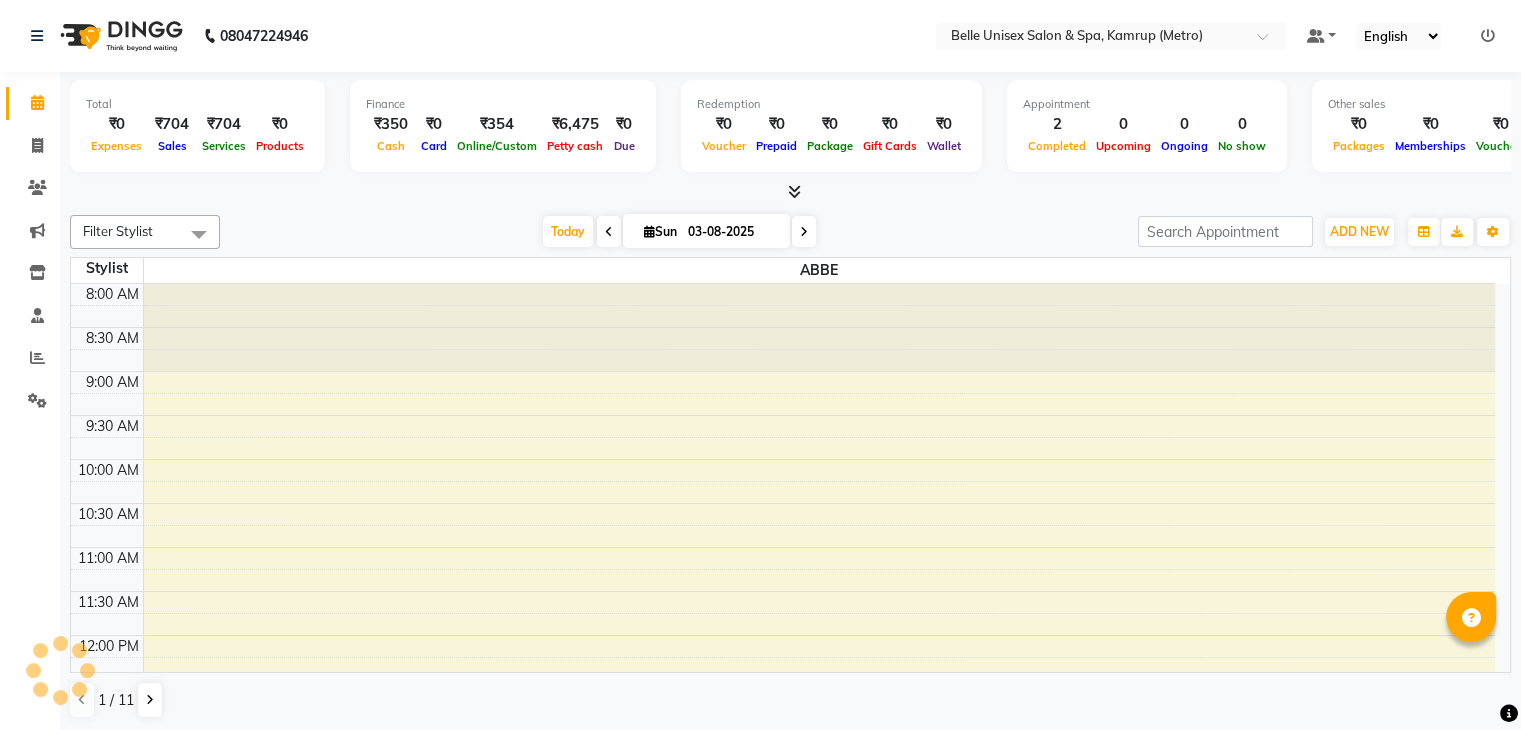 scroll, scrollTop: 0, scrollLeft: 0, axis: both 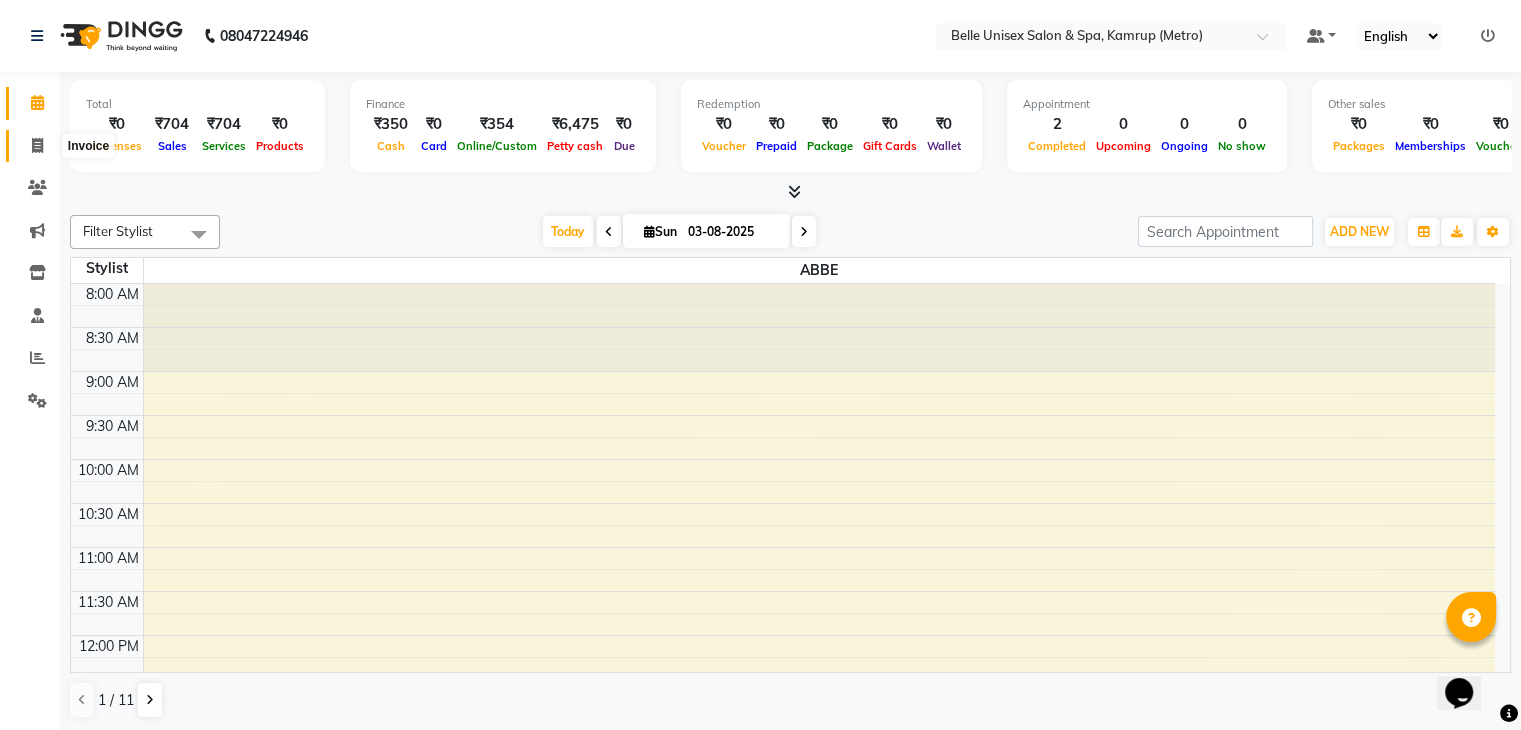 click 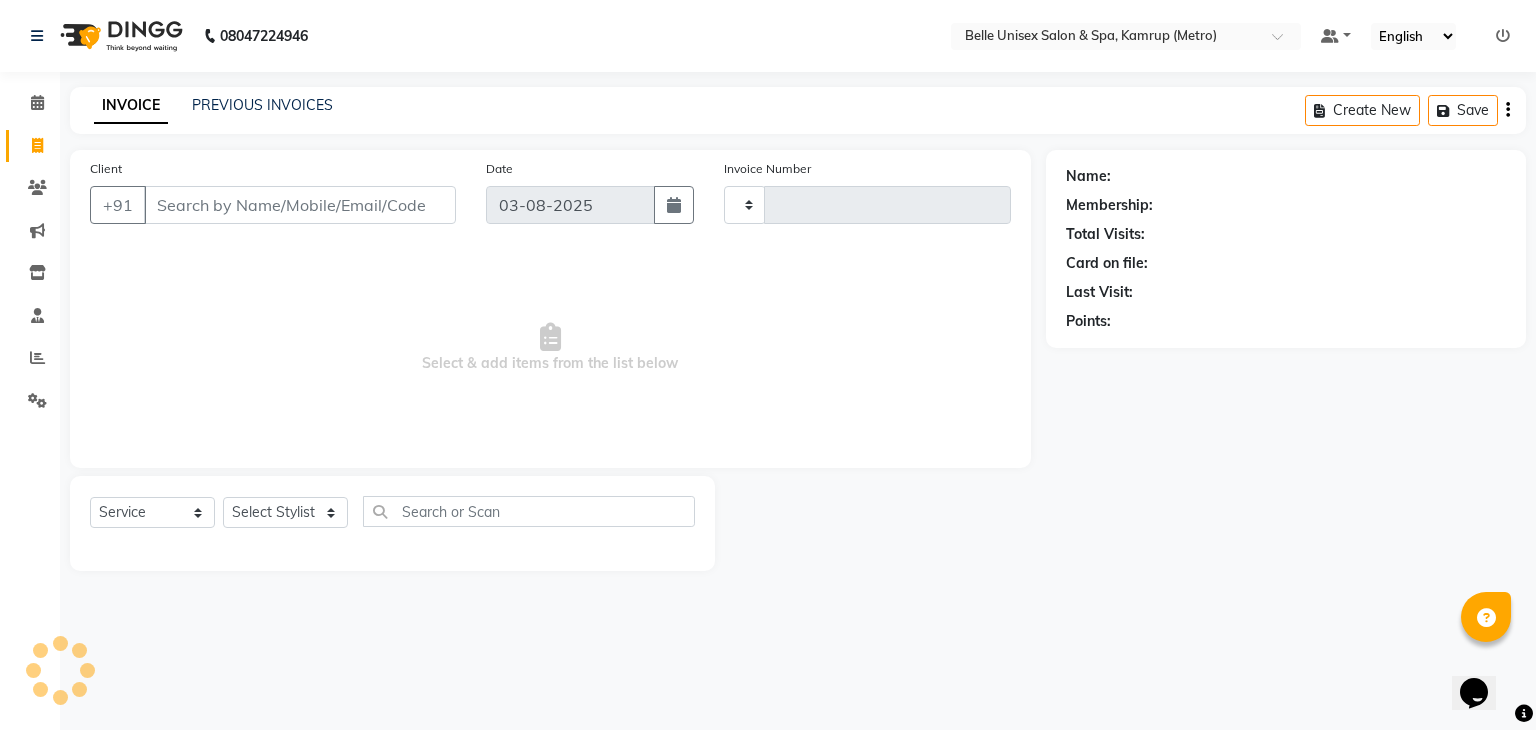type on "0873" 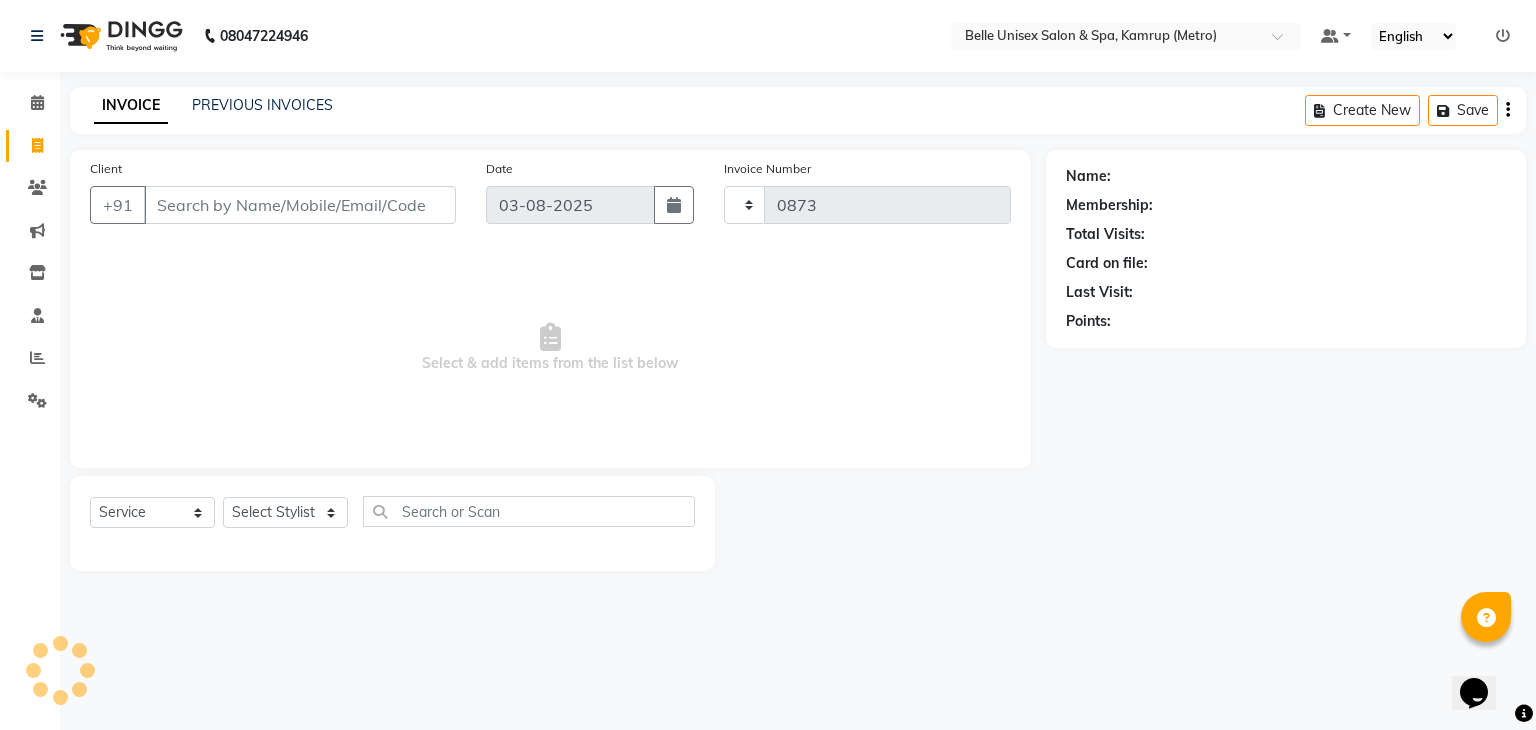 select on "7291" 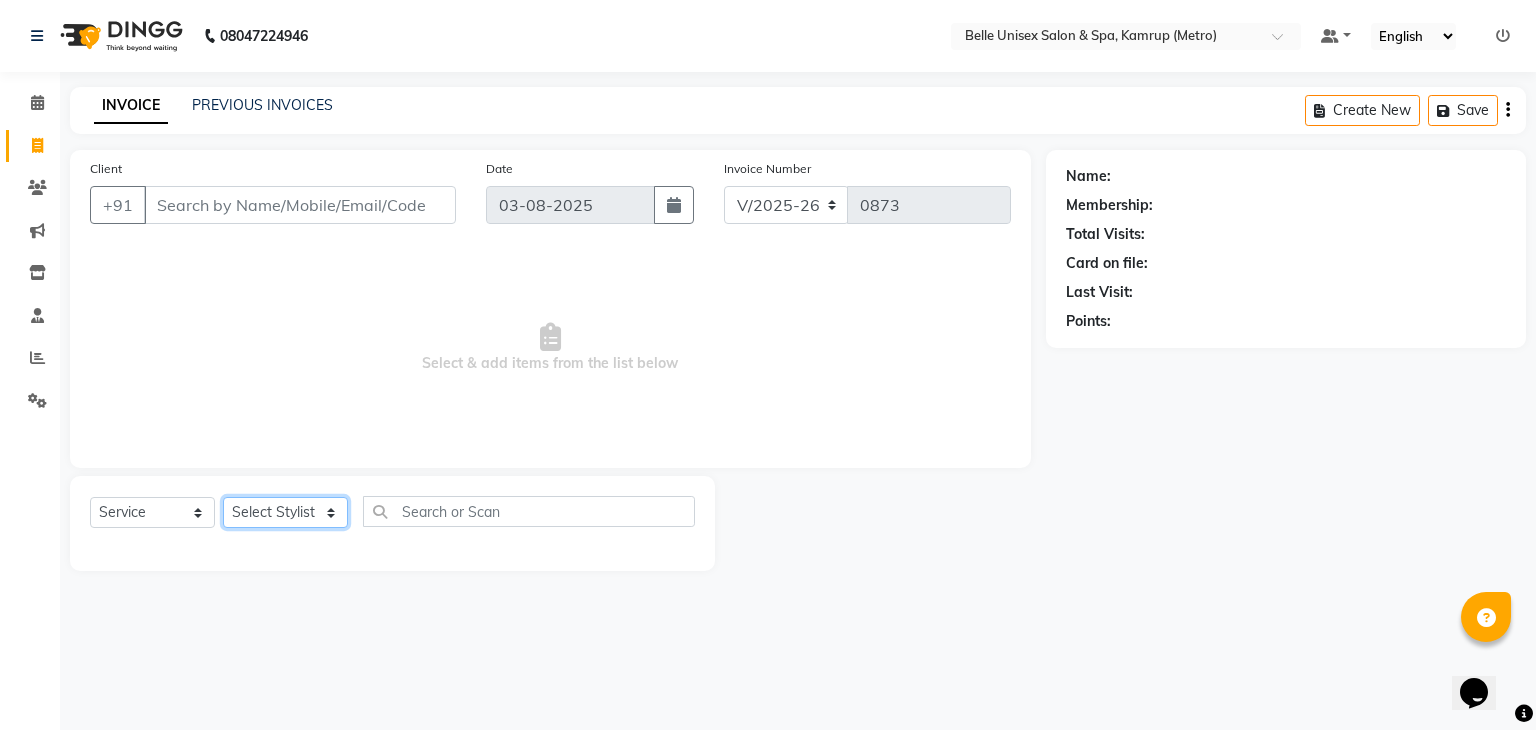 click on "Select Stylist ABBE Admin id ALEX UHD  ASEM  COUNTER SALE  IMLE AO JUPITARA(HK) PURNIMA HK  RANA KANTI SINHA   SABEHA SANGAM THERAPIST SOBITA BU THOIBA M." 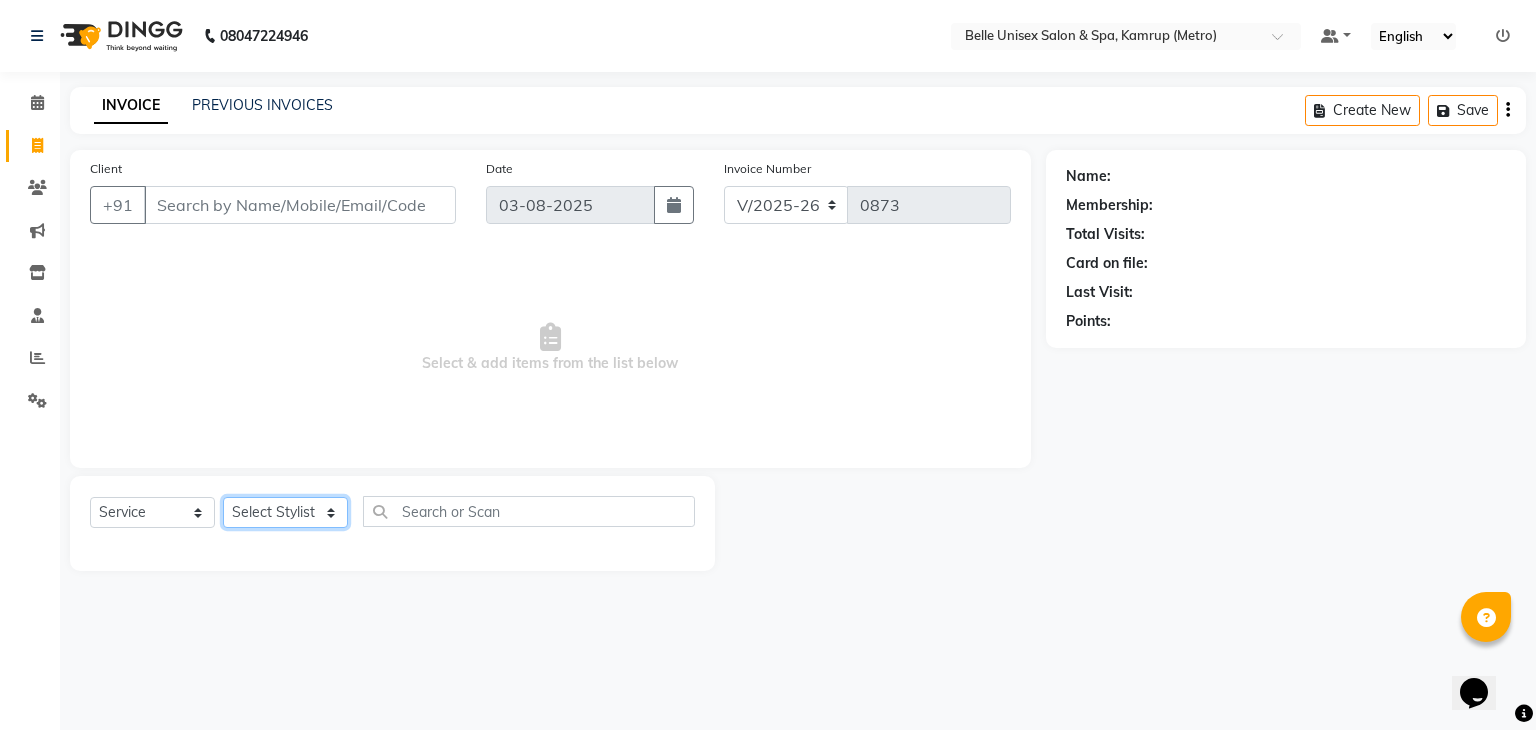 select on "62448" 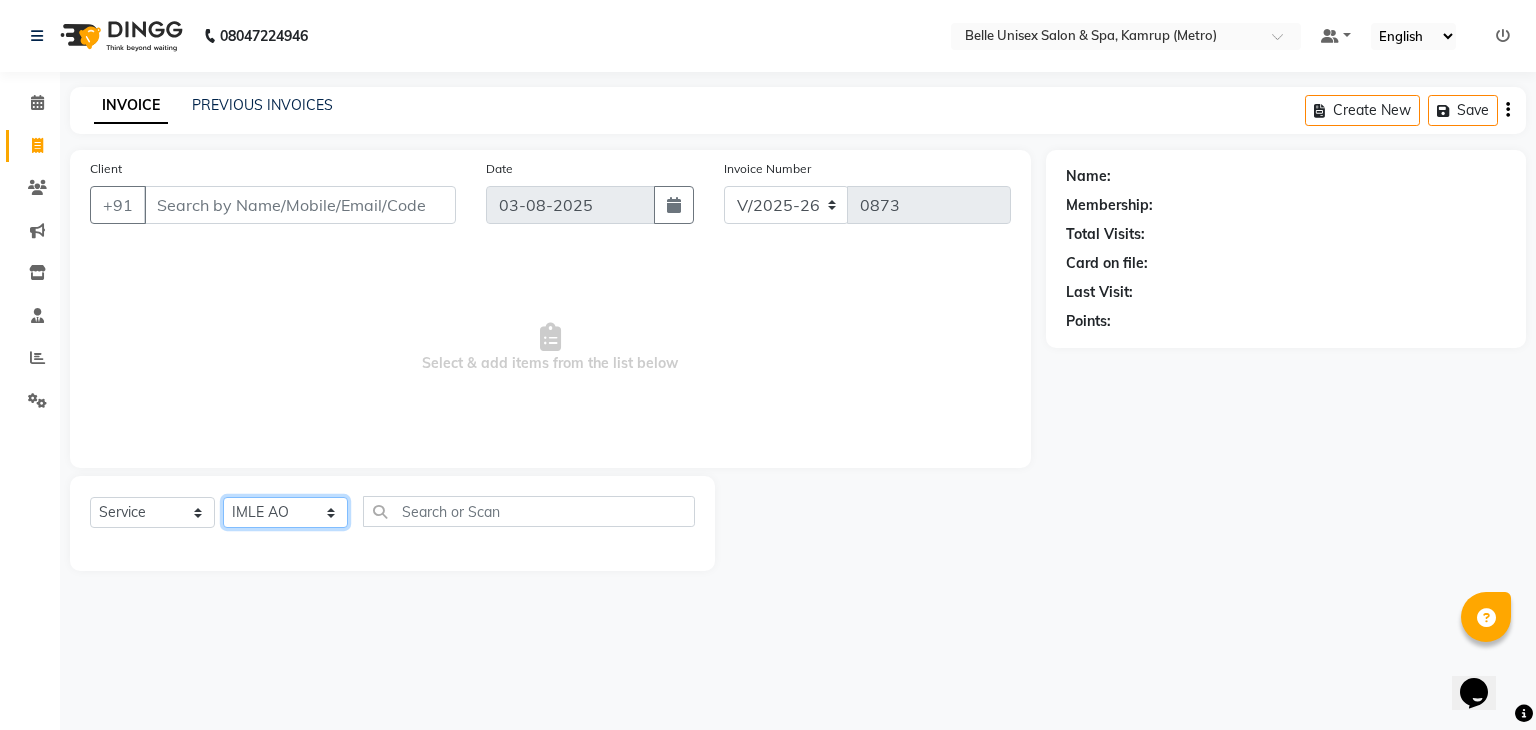 click on "Select Stylist ABBE Admin id ALEX UHD  ASEM  COUNTER SALE  IMLE AO JUPITARA(HK) PURNIMA HK  RANA KANTI SINHA   SABEHA SANGAM THERAPIST SOBITA BU THOIBA M." 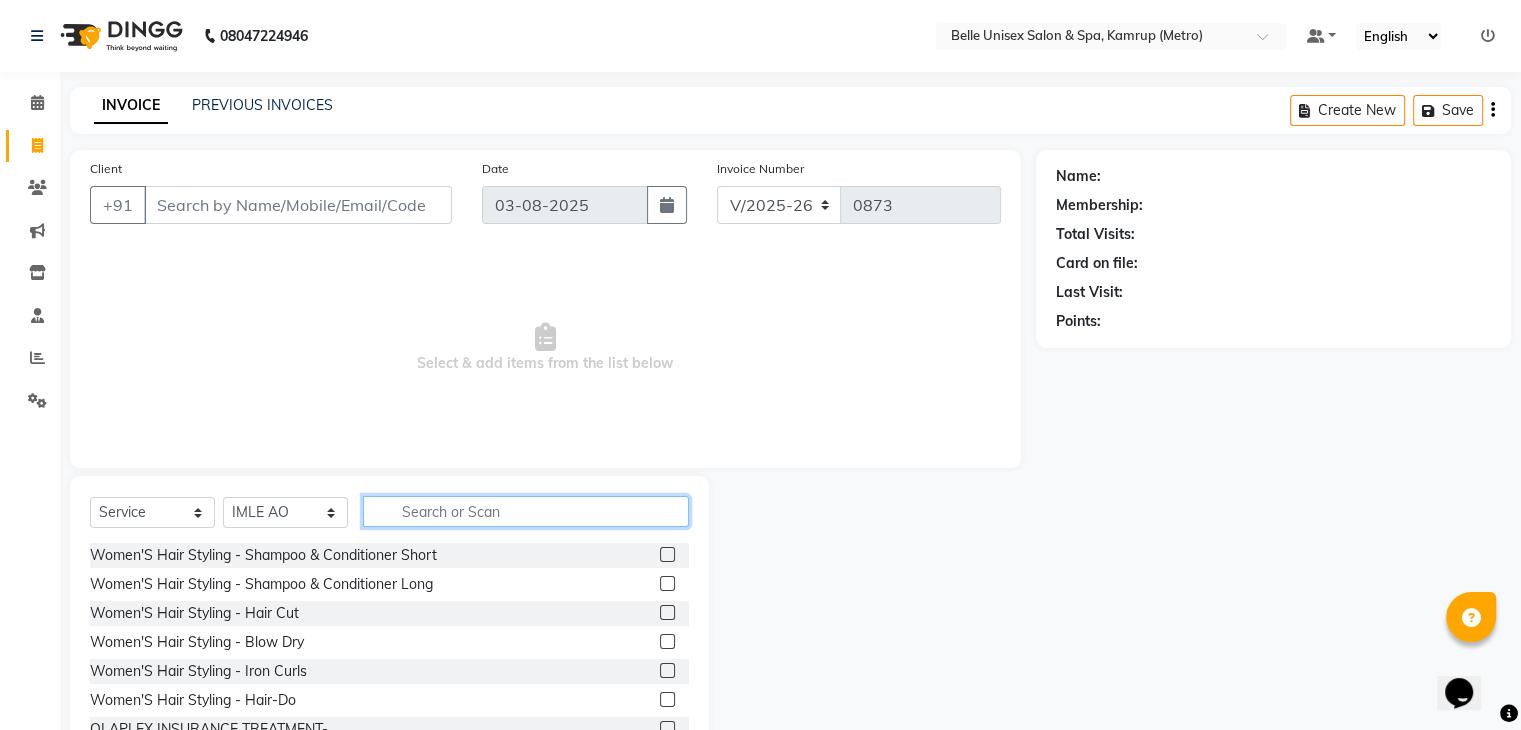 click 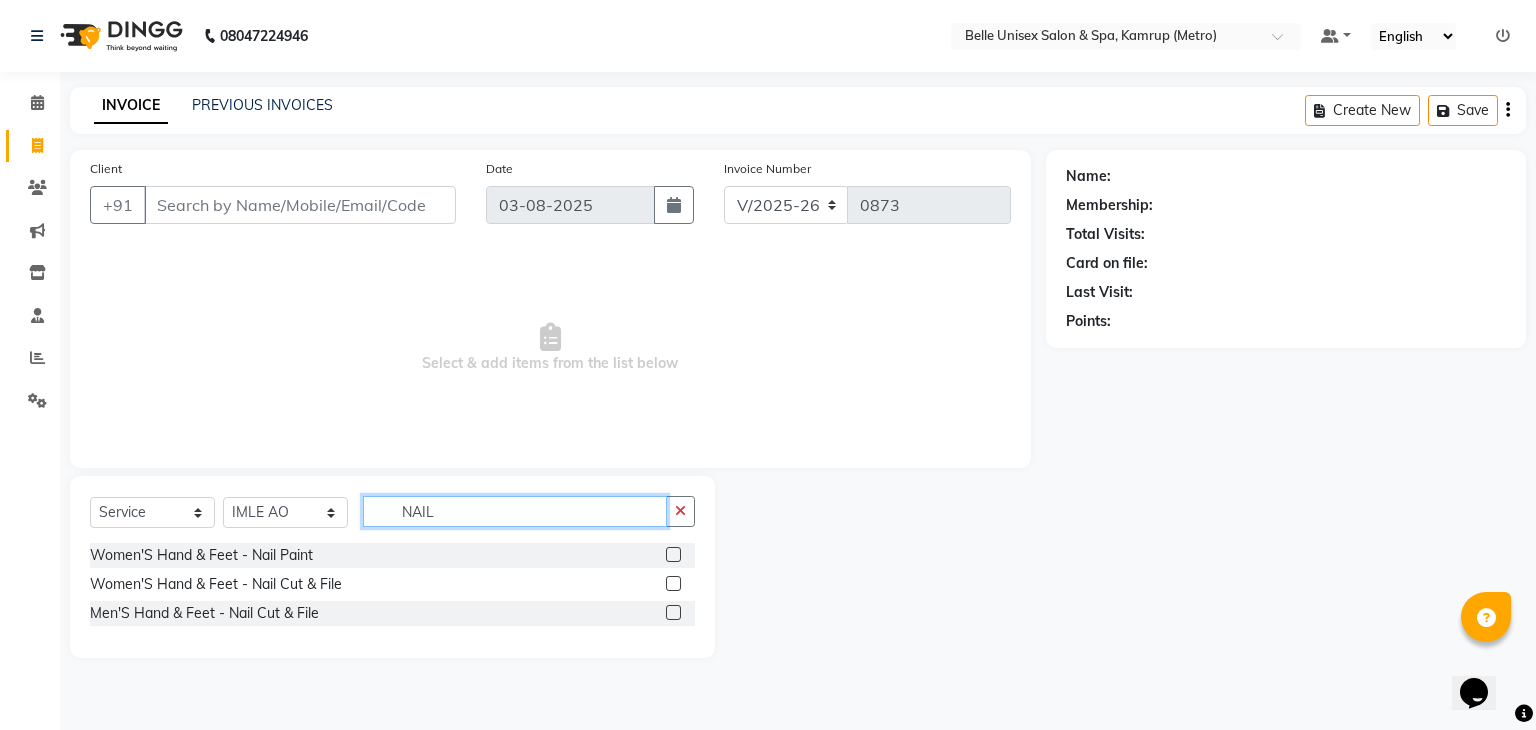 type on "NAIL" 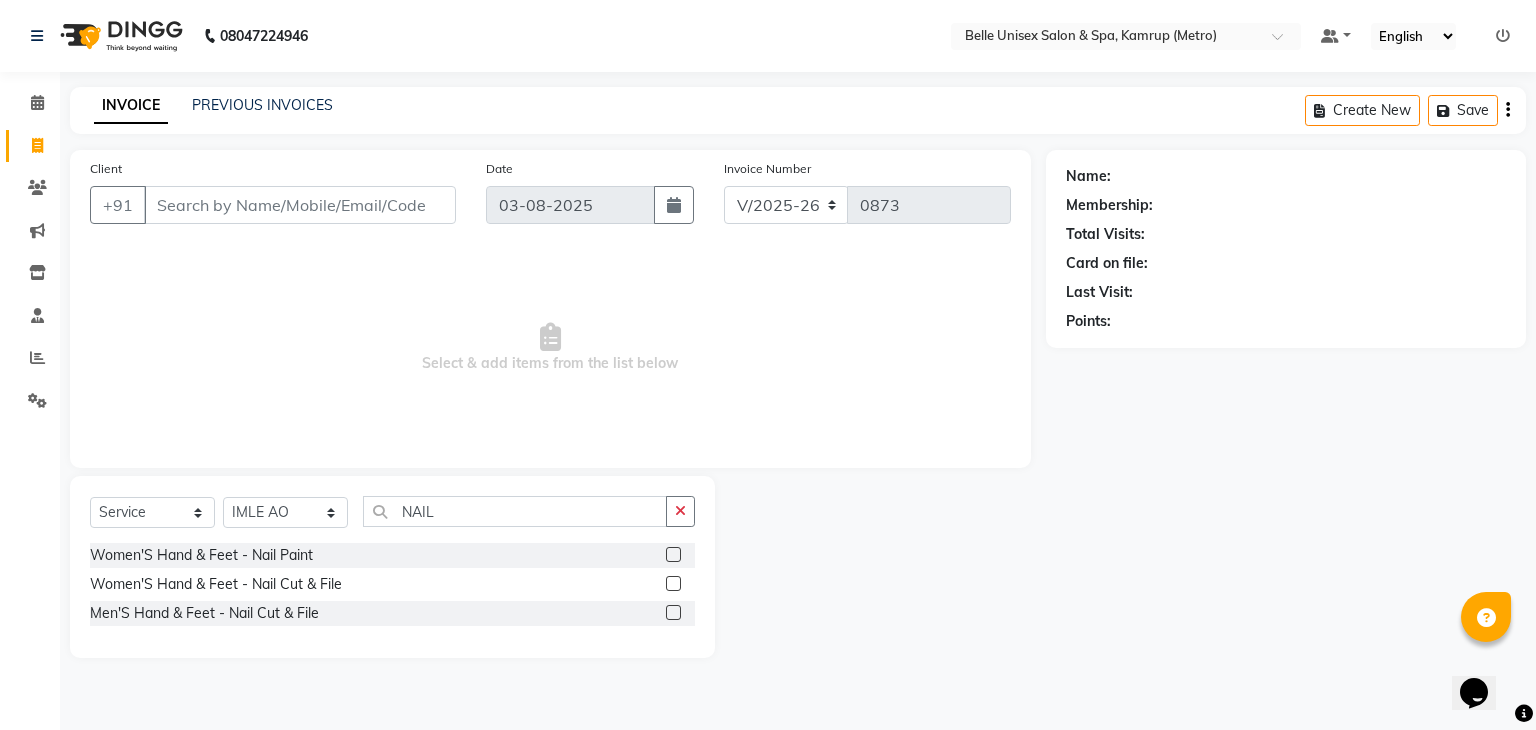 click 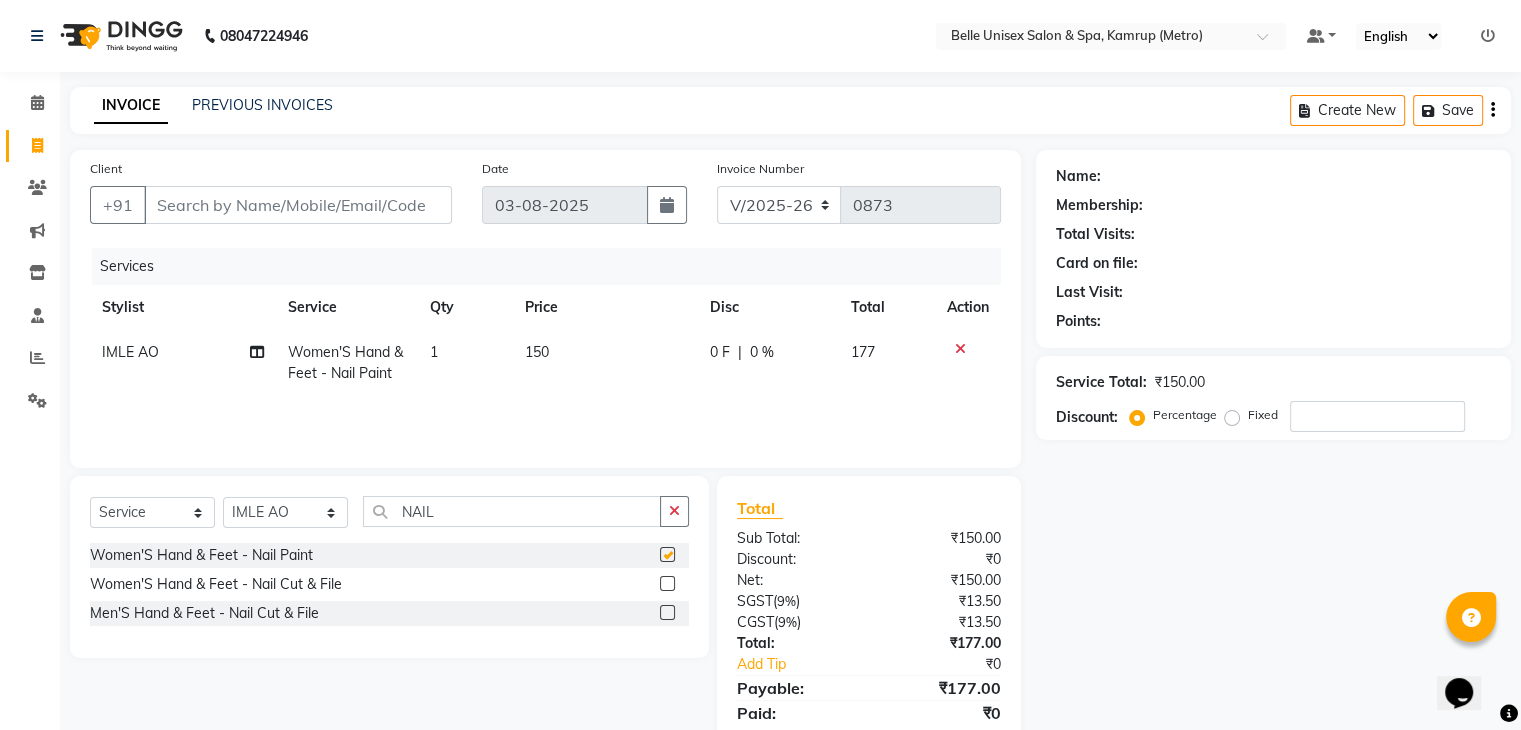 checkbox on "false" 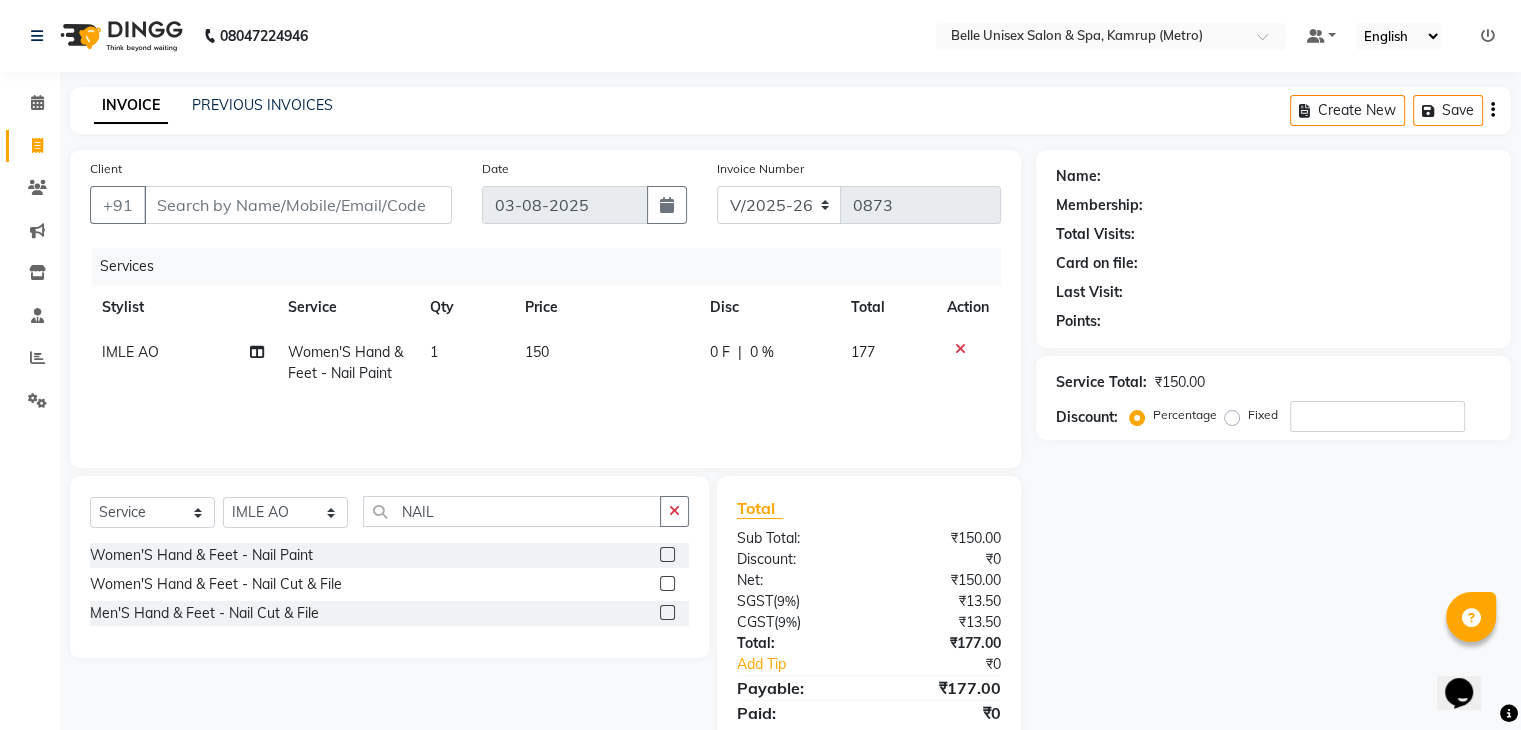 click on "150" 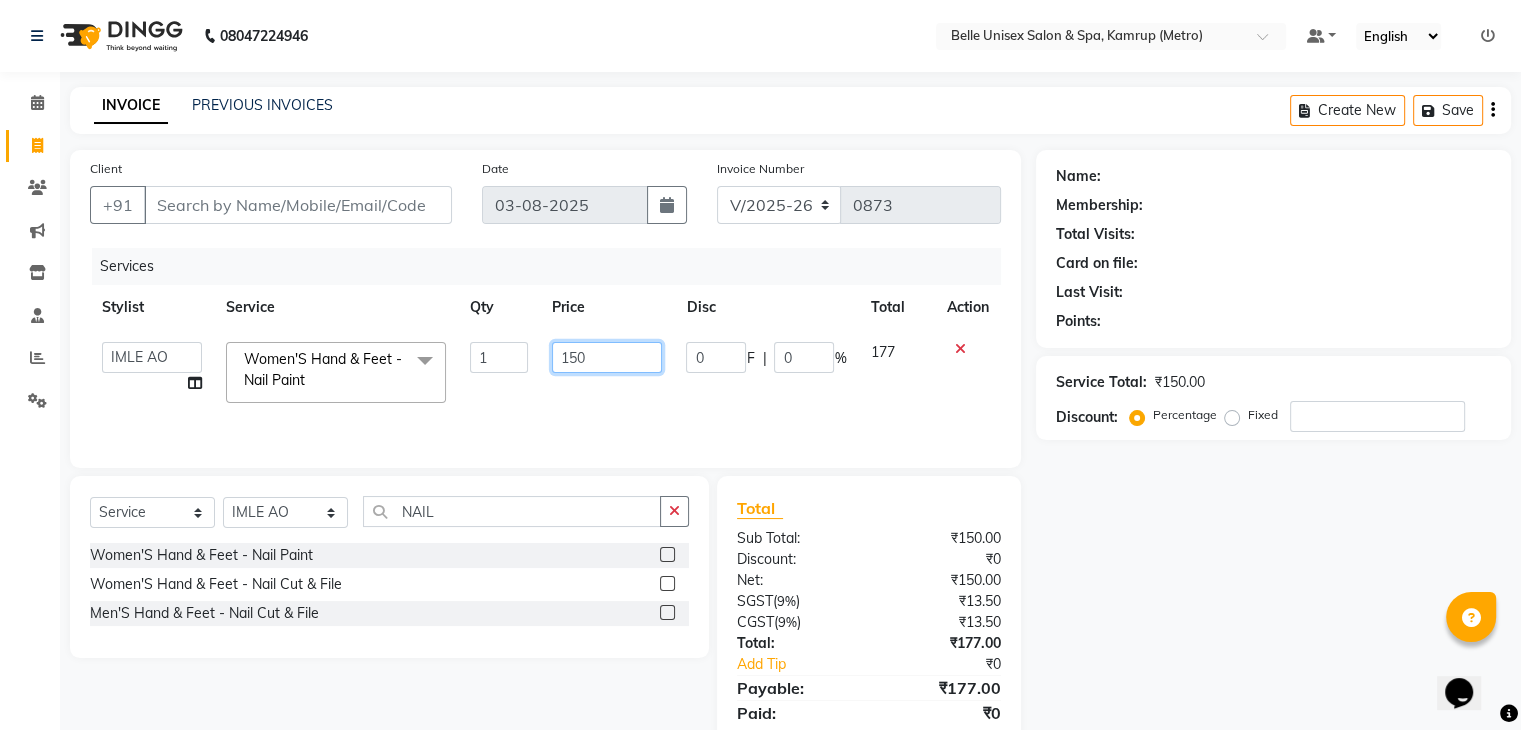 drag, startPoint x: 596, startPoint y: 357, endPoint x: 505, endPoint y: 358, distance: 91.00549 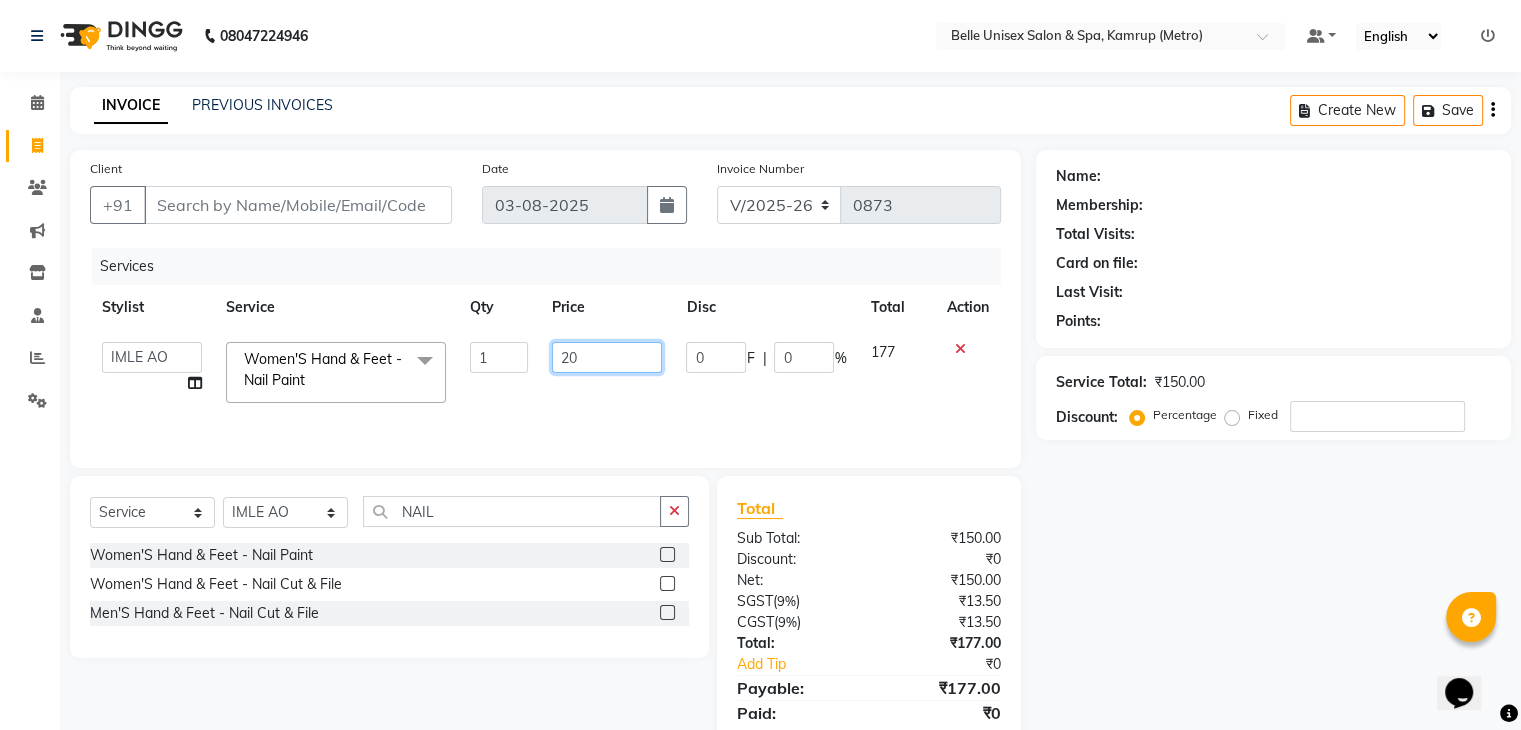 type on "200" 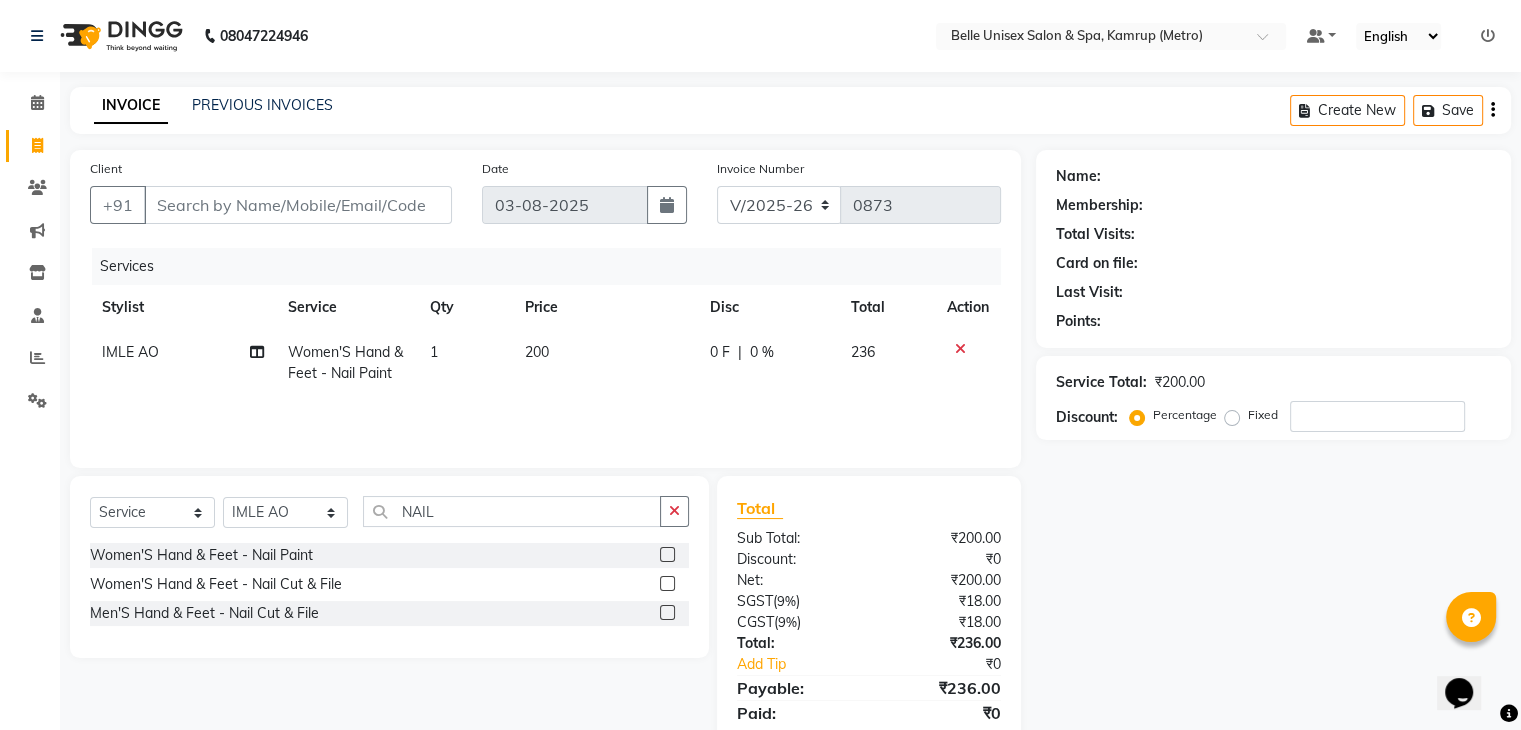 click on "Services Stylist Service Qty Price Disc Total Action IMLE AO Women'S Hand & Feet - Nail Paint 1 200 0 F | 0 % 236" 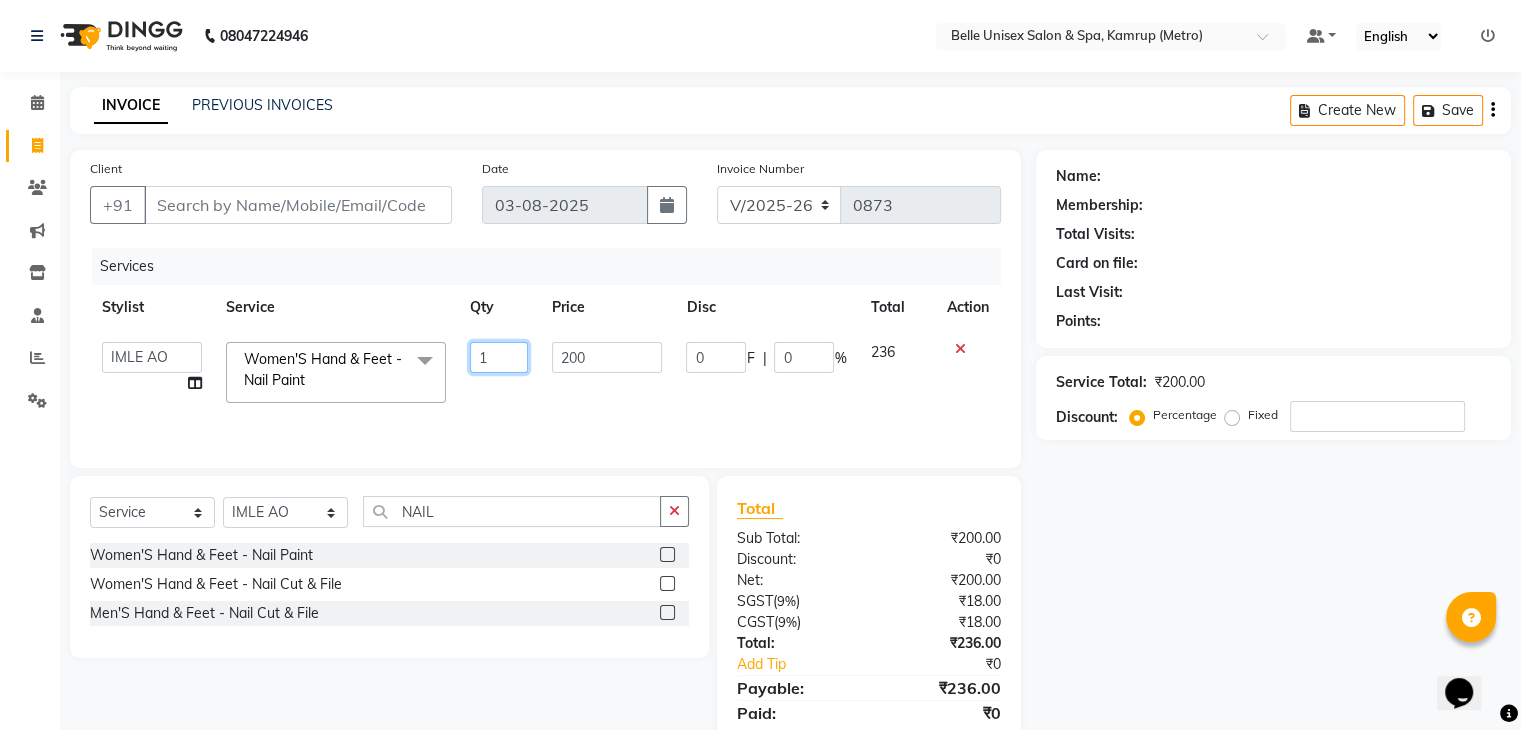 click on "1" 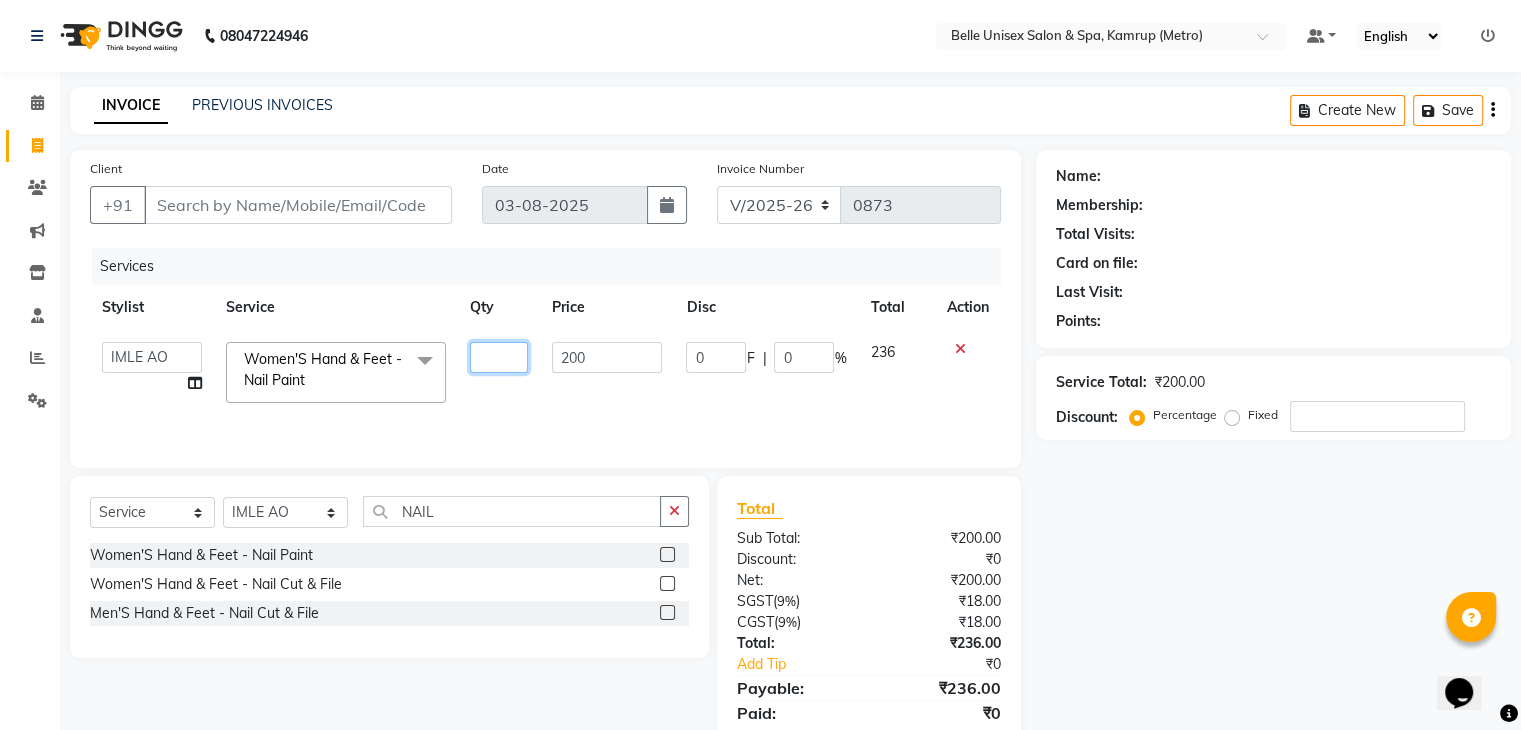 type on "2" 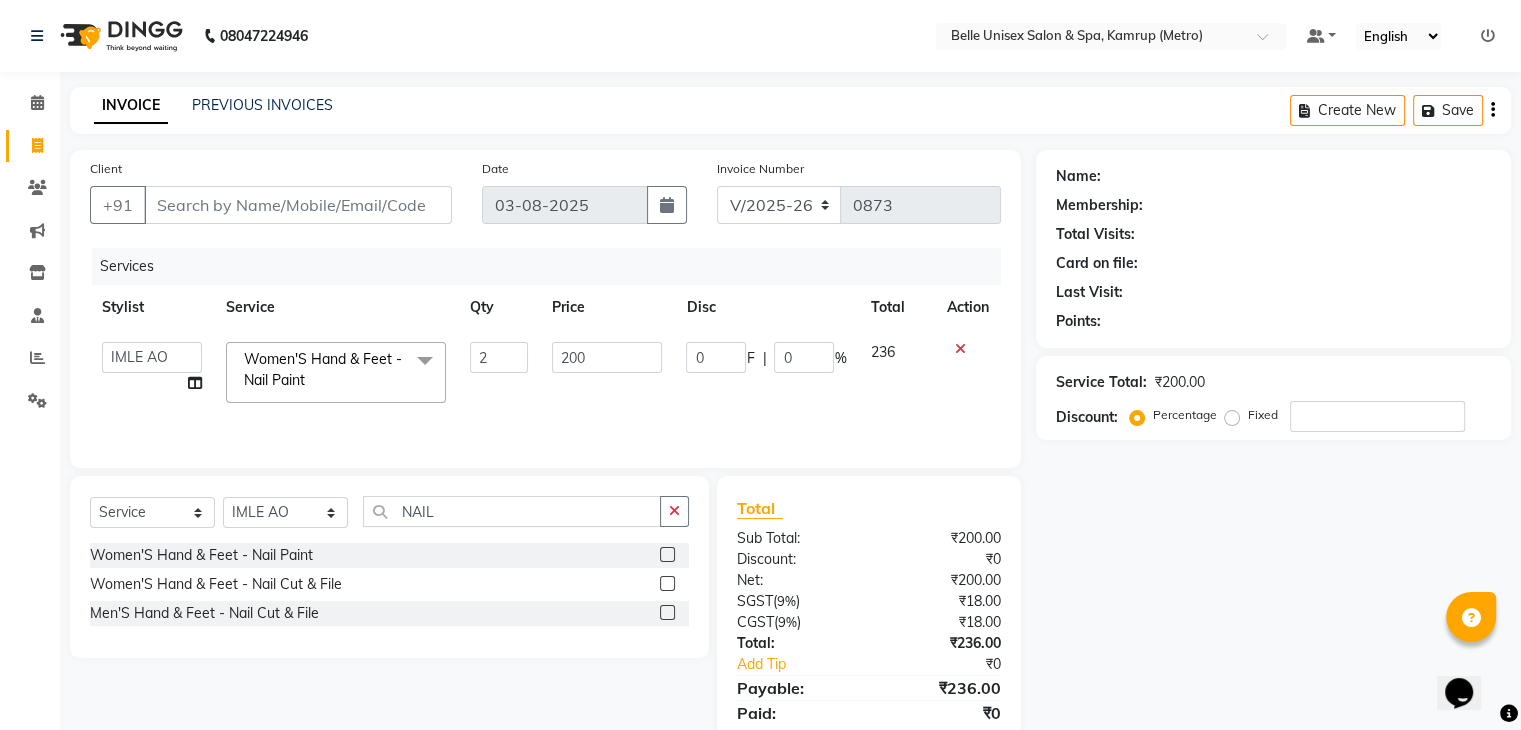 click on "Services Stylist Service Qty Price Disc Total Action  ABBE   Admin id   ALEX UHD    ASEM    COUNTER SALE    IMLE AO   JUPITARA(HK)   PURNIMA HK    RANA KANTI SINHA     SABEHA   SANGAM THERAPIST   SOBITA BU   THOIBA M.  Women'S Hand & Feet - Nail Paint  x Women'S Hair Styling - Shampoo & Conditioner Short Women'S Hair Styling - Shampoo & Conditioner Long Women'S Hair Styling - Hair Cut Women'S Hair Styling - Blow Dry Women'S Hair Styling - Iron Curls Women'S Hair Styling - Hair-Do OLAPLEX INSURANCE TREATMENT- DEEPTISSUE MASSAGE DEEP TISSUE MASSAGE BELLYNESS MASSAGE SWEDISH  SAREEDRAPING KANPEKI PAPAYA MARSHMELLOW KANPEKI GINGER WALLNUT JAMAICAN SORELL BLANCH FACIAL KANPEKI UPENDICE KANPEKI SENSI ACE FACIAL  KANPEKI SAVE THE DATE BRIDAL FACIAL  KANPEKI PRO HYDRA FACIAL  KANPEKI PRO MATTE FACIAL  KANPEKI PRO MERGE FACIAL KANPEKI FRUITSHU CHOCOLATE FACIAL  KANPEKI FRUITSHU QUINAO WHITENING FACIAL  CASMARA RGNERIM TREATMENT  CASMARA SKIN SENSATION TREATMENT  CASMARA GOJI TREATMENT  CASMARA NACAR TREATMENT  2 200" 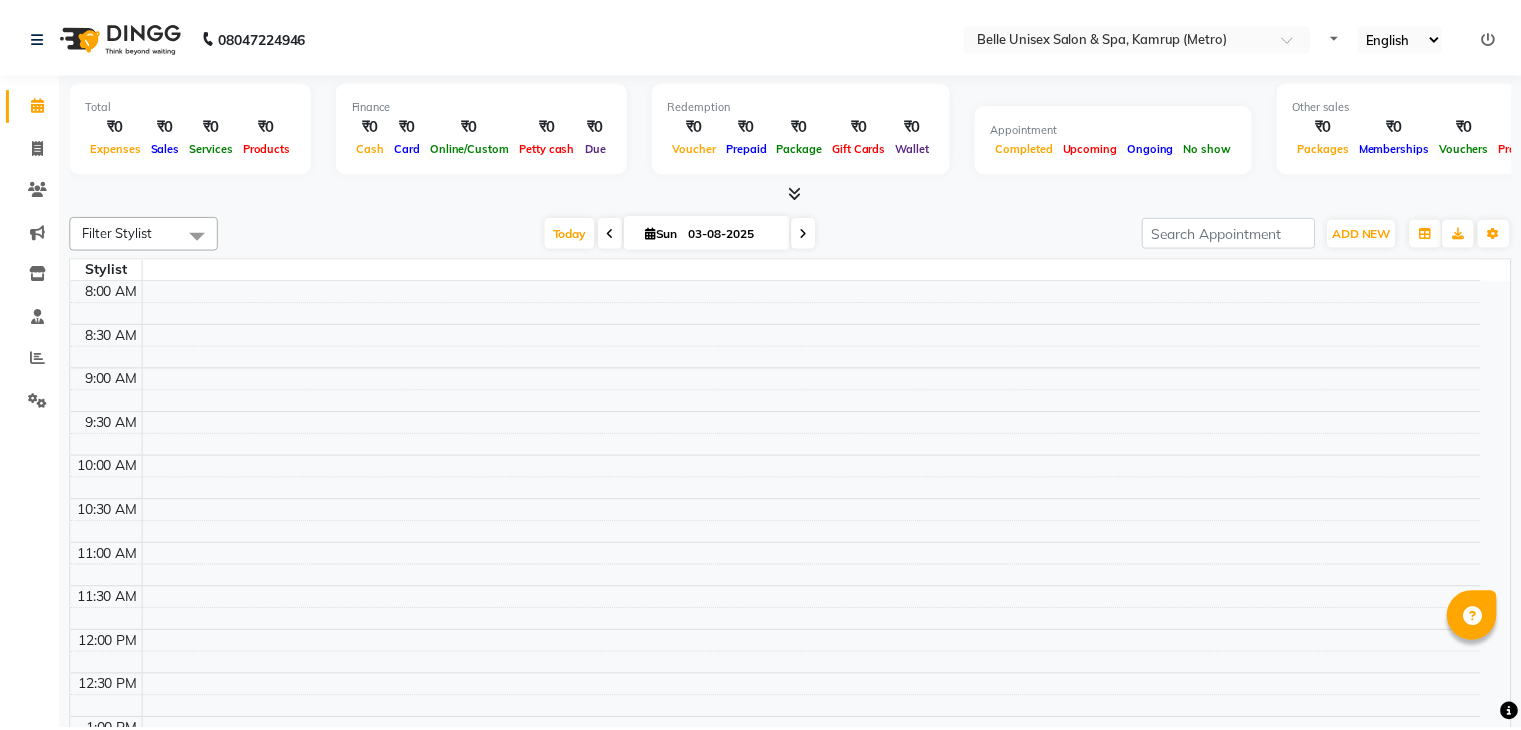 scroll, scrollTop: 0, scrollLeft: 0, axis: both 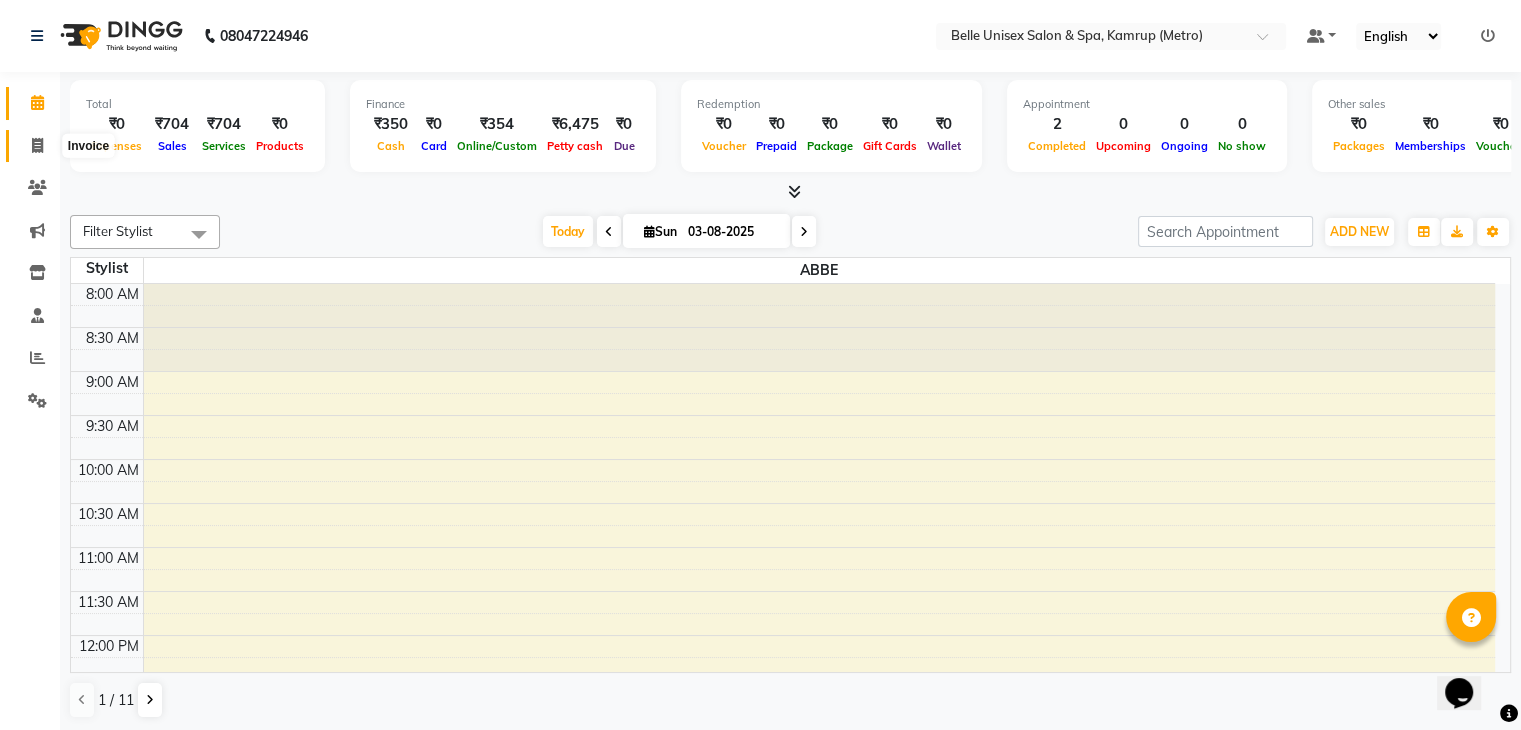 click 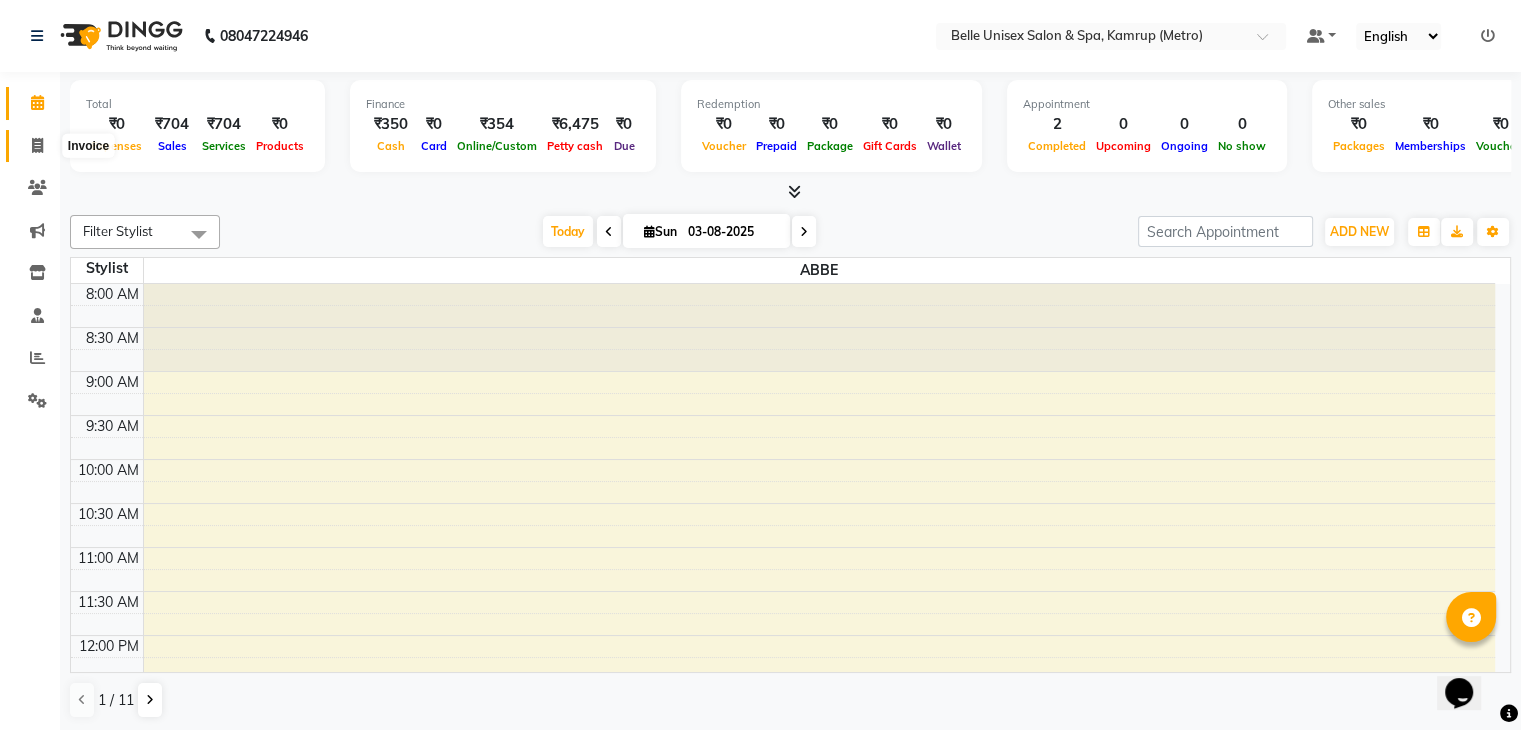 select on "service" 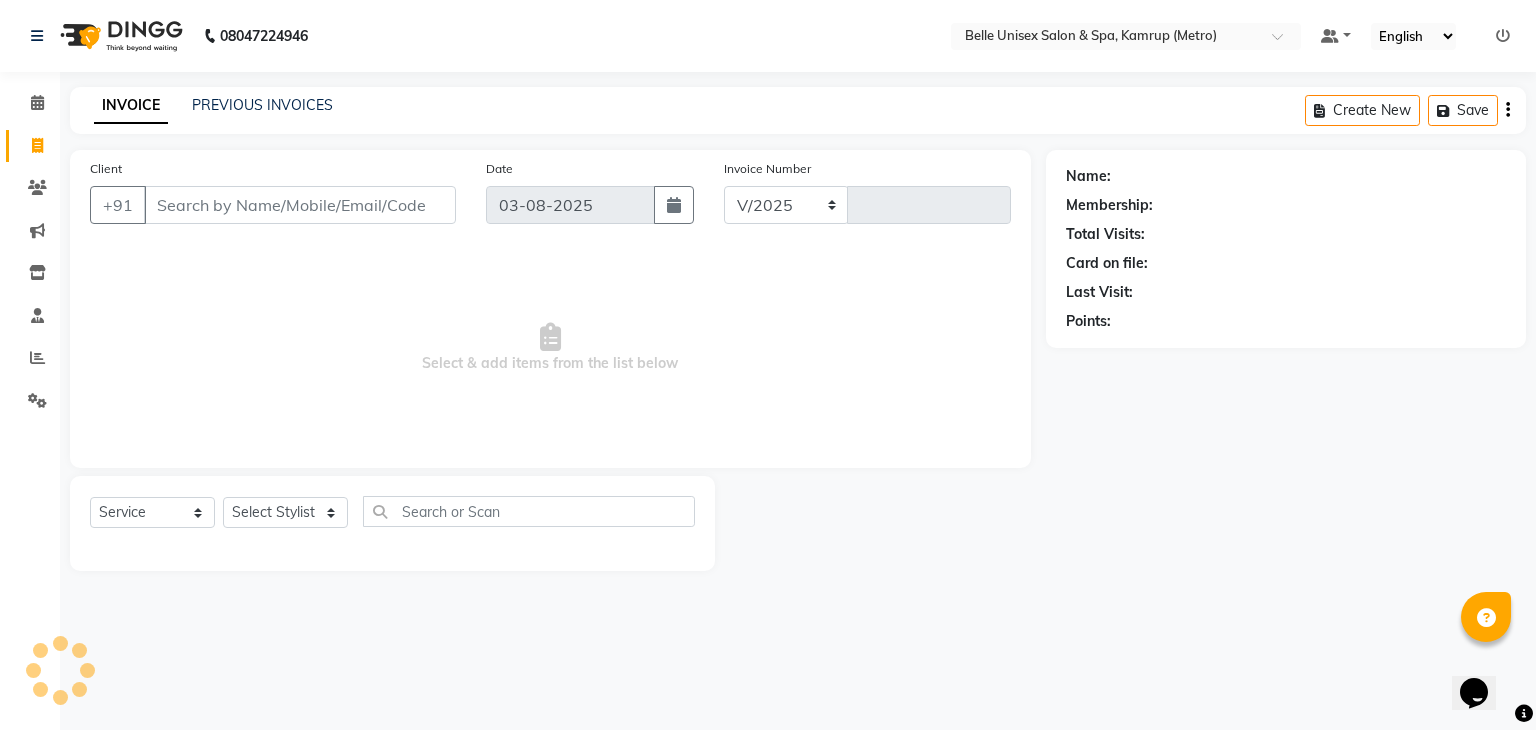 select on "7291" 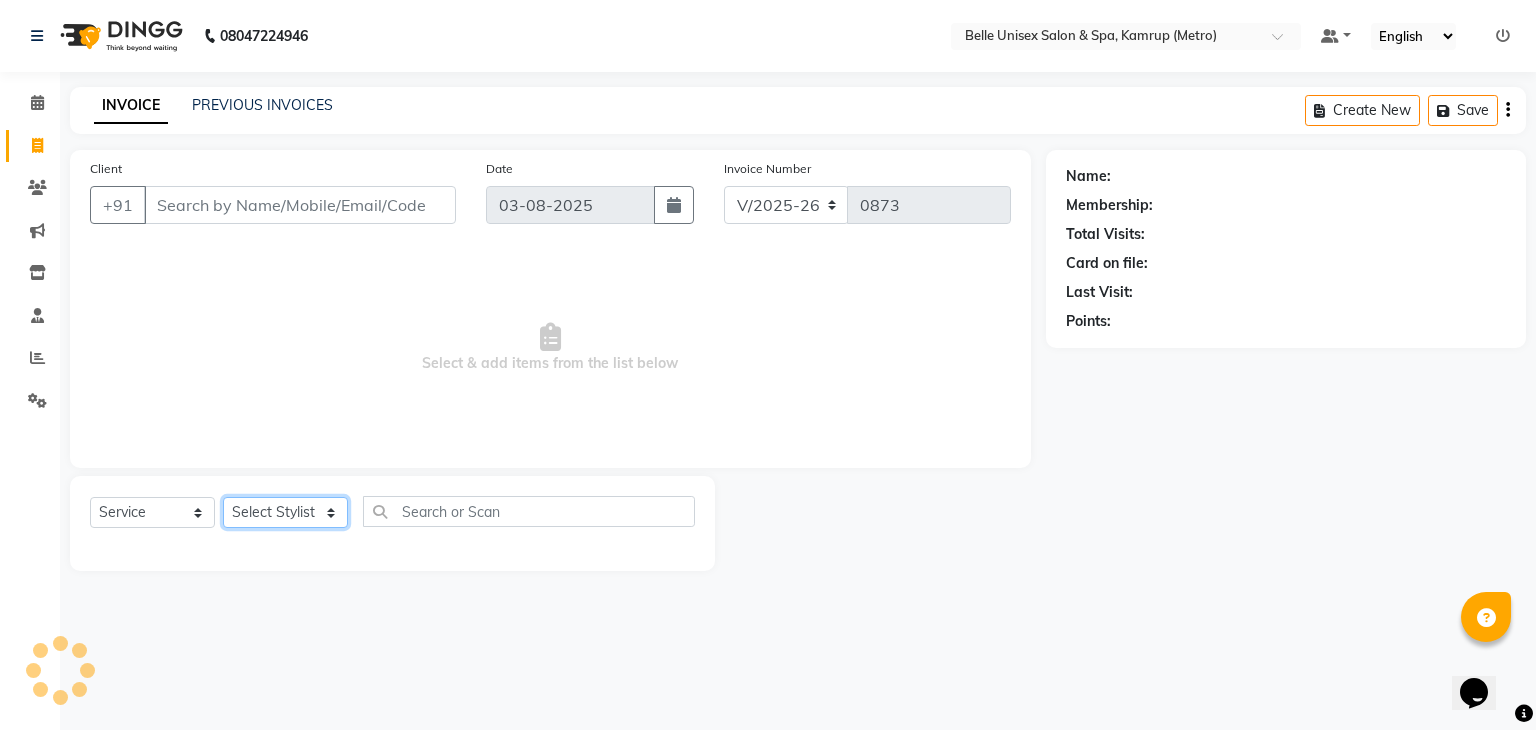 click on "Select Stylist ABBE Admin id ALEX UHD  ASEM  COUNTER SALE  IMLE AO JUPITARA(HK) PURNIMA HK  RANA KANTI SINHA   SABEHA SANGAM THERAPIST SOBITA BU THOIBA M." 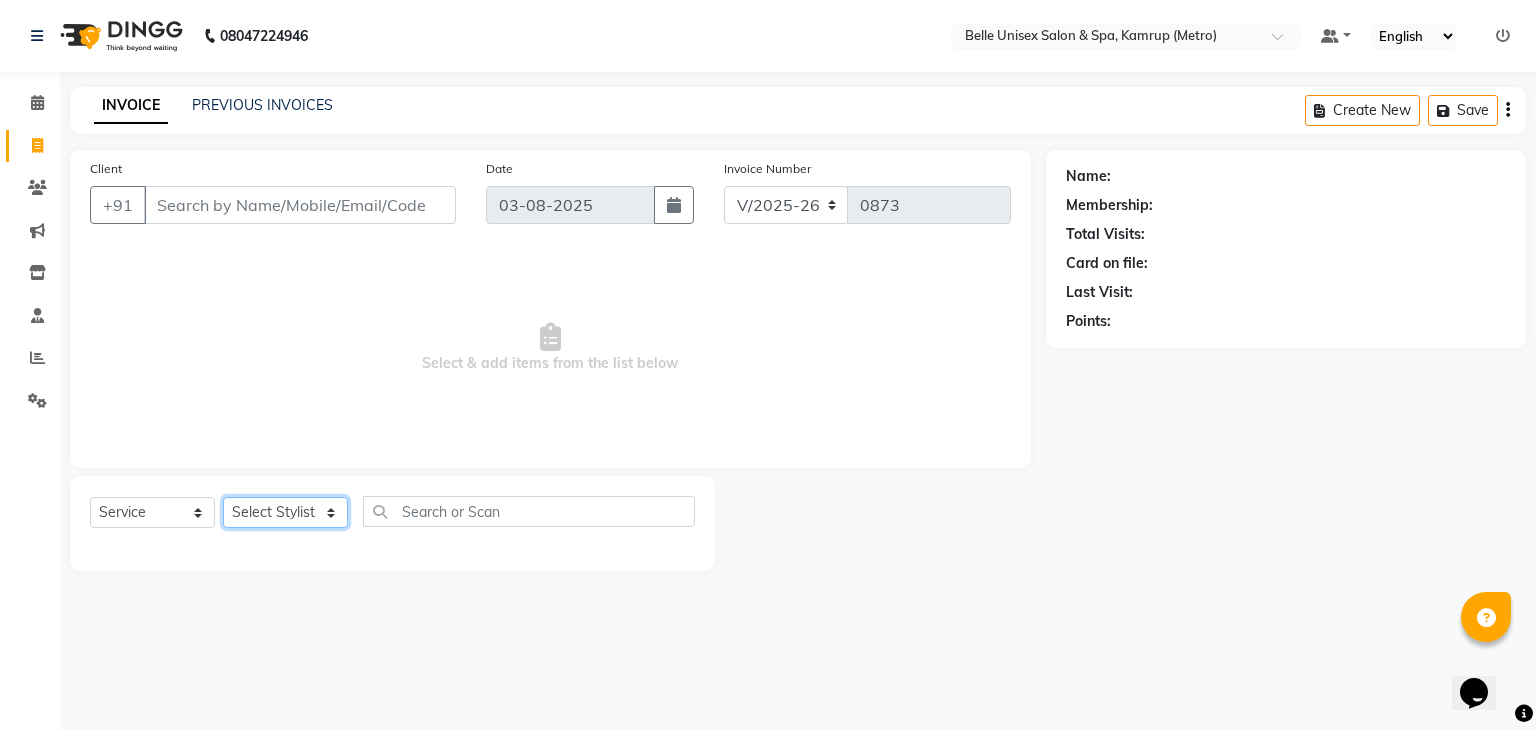 select on "82274" 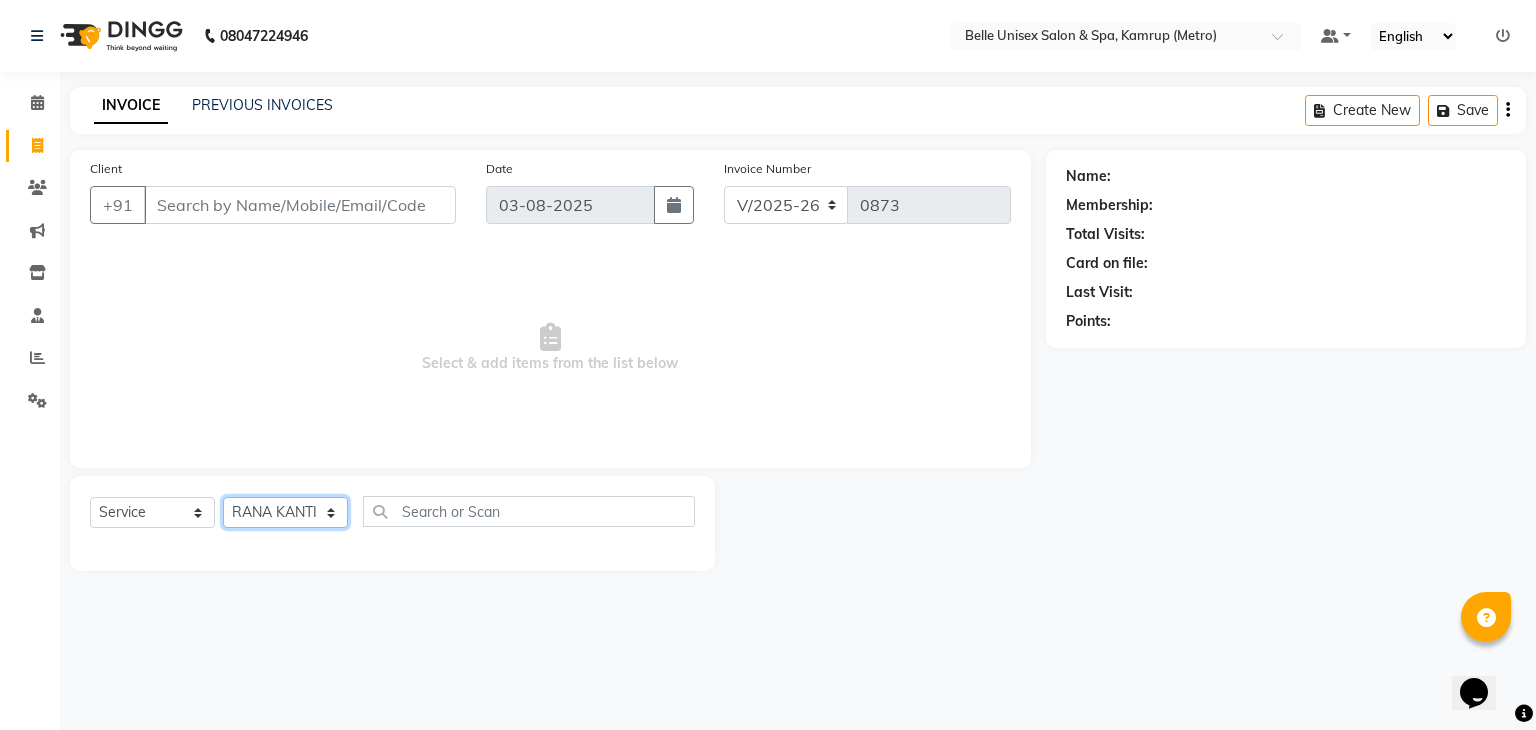 click on "Select Stylist ABBE Admin id ALEX UHD  ASEM  COUNTER SALE  IMLE AO JUPITARA(HK) PURNIMA HK  RANA KANTI SINHA   SABEHA SANGAM THERAPIST SOBITA BU THOIBA M." 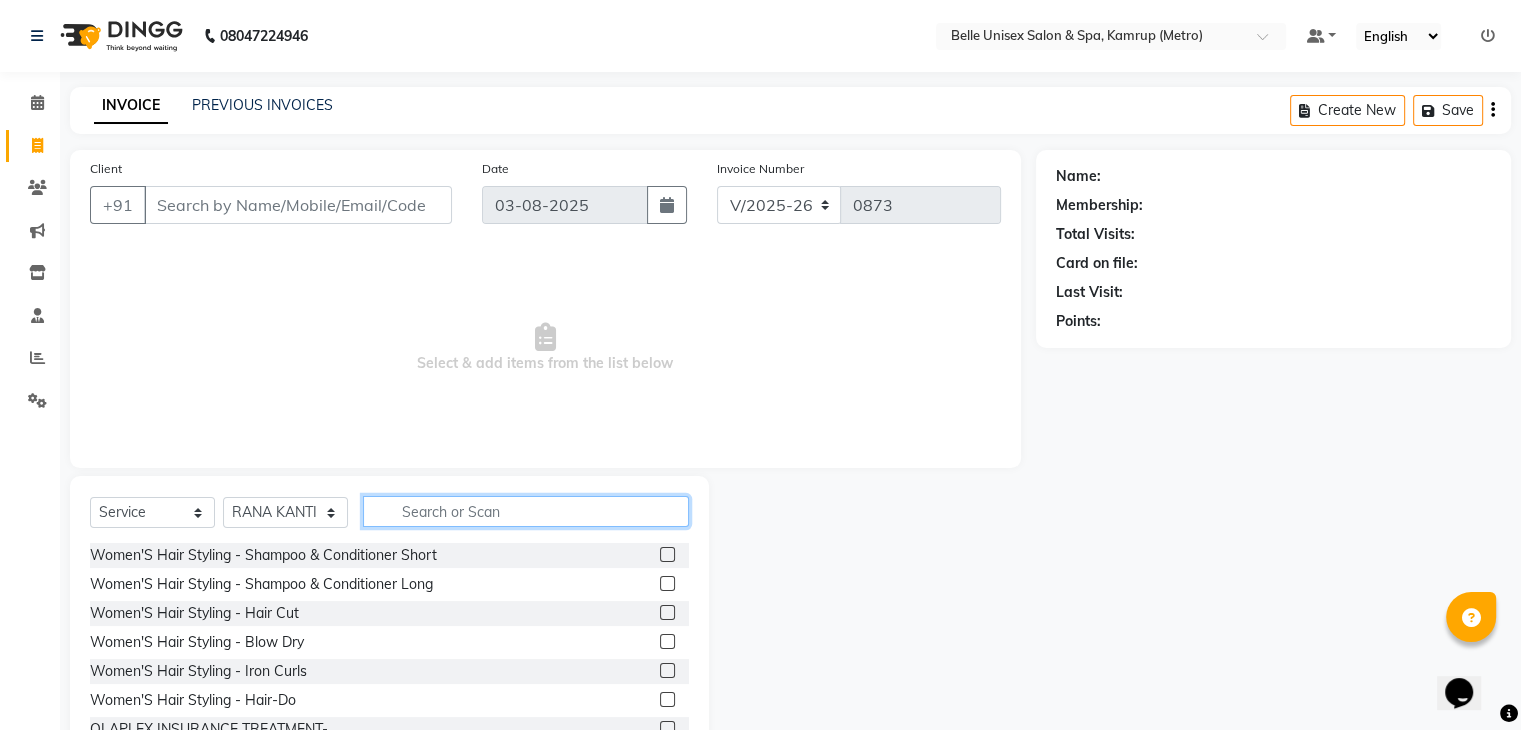 click 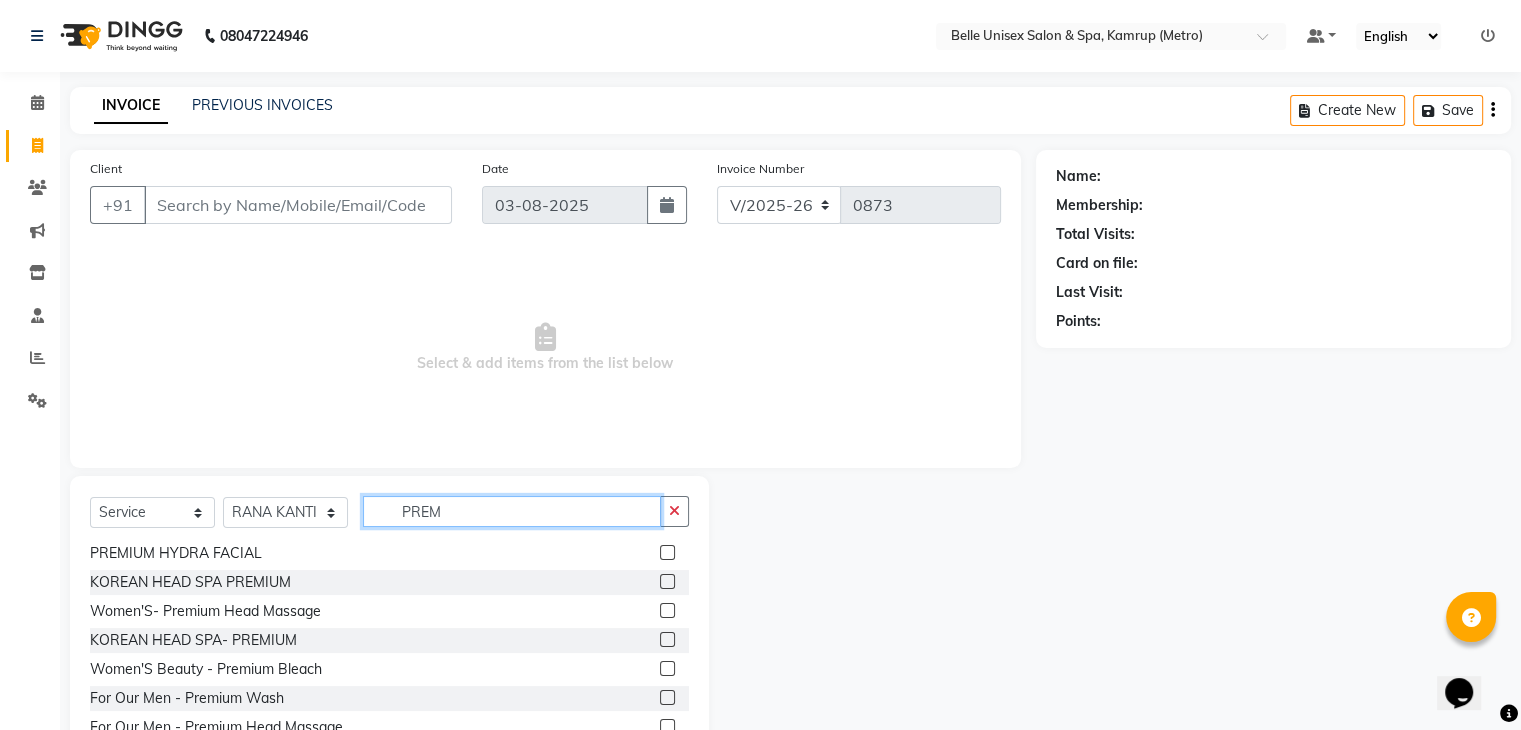 scroll, scrollTop: 32, scrollLeft: 0, axis: vertical 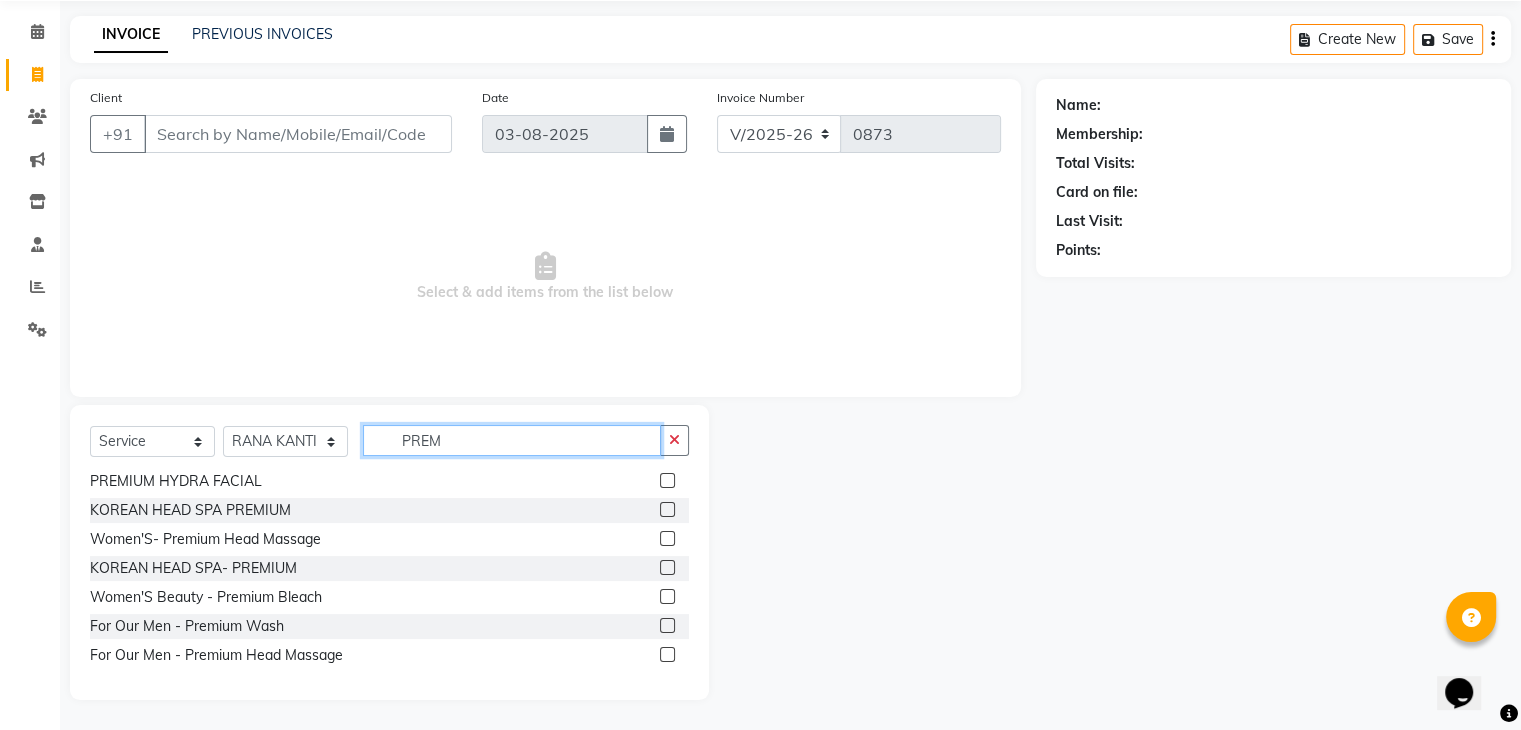 type on "PREM" 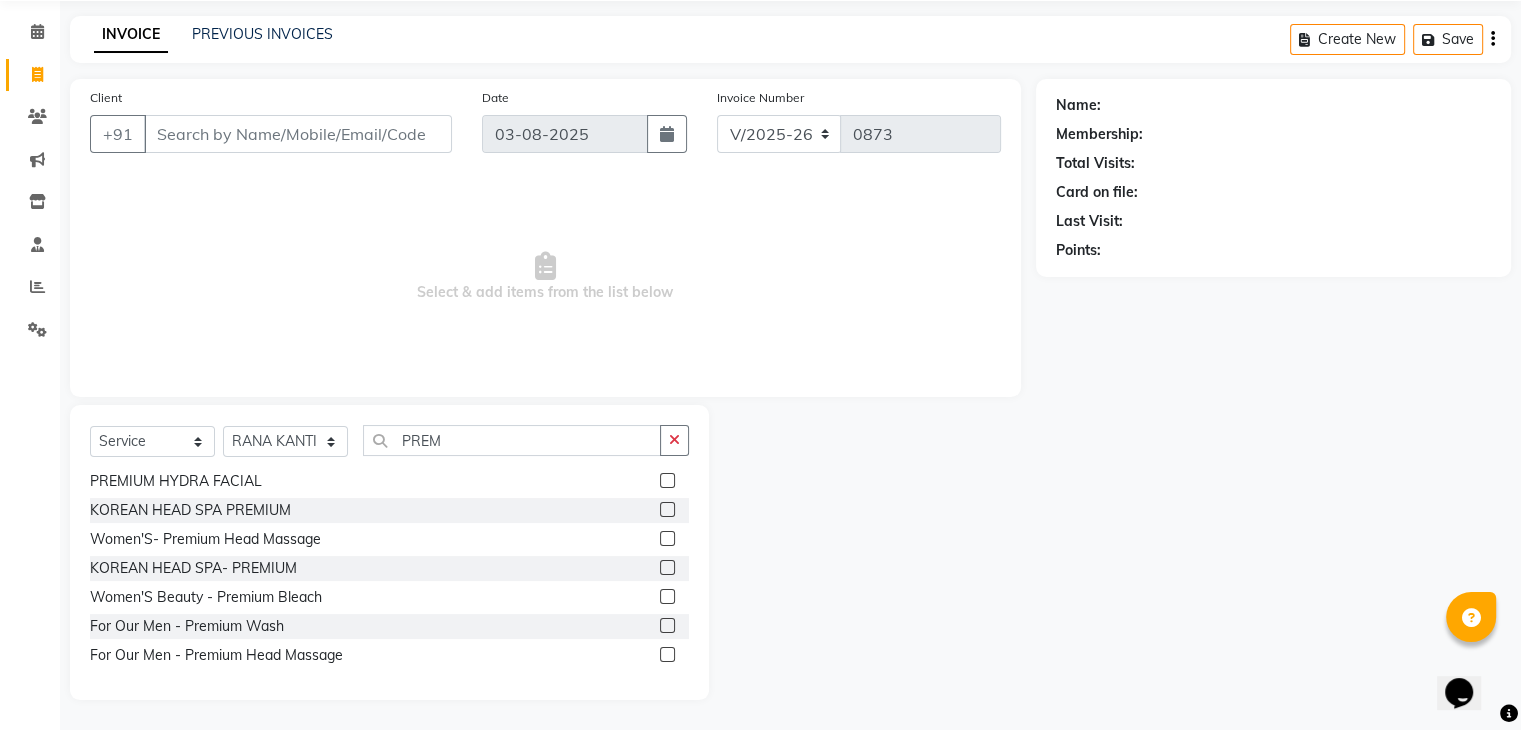 click 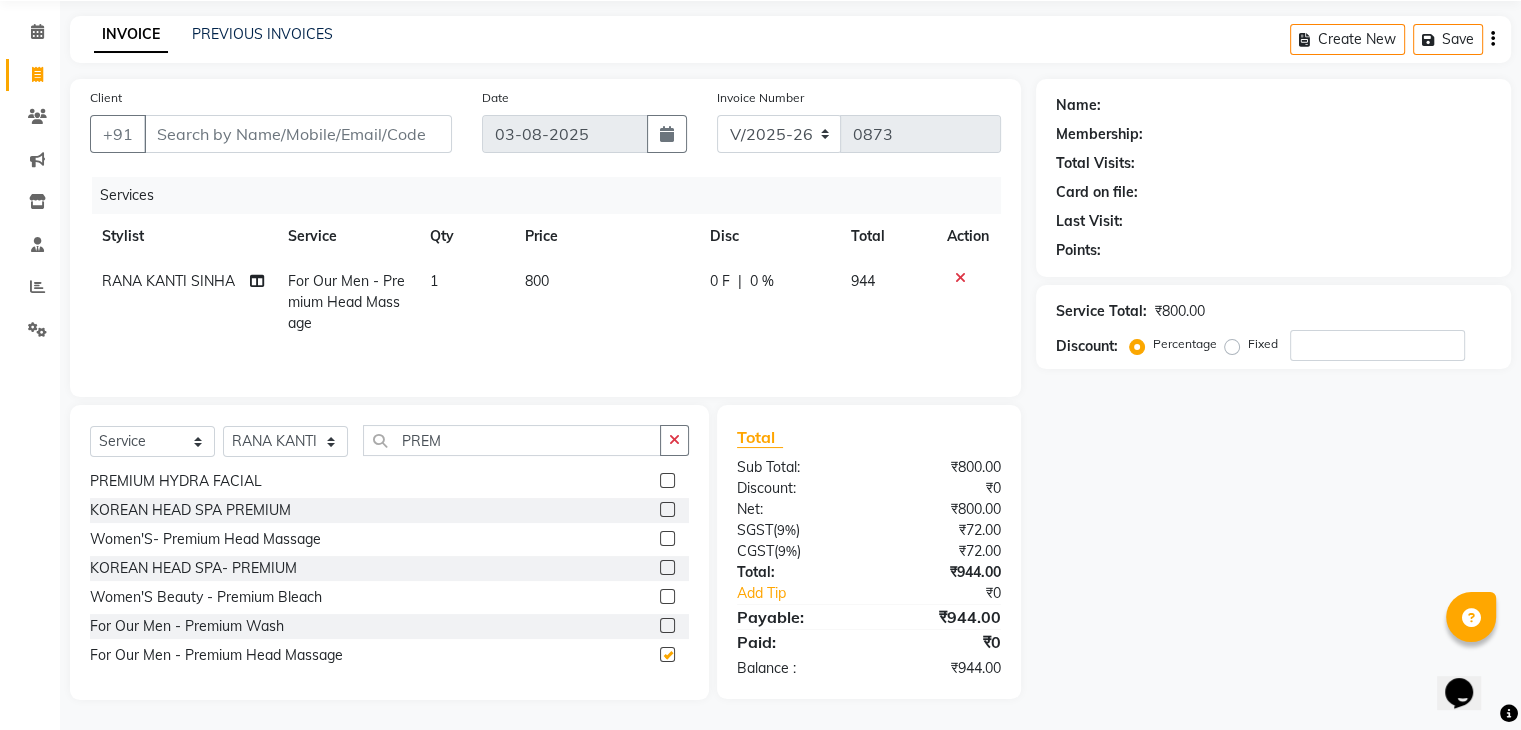 checkbox on "false" 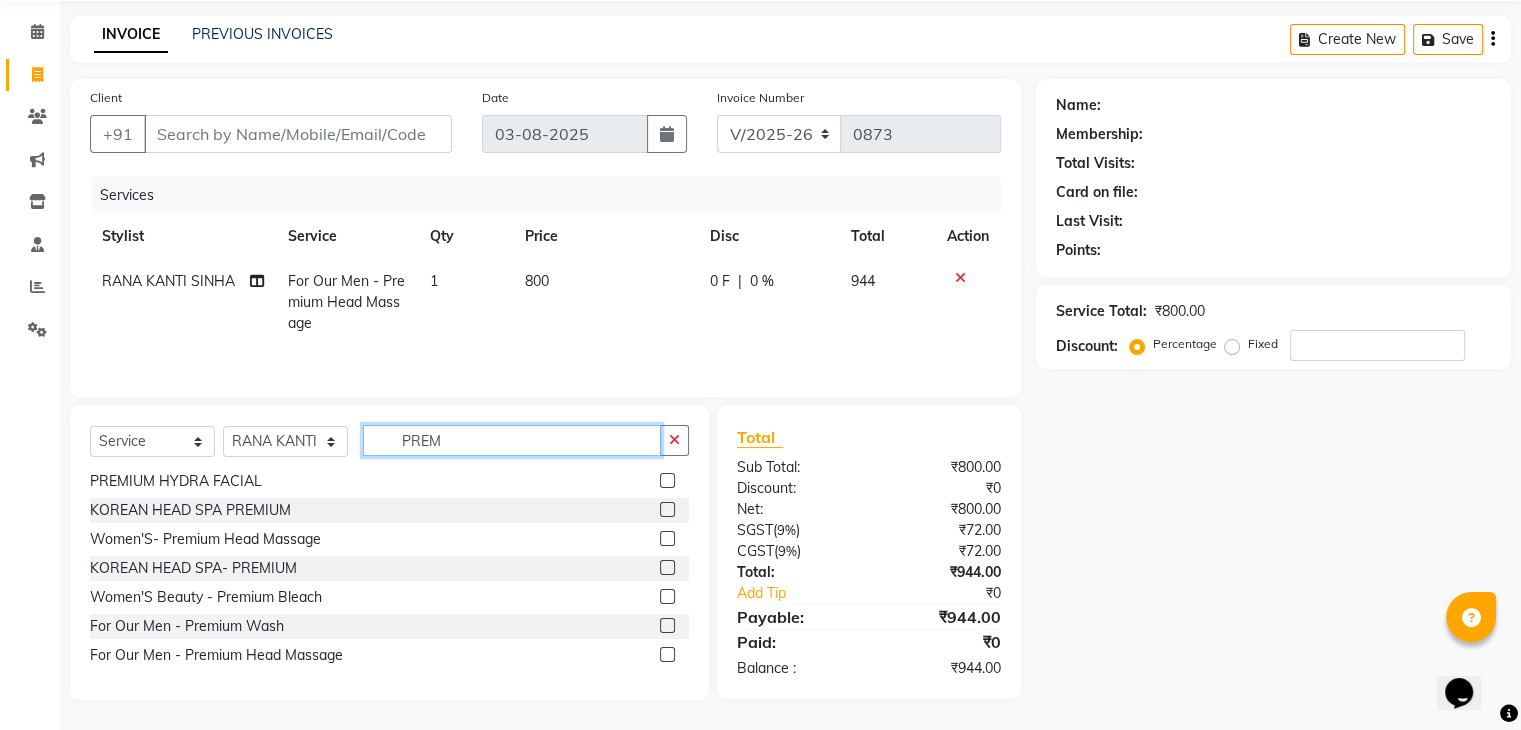 drag, startPoint x: 481, startPoint y: 446, endPoint x: 271, endPoint y: 429, distance: 210.68697 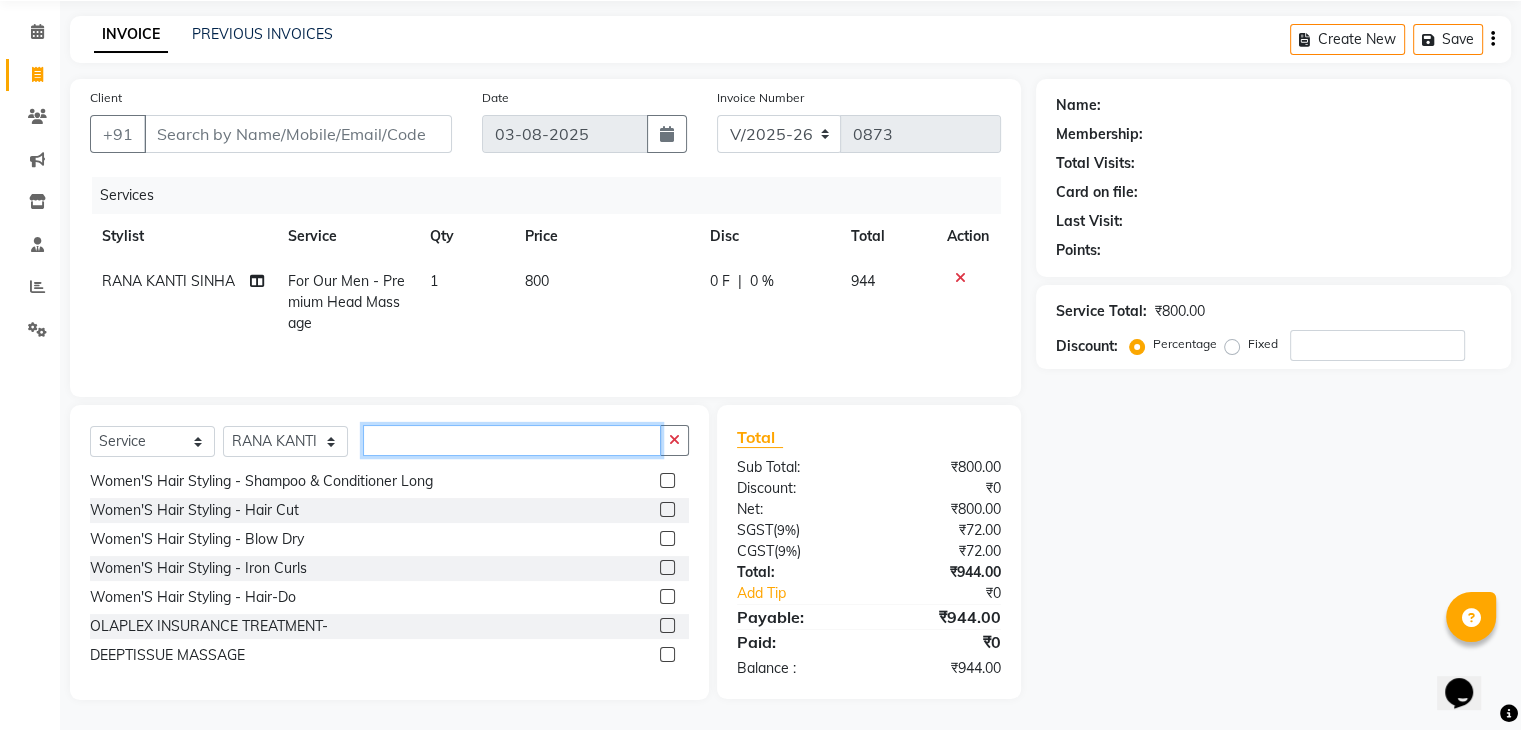 type 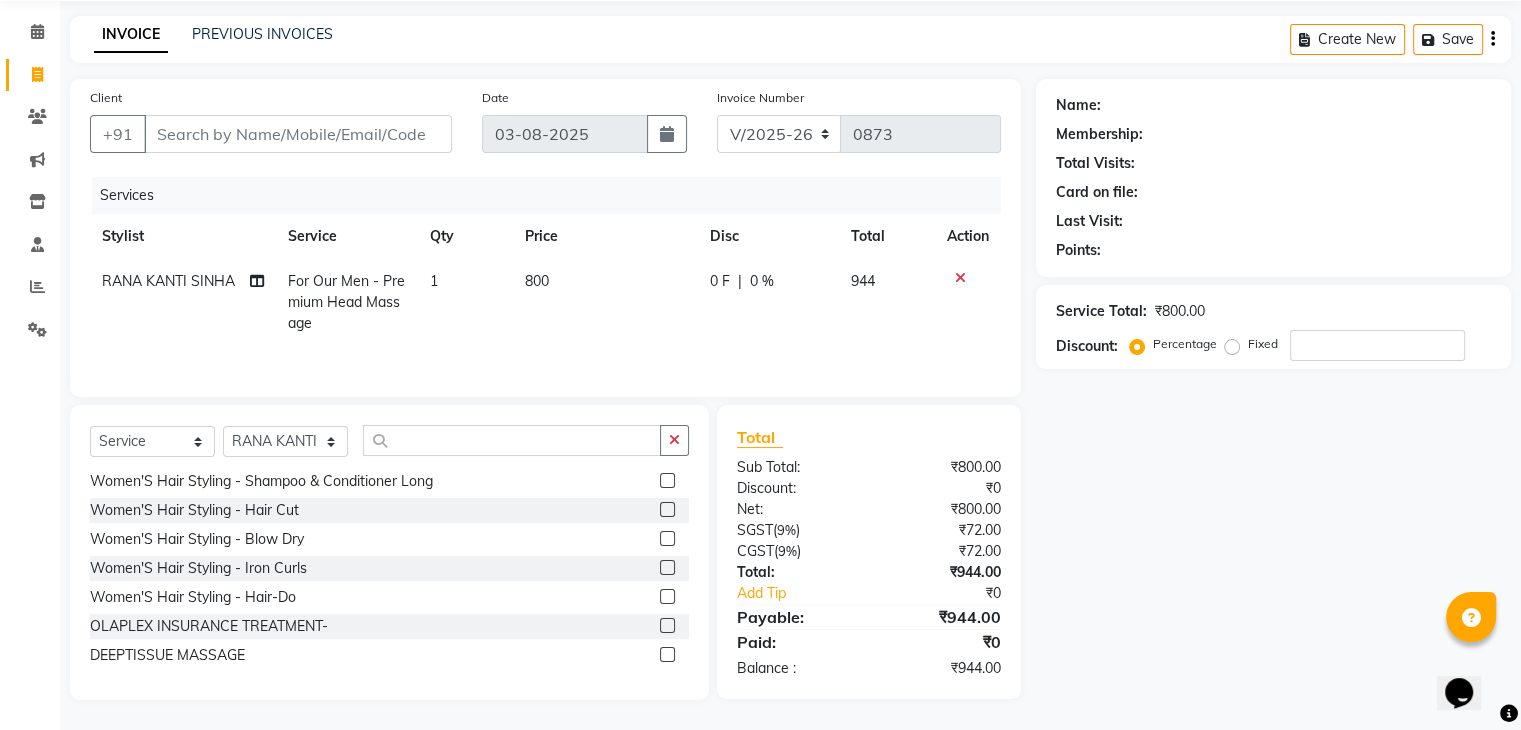 click on "800" 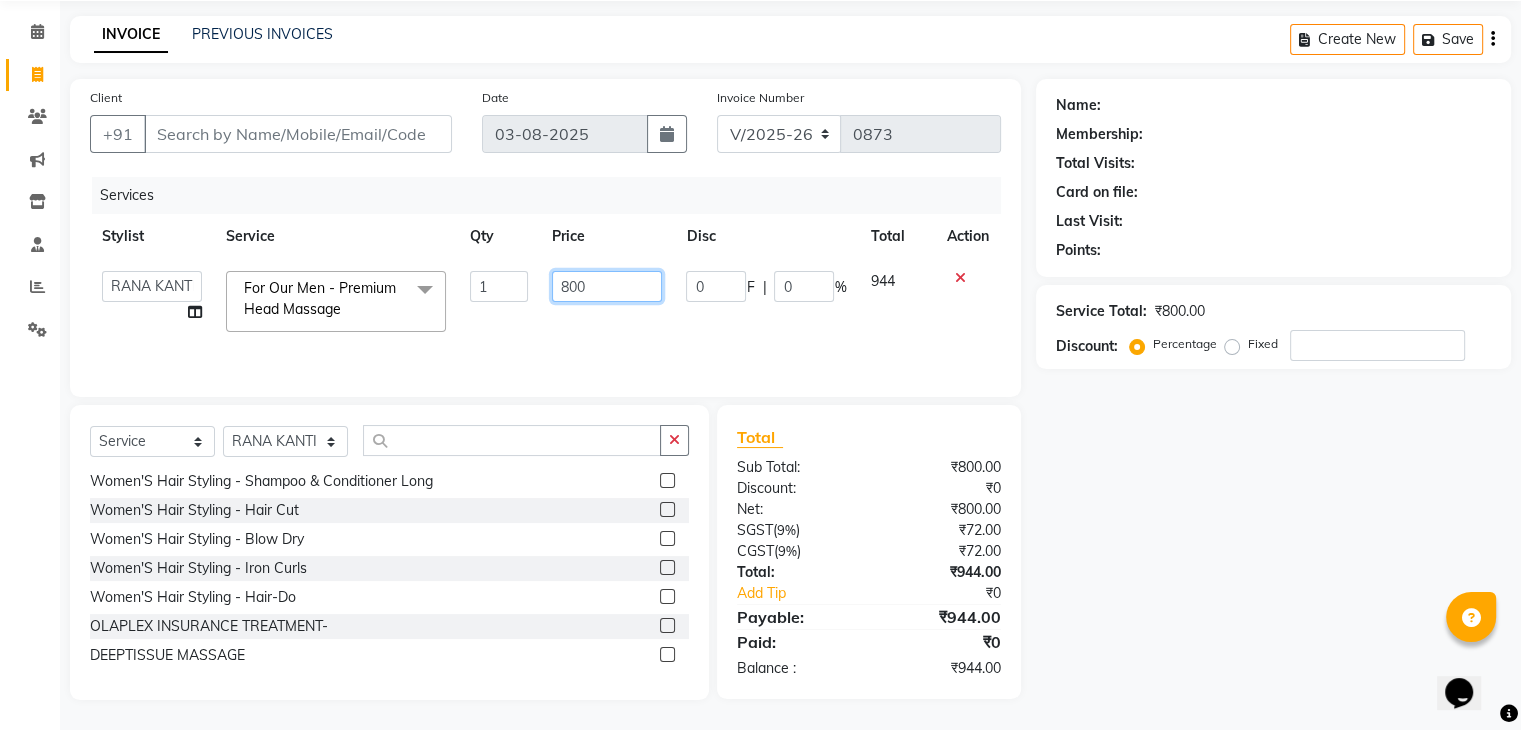 drag, startPoint x: 592, startPoint y: 291, endPoint x: 551, endPoint y: 291, distance: 41 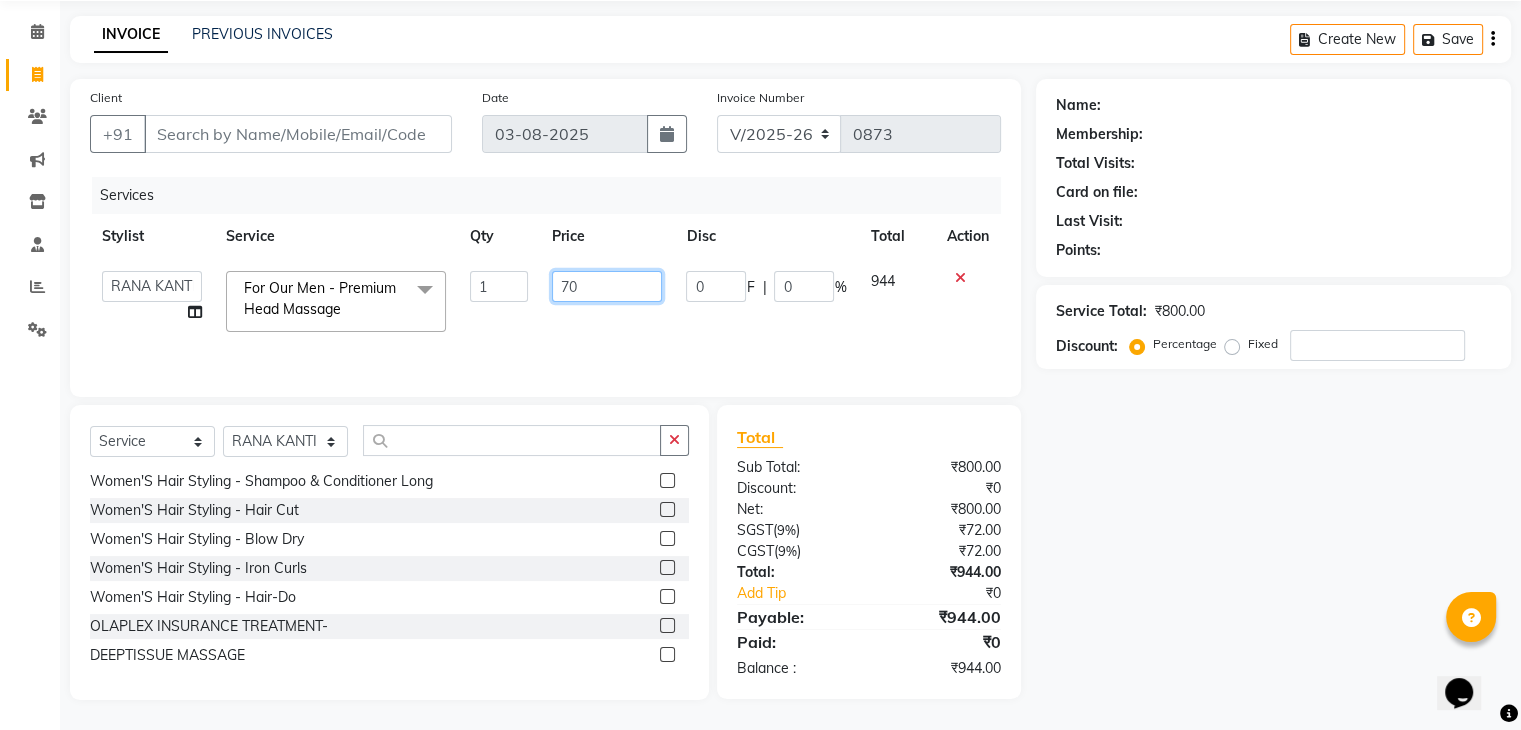 type on "700" 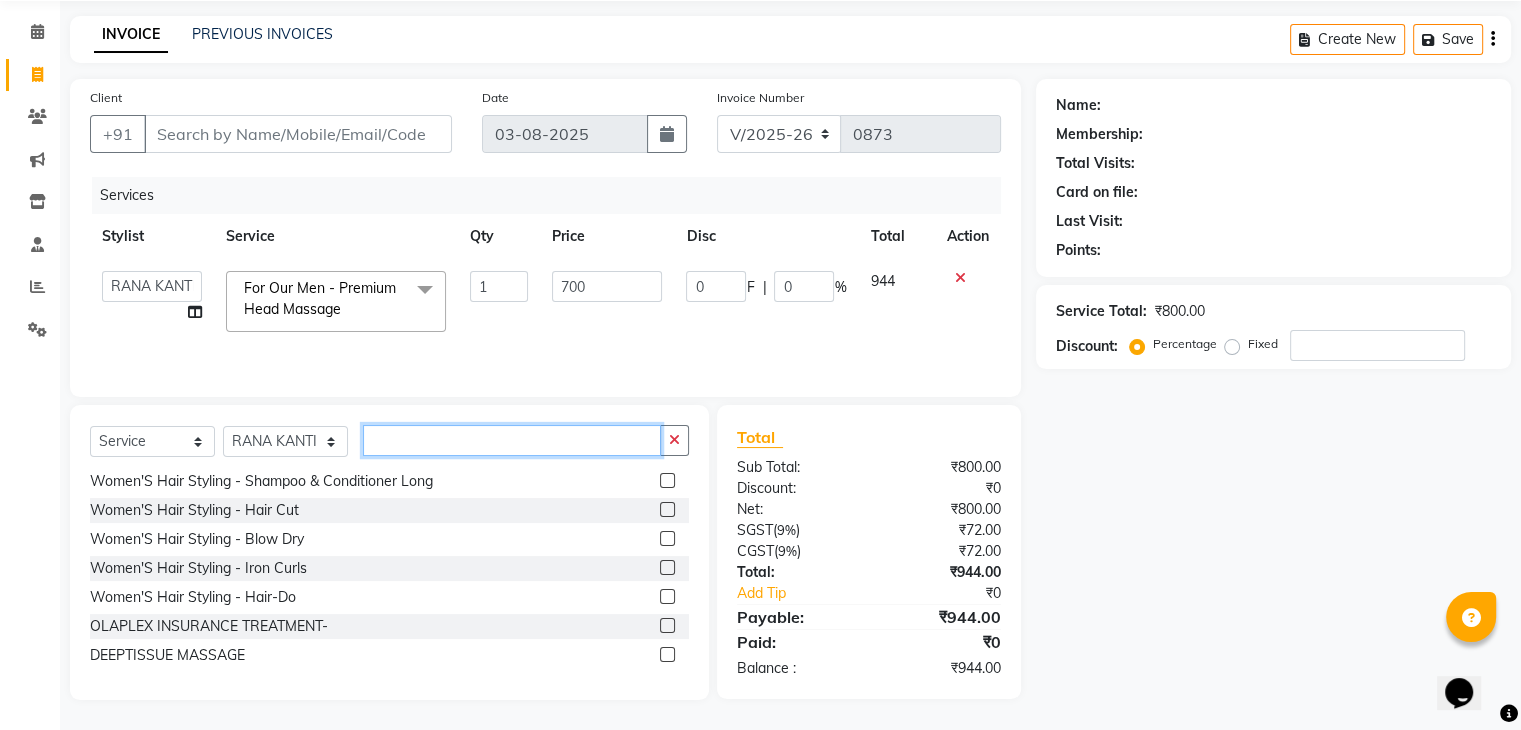 click 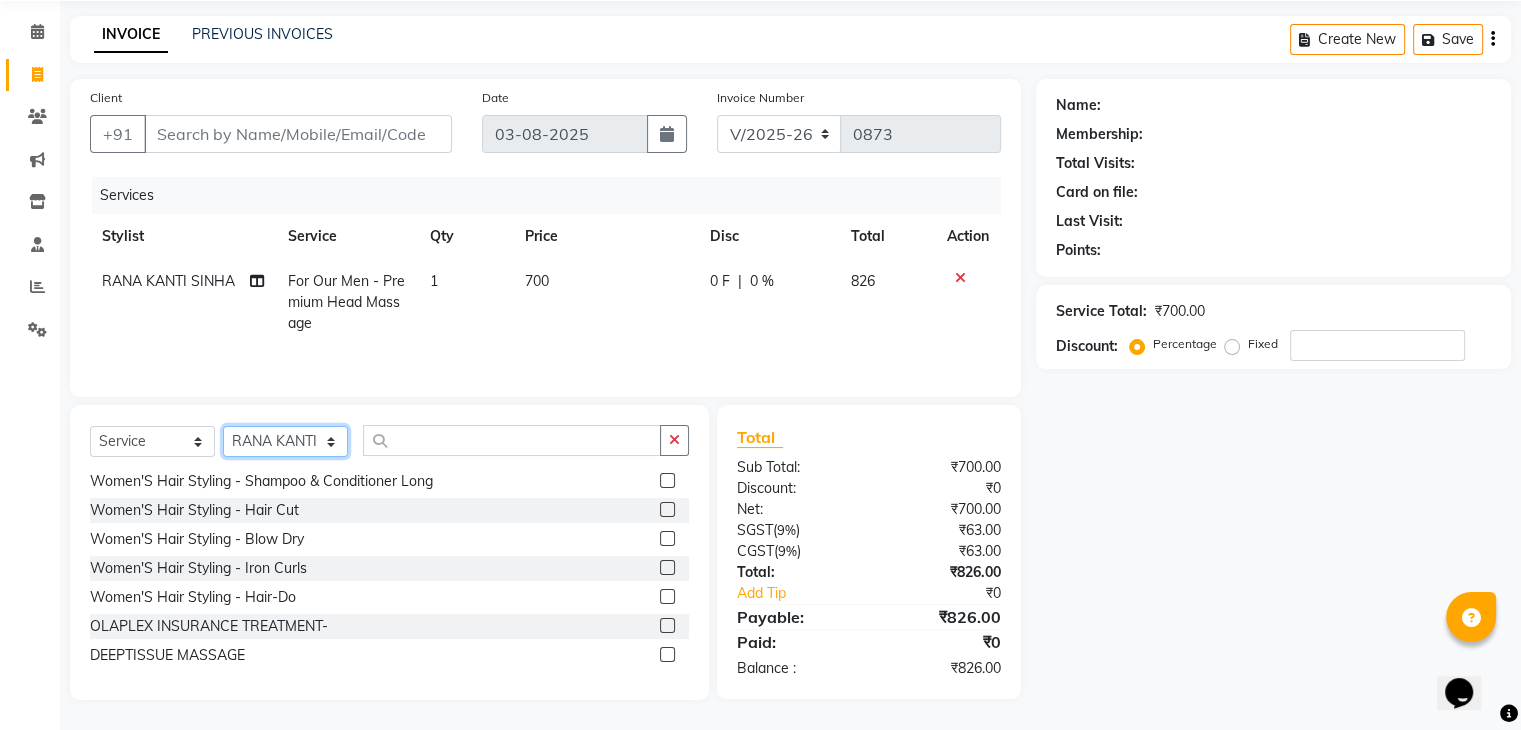 click on "Select Stylist ABBE Admin id ALEX UHD  ASEM  COUNTER SALE  IMLE AO JUPITARA(HK) PURNIMA HK  RANA KANTI SINHA   SABEHA SANGAM THERAPIST SOBITA BU THOIBA M." 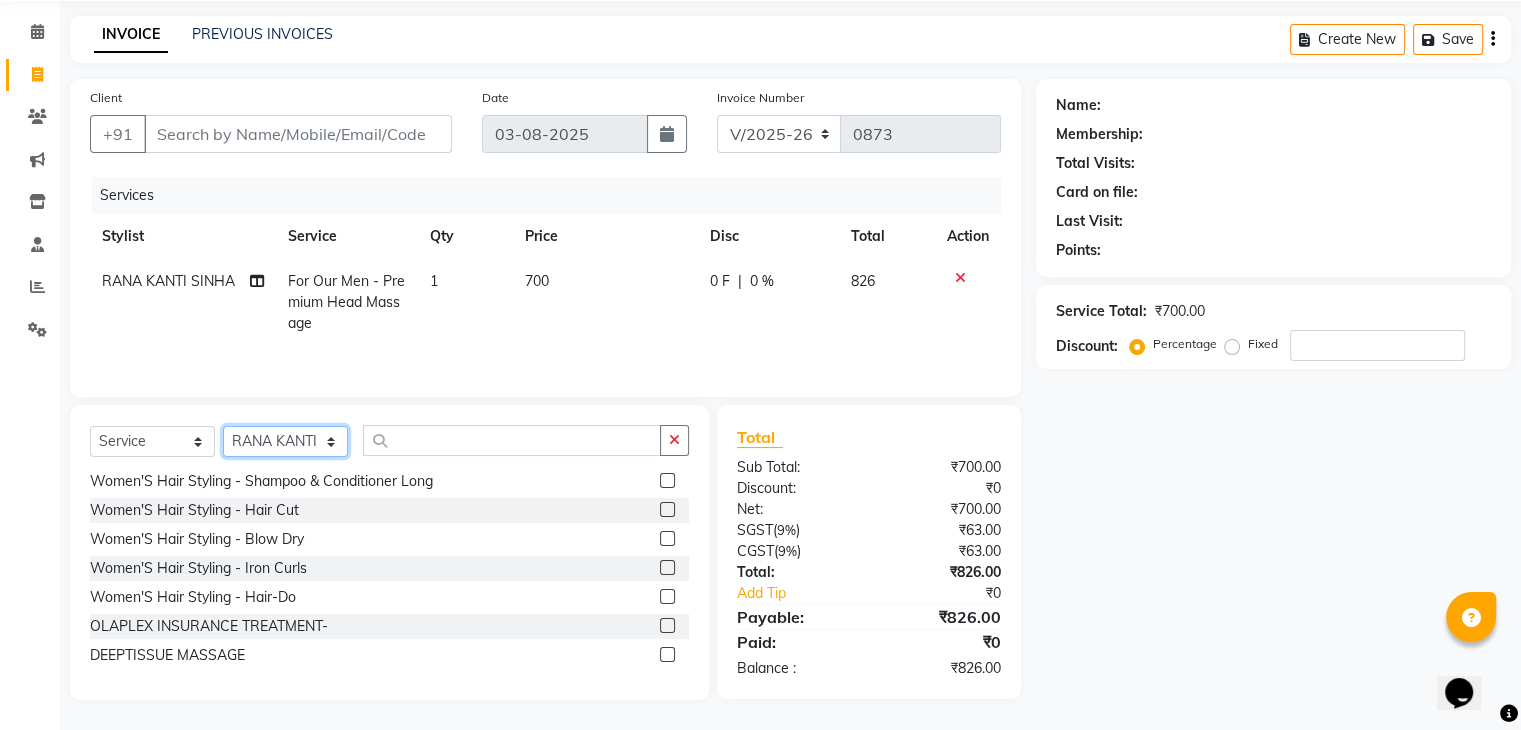 select on "82302" 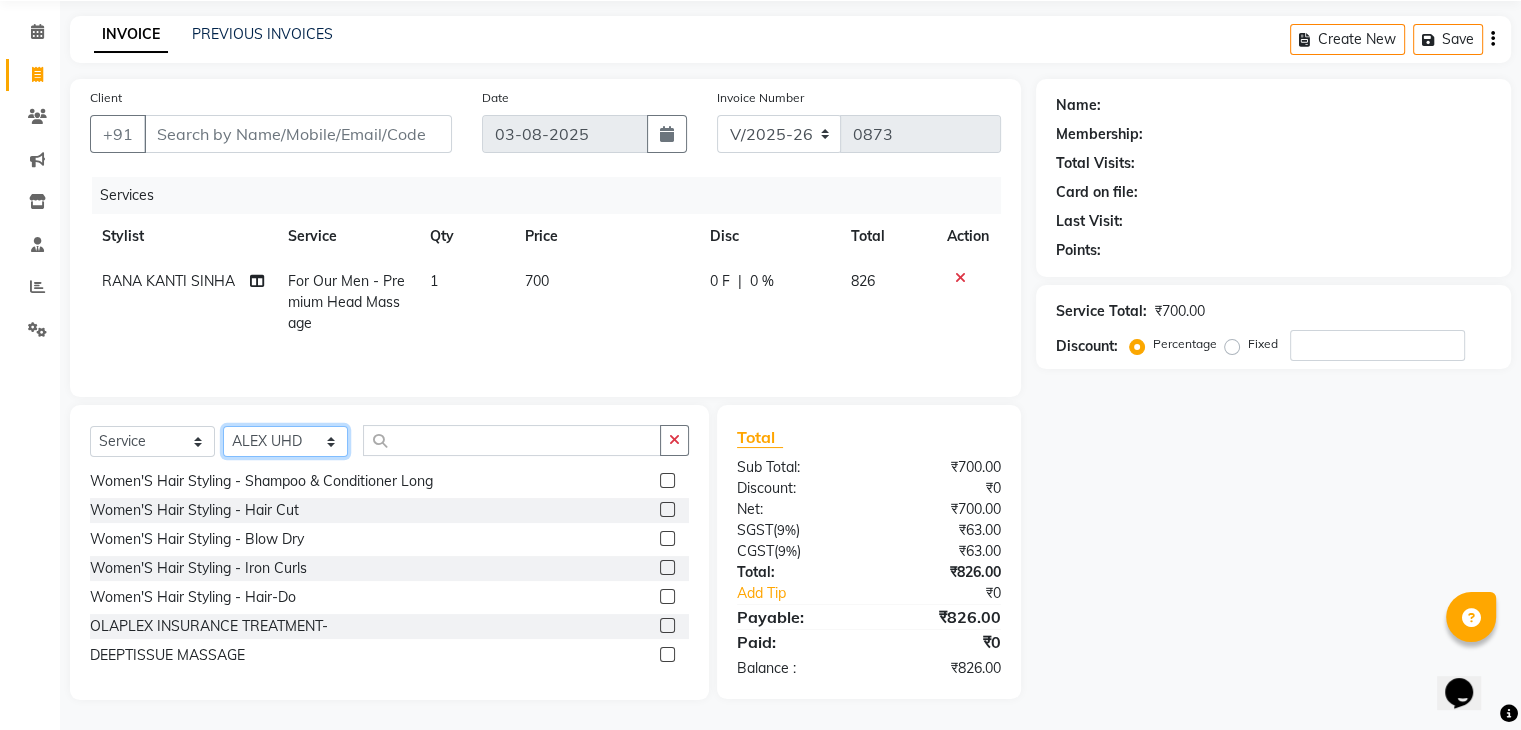 click on "Select Stylist ABBE Admin id ALEX UHD  ASEM  COUNTER SALE  IMLE AO JUPITARA(HK) PURNIMA HK  RANA KANTI SINHA   SABEHA SANGAM THERAPIST SOBITA BU THOIBA M." 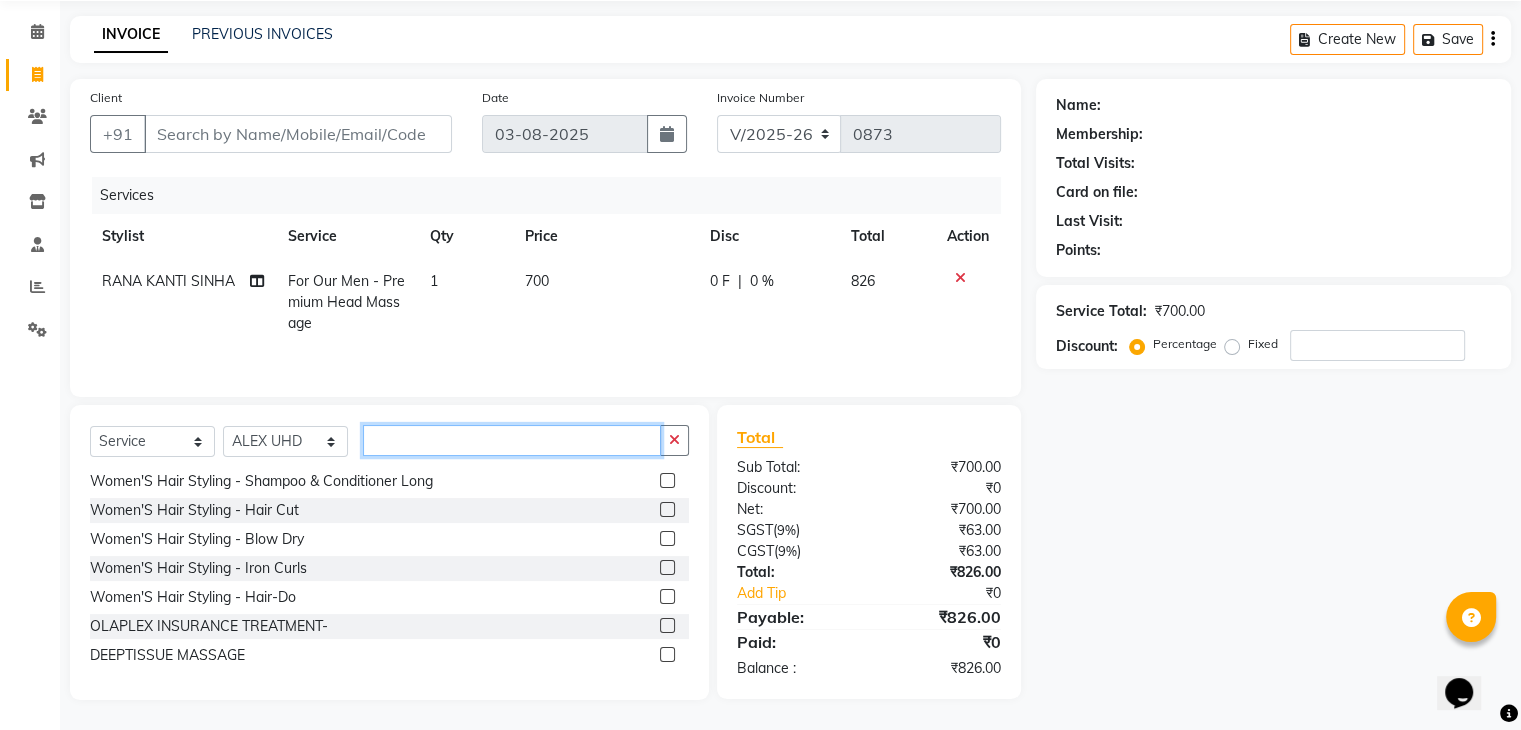 click 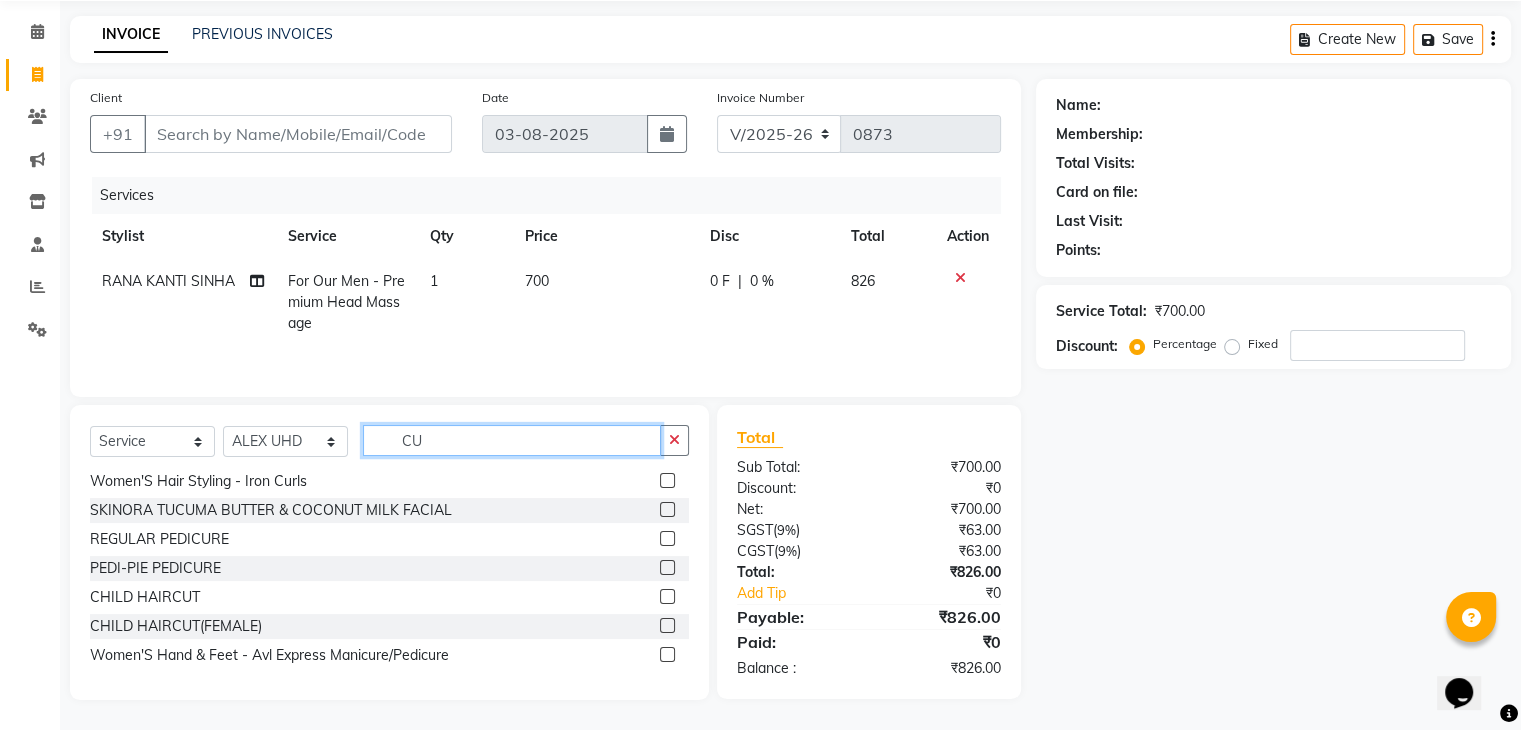 scroll, scrollTop: 0, scrollLeft: 0, axis: both 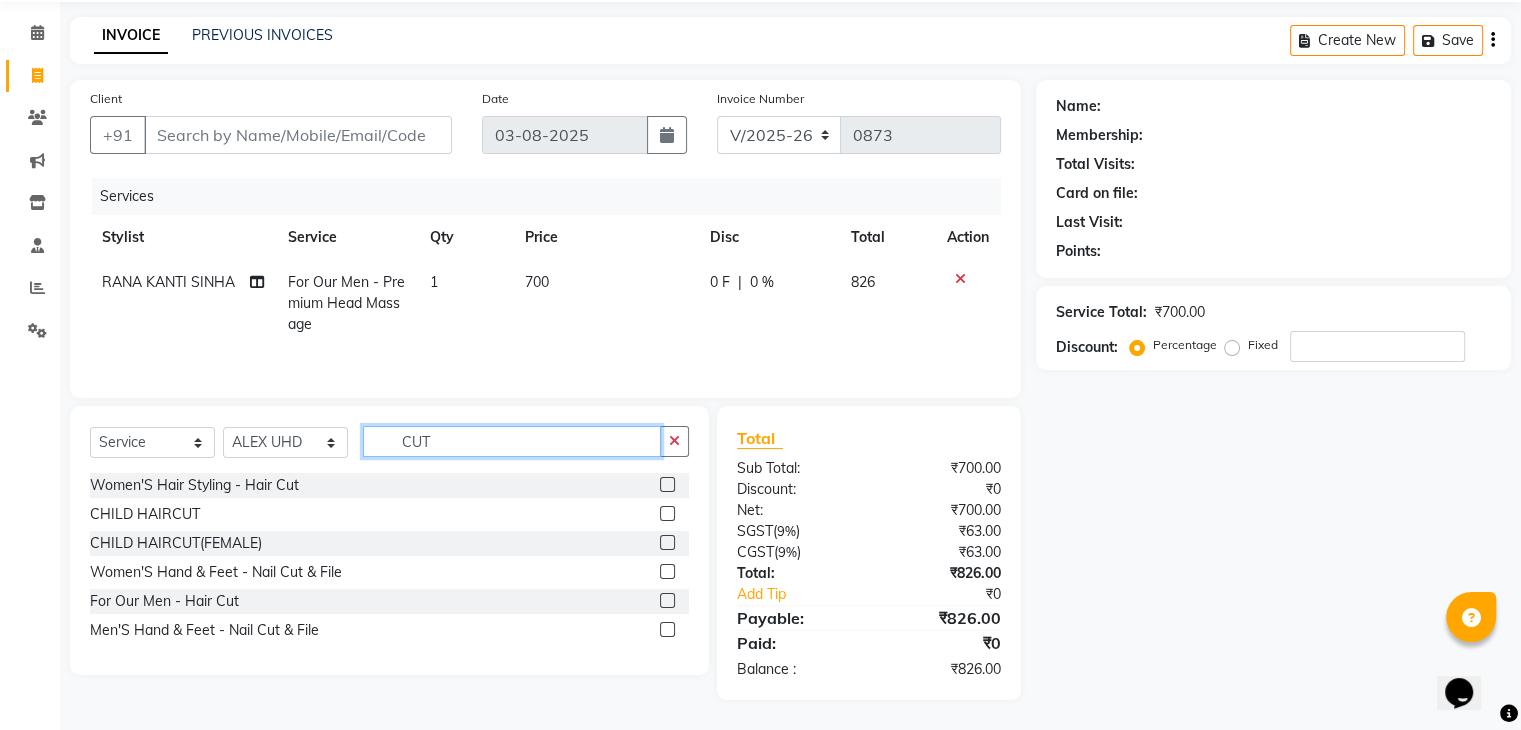 type on "CUT" 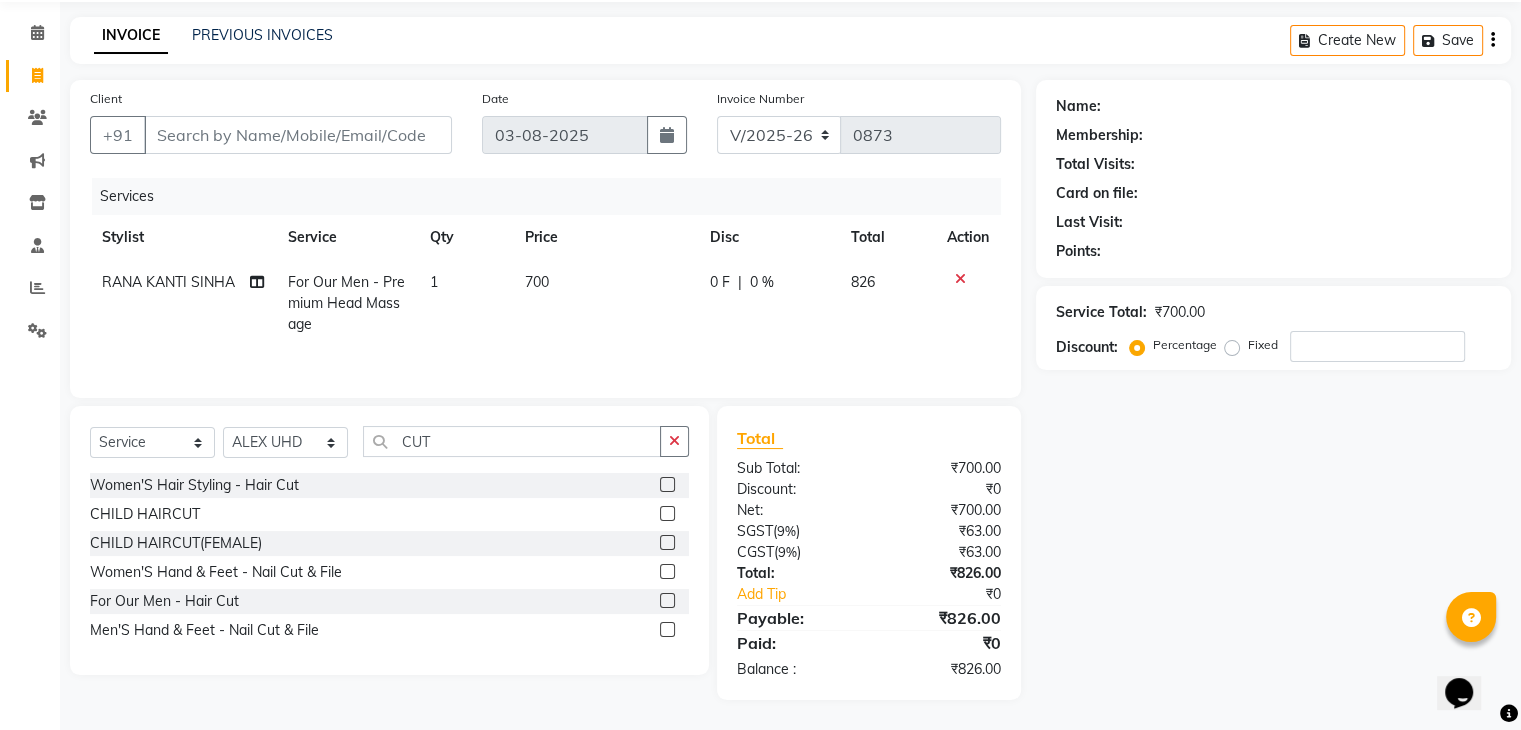 click 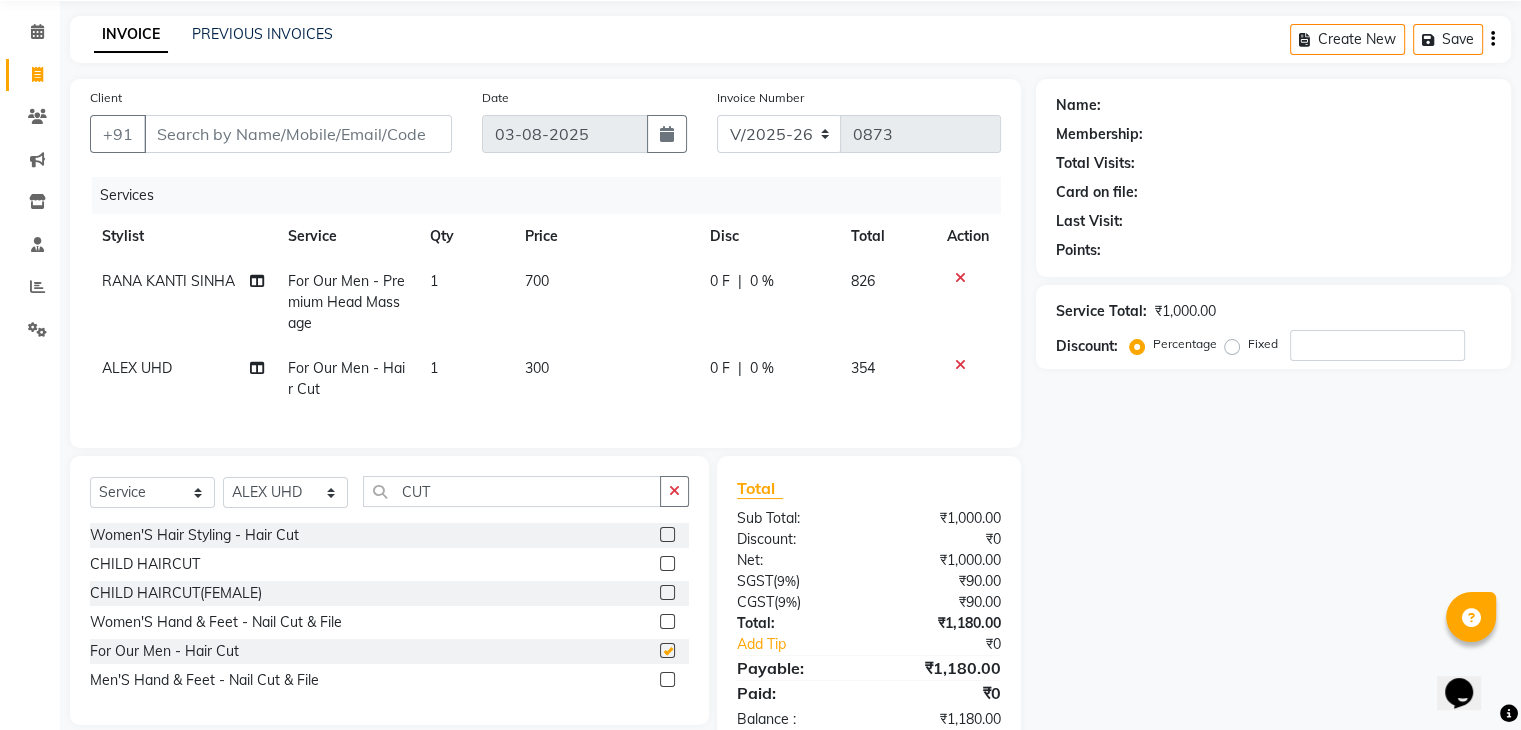 checkbox on "false" 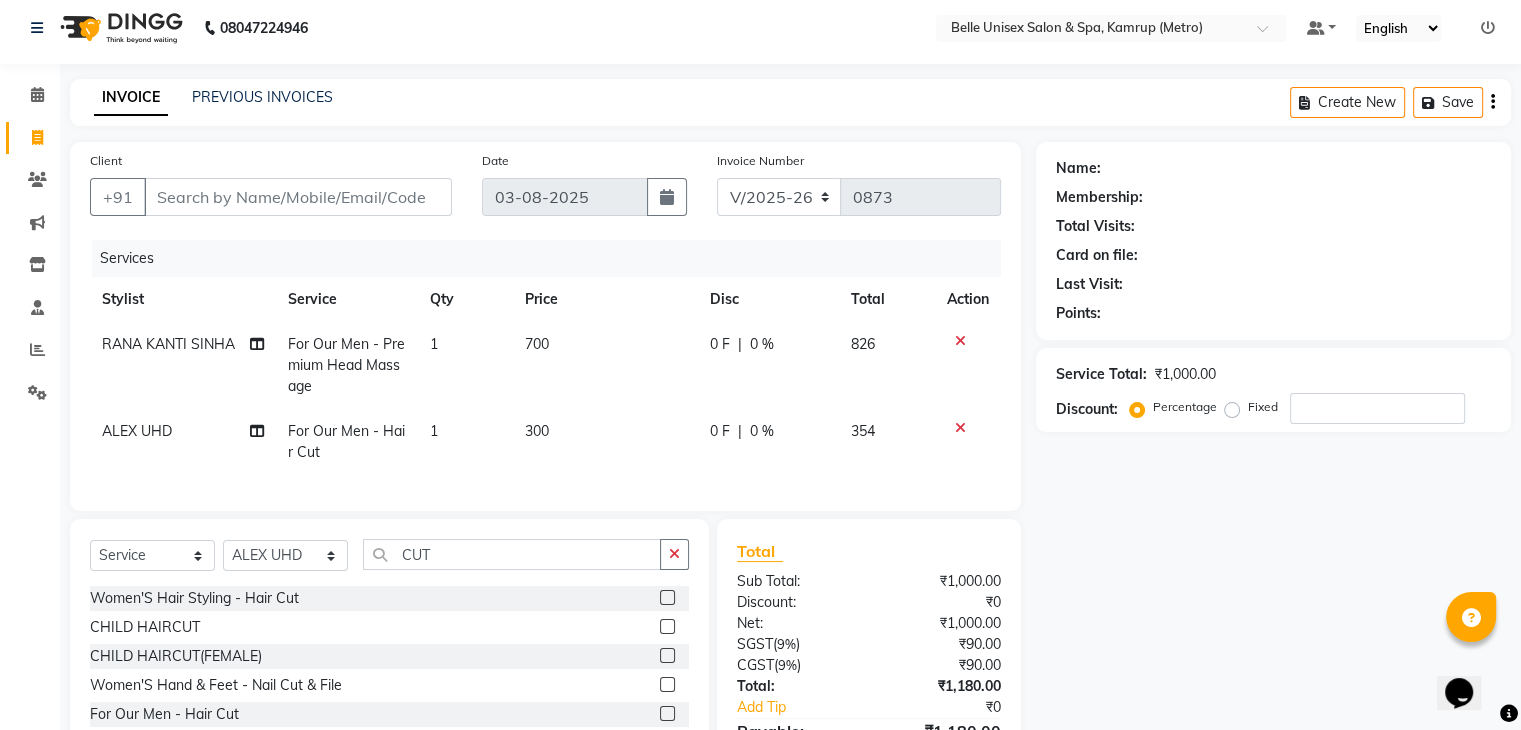 scroll, scrollTop: 0, scrollLeft: 0, axis: both 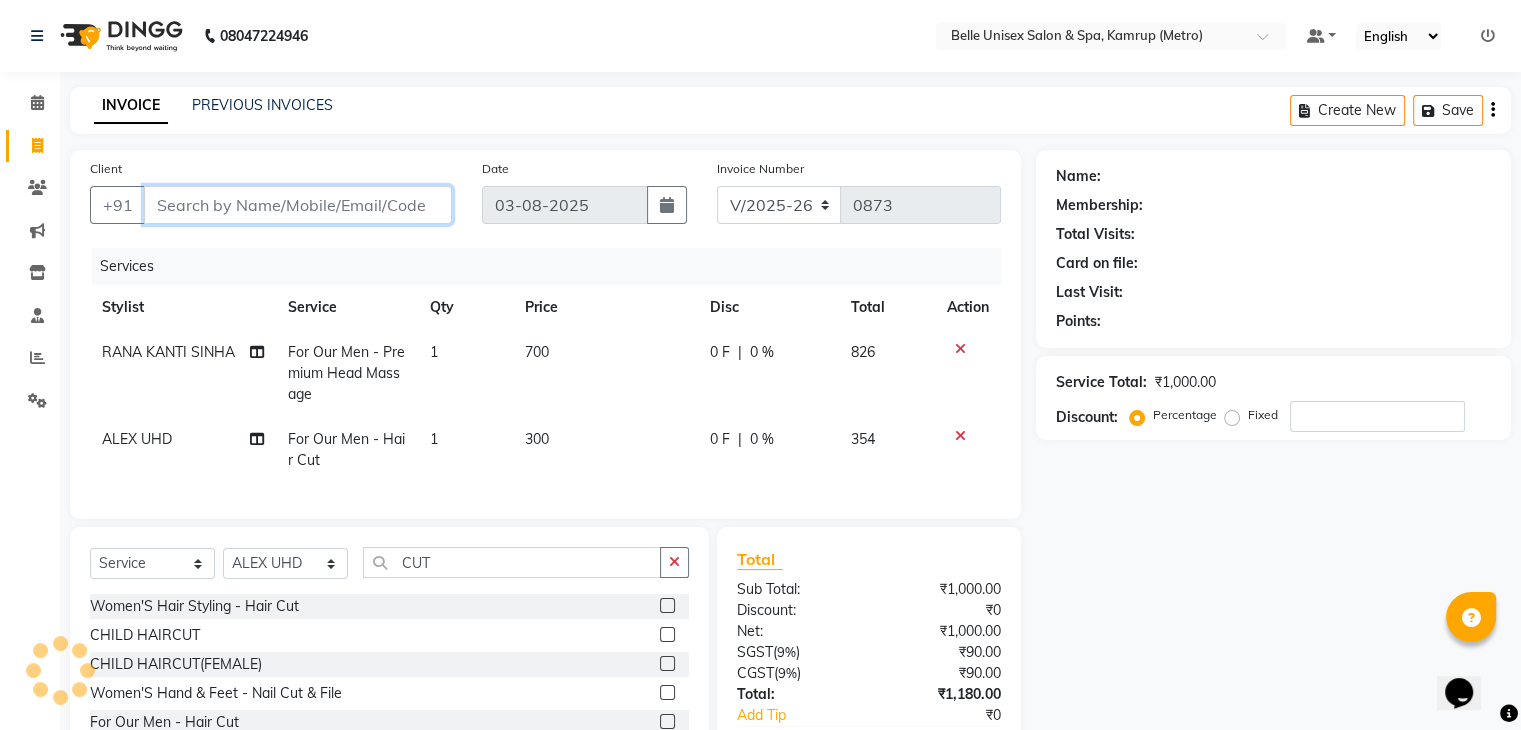 click on "Client" at bounding box center [298, 205] 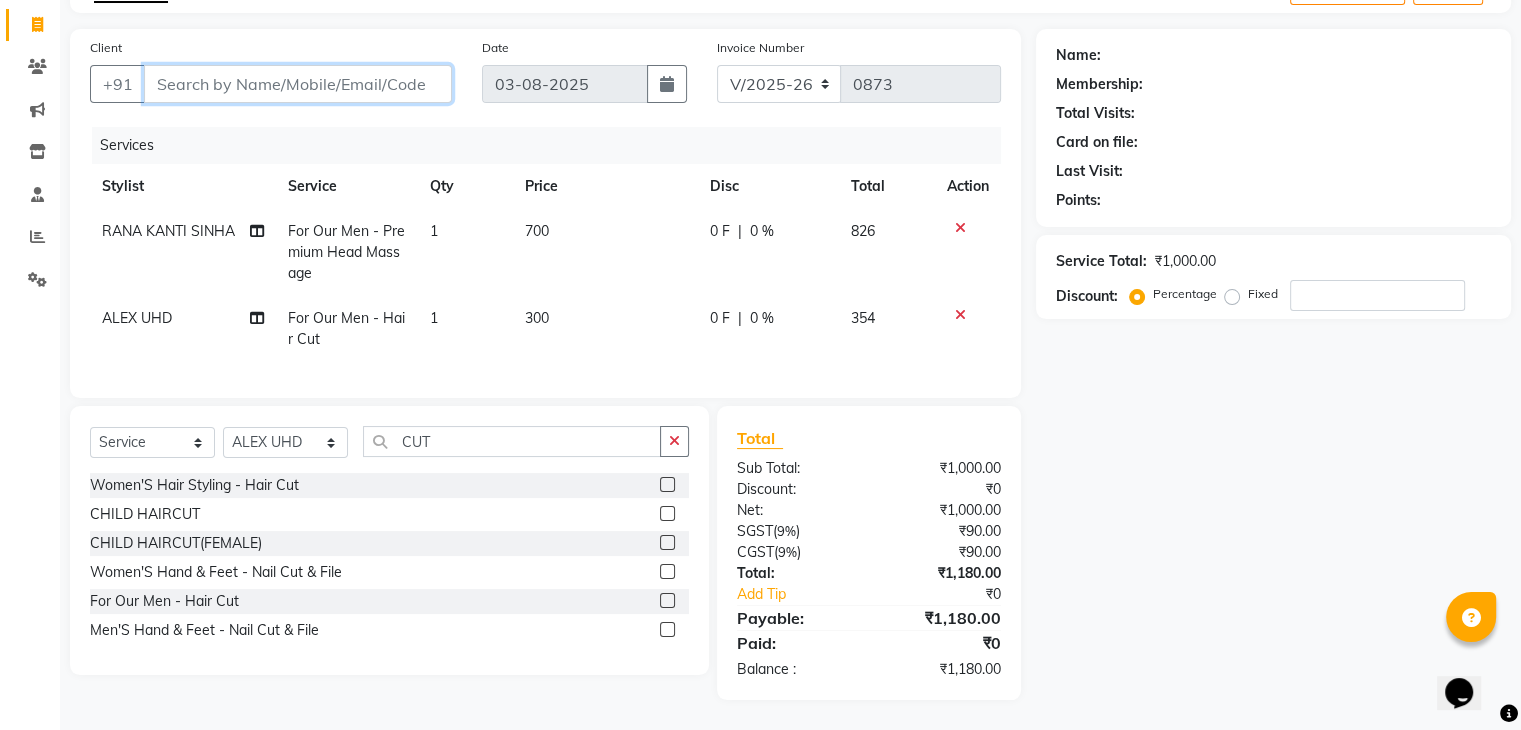 scroll, scrollTop: 137, scrollLeft: 0, axis: vertical 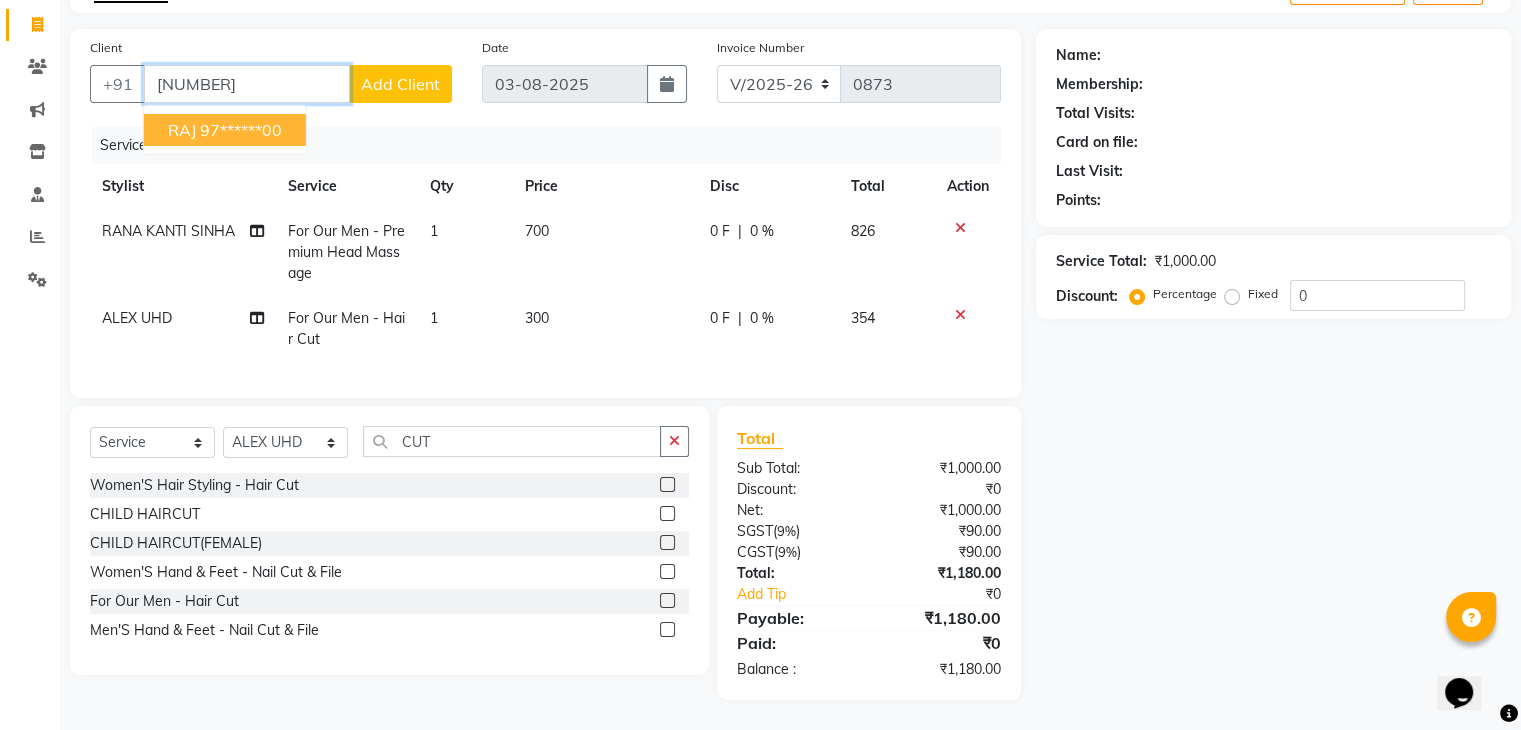 click on "RAJ  97******00" at bounding box center [225, 130] 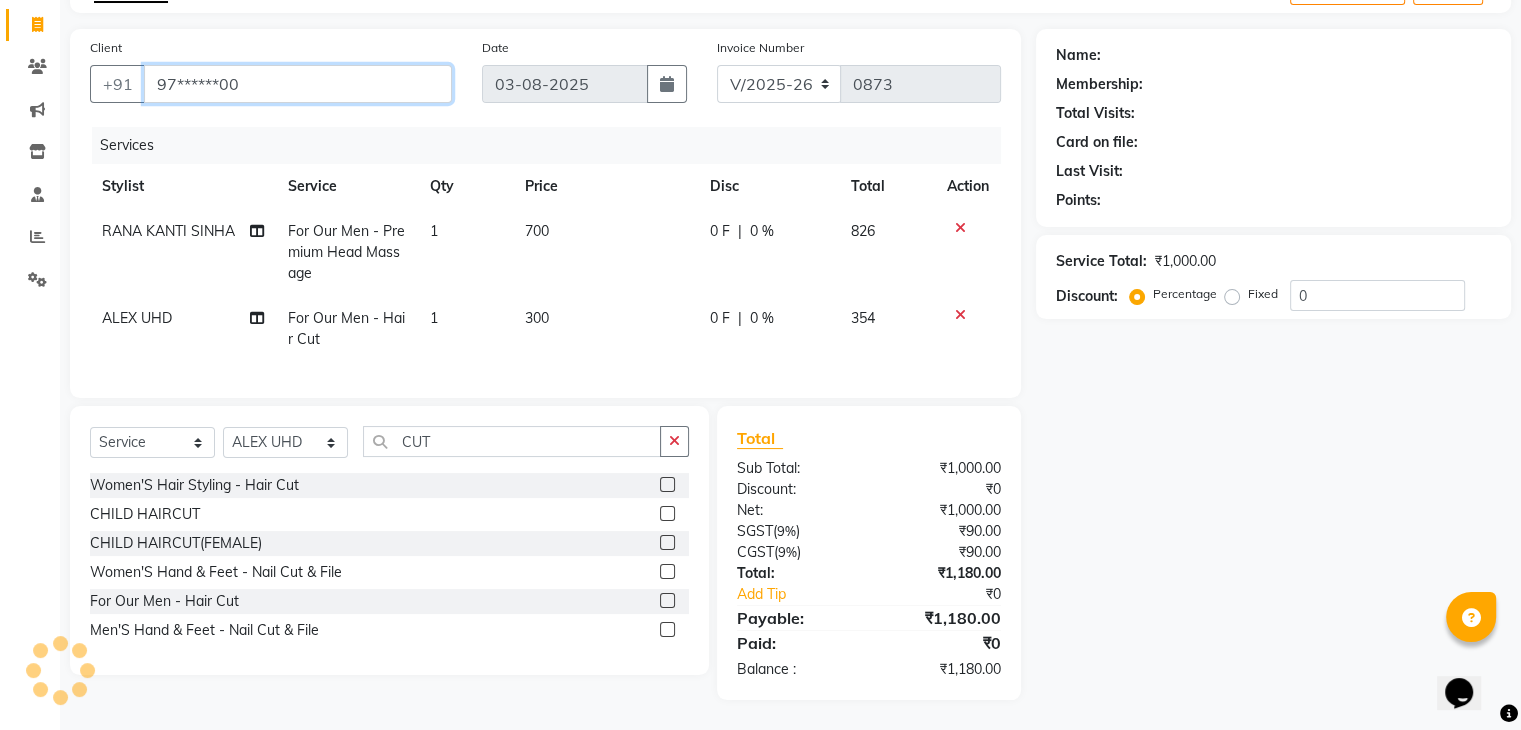 type on "97******00" 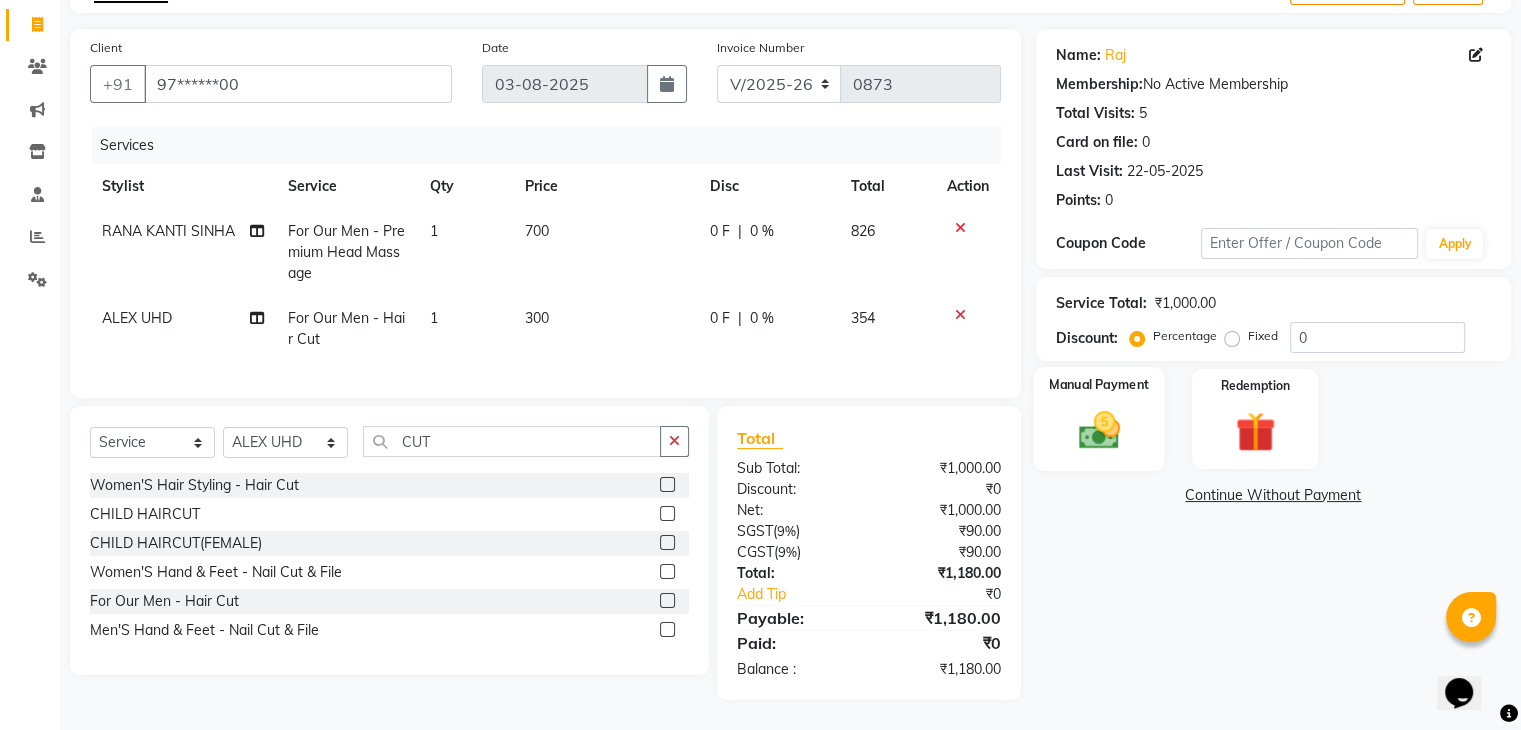 click on "Manual Payment" 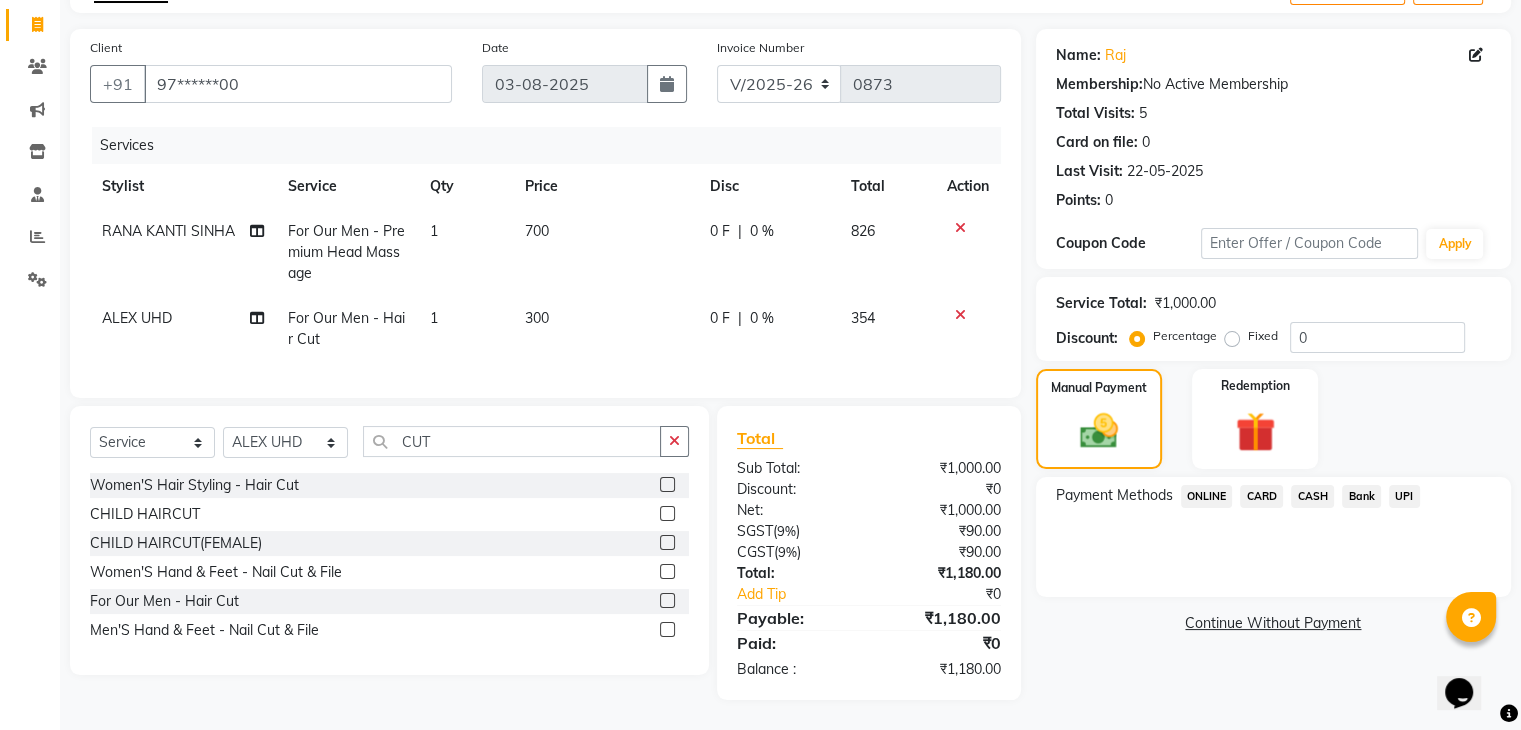 click on "ONLINE" 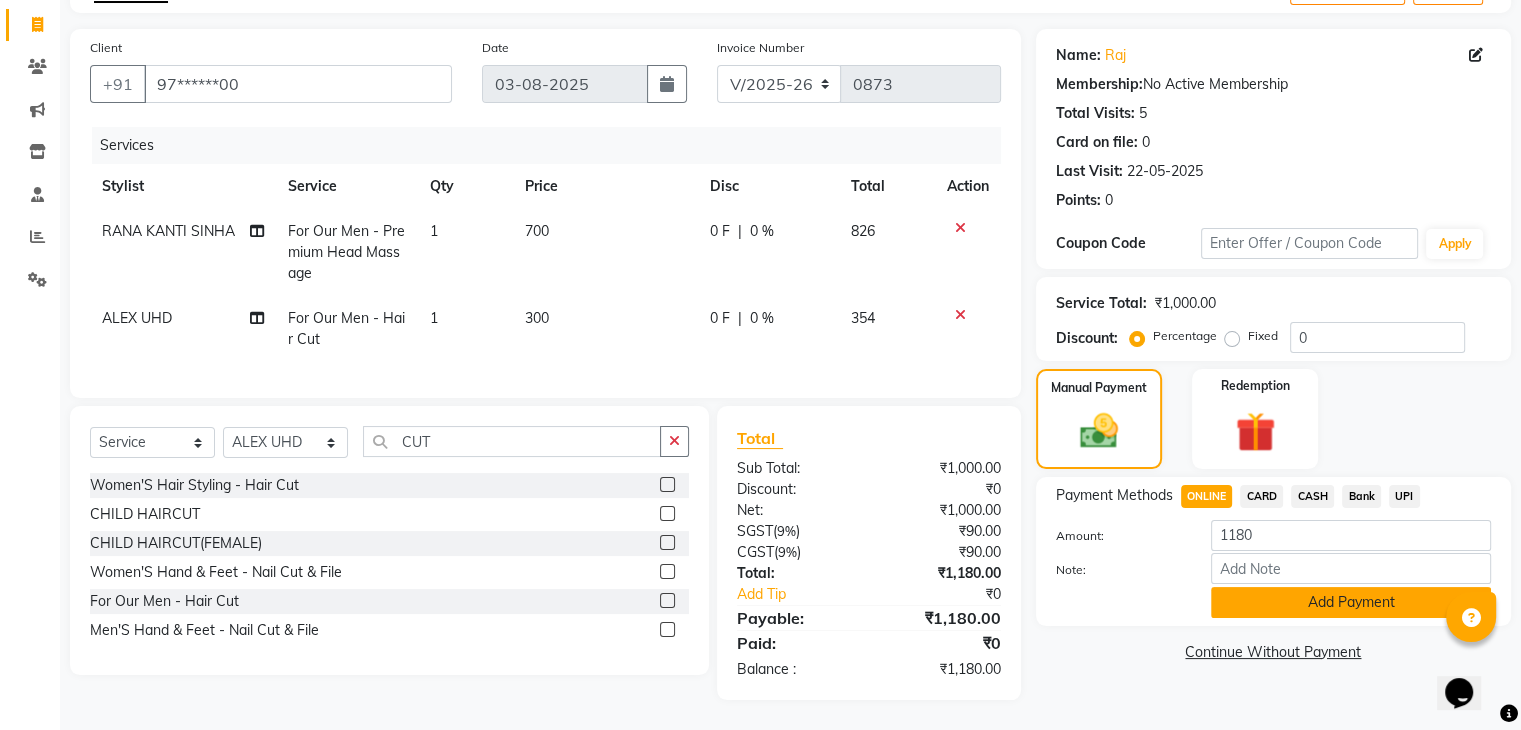 click on "Add Payment" 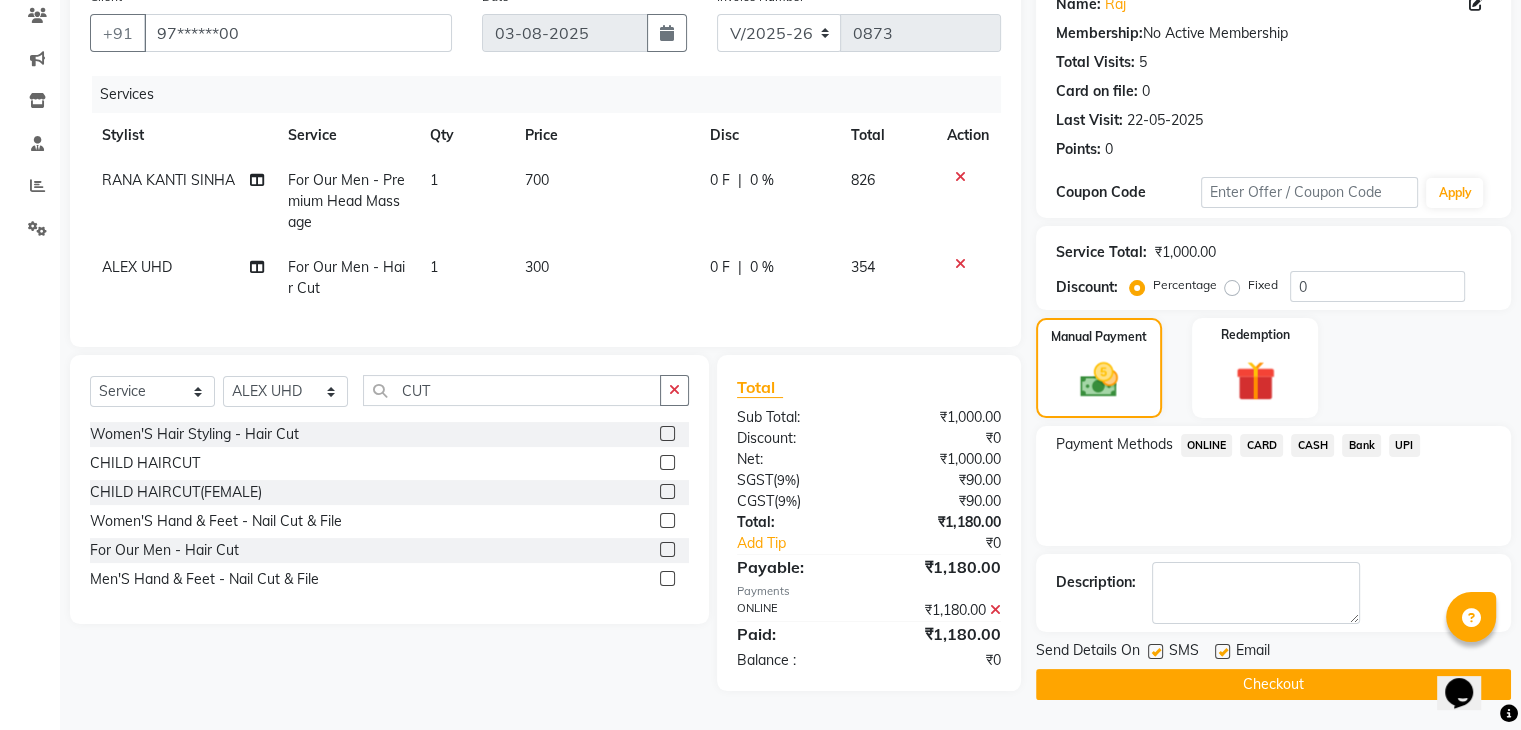 scroll, scrollTop: 179, scrollLeft: 0, axis: vertical 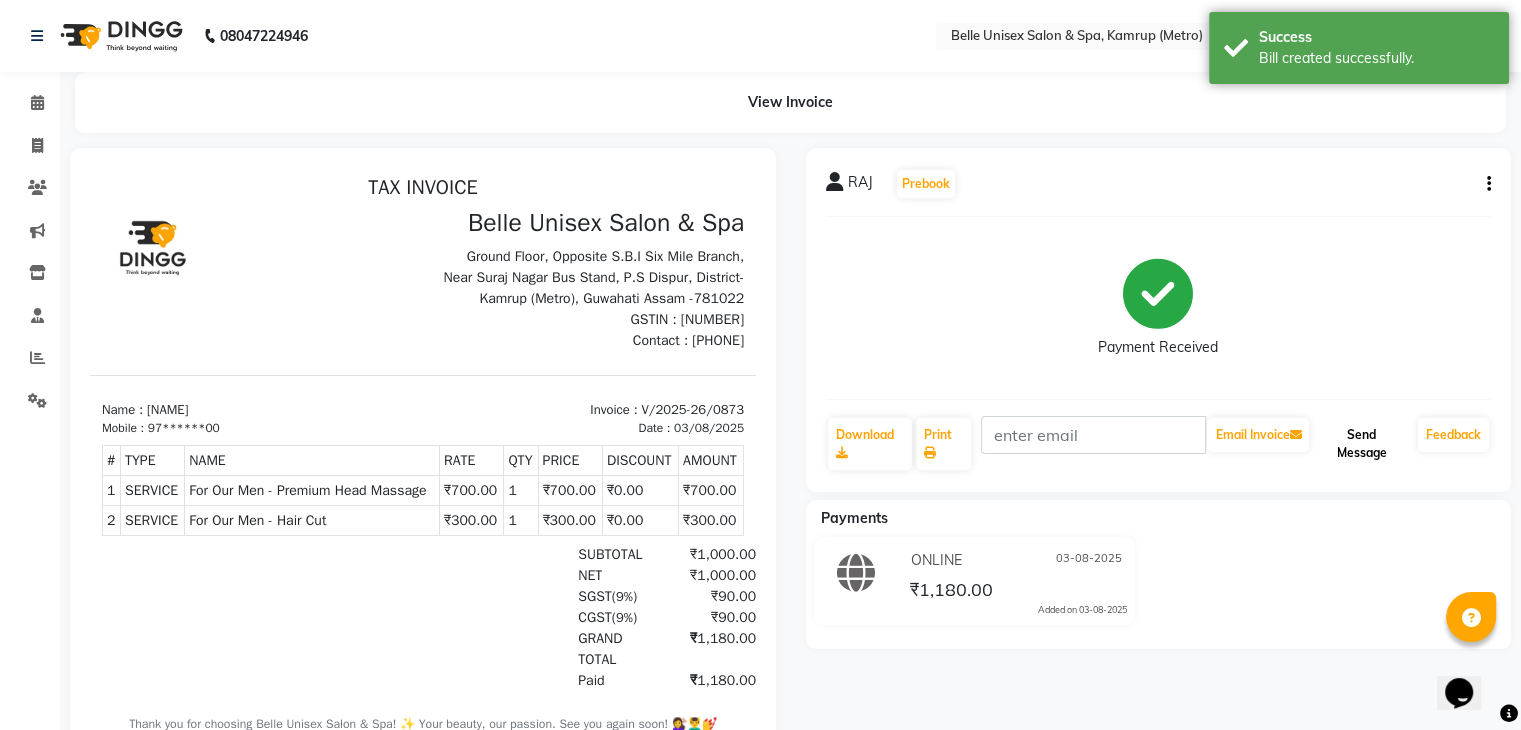 click on "Send Message" 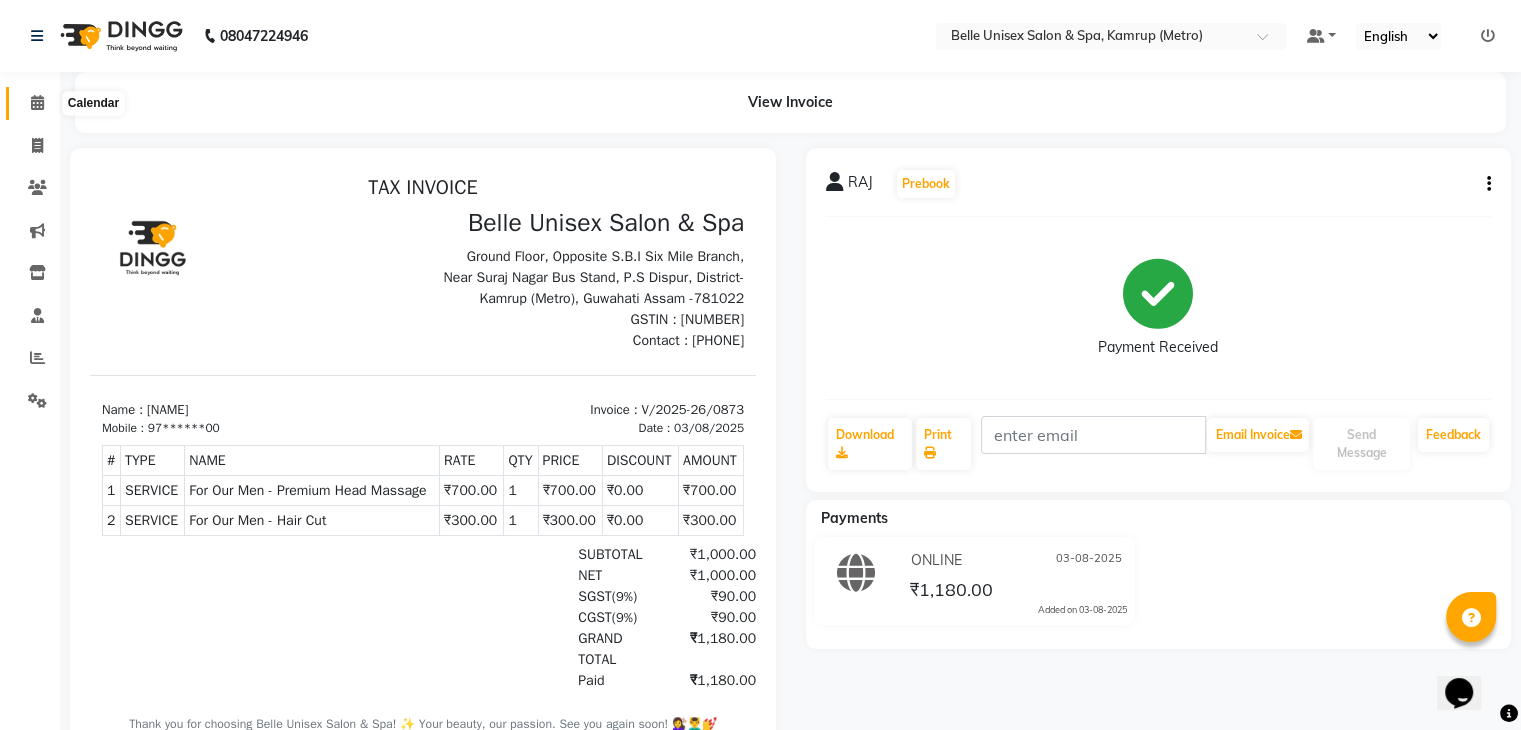 click 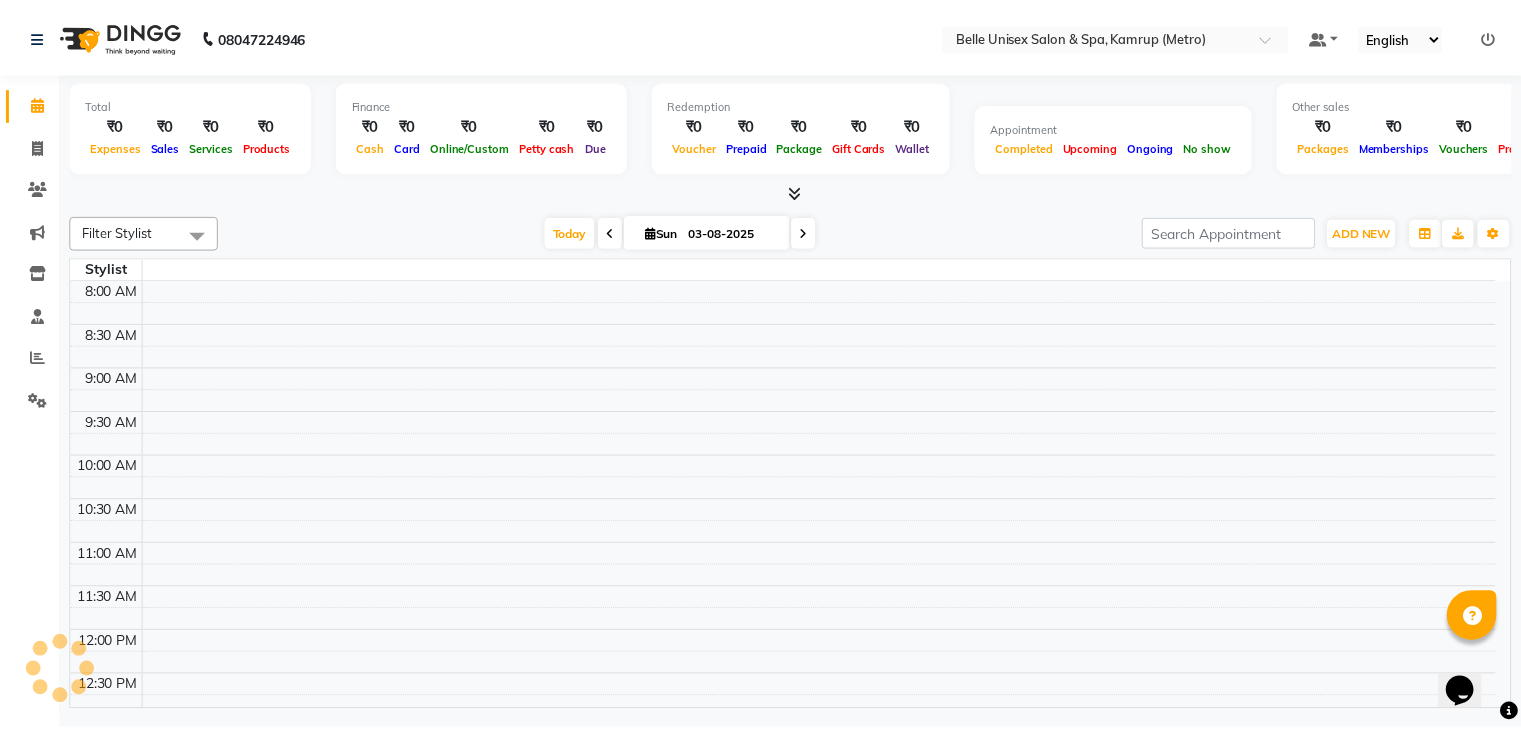 scroll, scrollTop: 436, scrollLeft: 0, axis: vertical 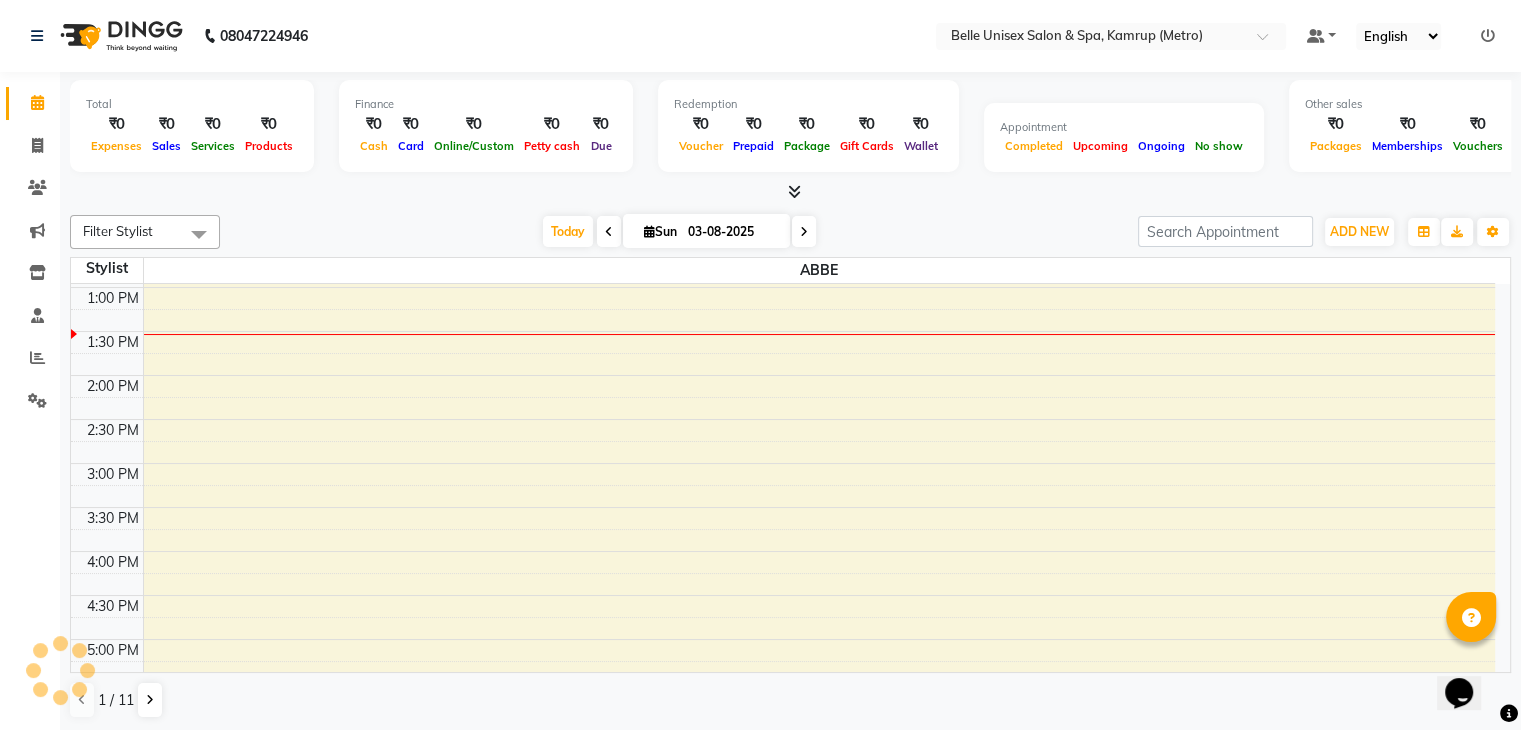 click on "Filter Stylist Select All ABBE ALEX UHD  ASEM  COUNTER SALE  IMLE AO JUPITARA(HK) PURNIMA HK  RANA KANTI SINHA  SANGAM THERAPIST SOBITA BU THOIBA M. Today  Sun 03-08-2025 Toggle Dropdown Add Appointment Add Invoice Add Expense Add Attendance Add Client Add Transaction Toggle Dropdown Add Appointment Add Invoice Add Expense Add Attendance Add Client ADD NEW Toggle Dropdown Add Appointment Add Invoice Add Expense Add Attendance Add Client Add Transaction Filter Stylist Select All ABBE ALEX UHD  ASEM  COUNTER SALE  IMLE AO JUPITARA(HK) PURNIMA HK  RANA KANTI SINHA  SANGAM THERAPIST SOBITA BU THOIBA M. Group By  Staff View   Room View  View as Vertical  Vertical - Week View  Horizontal  Horizontal - Week View  List  Toggle Dropdown Calendar Settings Manage Tags   Arrange Stylists   Reset Stylists  Full Screen  Show Available Stylist  Appointment Form Zoom 100% Staff/Room Display Count 1 Stylist ABBE 8:00 AM 8:30 AM 9:00 AM 9:30 AM 10:00 AM 10:30 AM 11:00 AM 11:30 AM 12:00 PM 12:30 PM 1:00 PM 1:30 PM 2:00 PM" 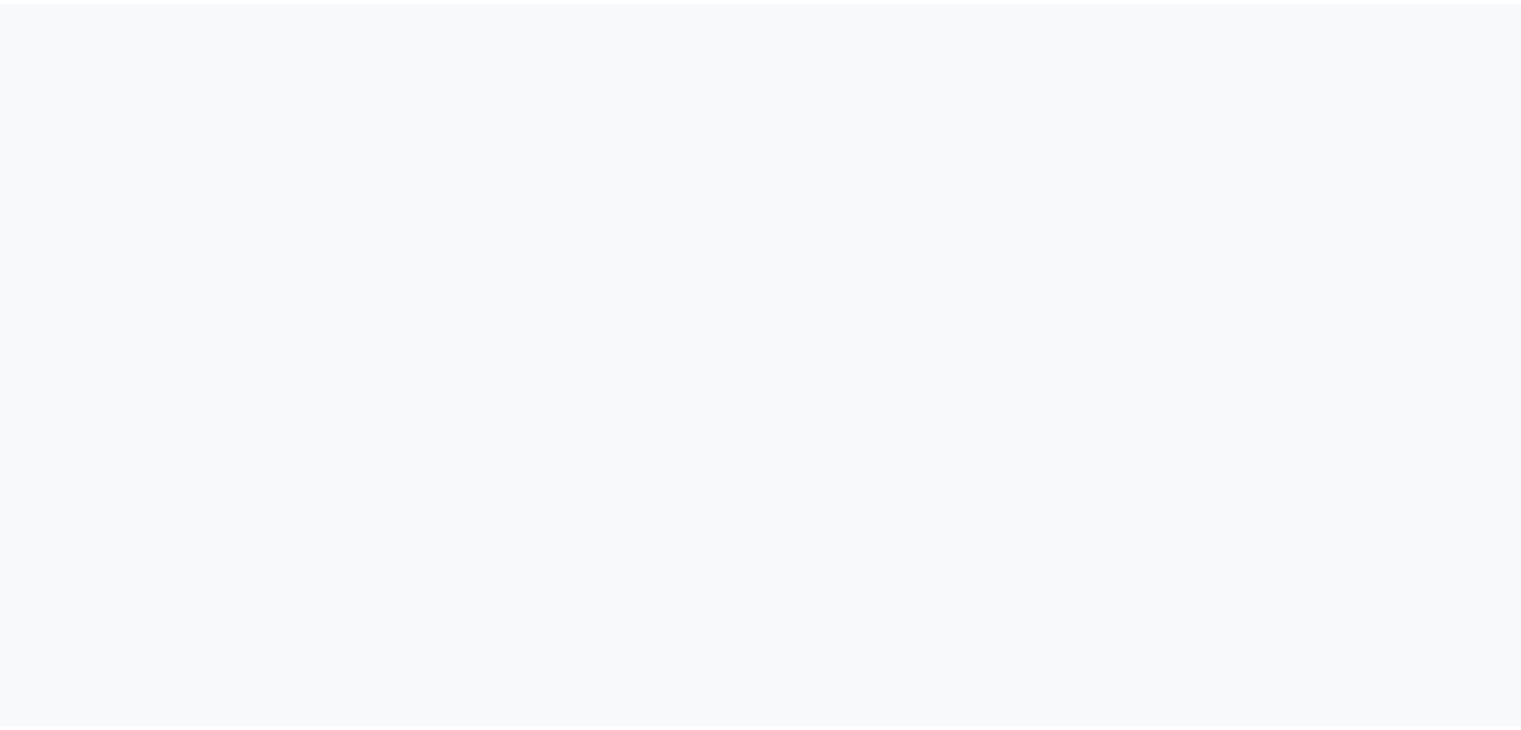 scroll, scrollTop: 0, scrollLeft: 0, axis: both 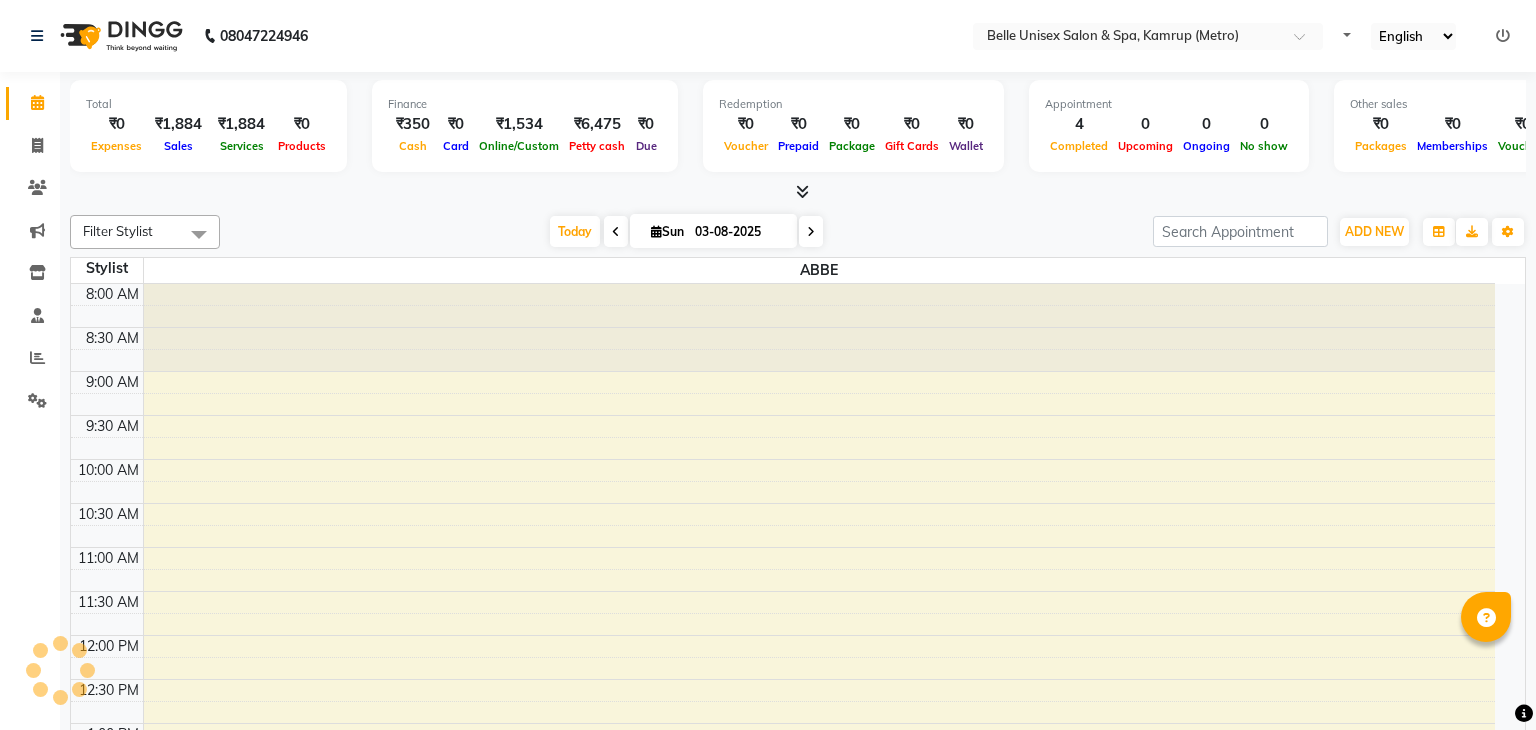 select on "en" 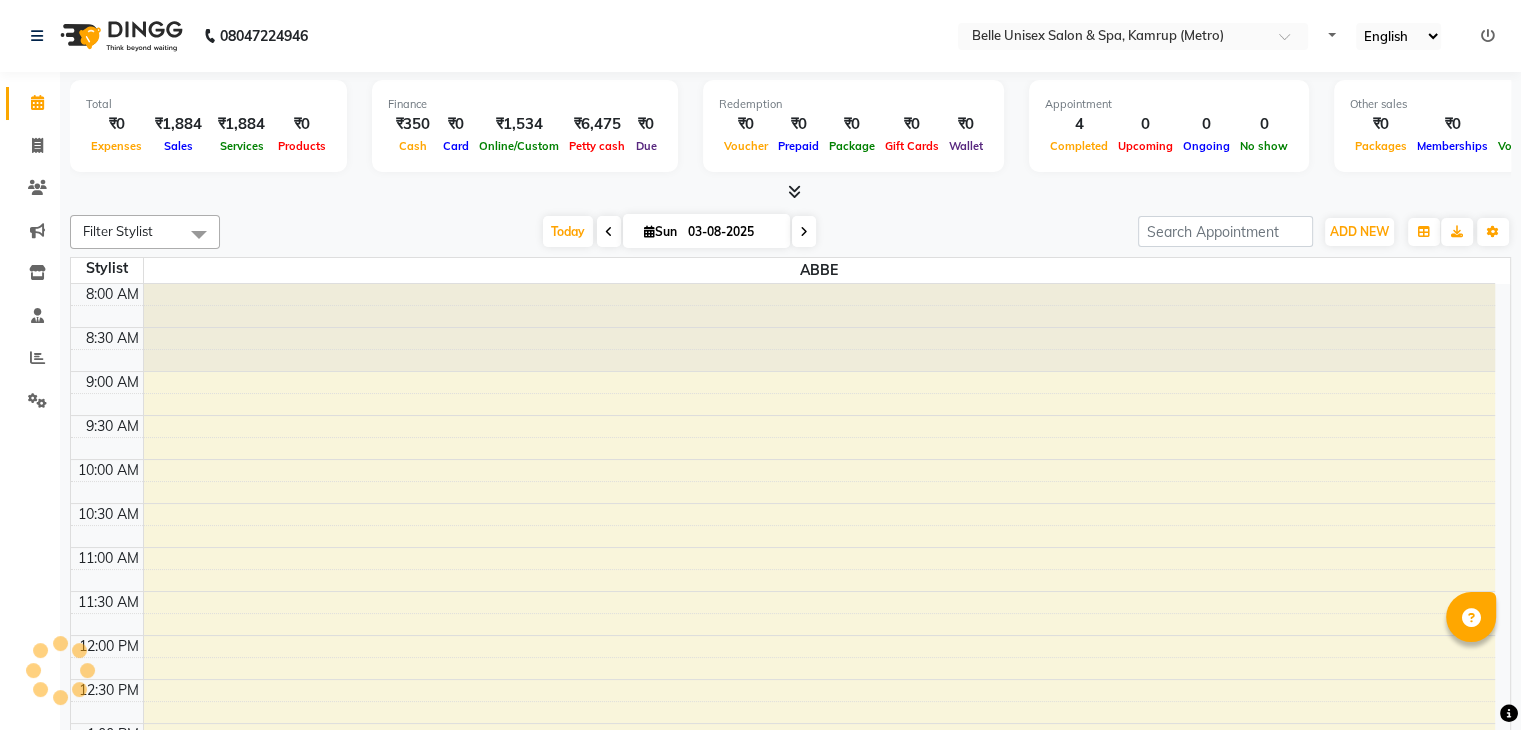 scroll, scrollTop: 0, scrollLeft: 0, axis: both 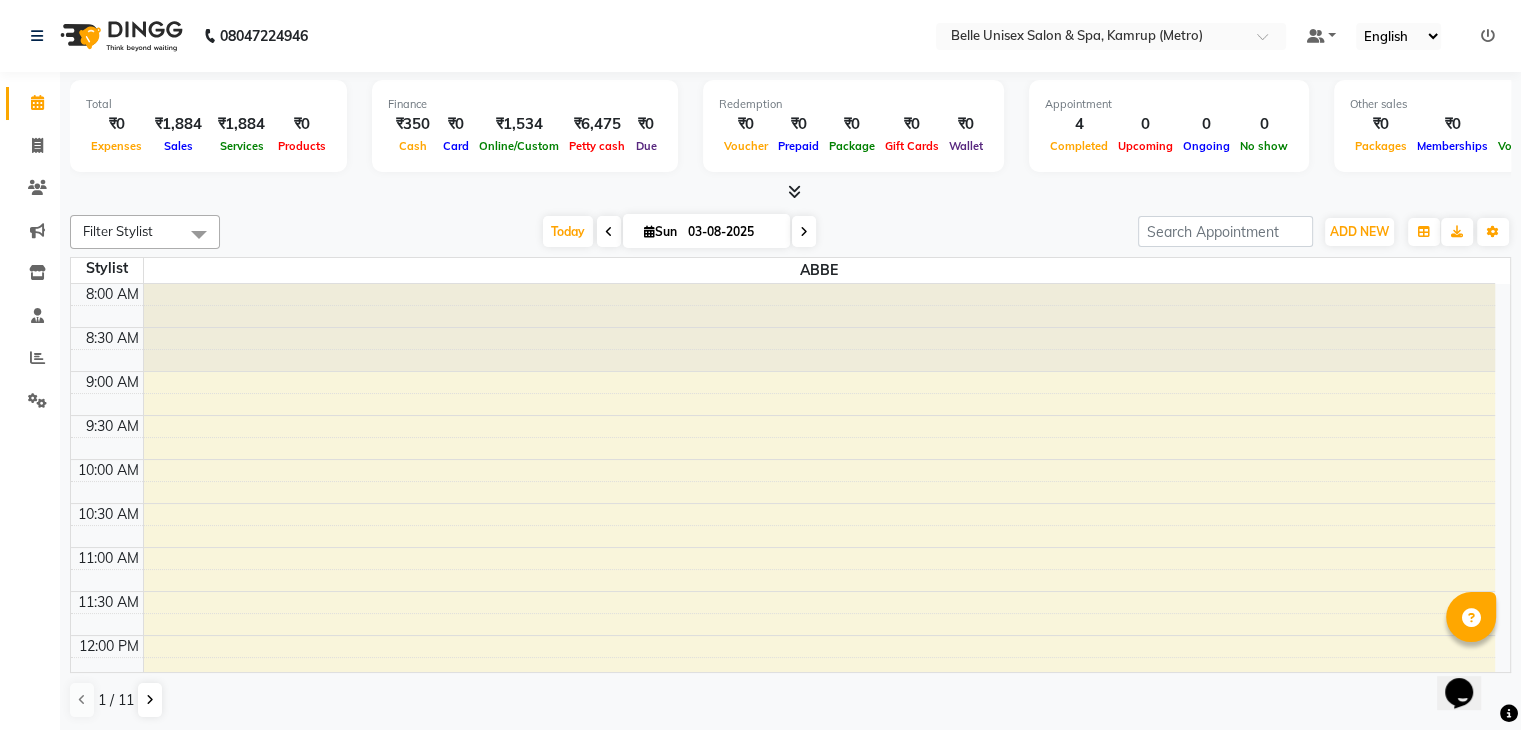 click on "Filter Stylist Select All ABBE ALEX UHD  ASEM  COUNTER SALE  IMLE AO JUPITARA(HK) PURNIMA HK  RANA KANTI SINHA  SANGAM THERAPIST SOBITA BU THOIBA M. Today  Sun [DATE] Toggle Dropdown Add Appointment Add Invoice Add Expense Add Attendance Add Client Add Transaction Toggle Dropdown Add Appointment Add Invoice Add Expense Add Attendance Add Client ADD NEW Toggle Dropdown Add Appointment Add Invoice Add Expense Add Attendance Add Client Add Transaction Filter Stylist Select All ABBE ALEX UHD  ASEM  COUNTER SALE  IMLE AO JUPITARA(HK) PURNIMA HK  RANA KANTI SINHA  SANGAM THERAPIST SOBITA BU THOIBA M. Group By  Staff View   Room View  View as Vertical  Vertical - Week View  Horizontal  Horizontal - Week View  List  Toggle Dropdown Calendar Settings Manage Tags   Arrange Stylists   Reset Stylists  Full Screen  Show Available Stylist  Appointment Form Zoom 100% Staff/Room Display Count 1" at bounding box center (790, 232) 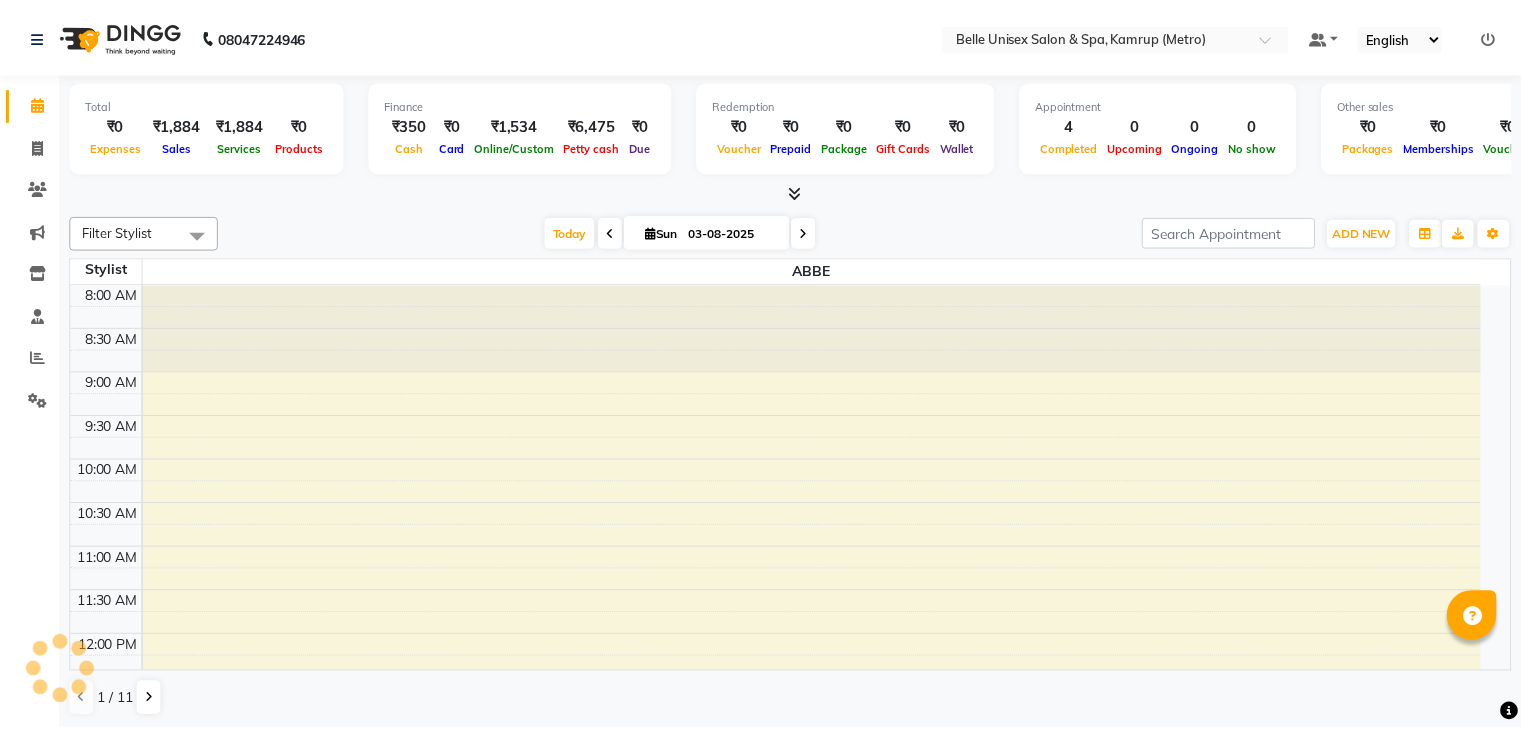 scroll, scrollTop: 0, scrollLeft: 0, axis: both 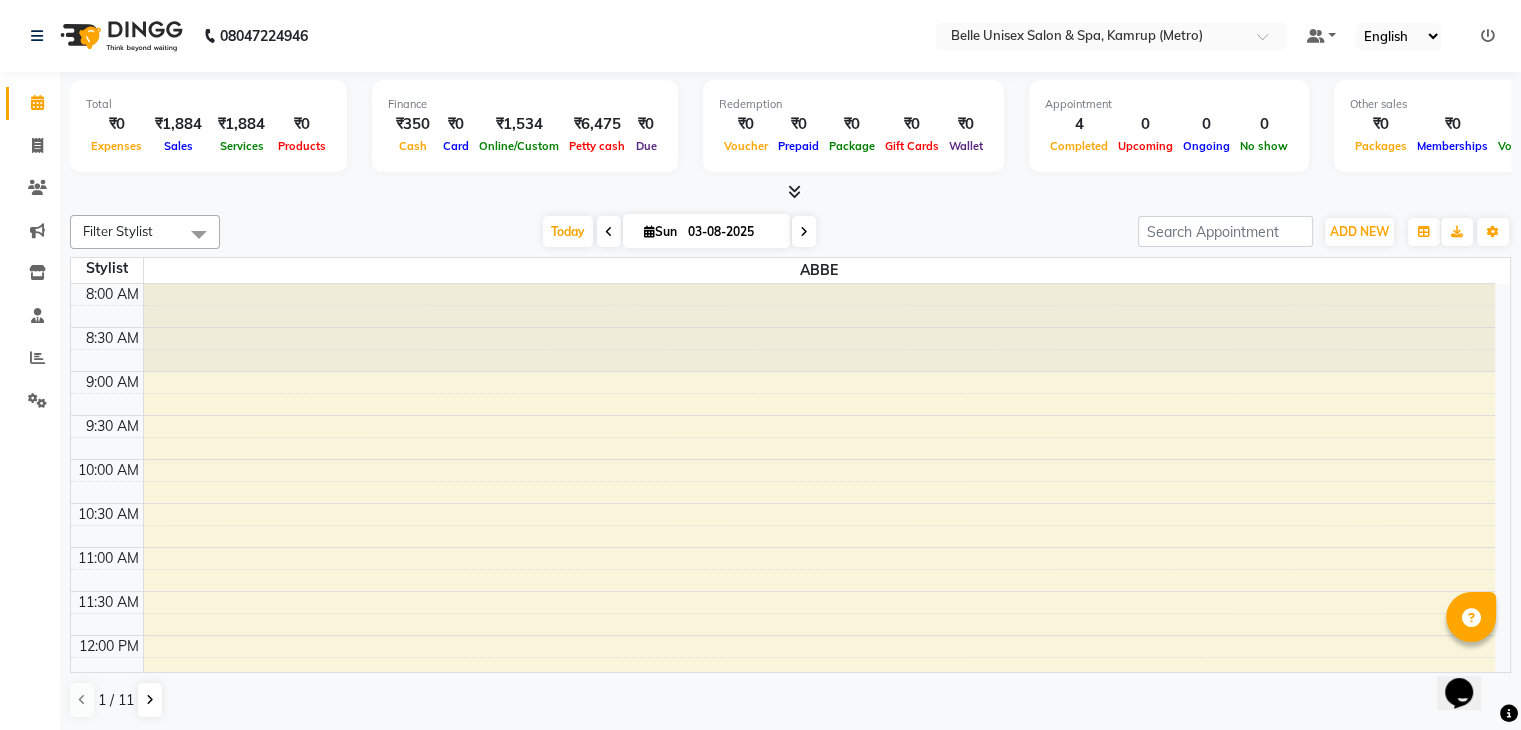 click on "Filter Stylist Select All ABBE ALEX UHD  ASEM  COUNTER SALE  IMLE AO JUPITARA(HK) PURNIMA HK  RANA KANTI SINHA  SANGAM THERAPIST SOBITA BU THOIBA M. Today  Sun 03-08-2025 Toggle Dropdown Add Appointment Add Invoice Add Expense Add Attendance Add Client Add Transaction Toggle Dropdown Add Appointment Add Invoice Add Expense Add Attendance Add Client ADD NEW Toggle Dropdown Add Appointment Add Invoice Add Expense Add Attendance Add Client Add Transaction Filter Stylist Select All ABBE ALEX UHD  ASEM  COUNTER SALE  IMLE AO JUPITARA(HK) PURNIMA HK  RANA KANTI SINHA  SANGAM THERAPIST SOBITA BU THOIBA M. Group By  Staff View   Room View  View as Vertical  Vertical - Week View  Horizontal  Horizontal - Week View  List  Toggle Dropdown Calendar Settings Manage Tags   Arrange Stylists   Reset Stylists  Full Screen  Show Available Stylist  Appointment Form Zoom 100% Staff/Room Display Count 1 Stylist ABBE 8:00 AM 8:30 AM 9:00 AM 9:30 AM 10:00 AM 10:30 AM 11:00 AM 11:30 AM 12:00 PM 12:30 PM 1:00 PM 1:30 PM 2:00 PM" 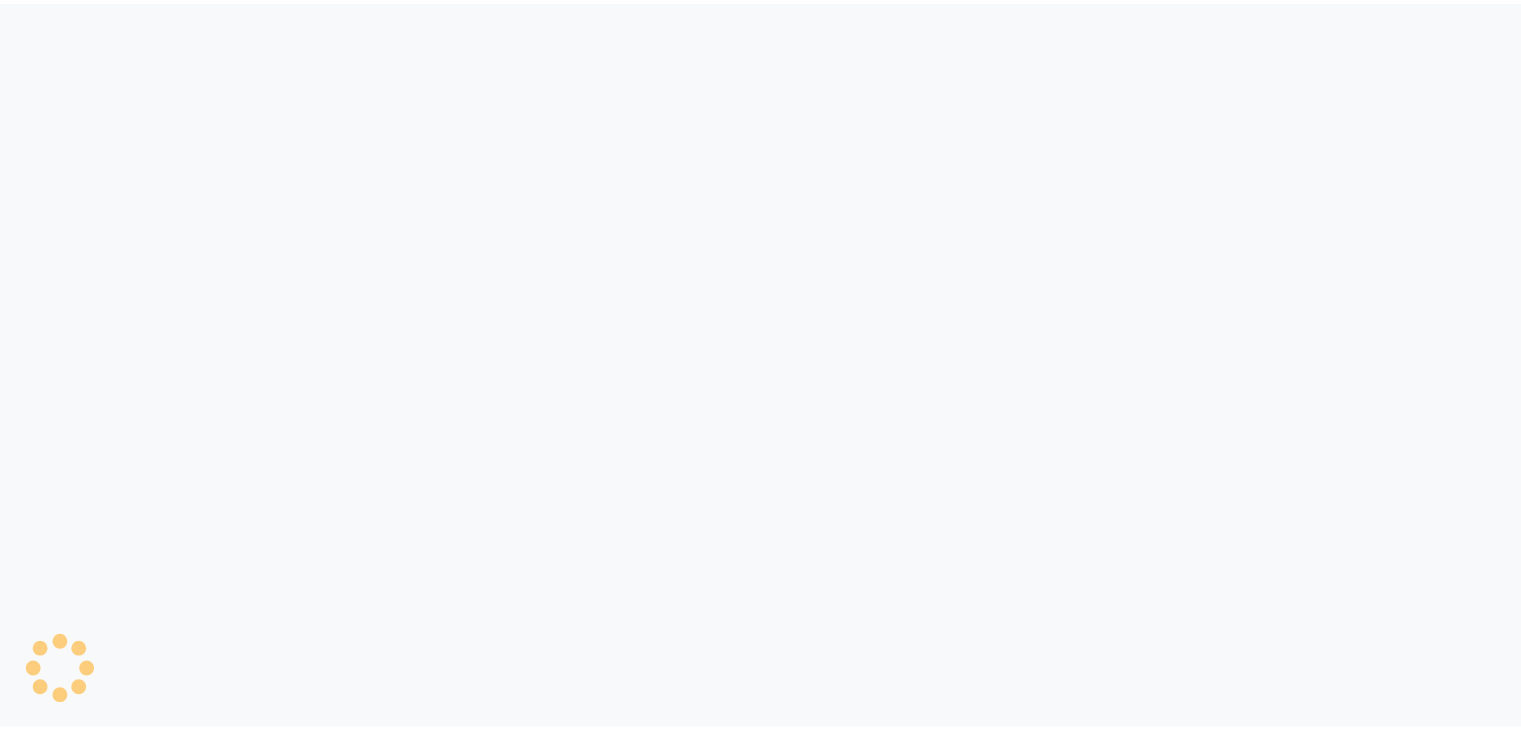 scroll, scrollTop: 0, scrollLeft: 0, axis: both 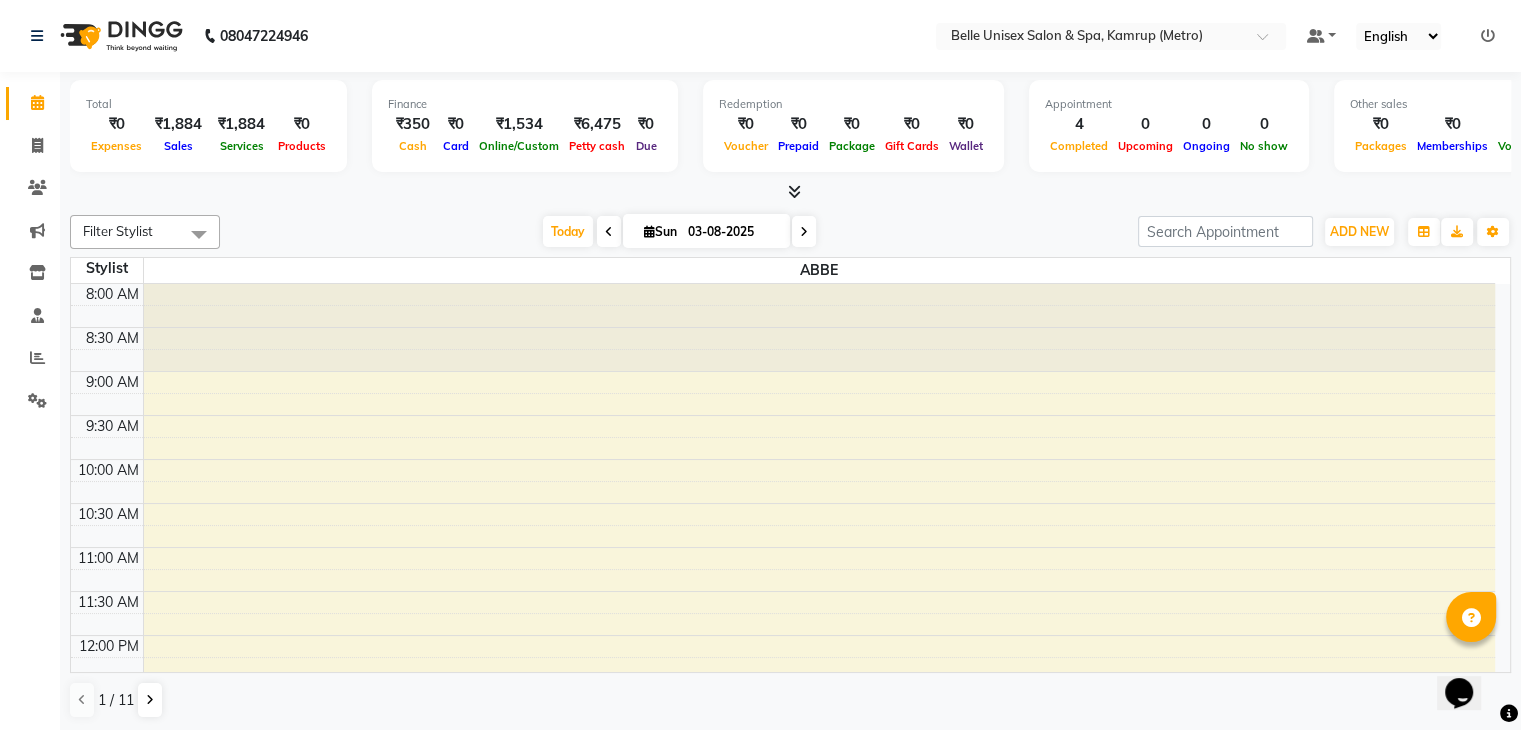 click at bounding box center [790, 192] 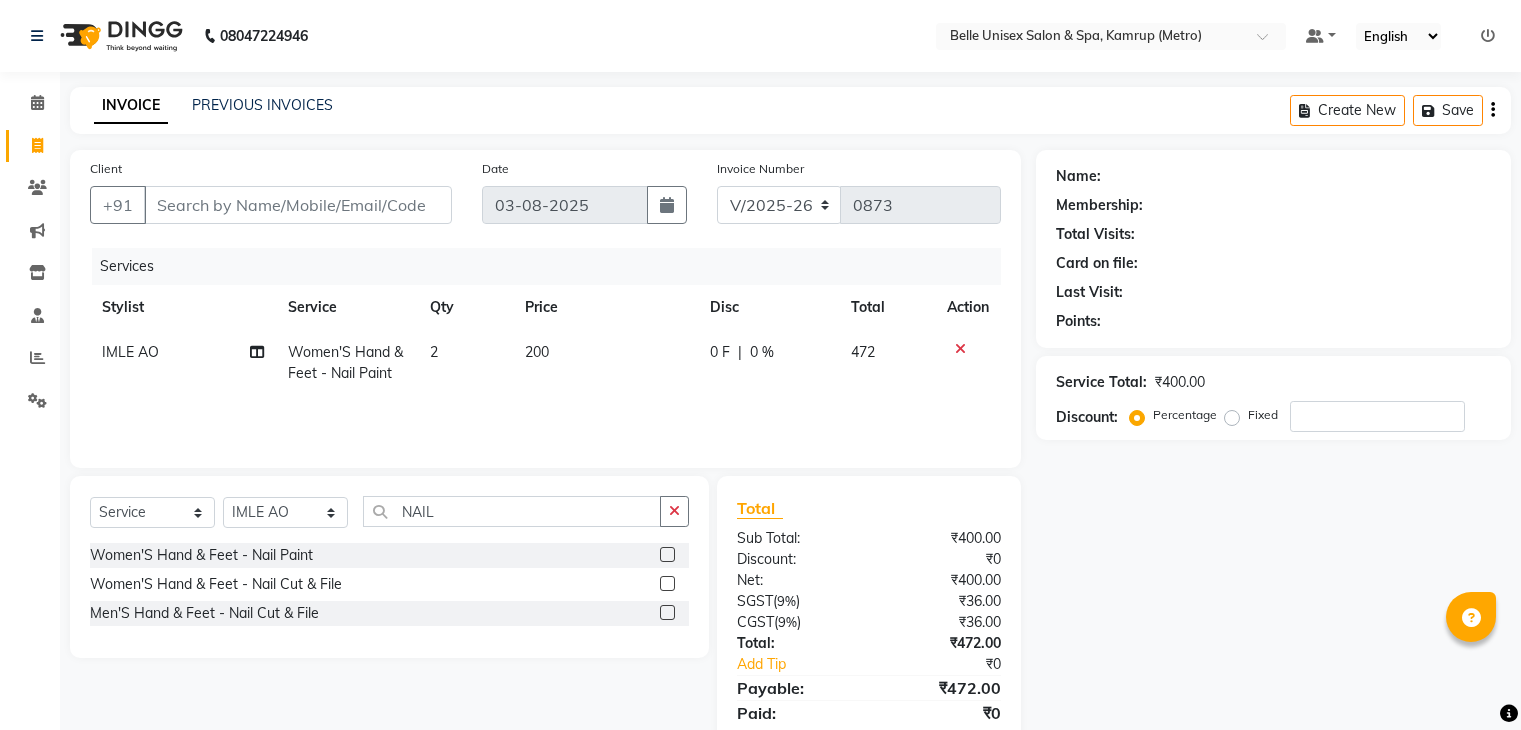 select on "7291" 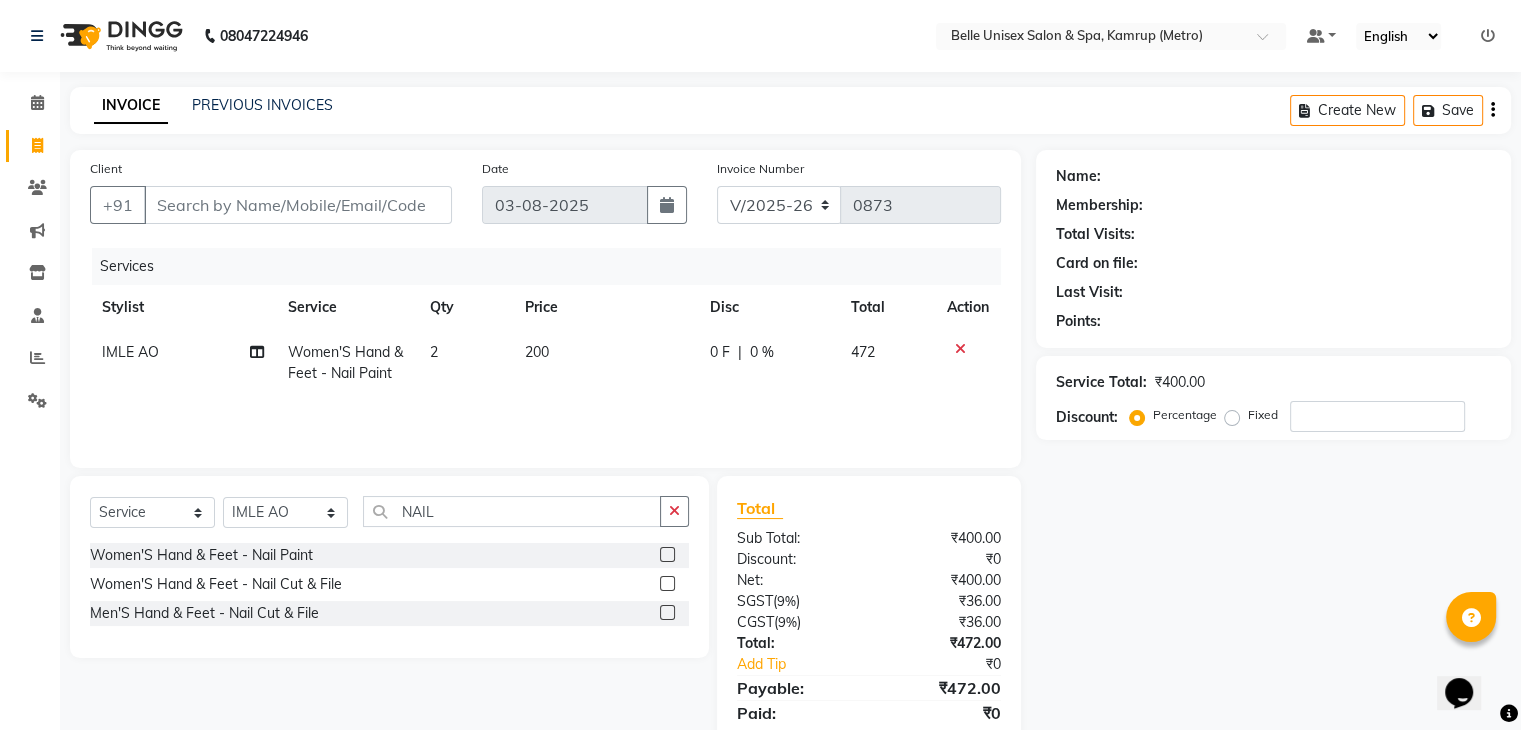scroll, scrollTop: 0, scrollLeft: 0, axis: both 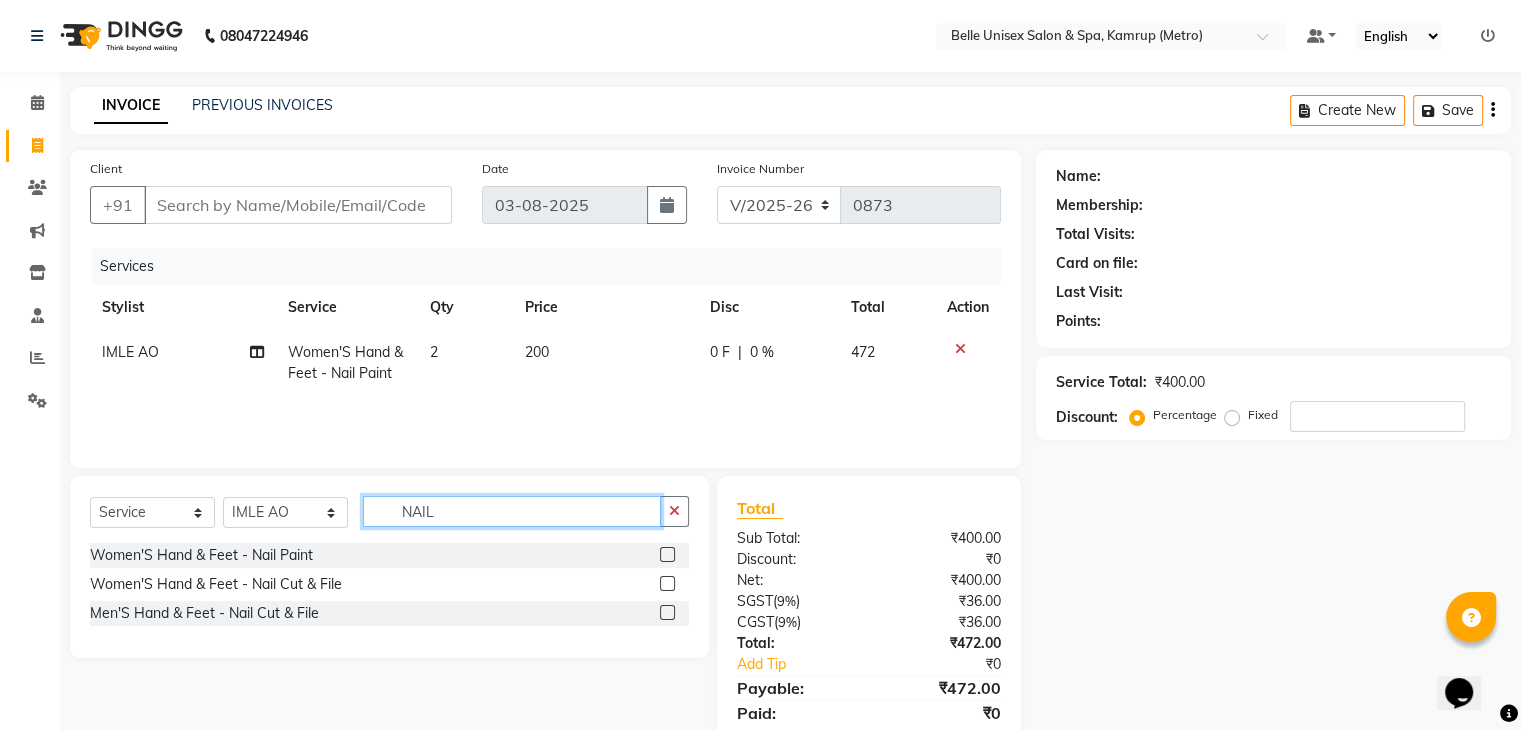 drag, startPoint x: 468, startPoint y: 521, endPoint x: 292, endPoint y: 504, distance: 176.81912 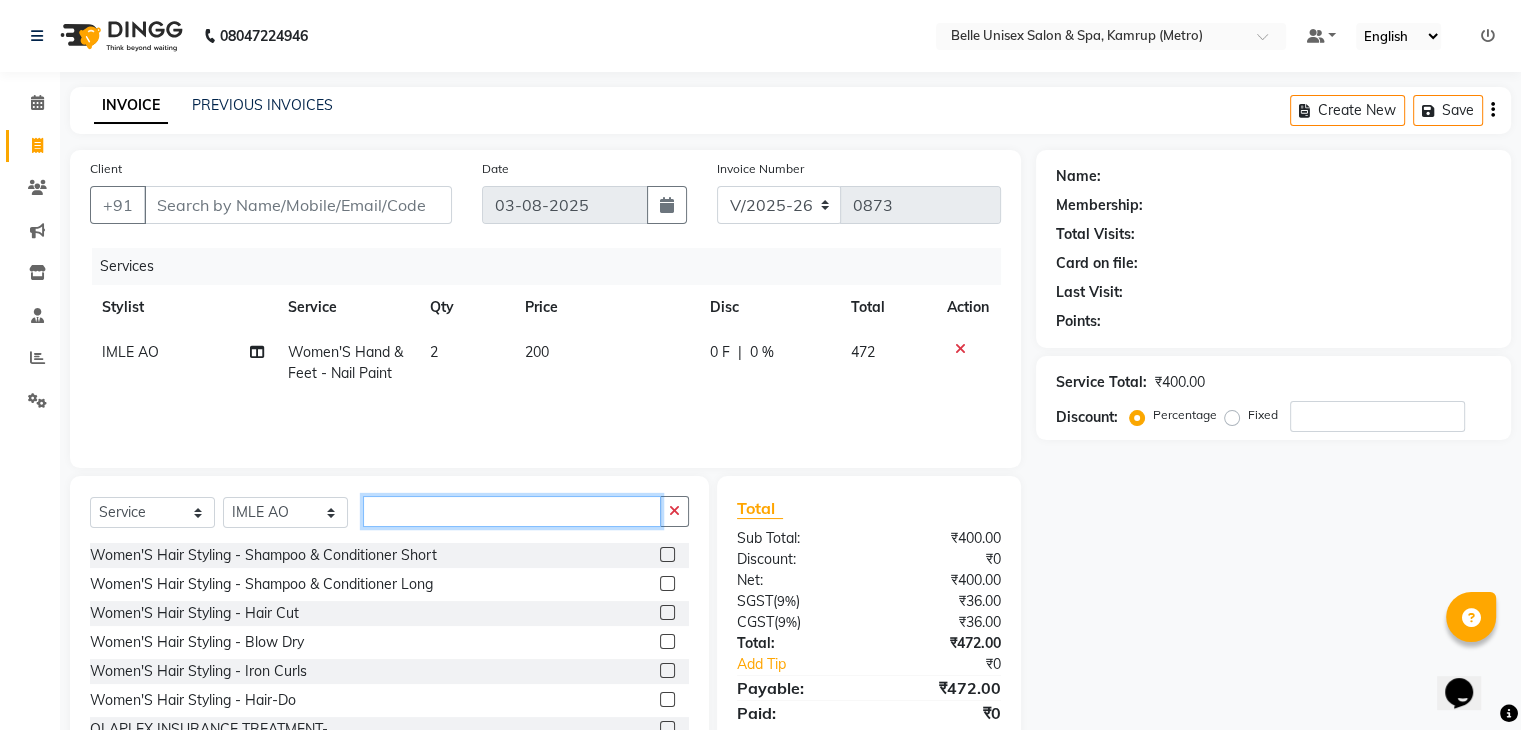 type 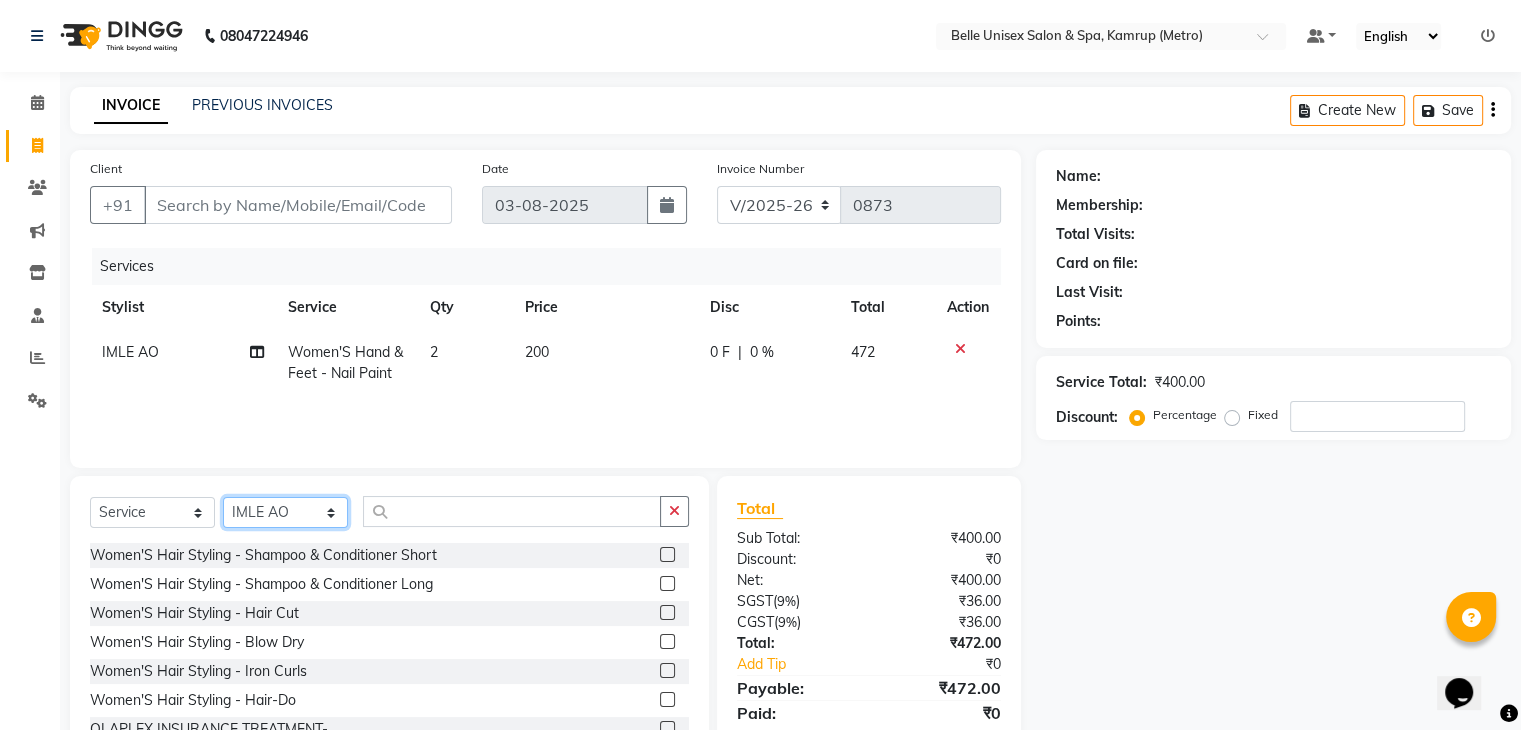 click on "Select Stylist ABBE Admin id ALEX UHD  ASEM  COUNTER SALE  IMLE AO JUPITARA(HK) PURNIMA HK  RANA KANTI SINHA   SABEHA SANGAM THERAPIST SOBITA BU THOIBA M." 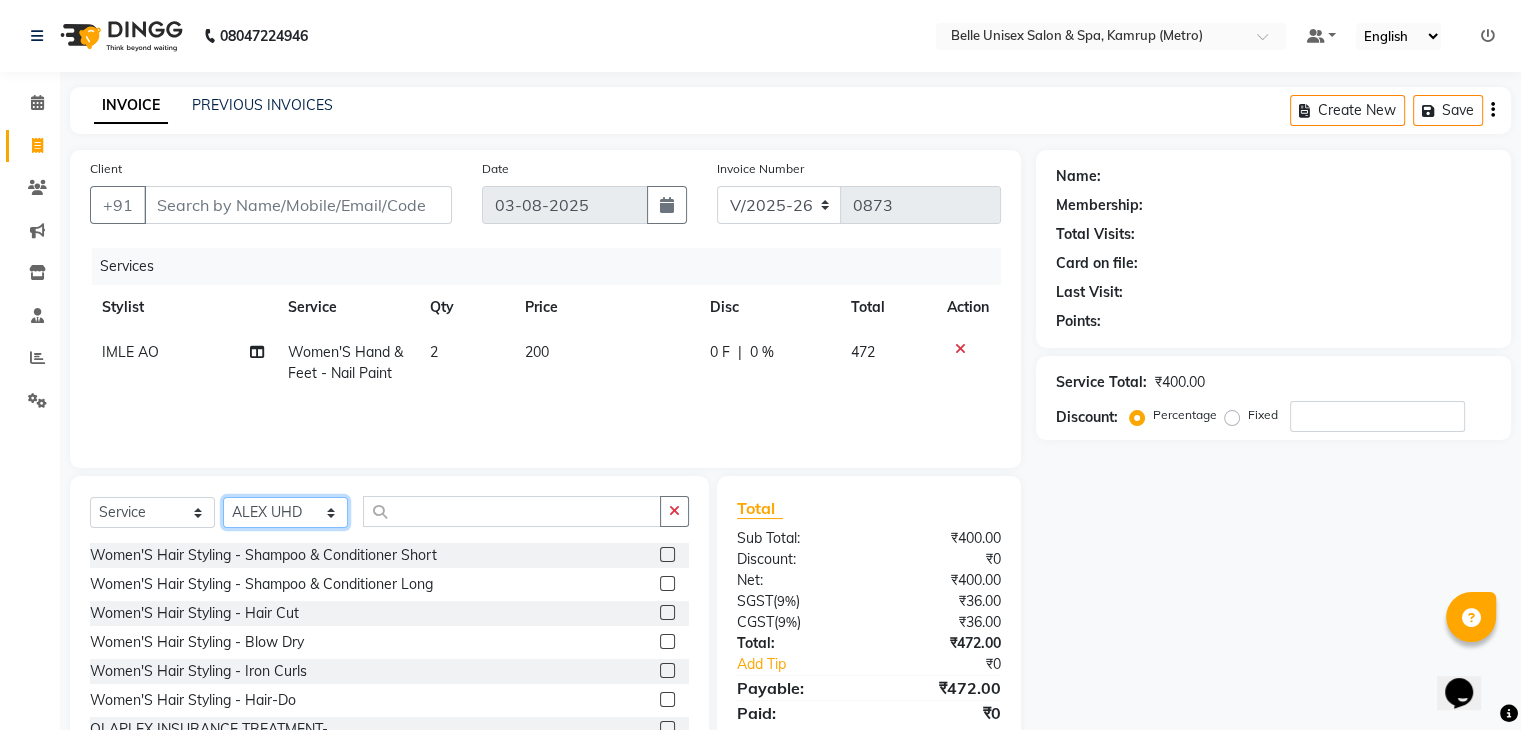 click on "Select Stylist ABBE Admin id ALEX UHD  ASEM  COUNTER SALE  IMLE AO JUPITARA(HK) PURNIMA HK  RANA KANTI SINHA   SABEHA SANGAM THERAPIST SOBITA BU THOIBA M." 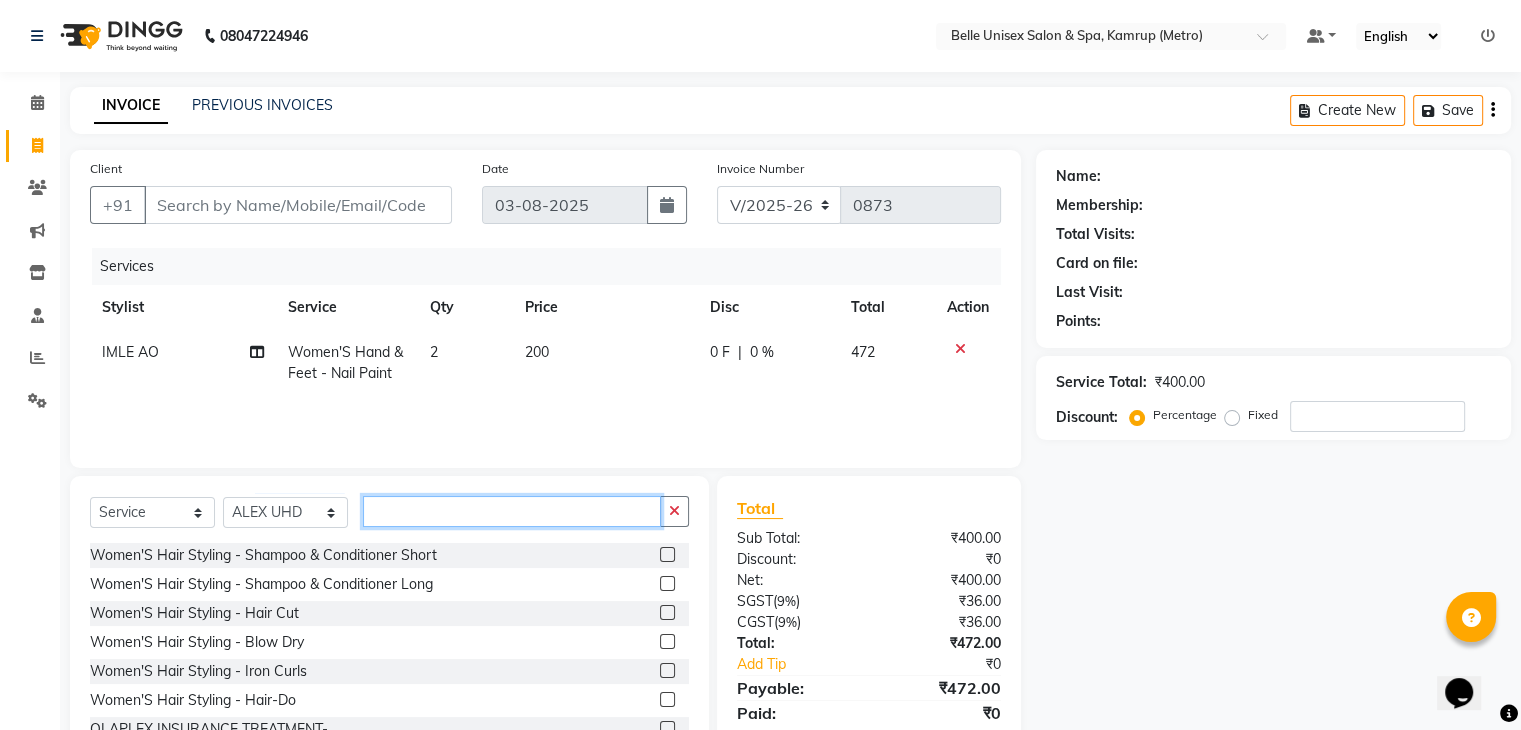 click 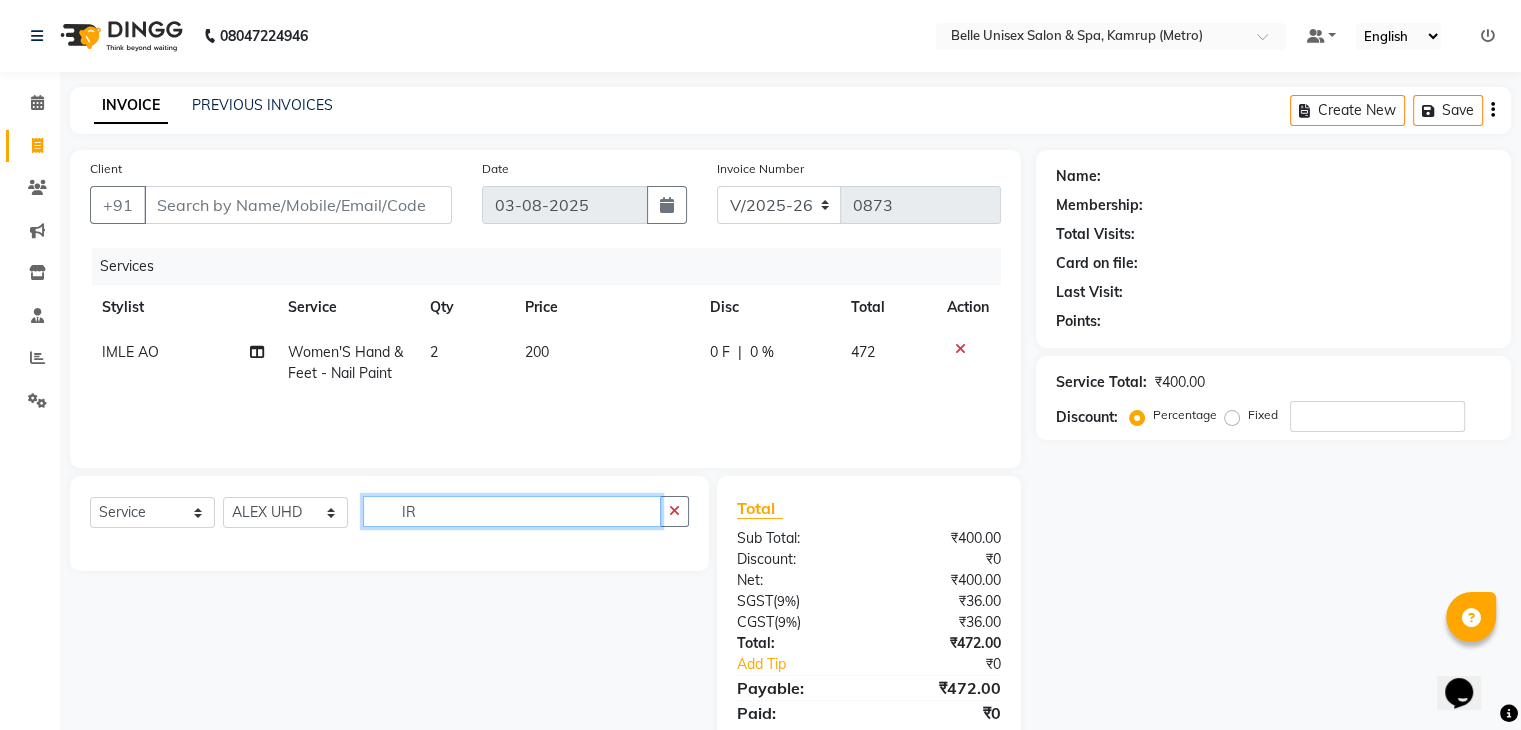 type on "I" 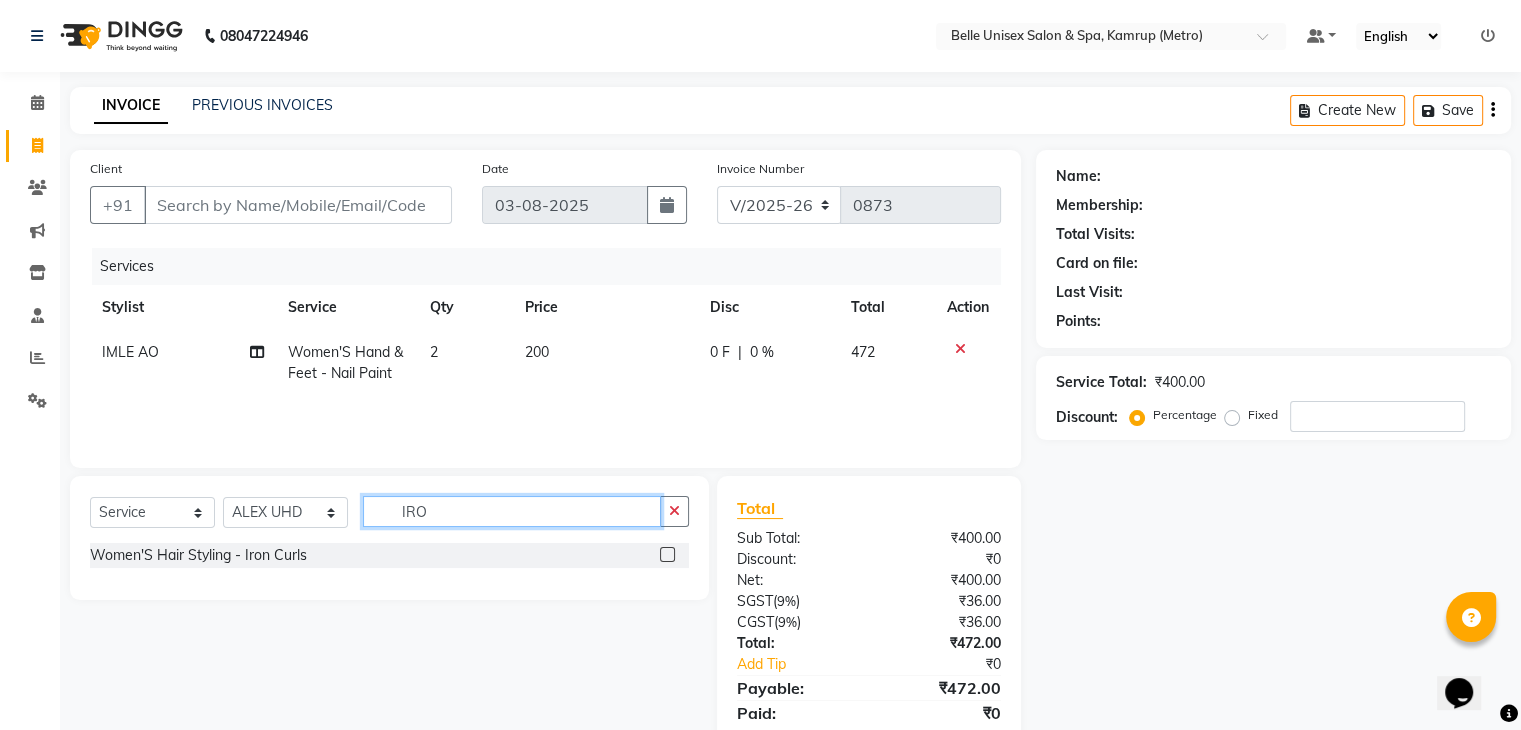 type on "IRO" 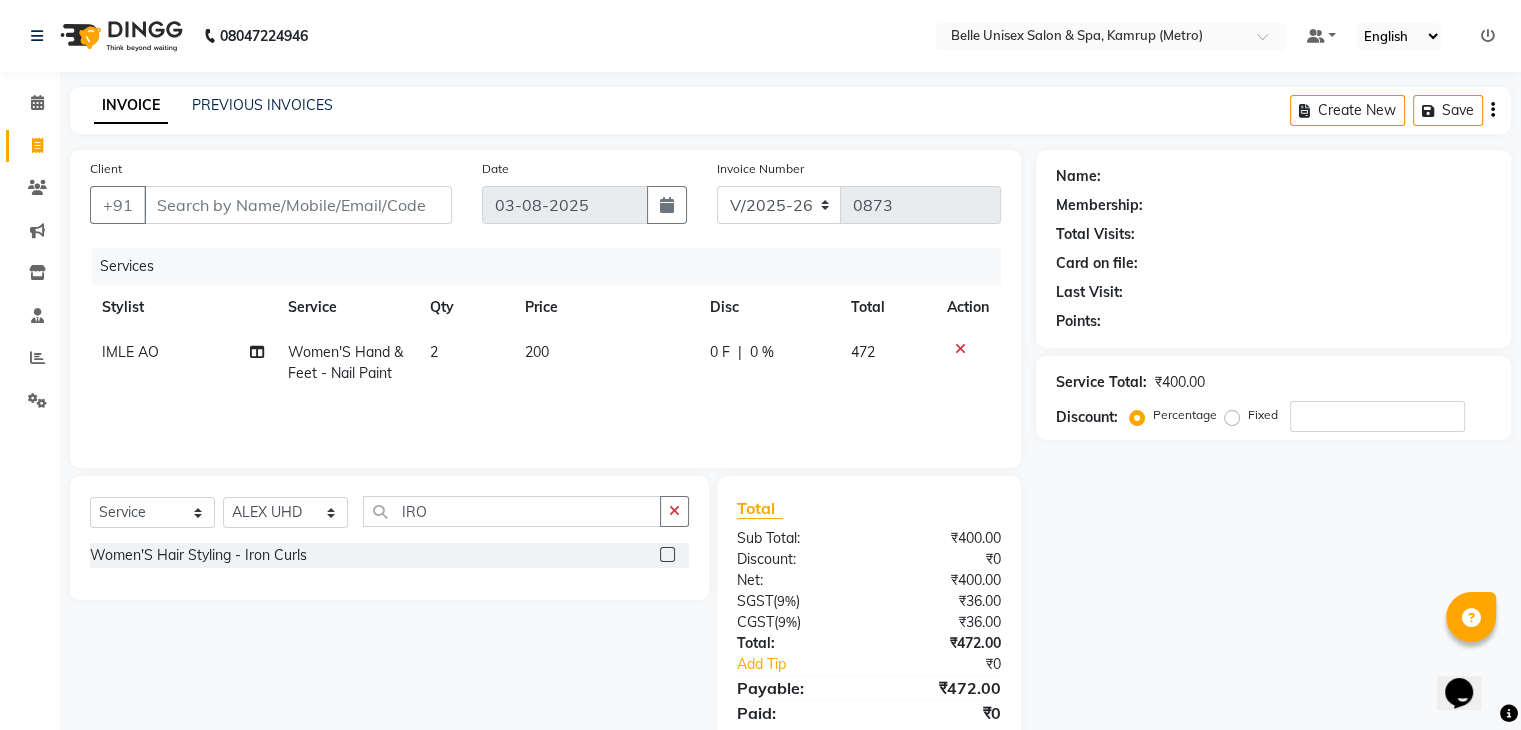 click 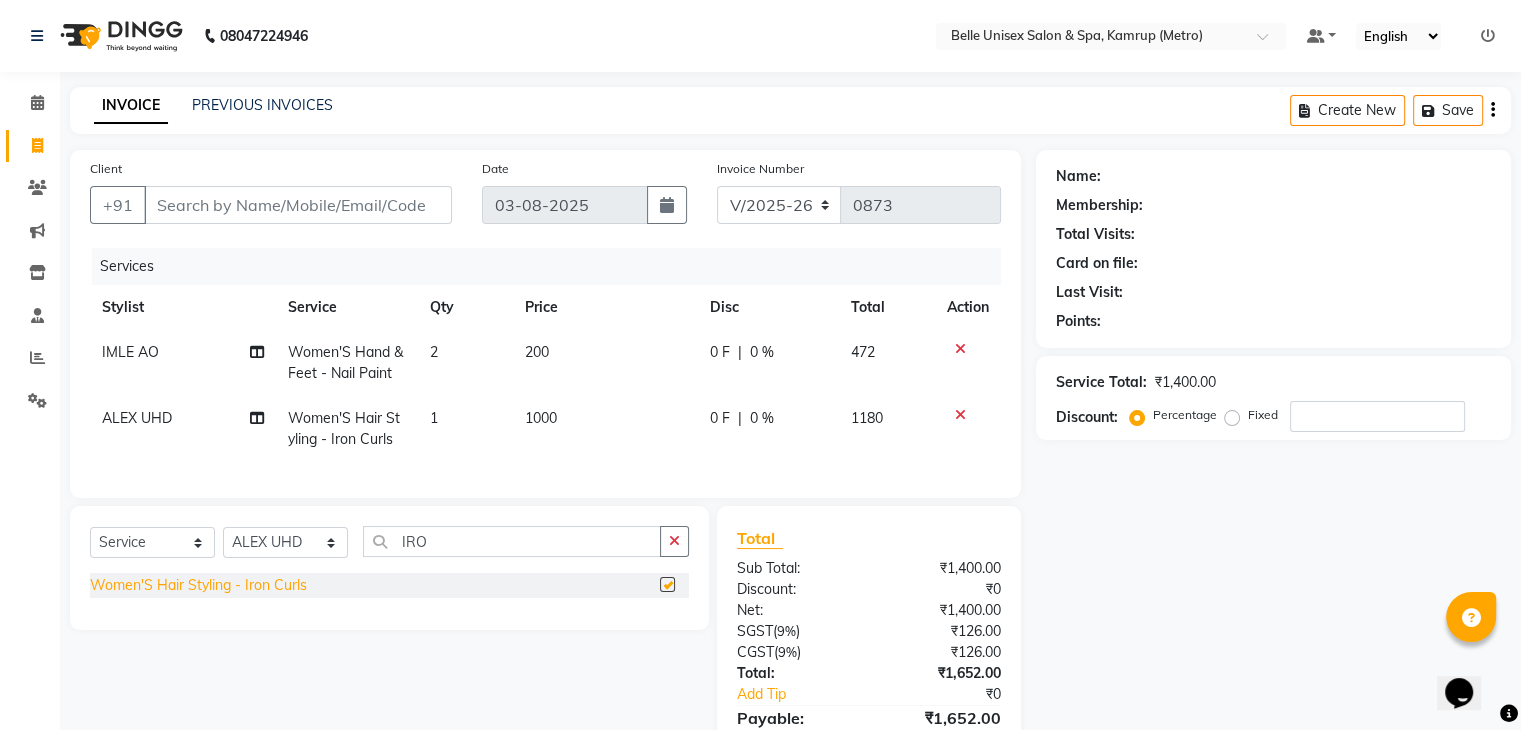 checkbox on "false" 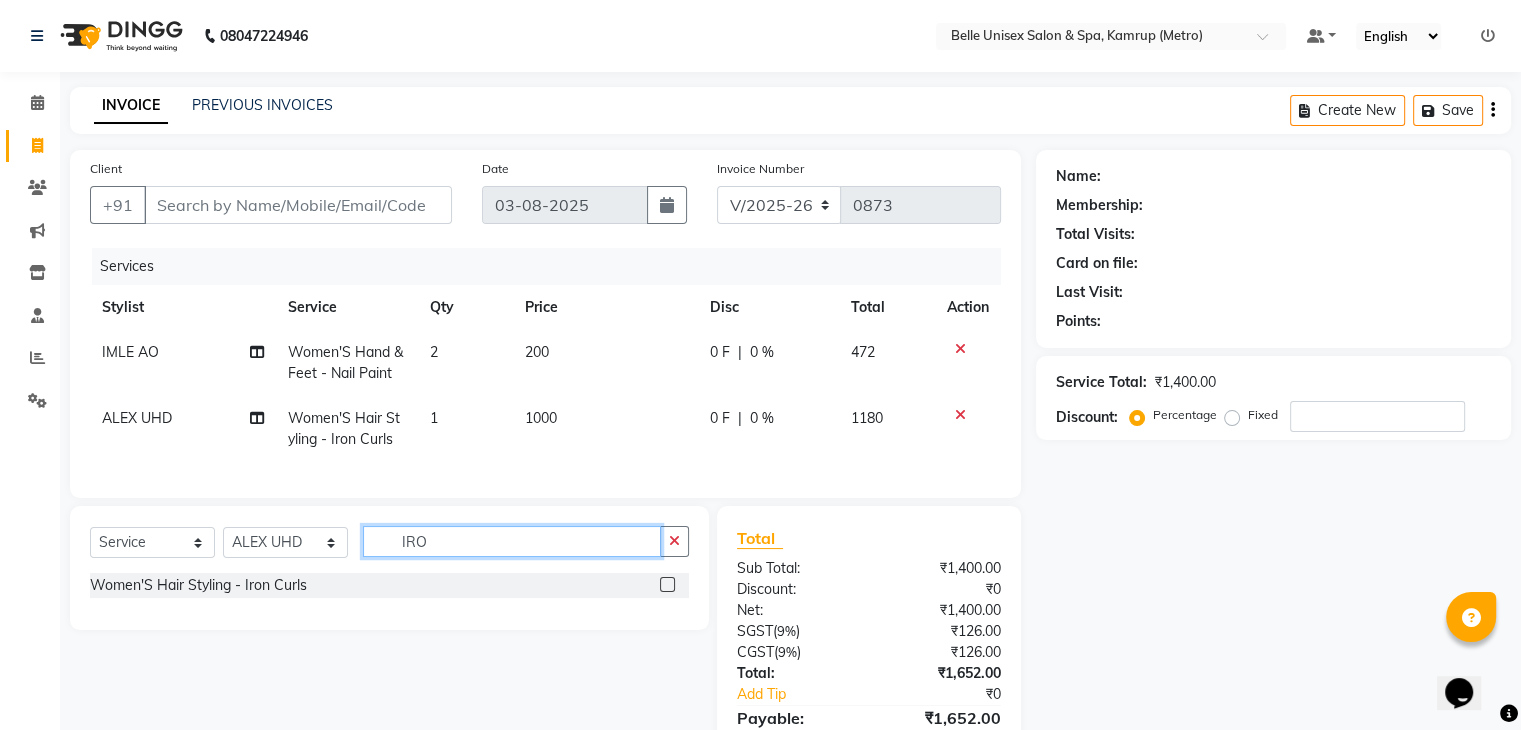 click on "IRO" 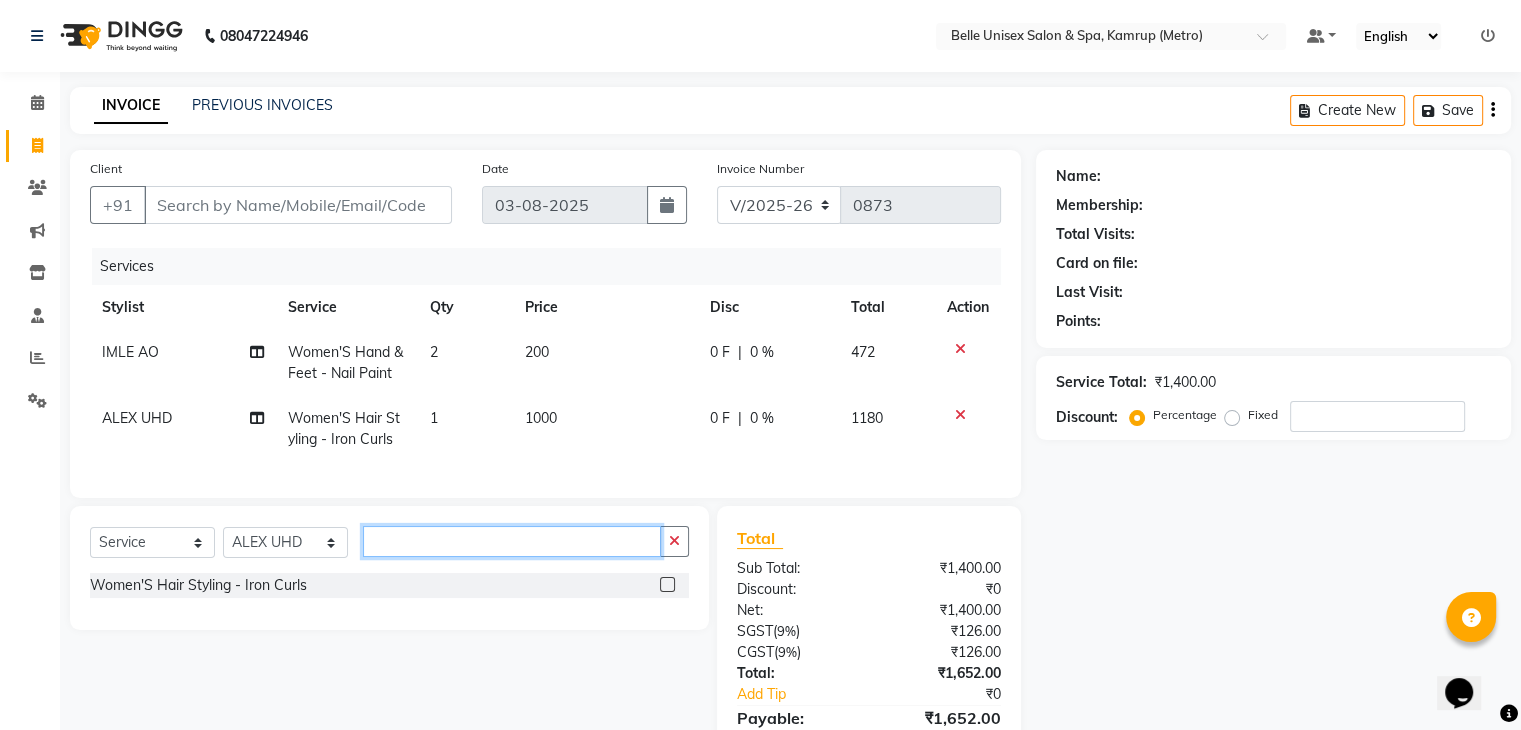 drag, startPoint x: 476, startPoint y: 561, endPoint x: 271, endPoint y: 565, distance: 205.03902 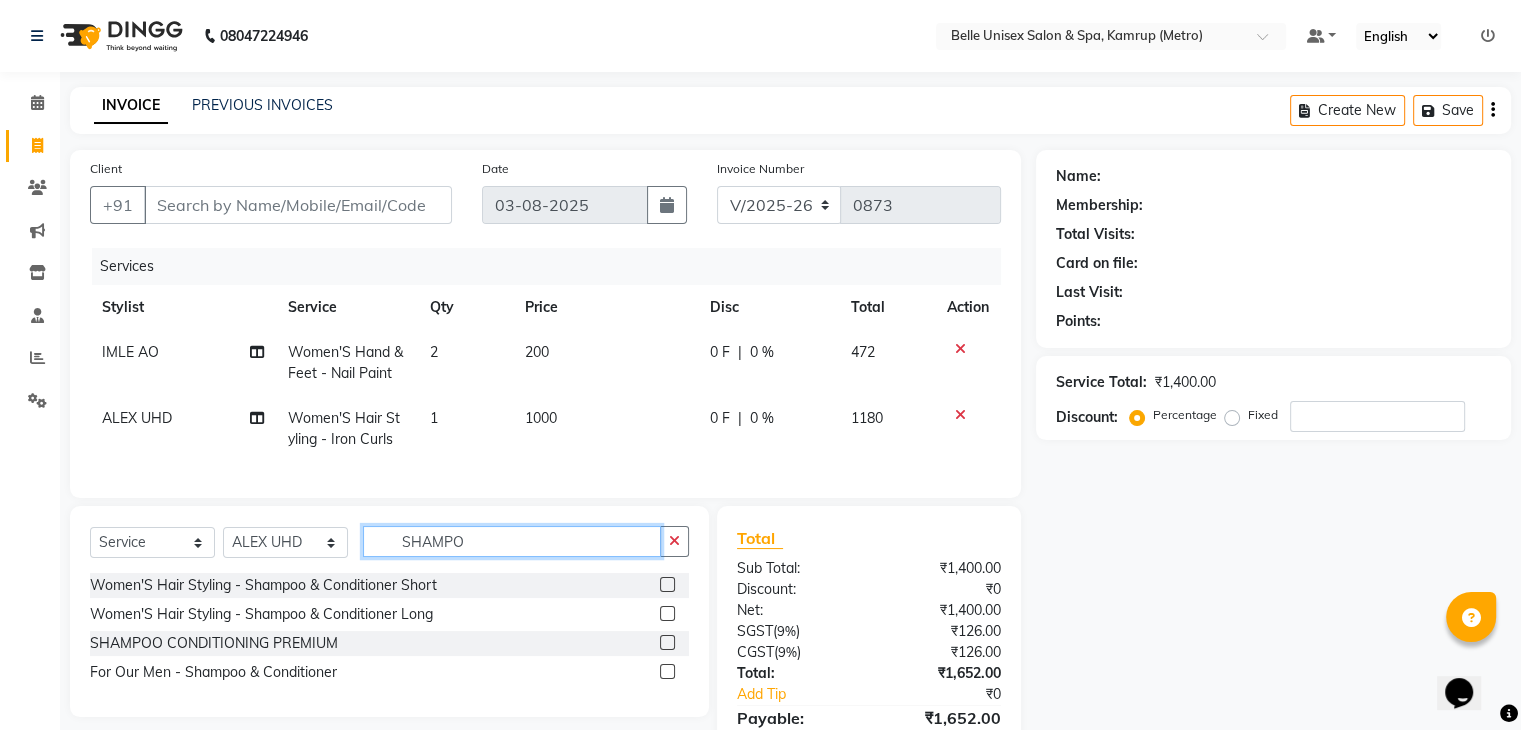 type on "SHAMPO" 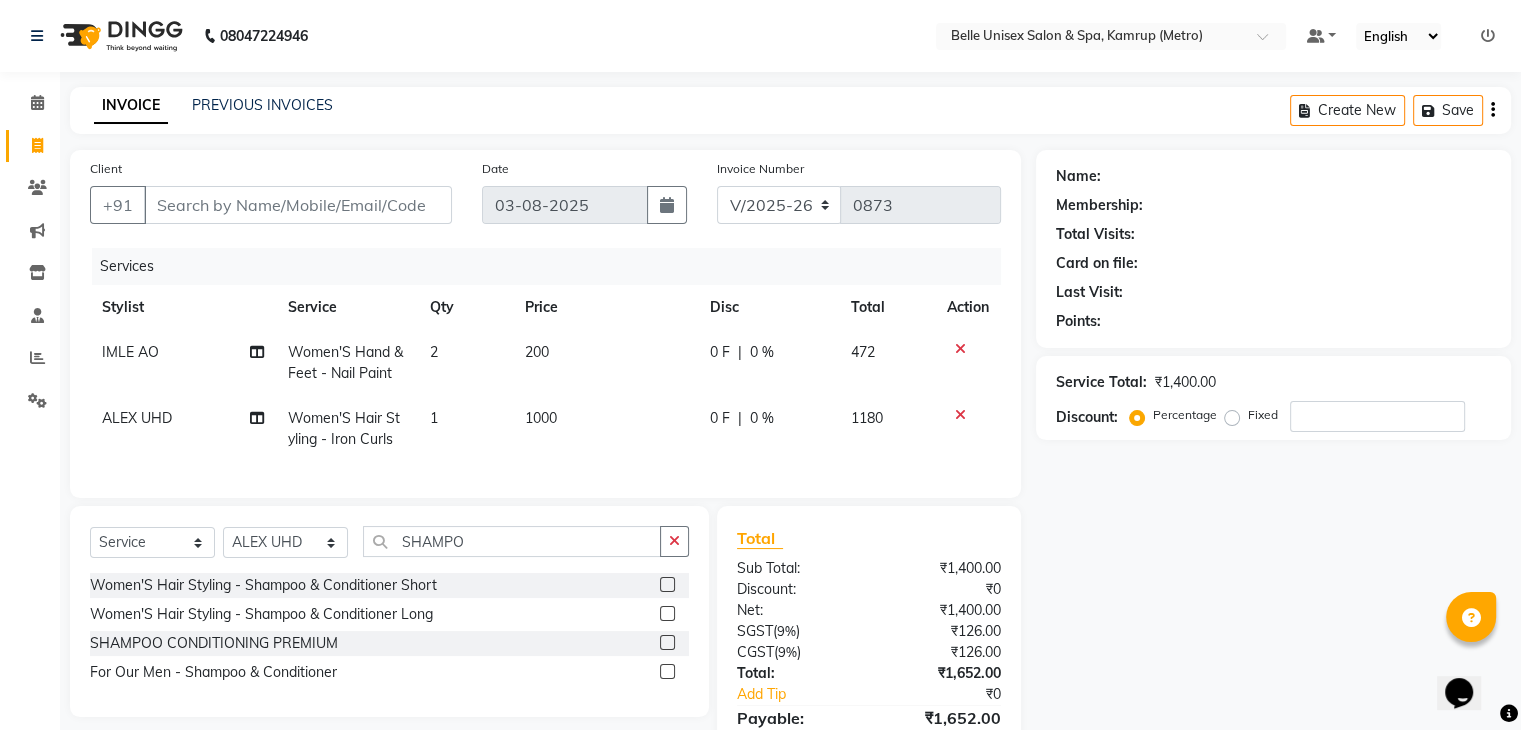click 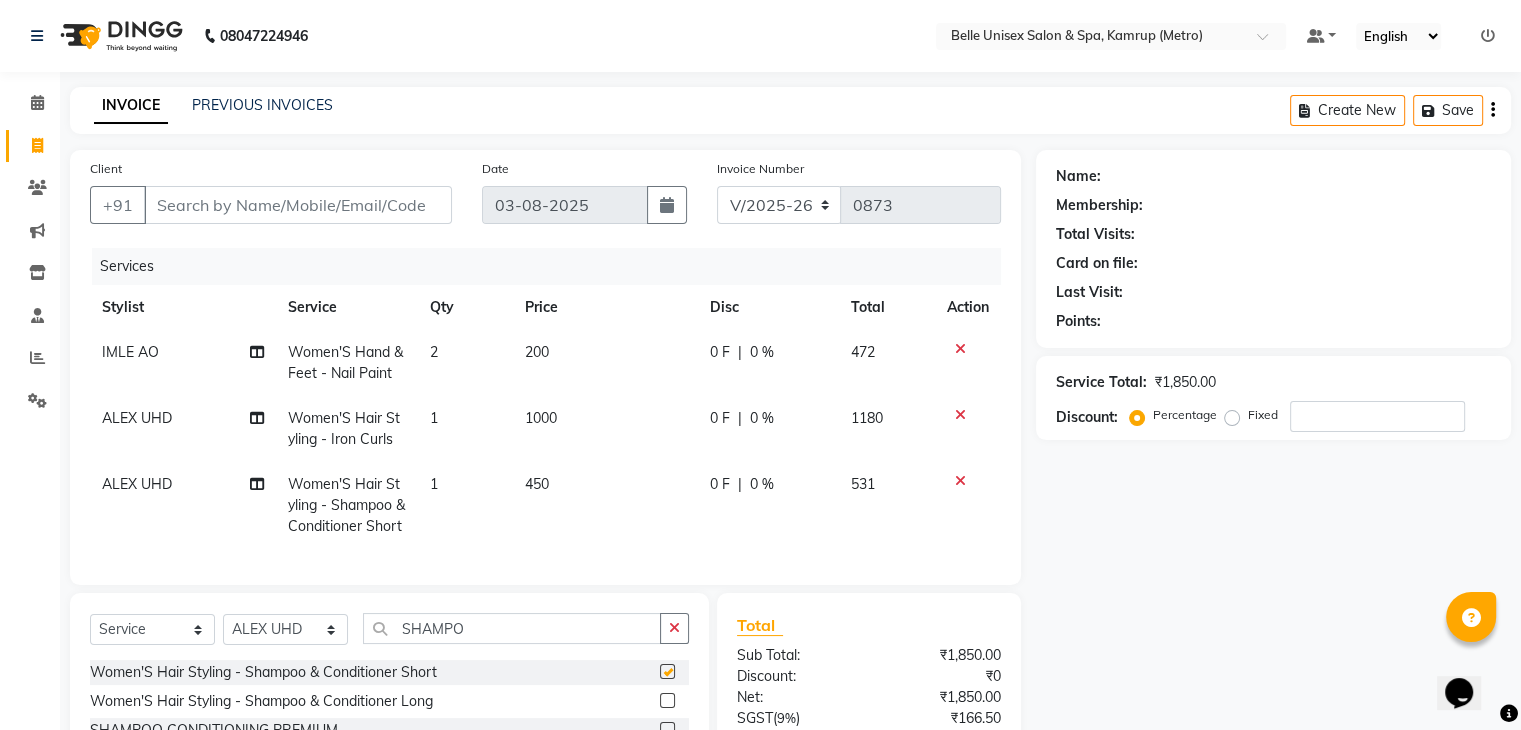 checkbox on "false" 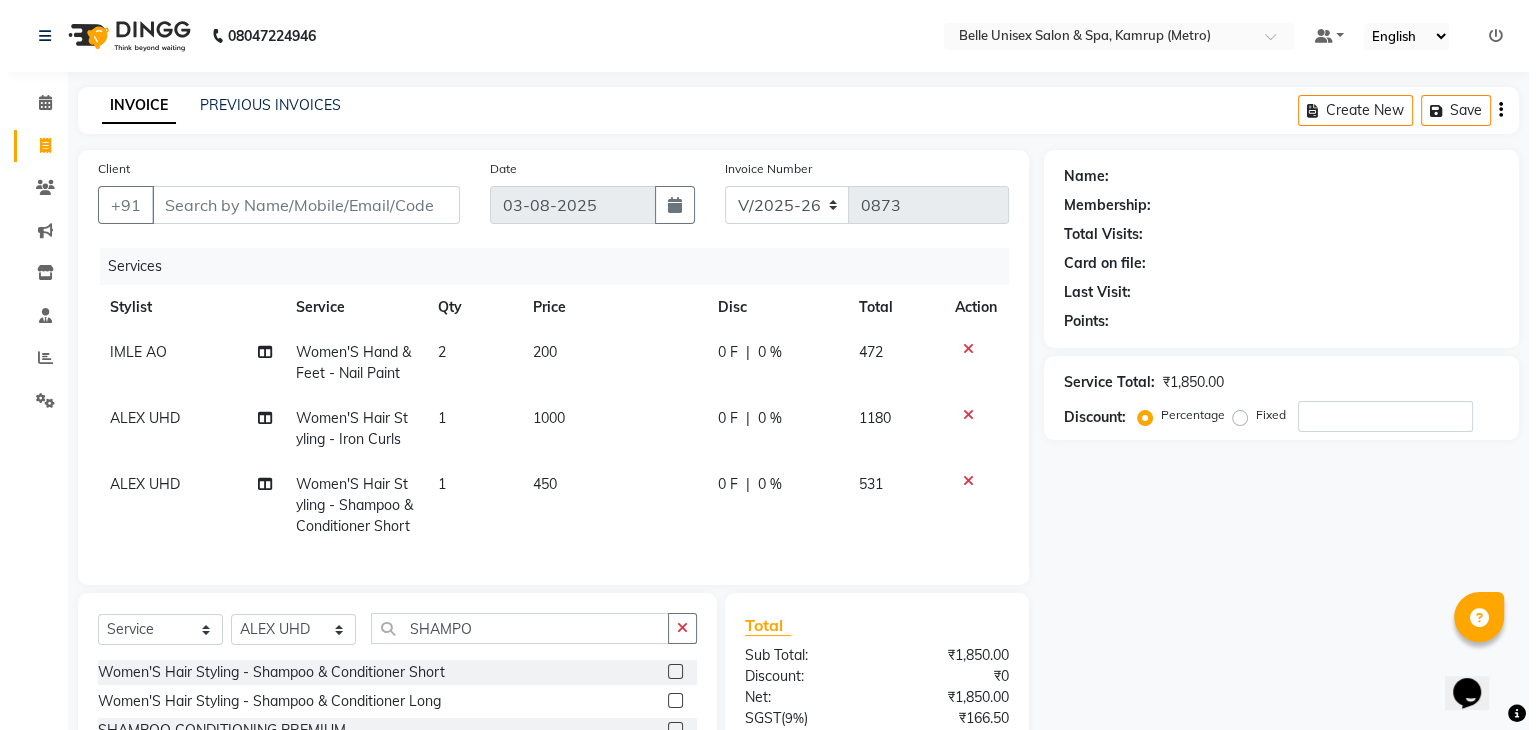 scroll, scrollTop: 0, scrollLeft: 0, axis: both 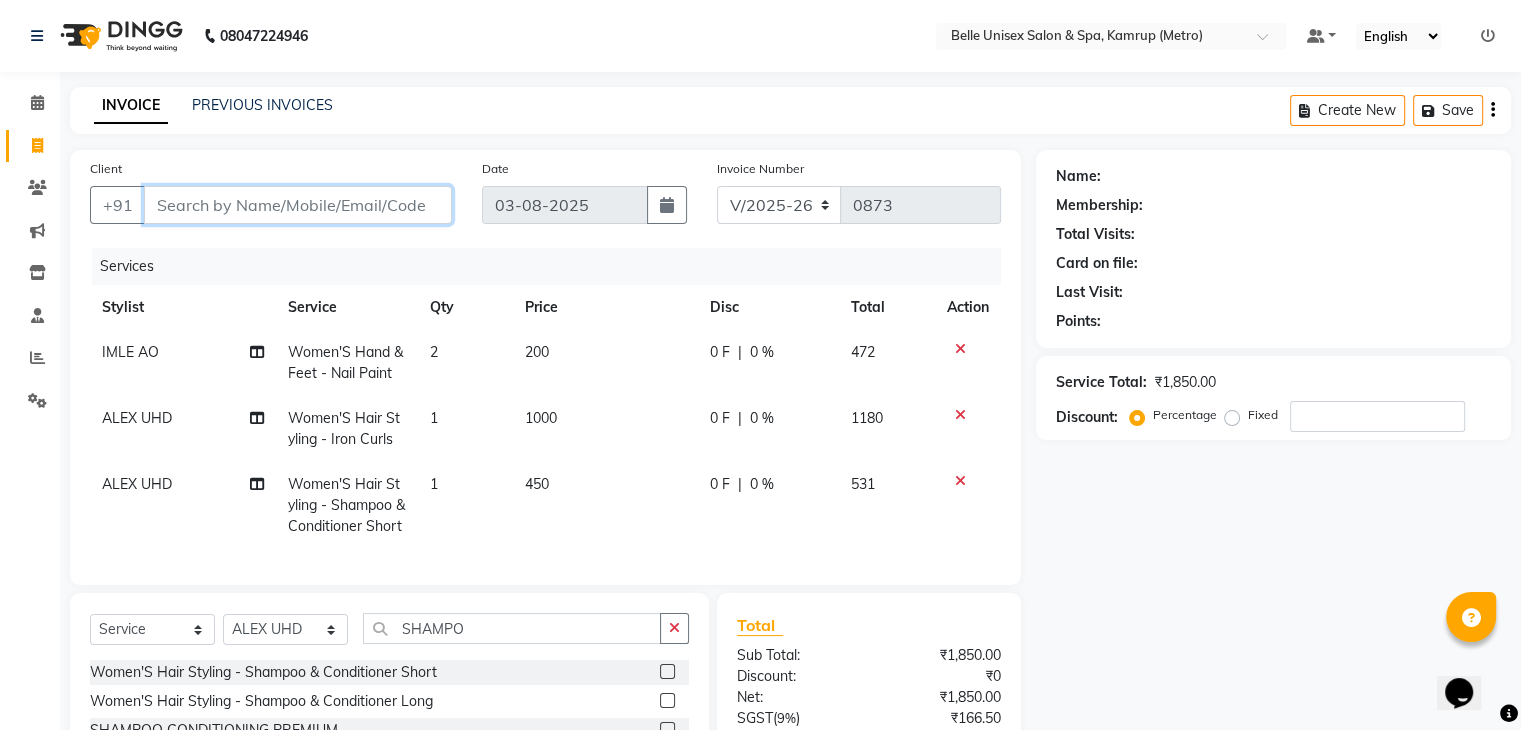 click on "Client" at bounding box center (298, 205) 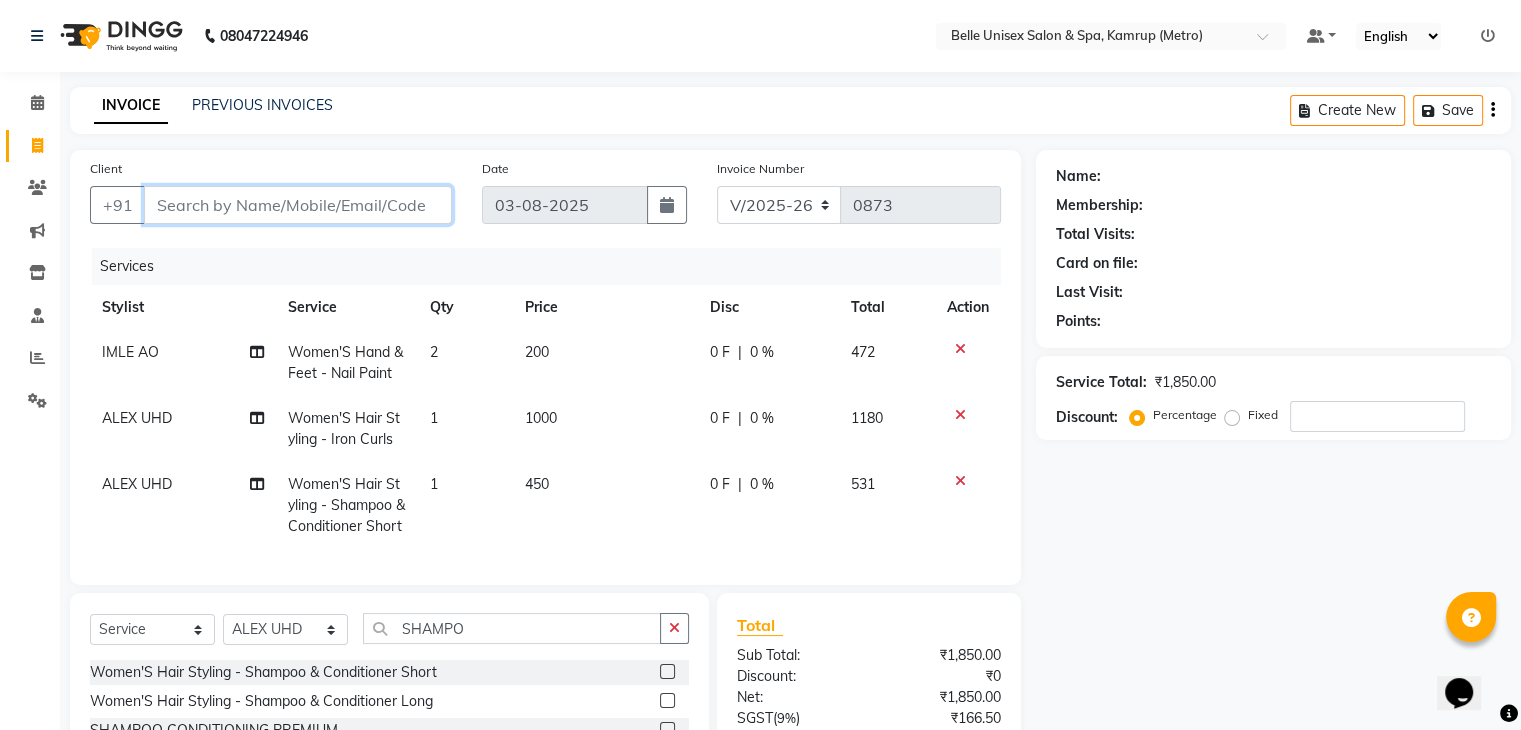 type on "7" 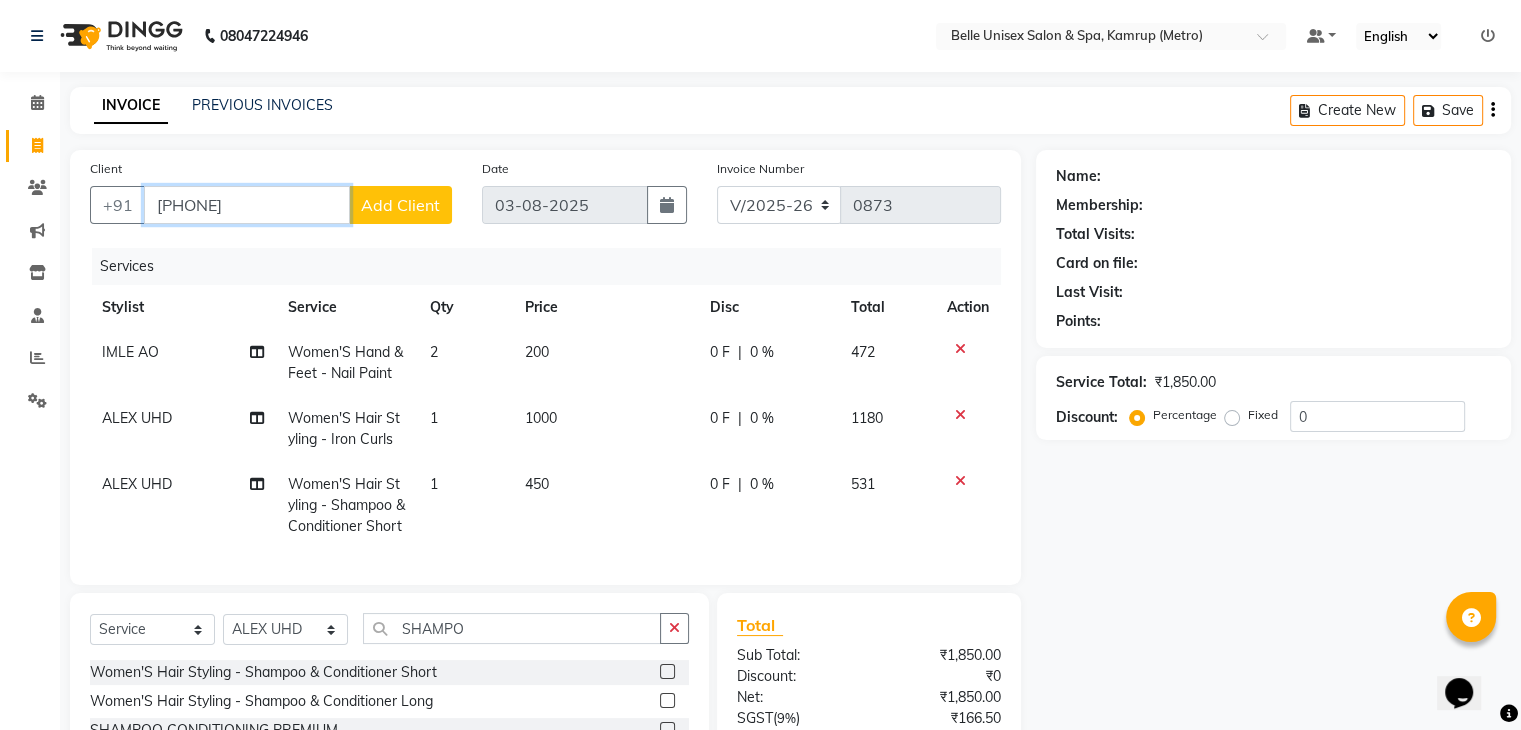 type on "7085440098" 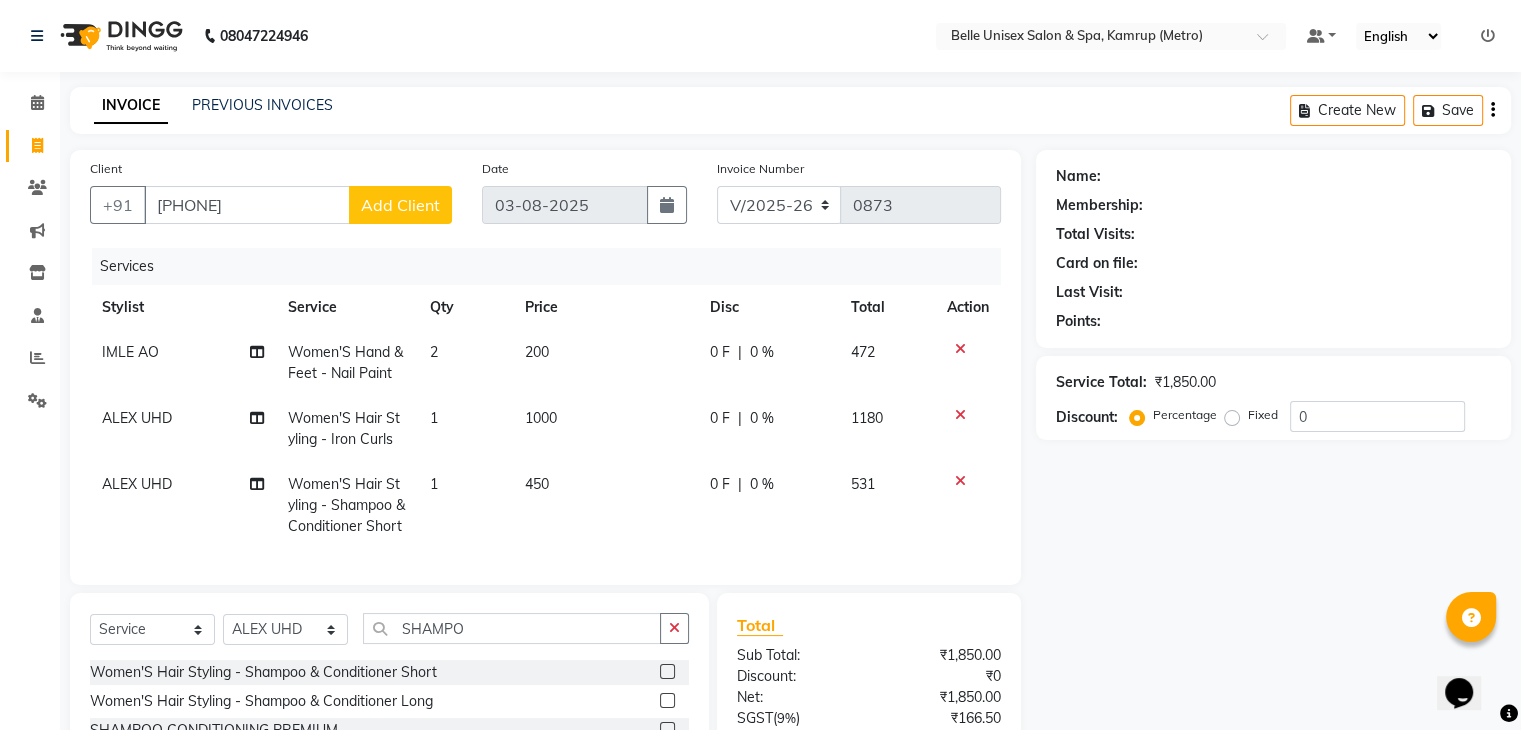 click on "Add Client" 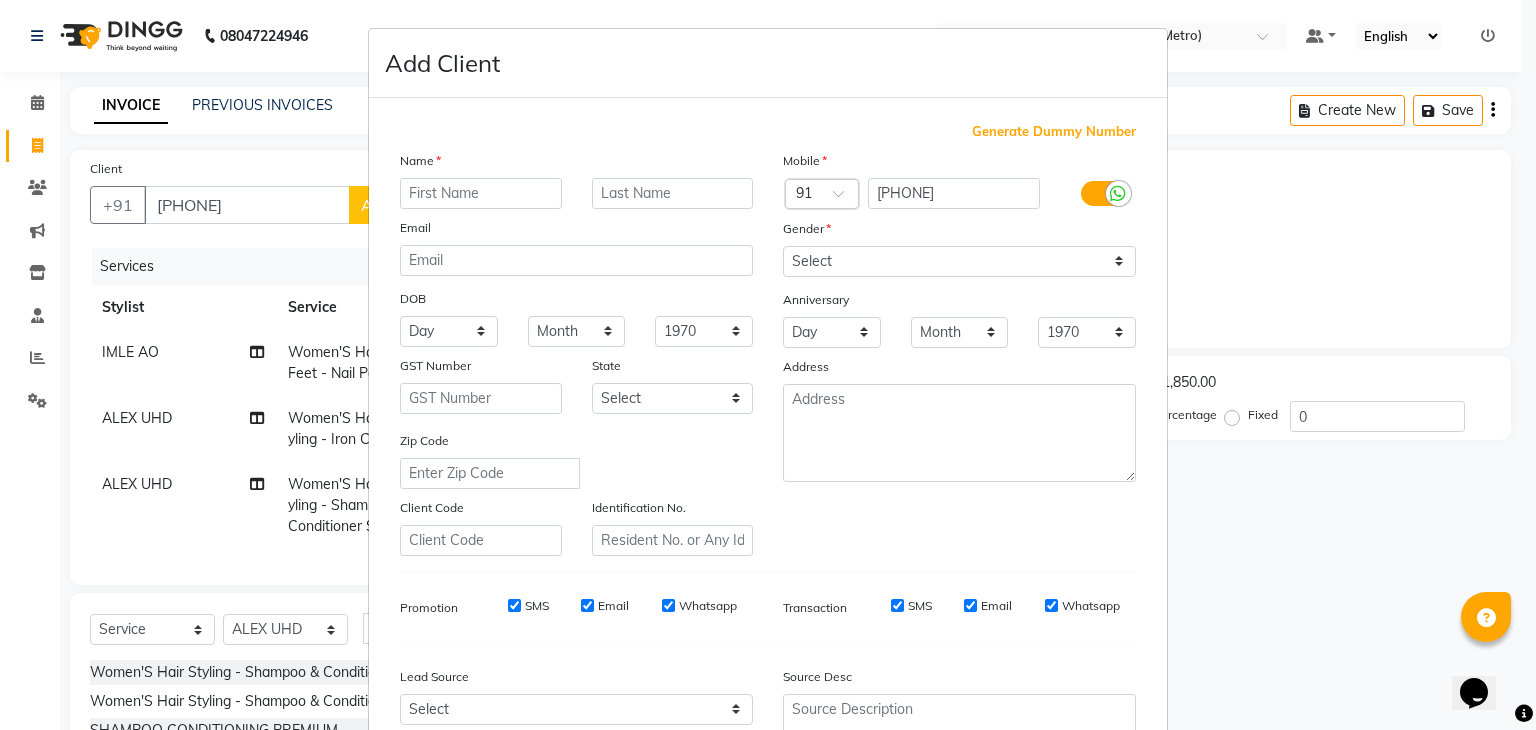 click at bounding box center (481, 193) 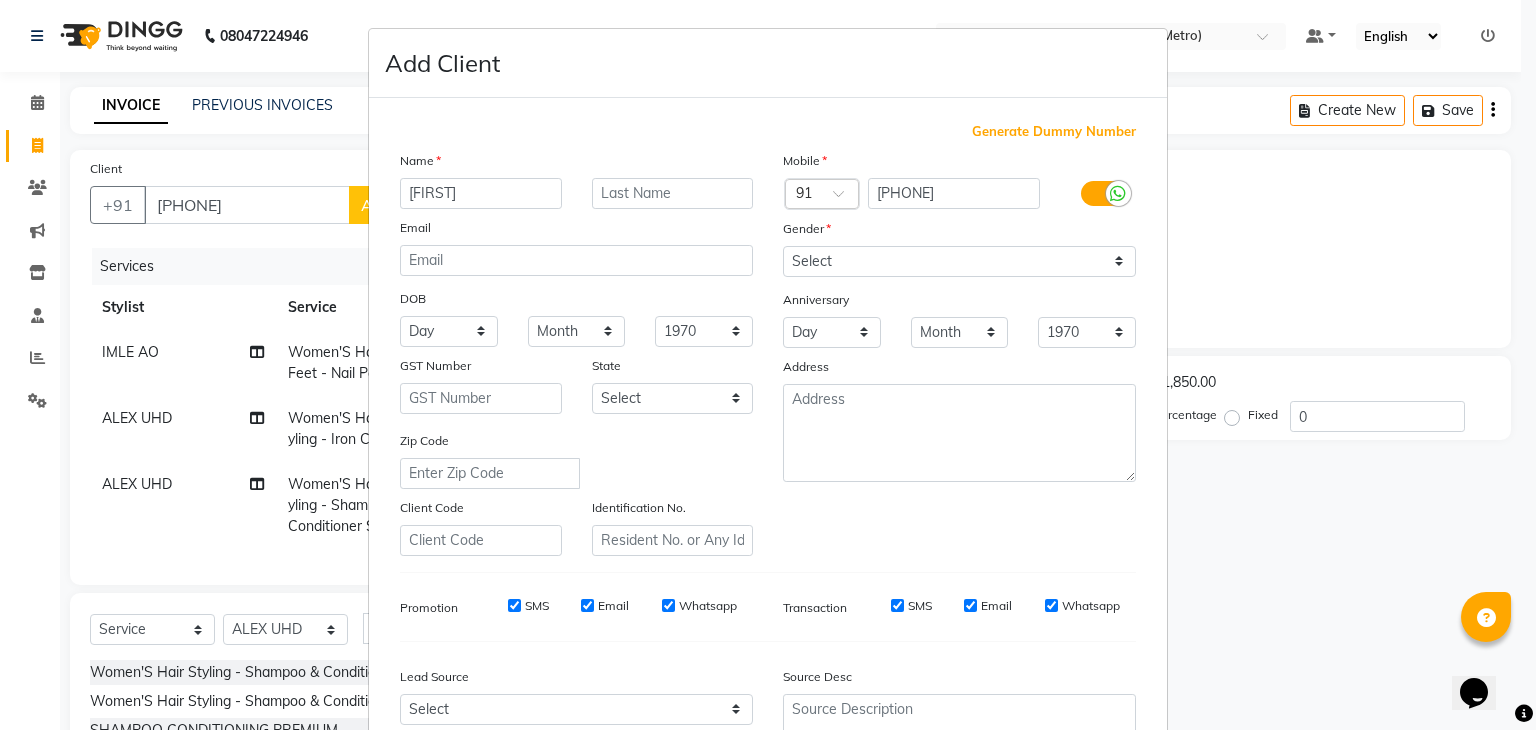 type on "THEJA" 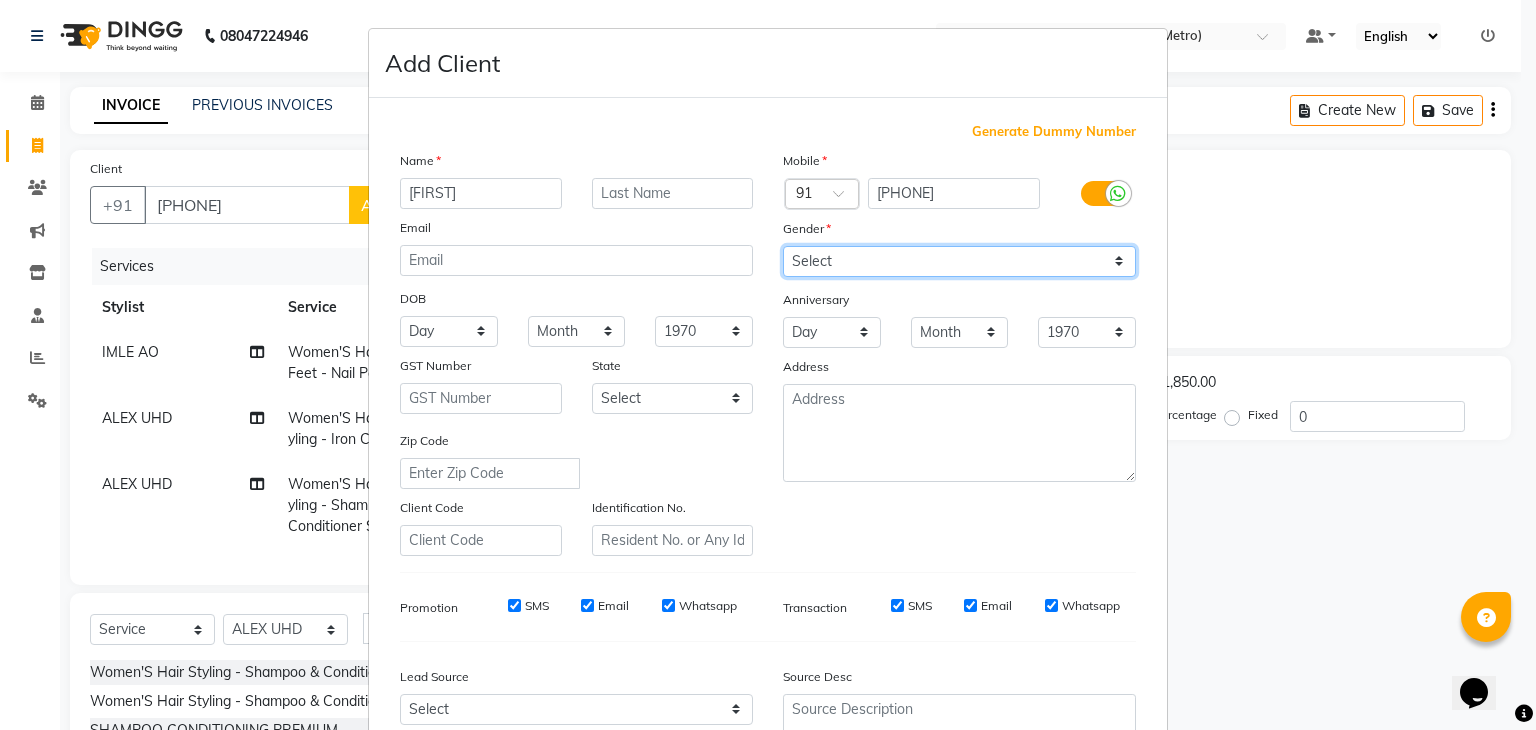 click on "Select Male Female Other Prefer Not To Say" at bounding box center [959, 261] 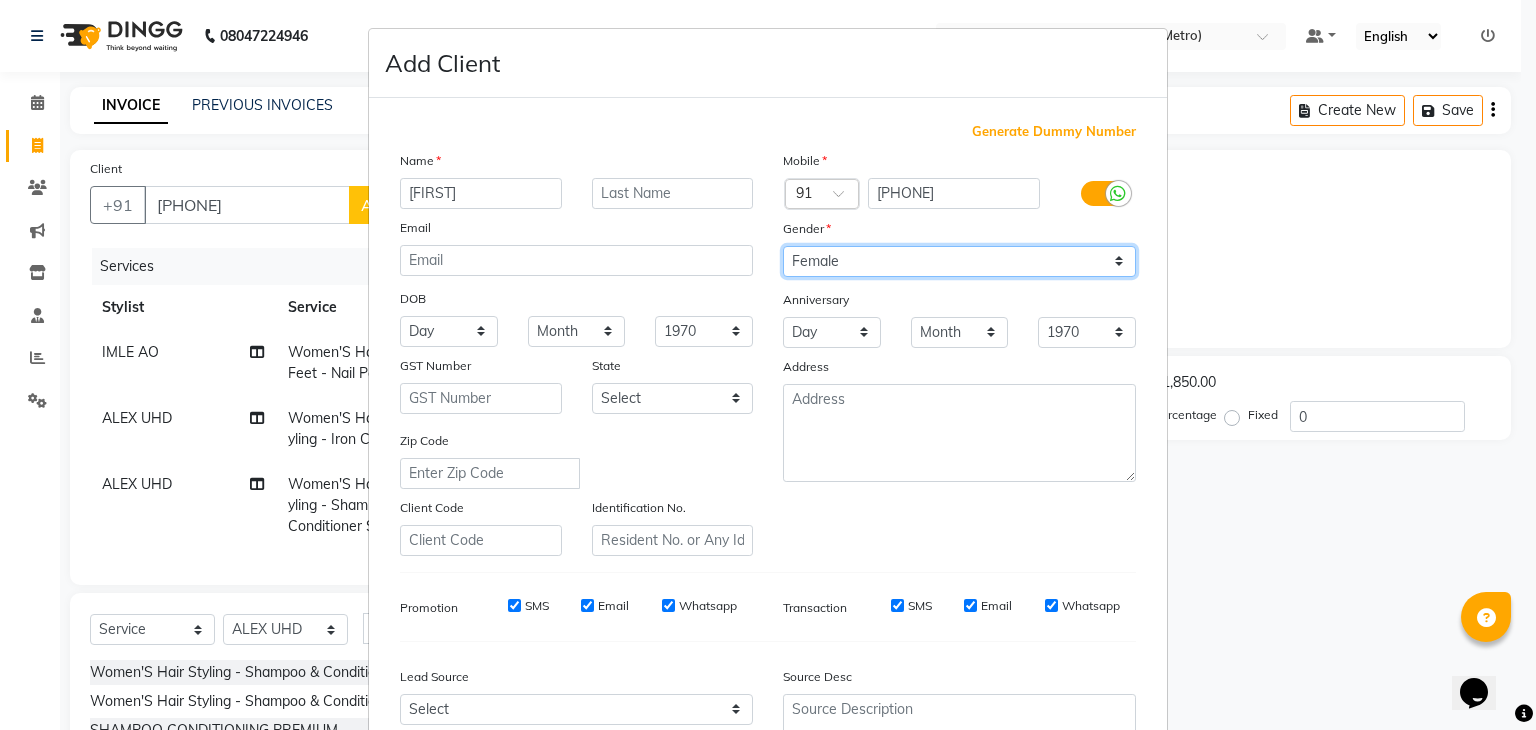 click on "Select Male Female Other Prefer Not To Say" at bounding box center (959, 261) 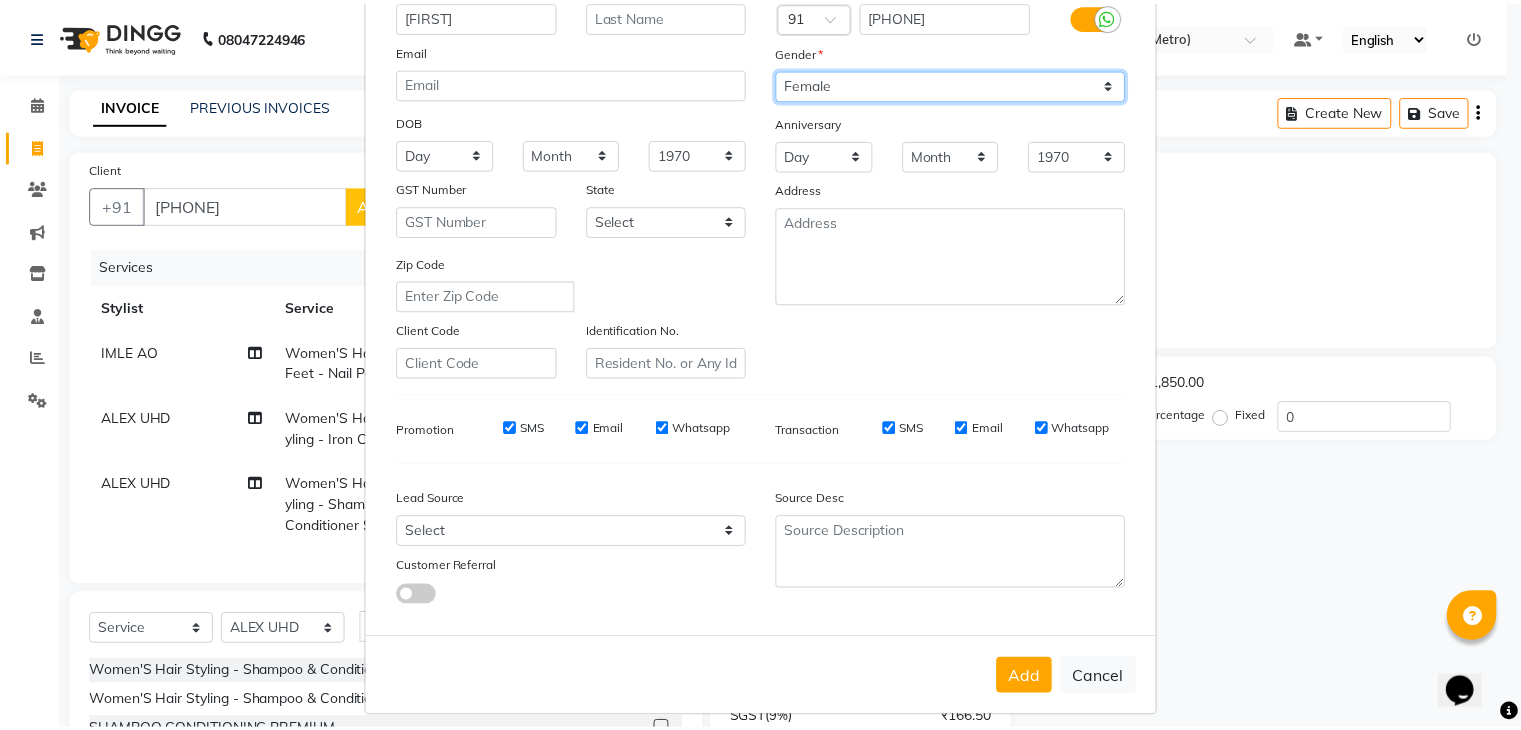 scroll, scrollTop: 203, scrollLeft: 0, axis: vertical 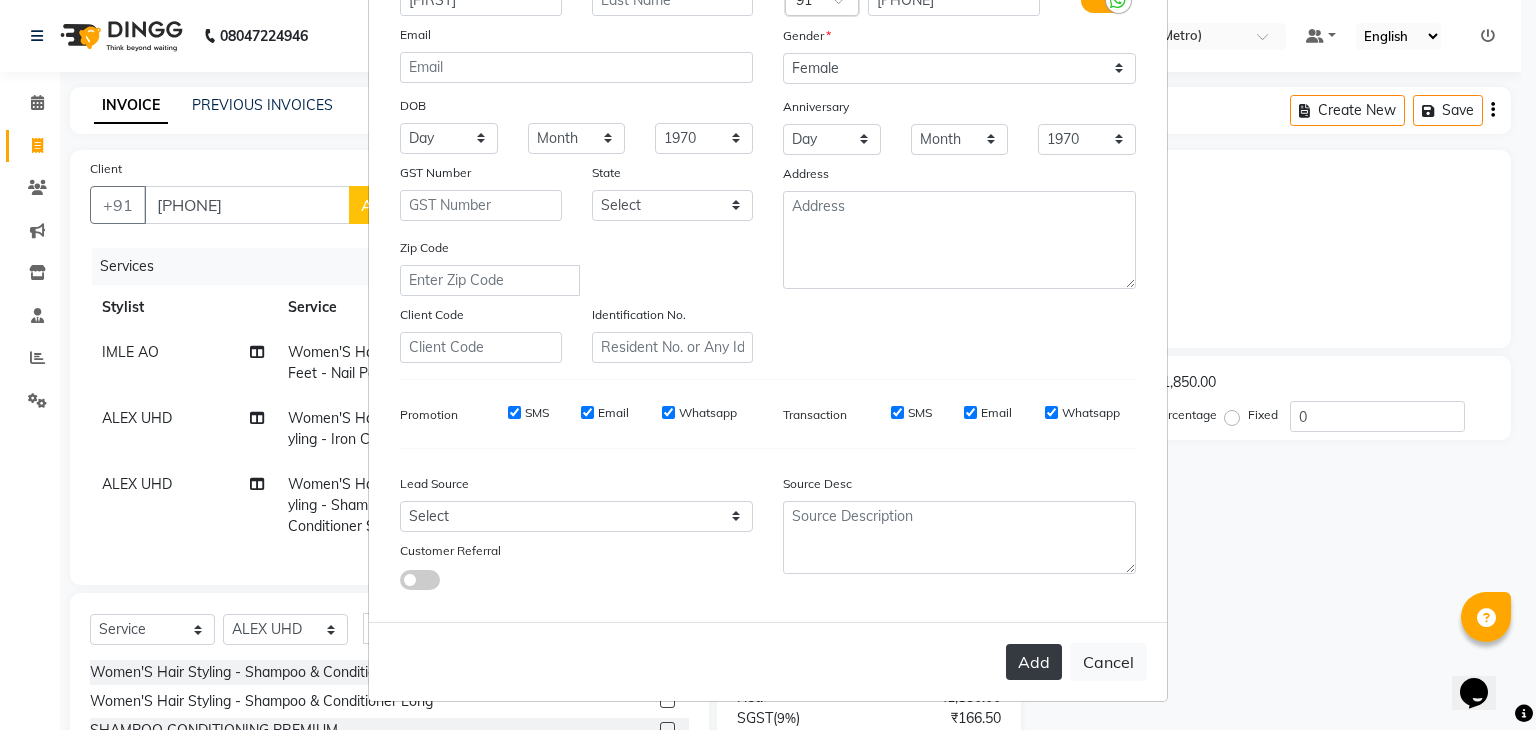 click on "Add" at bounding box center [1034, 662] 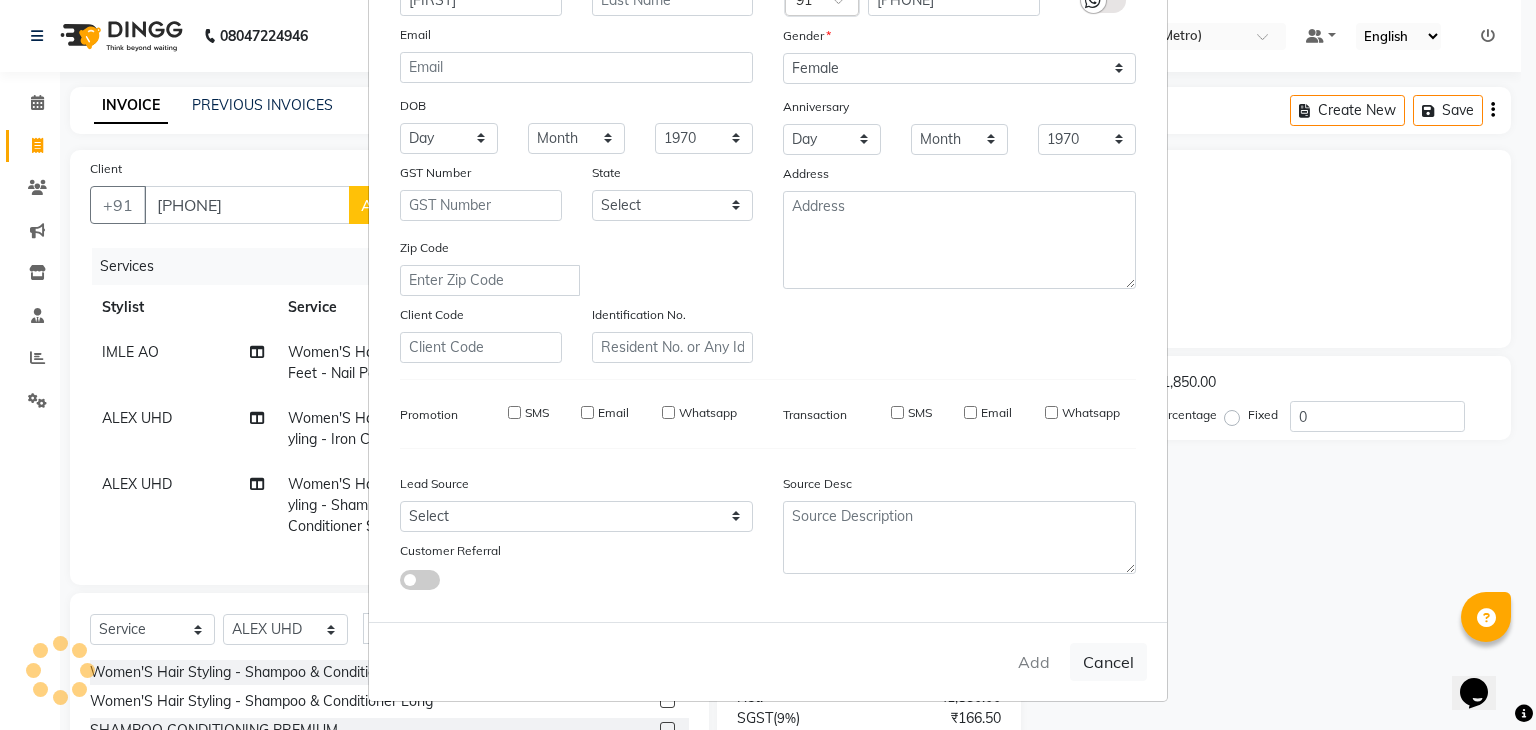 type on "70******98" 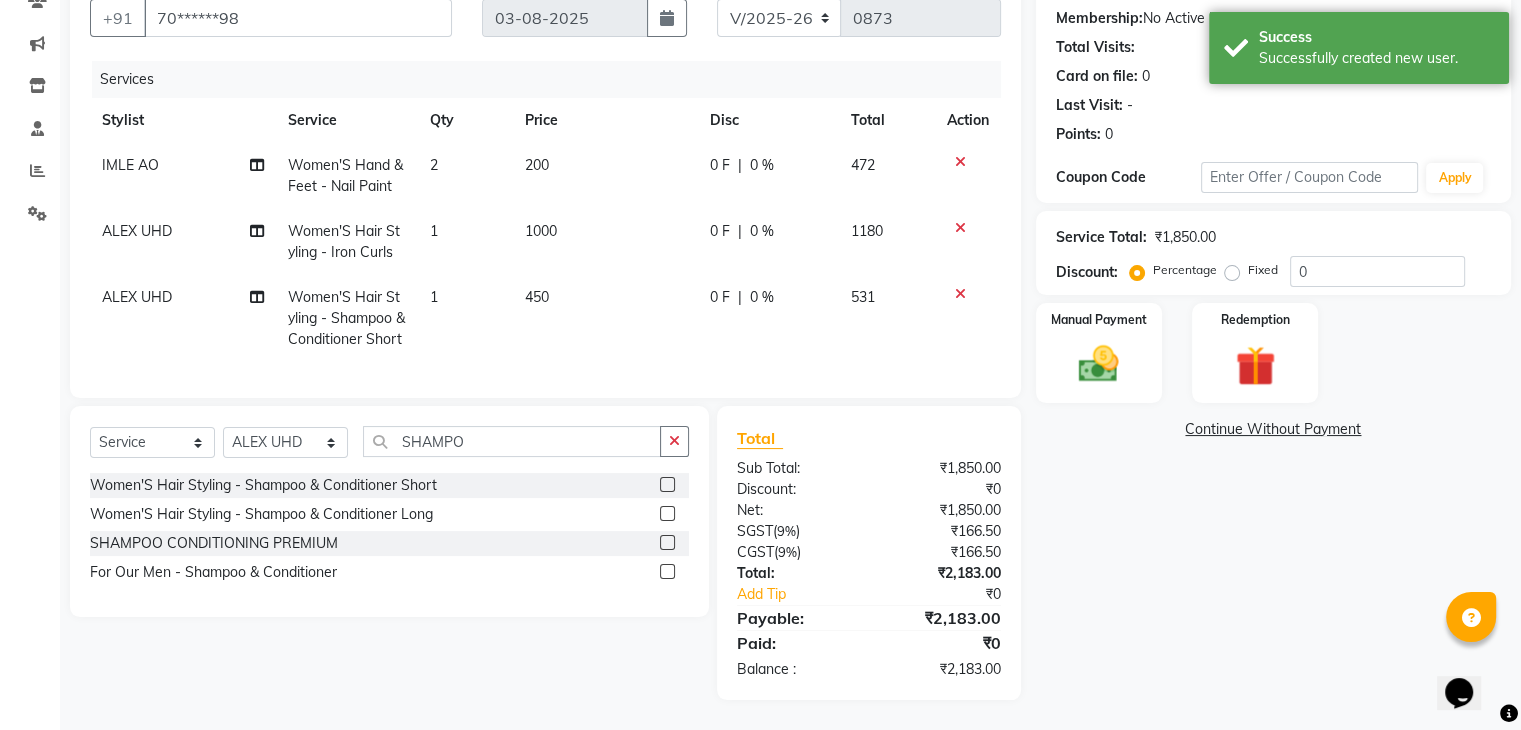 scroll, scrollTop: 224, scrollLeft: 0, axis: vertical 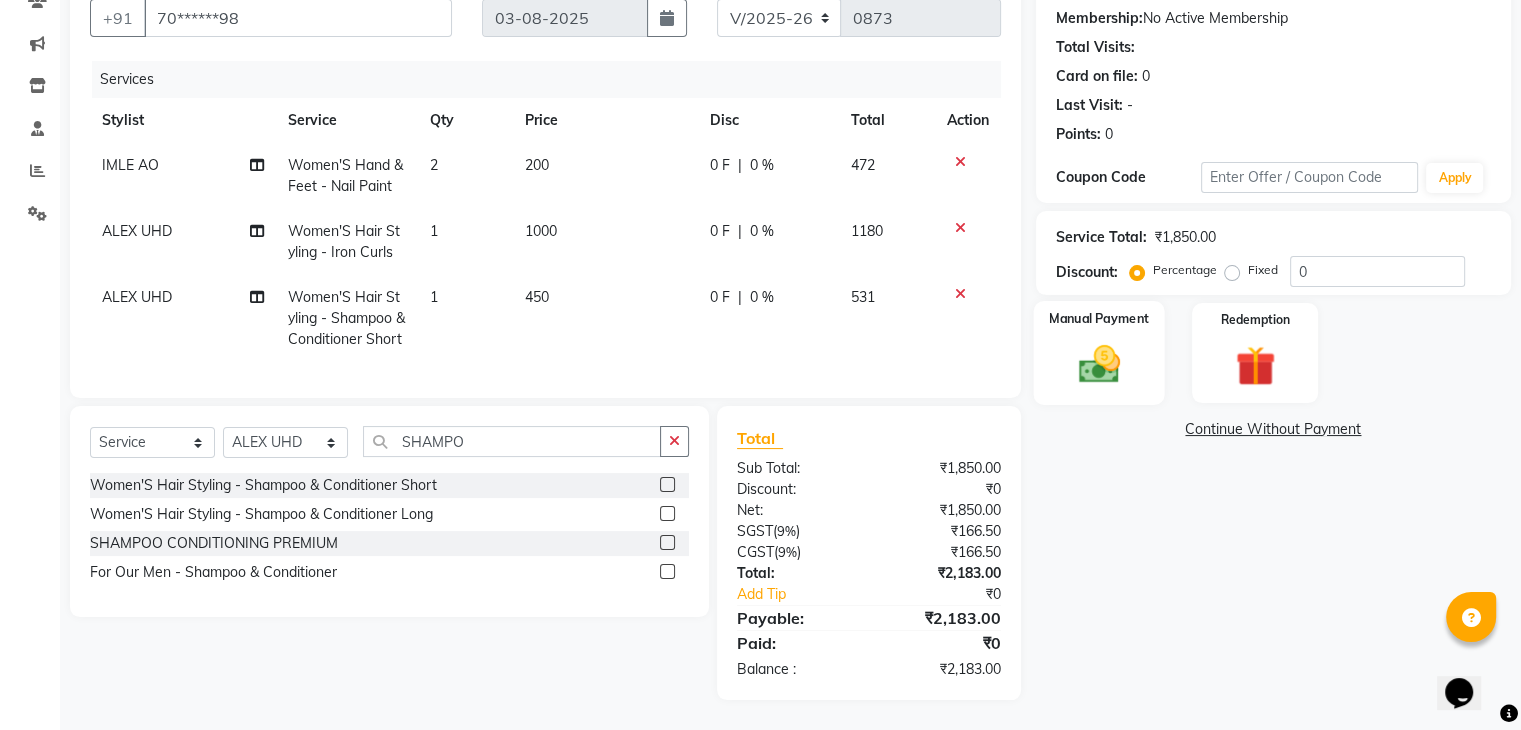 click 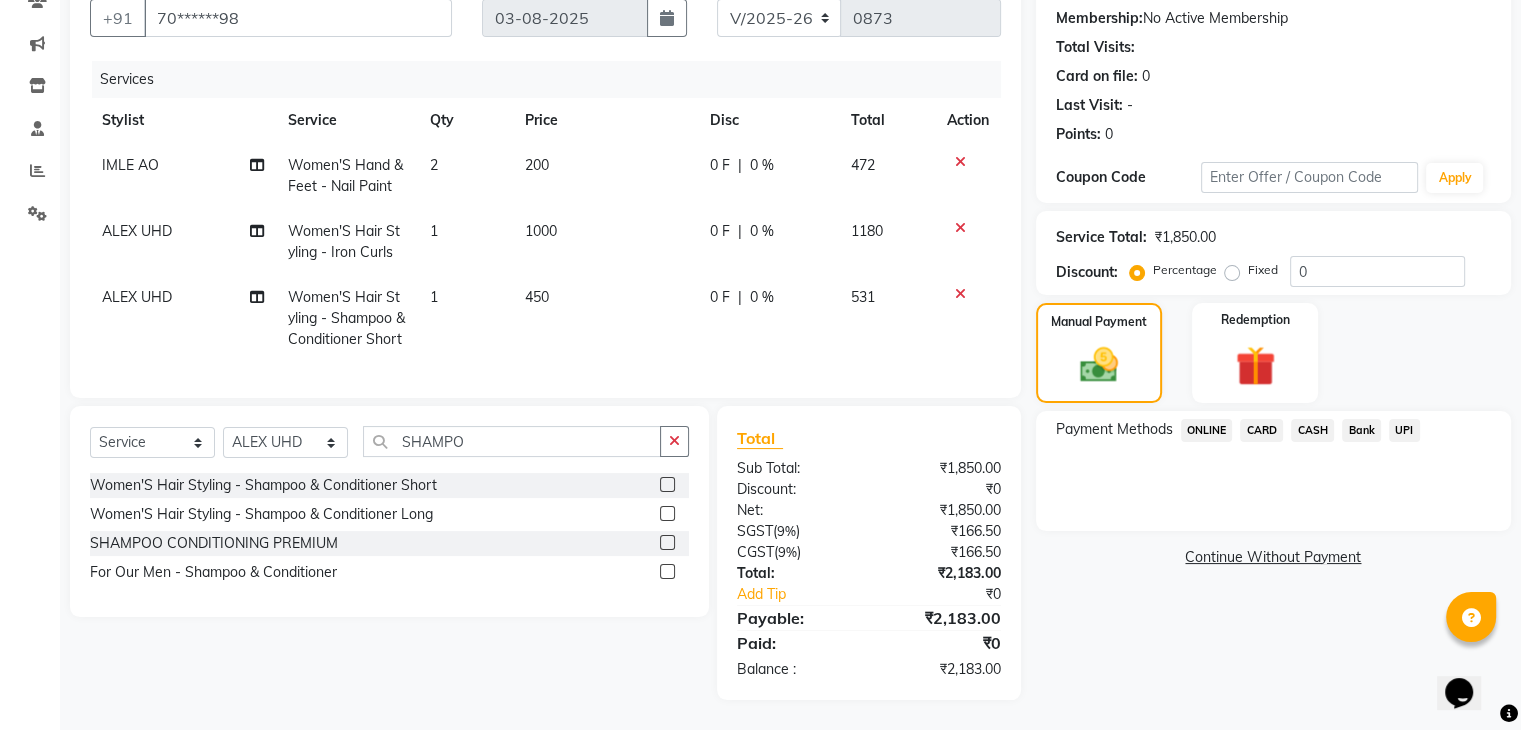 click on "ONLINE" 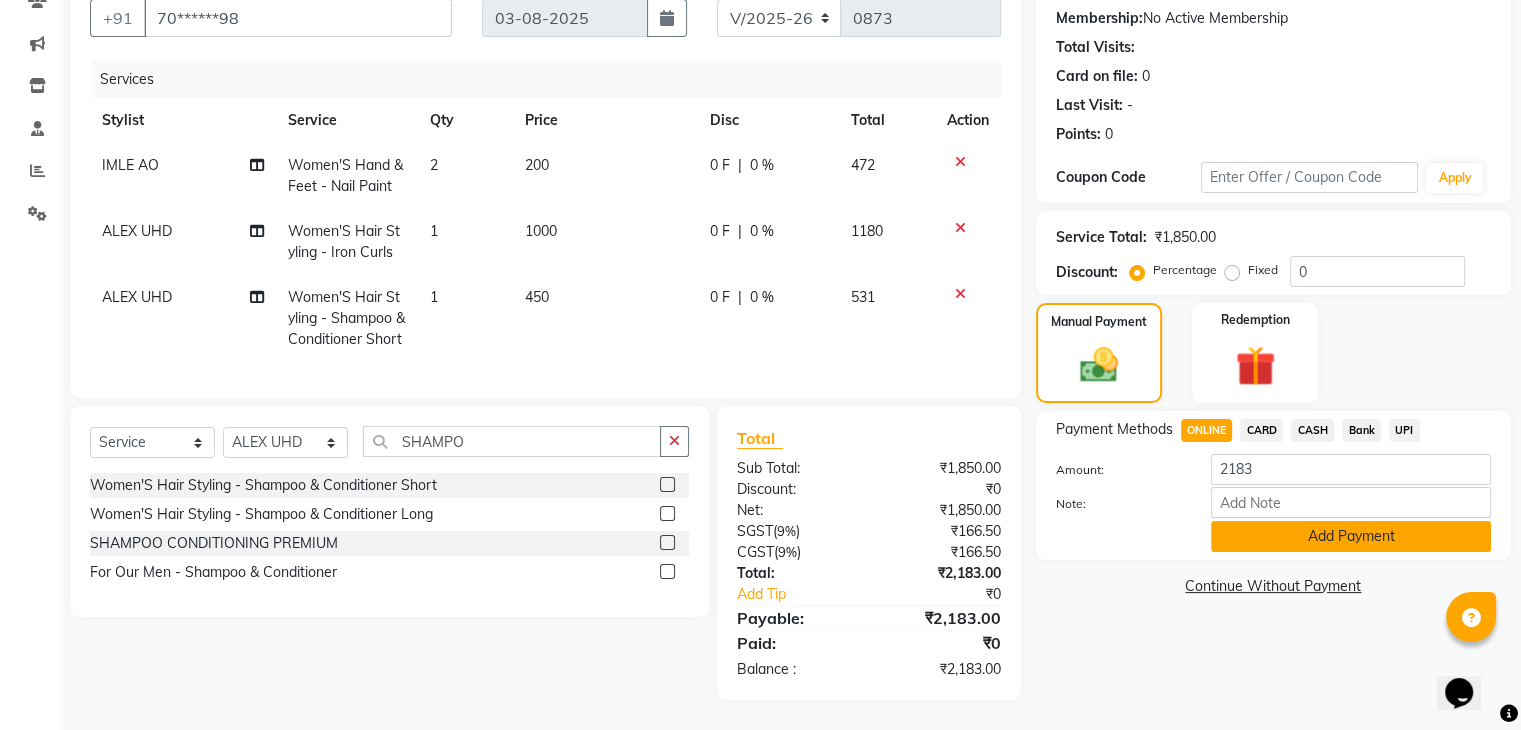 click on "Add Payment" 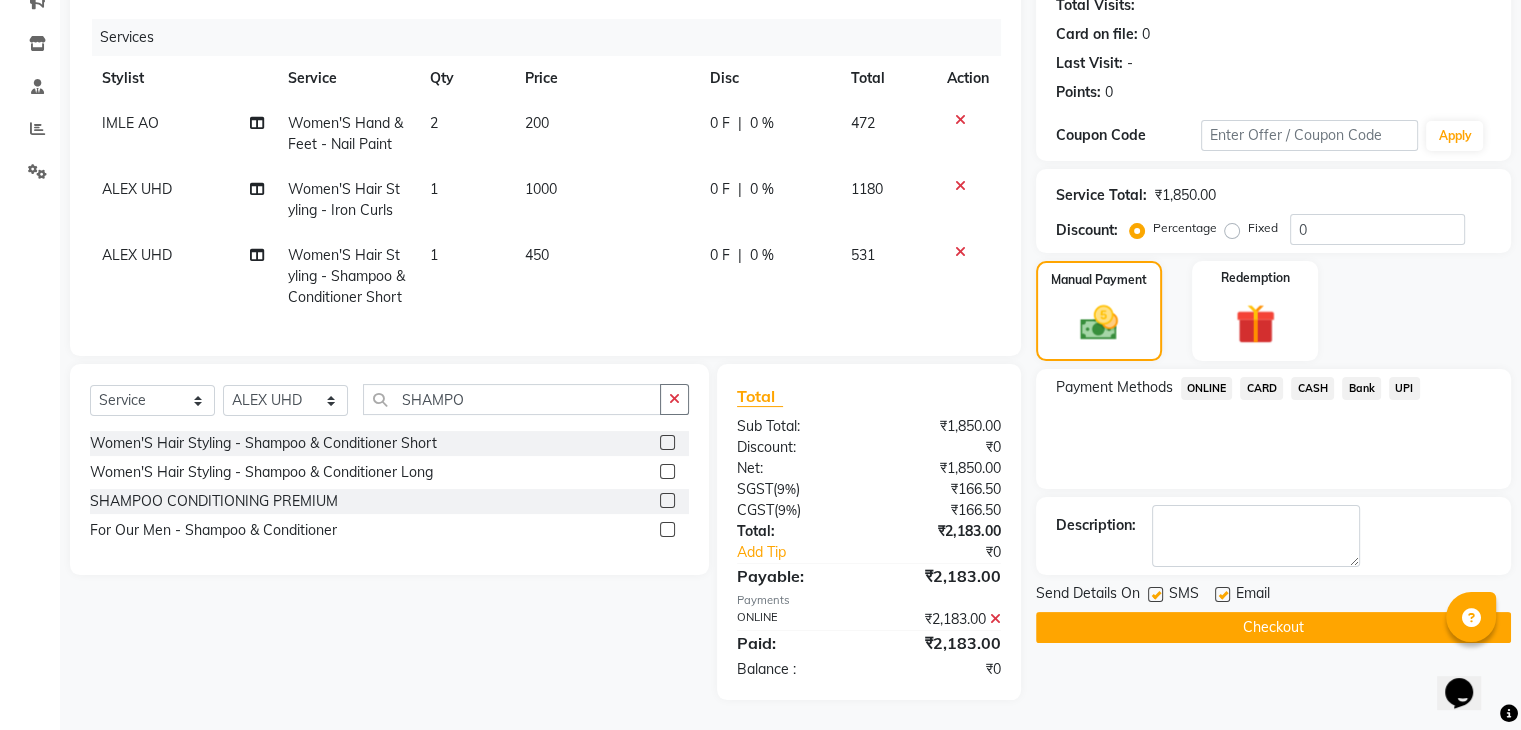 scroll, scrollTop: 266, scrollLeft: 0, axis: vertical 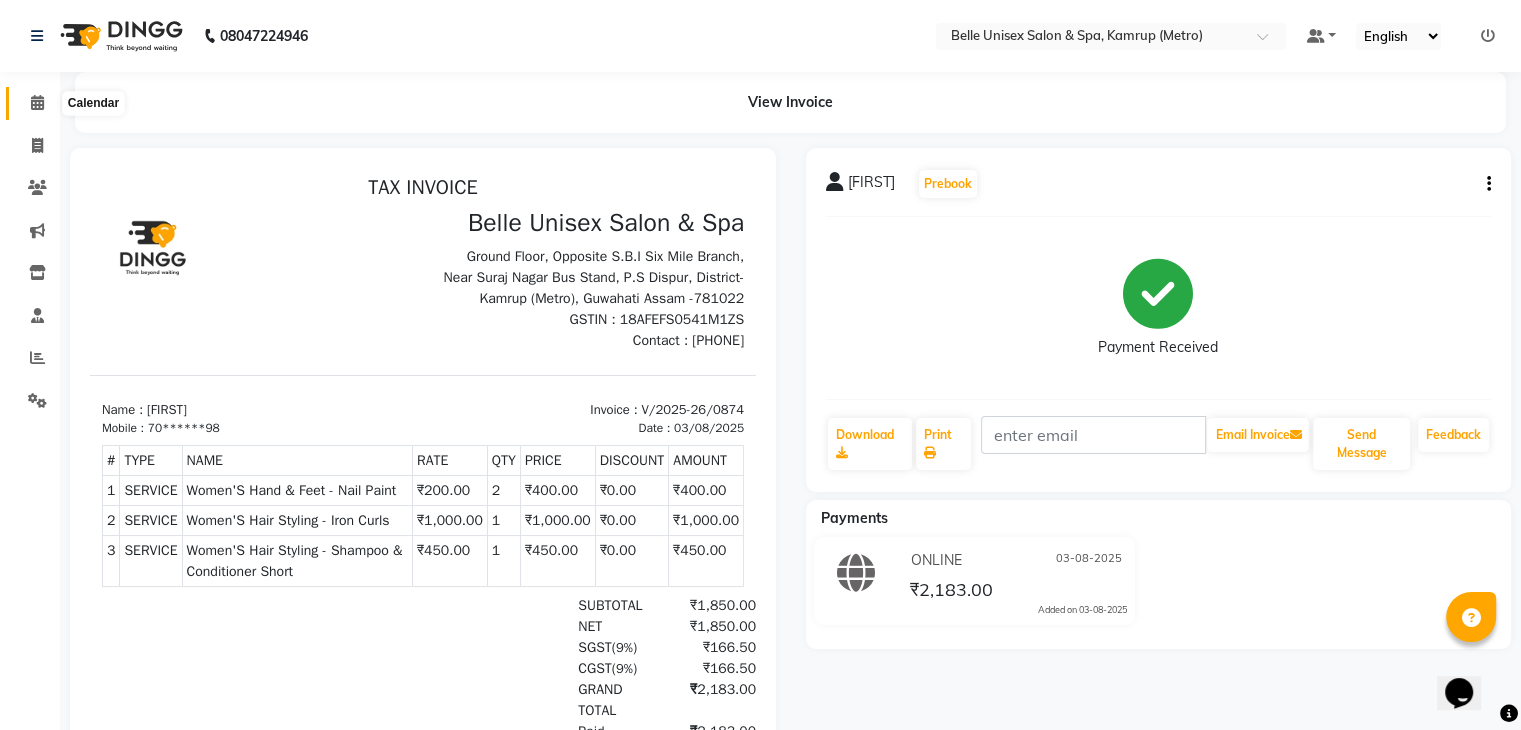 click 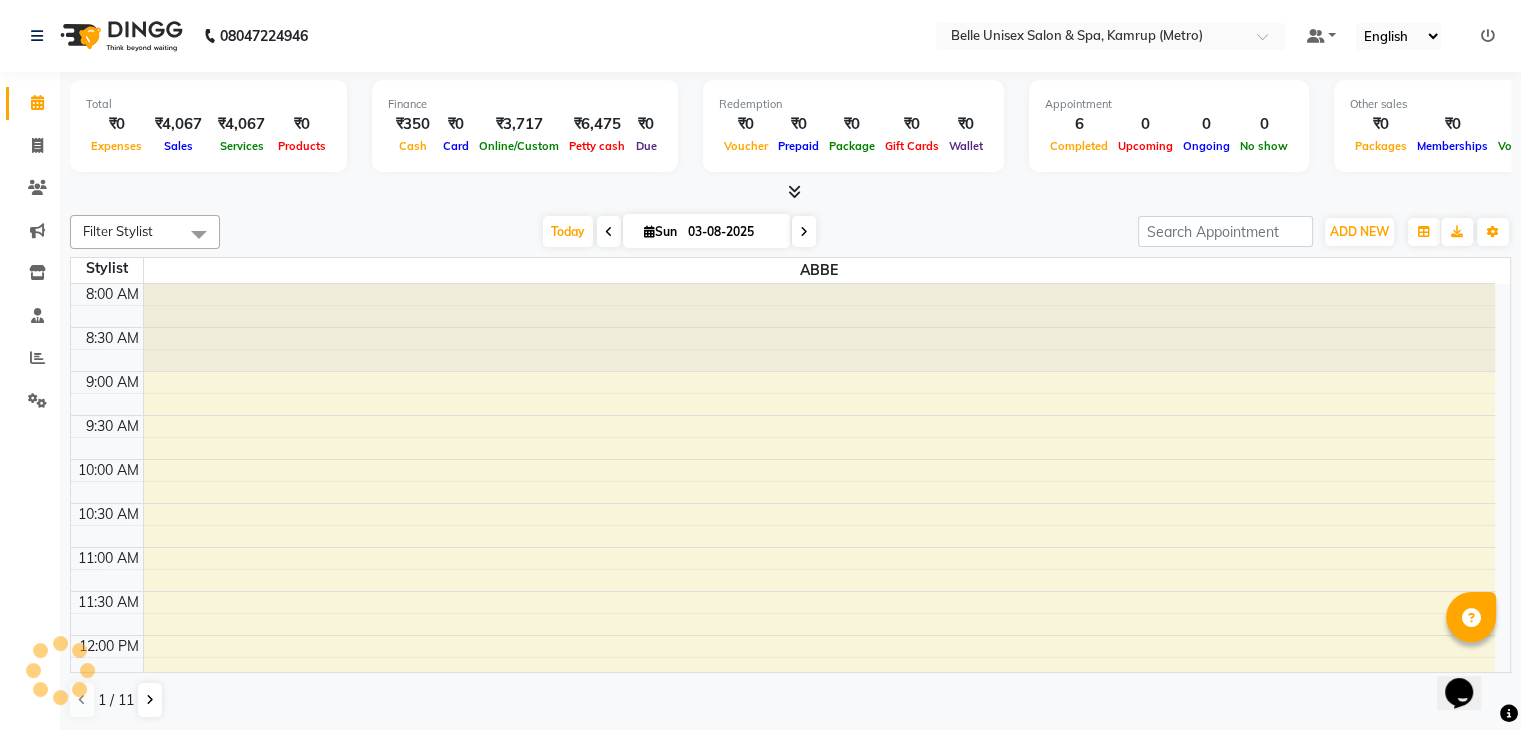 scroll, scrollTop: 524, scrollLeft: 0, axis: vertical 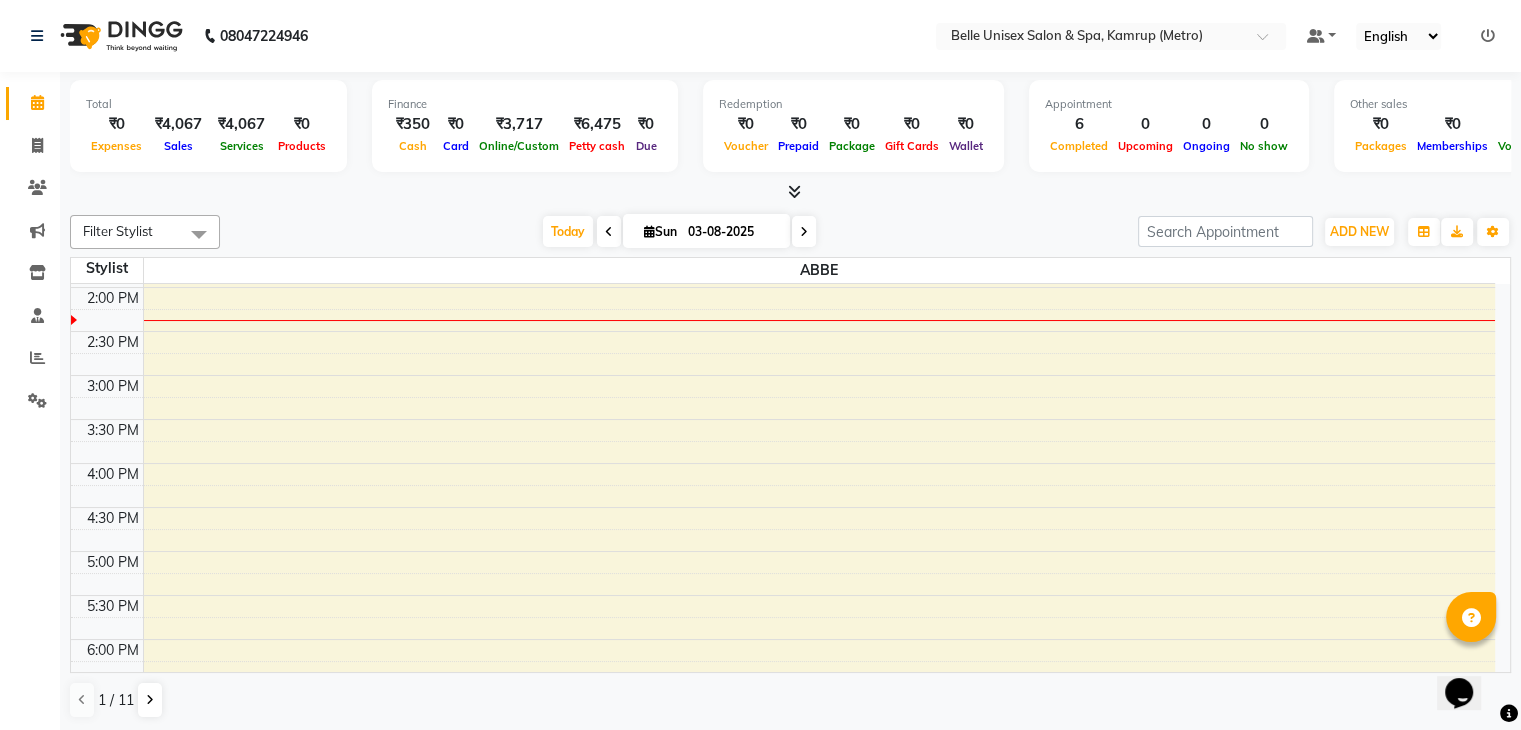 click on "Filter Stylist Select All ABBE ALEX UHD  ASEM  COUNTER SALE  IMLE AO JUPITARA(HK) PURNIMA HK  RANA KANTI SINHA  SANGAM THERAPIST SOBITA BU THOIBA M. Today  Sun 03-08-2025 Toggle Dropdown Add Appointment Add Invoice Add Expense Add Attendance Add Client Add Transaction Toggle Dropdown Add Appointment Add Invoice Add Expense Add Attendance Add Client ADD NEW Toggle Dropdown Add Appointment Add Invoice Add Expense Add Attendance Add Client Add Transaction Filter Stylist Select All ABBE ALEX UHD  ASEM  COUNTER SALE  IMLE AO JUPITARA(HK) PURNIMA HK  RANA KANTI SINHA  SANGAM THERAPIST SOBITA BU THOIBA M. Group By  Staff View   Room View  View as Vertical  Vertical - Week View  Horizontal  Horizontal - Week View  List  Toggle Dropdown Calendar Settings Manage Tags   Arrange Stylists   Reset Stylists  Full Screen  Show Available Stylist  Appointment Form Zoom 100% Staff/Room Display Count 1 Stylist ABBE 8:00 AM 8:30 AM 9:00 AM 9:30 AM 10:00 AM 10:30 AM 11:00 AM 11:30 AM 12:00 PM 12:30 PM 1:00 PM 1:30 PM 2:00 PM" 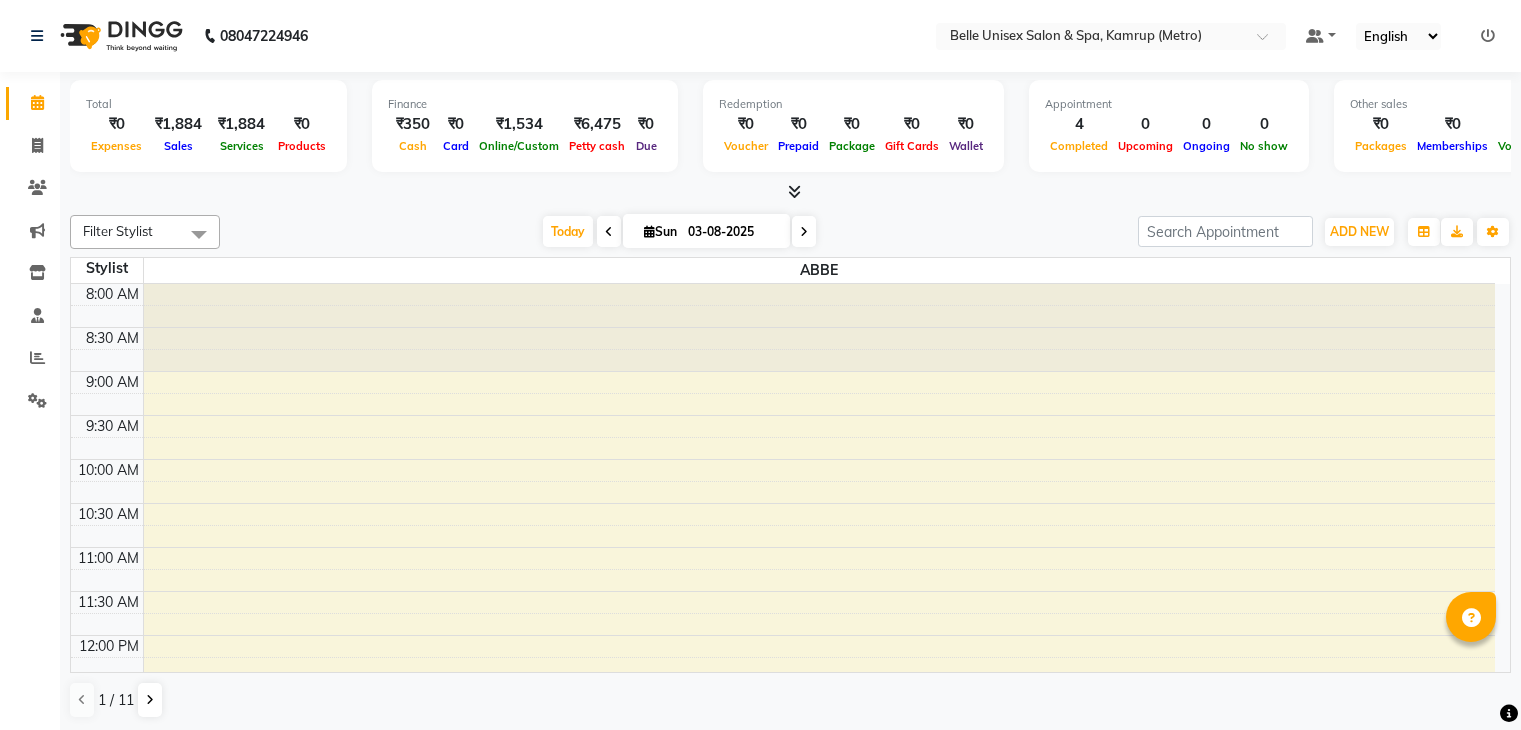 scroll, scrollTop: 0, scrollLeft: 0, axis: both 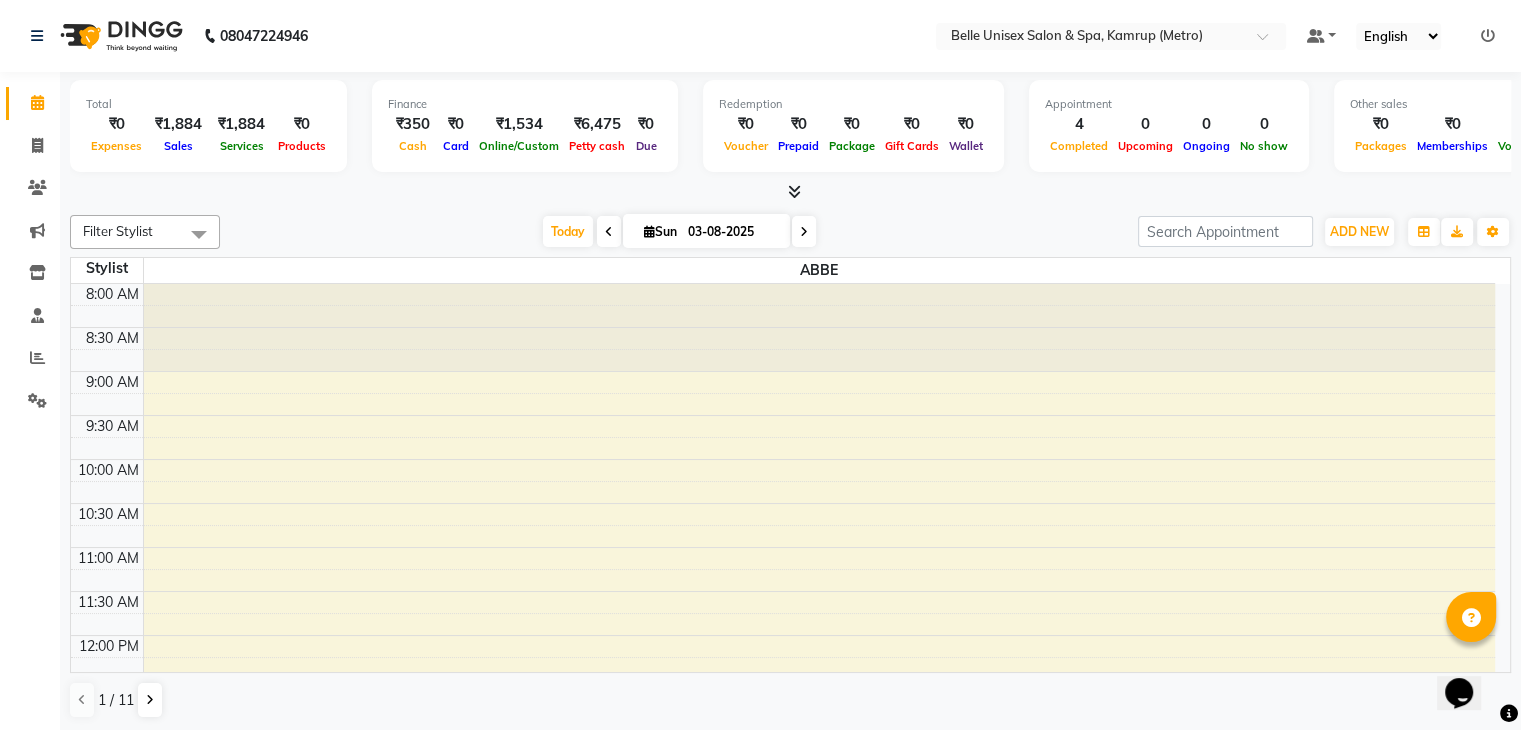 click at bounding box center (790, 192) 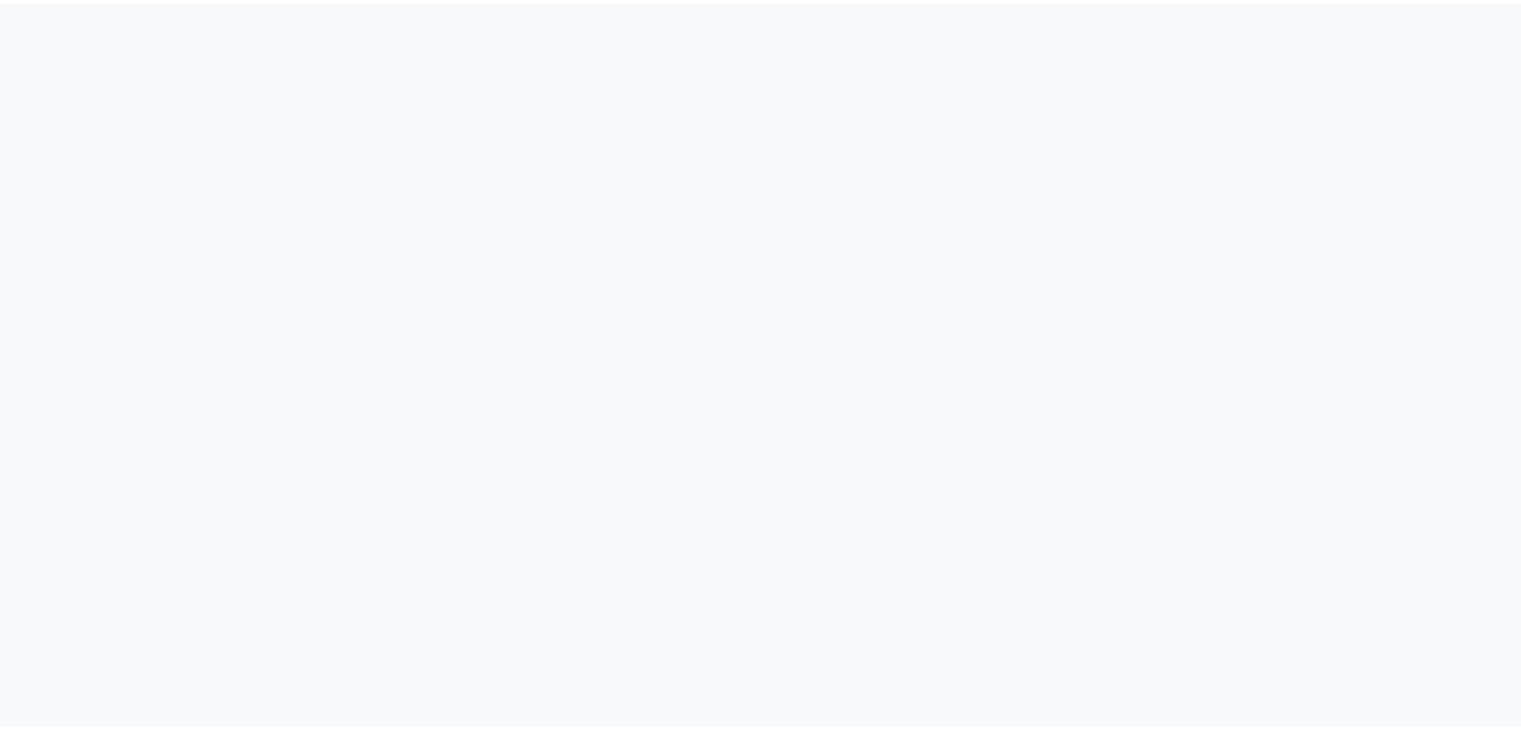 scroll, scrollTop: 0, scrollLeft: 0, axis: both 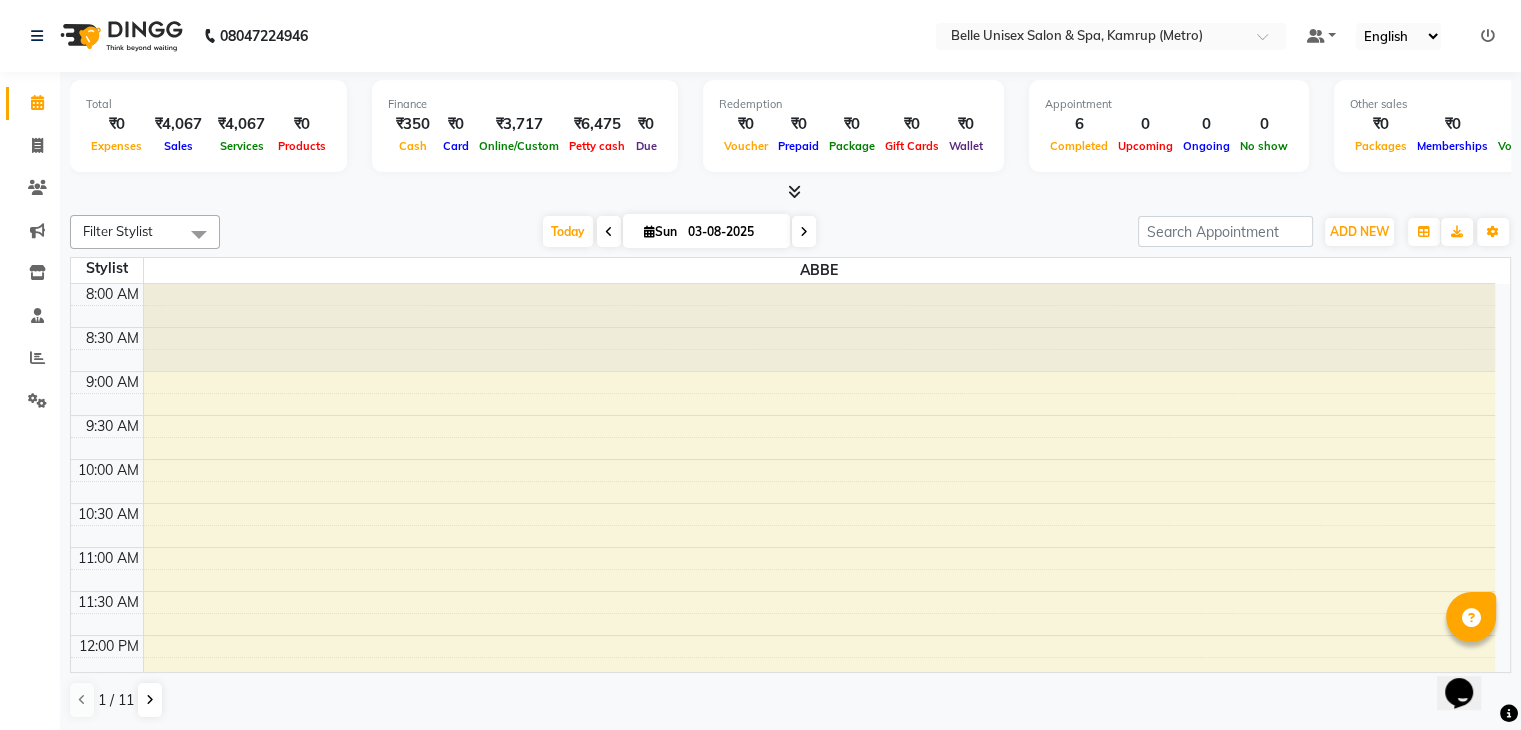 click at bounding box center (790, 192) 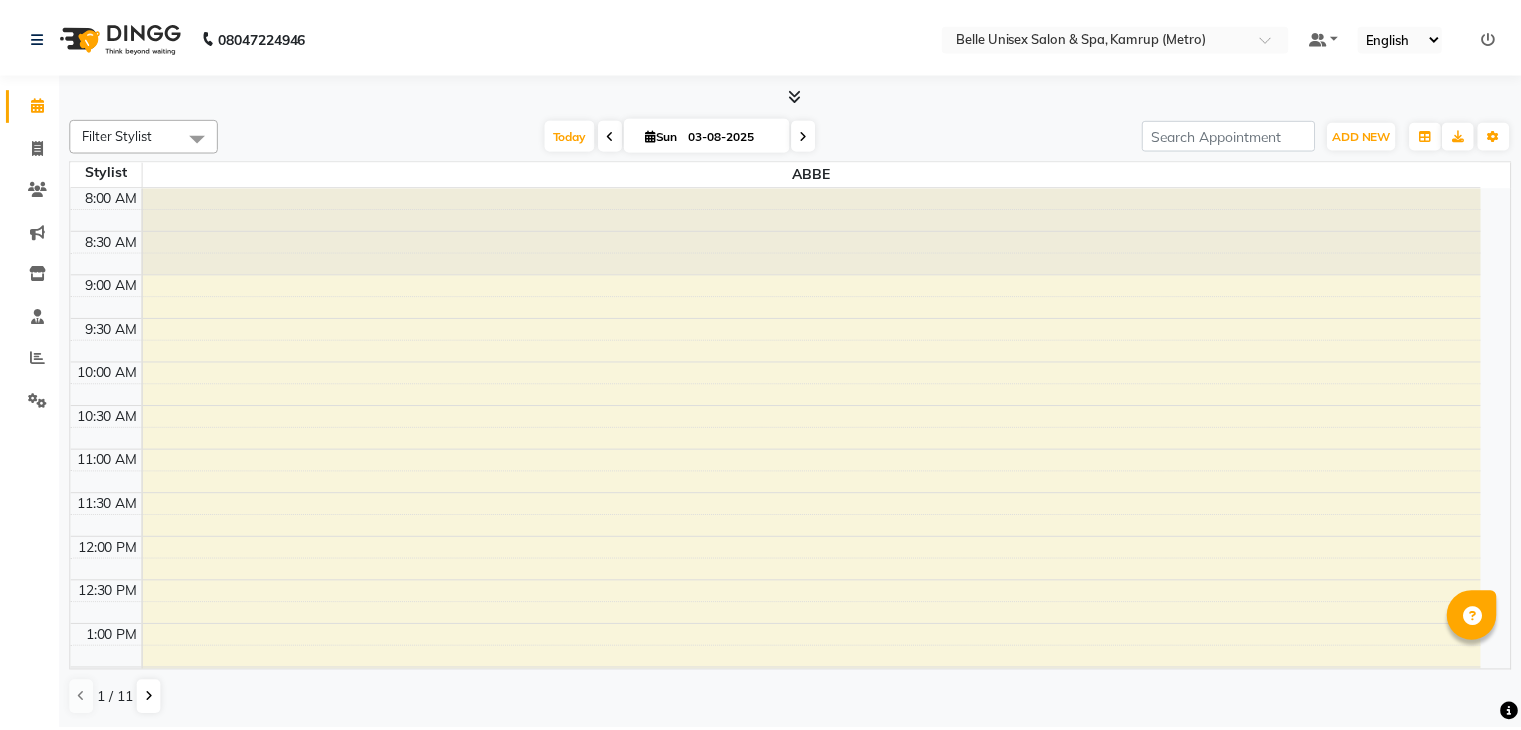 scroll, scrollTop: 0, scrollLeft: 0, axis: both 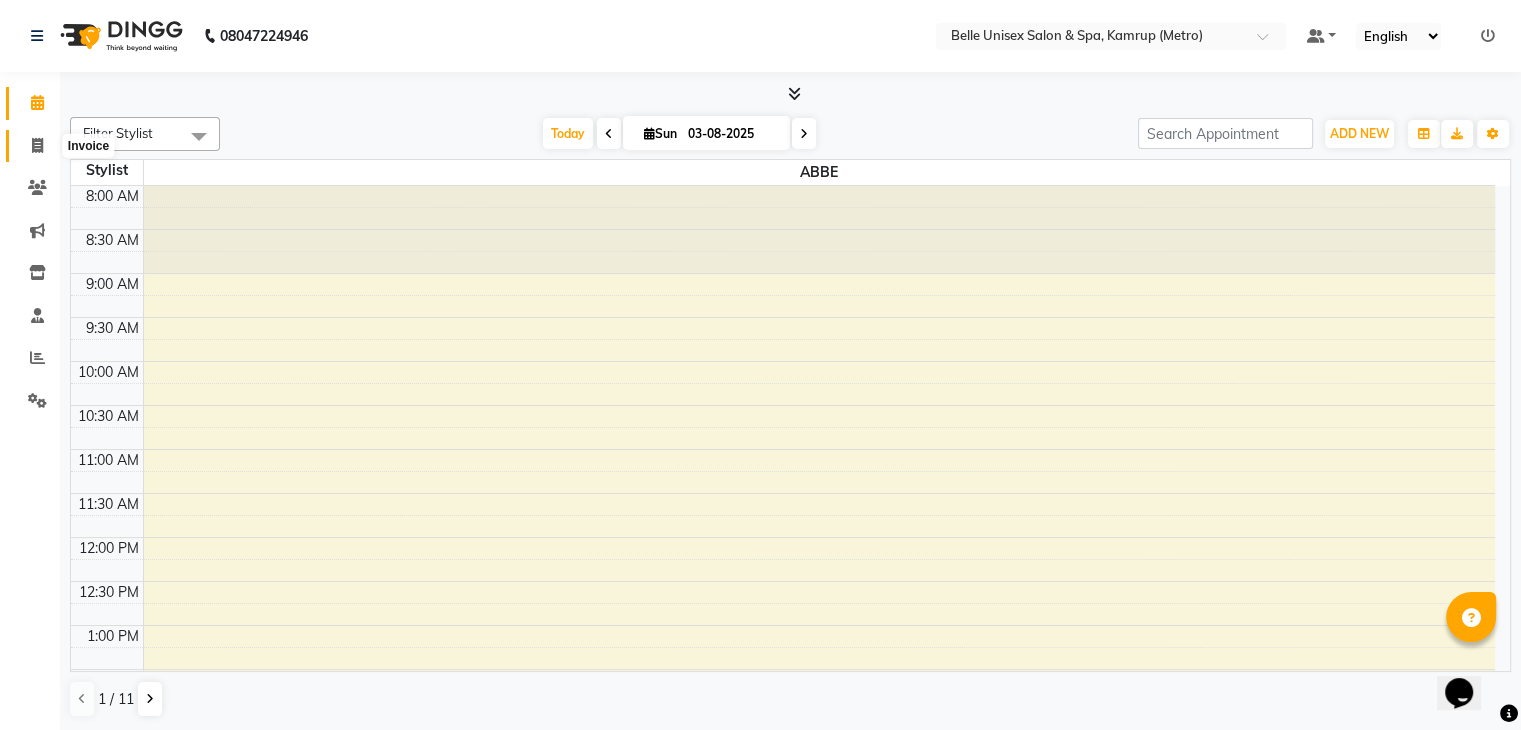 click 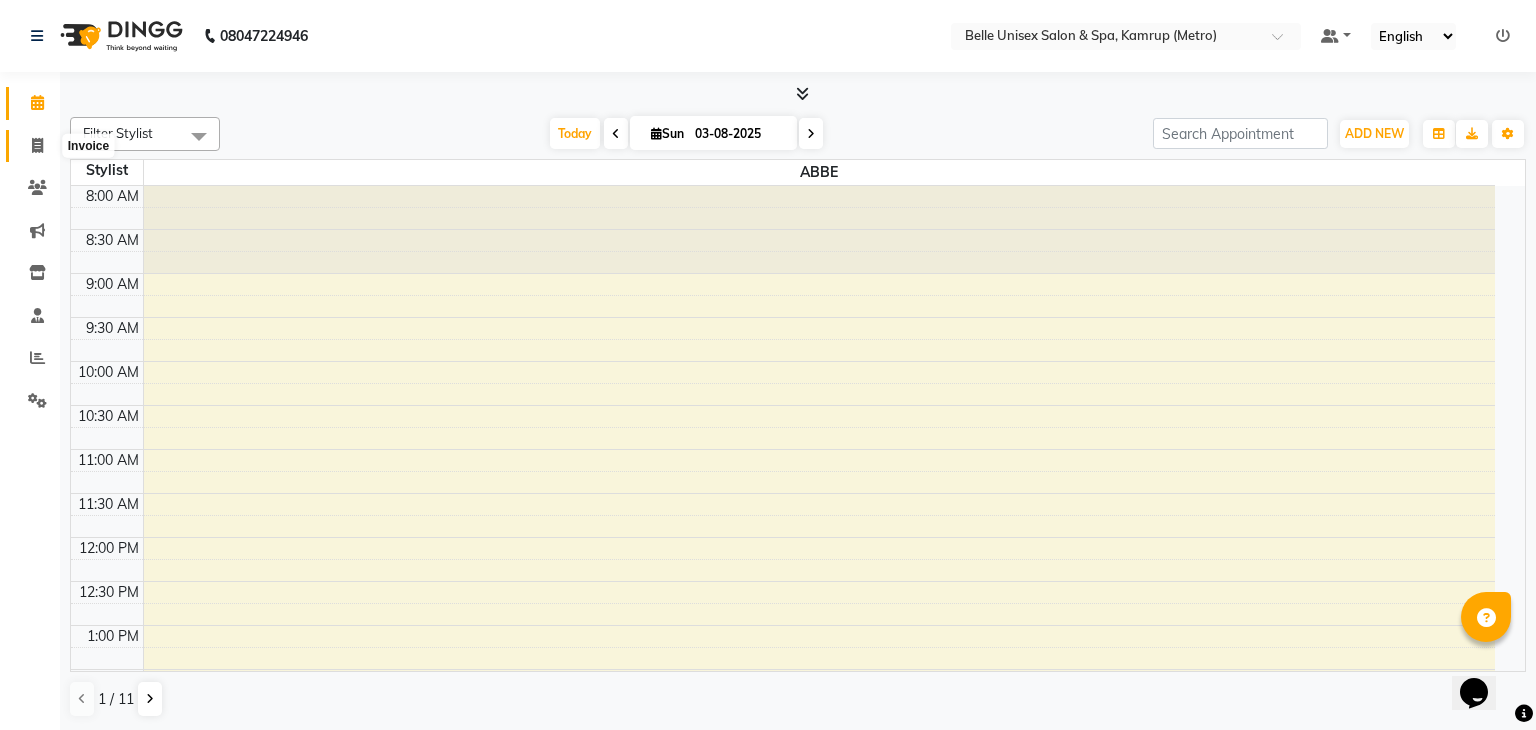 select on "7291" 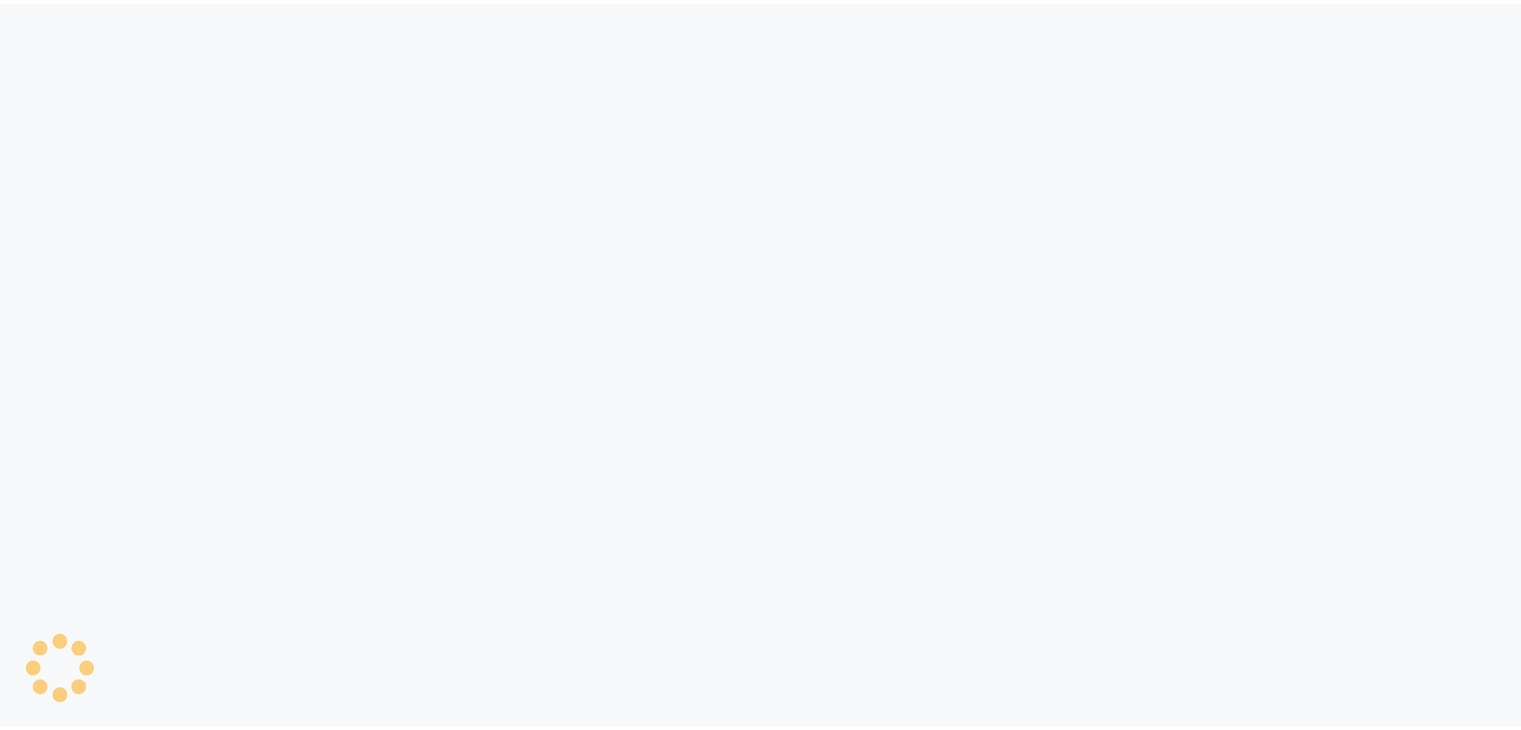 scroll, scrollTop: 0, scrollLeft: 0, axis: both 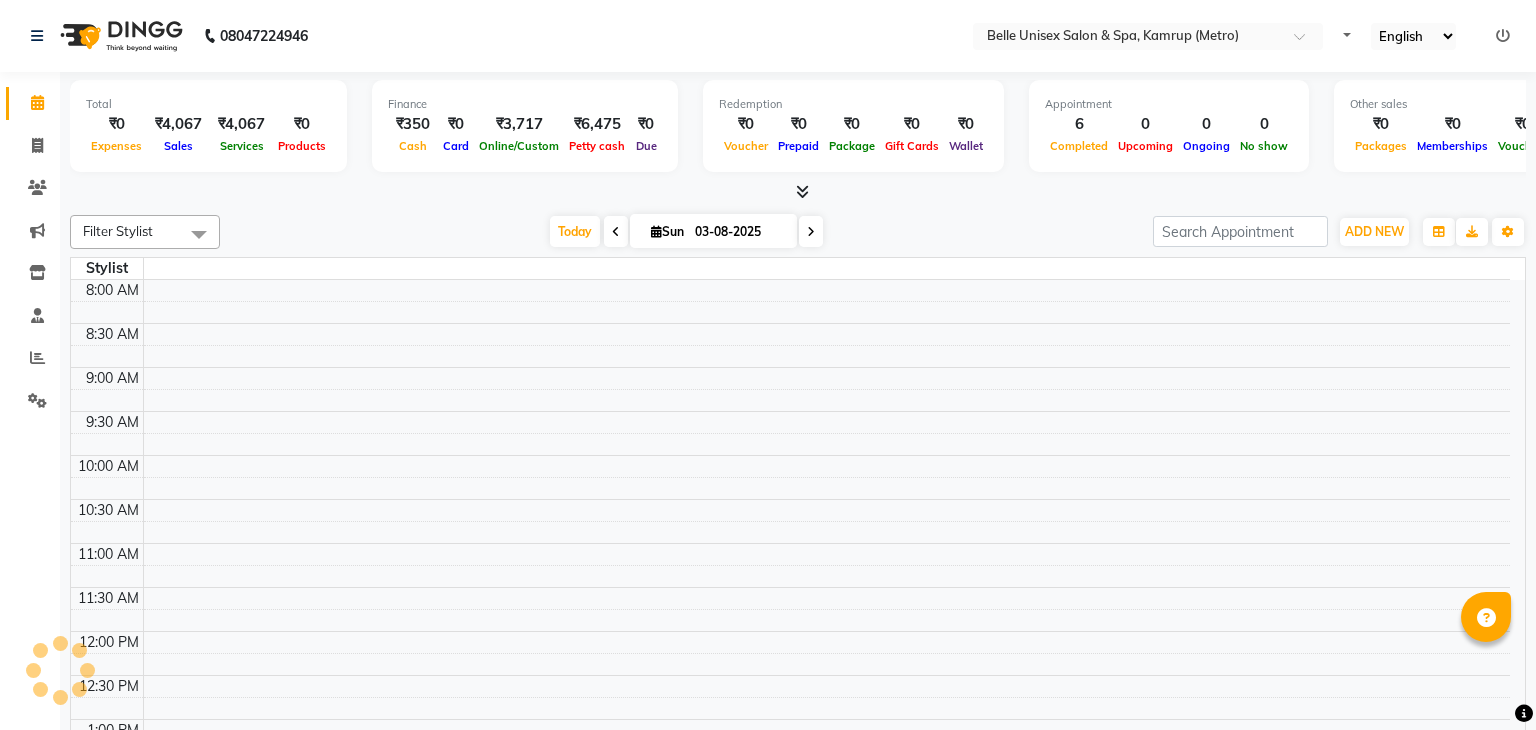select on "en" 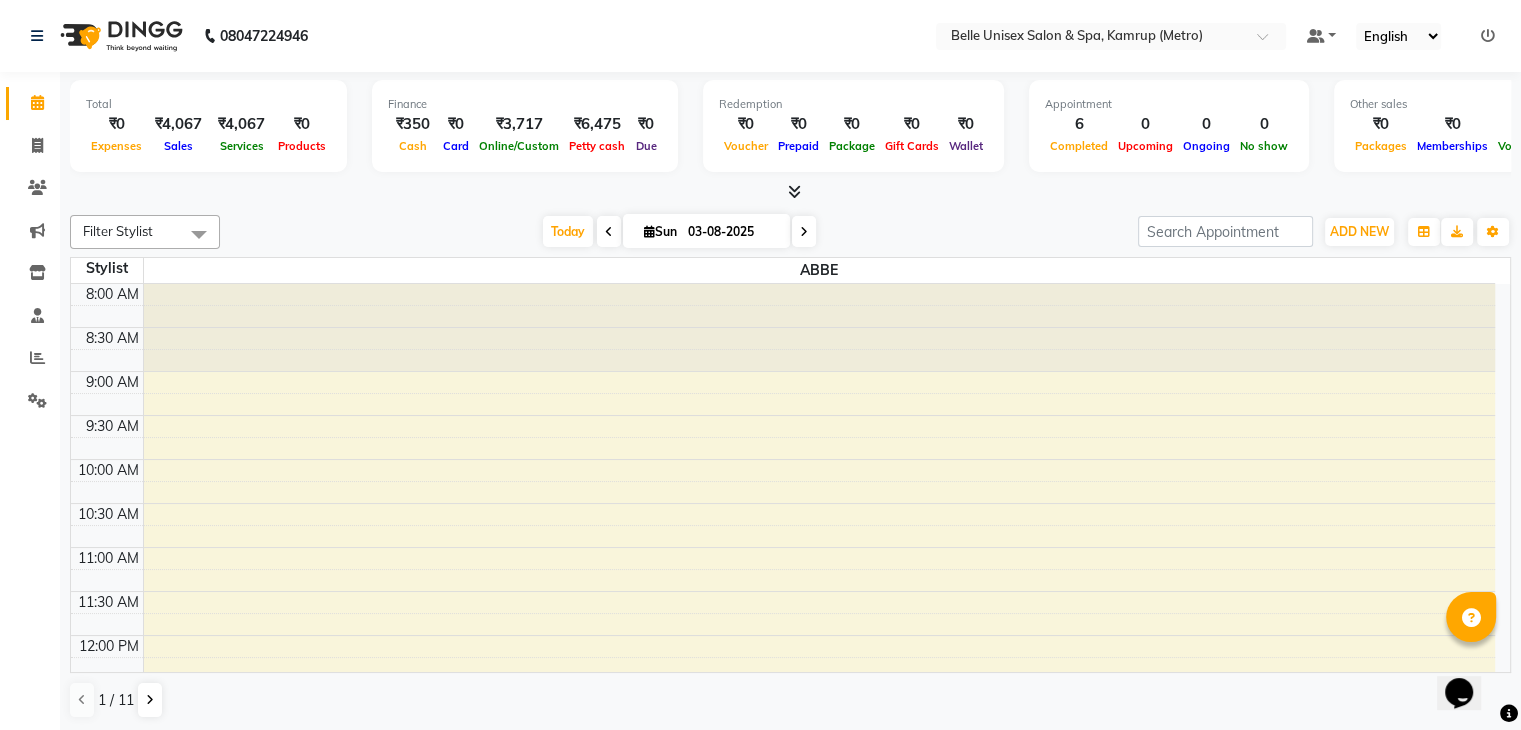 scroll, scrollTop: 0, scrollLeft: 0, axis: both 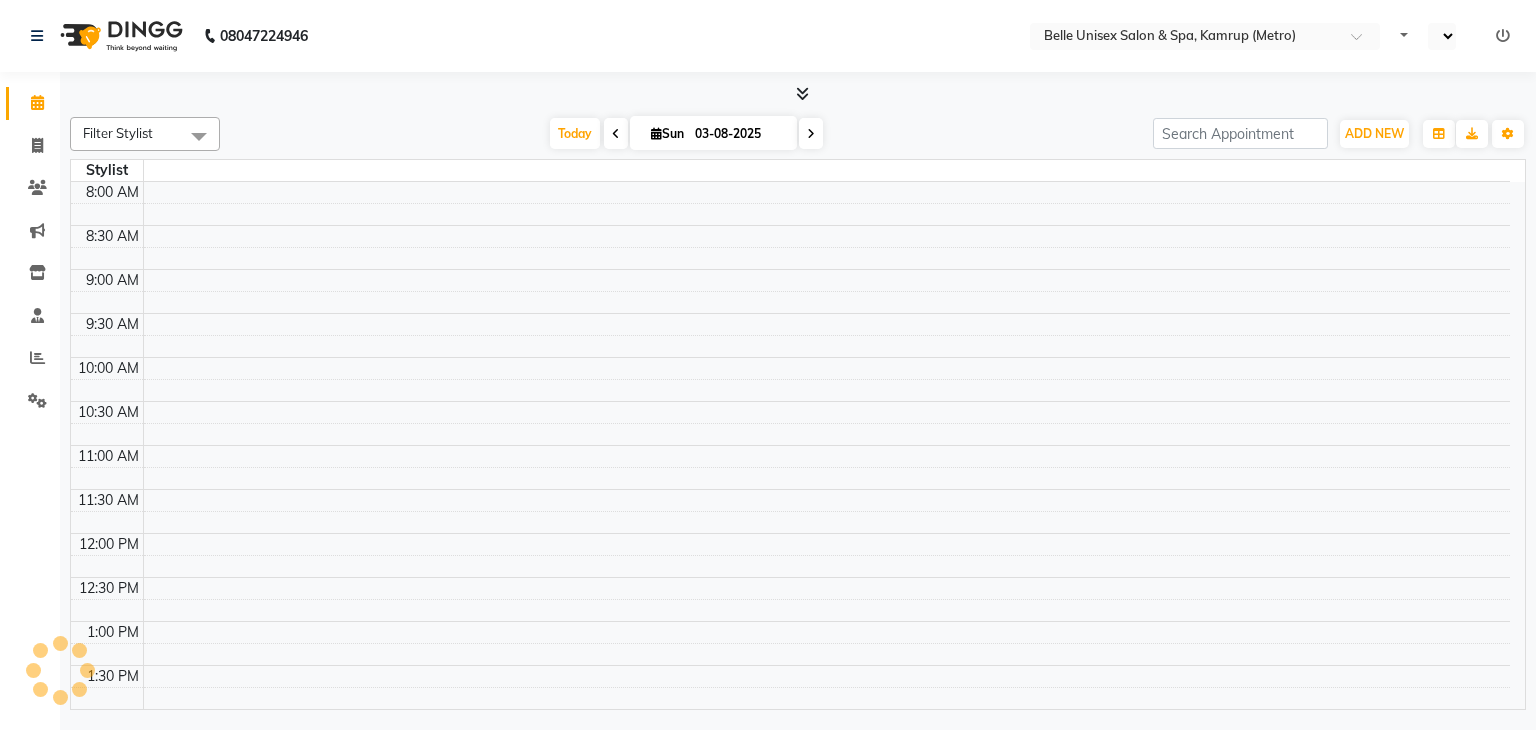 select on "en" 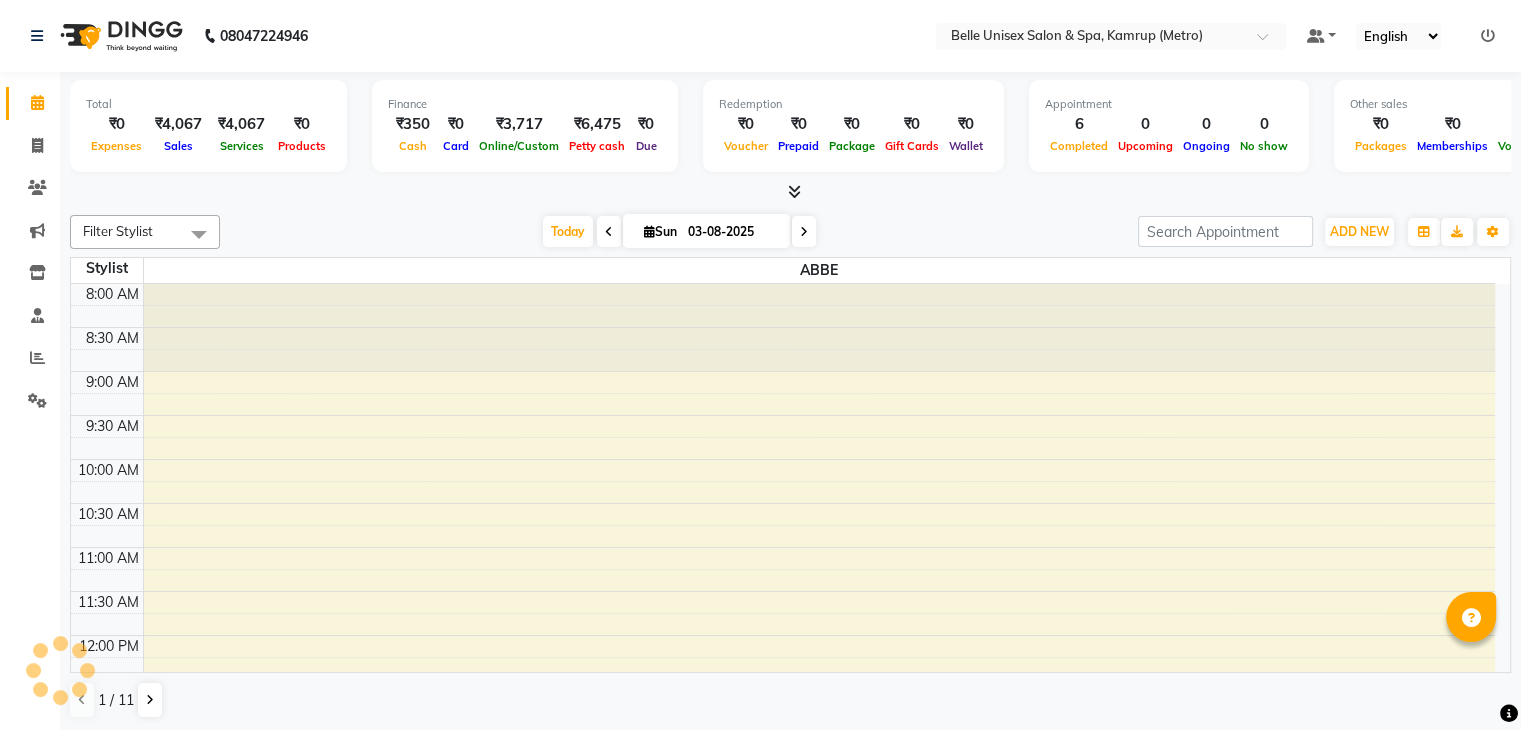scroll, scrollTop: 0, scrollLeft: 0, axis: both 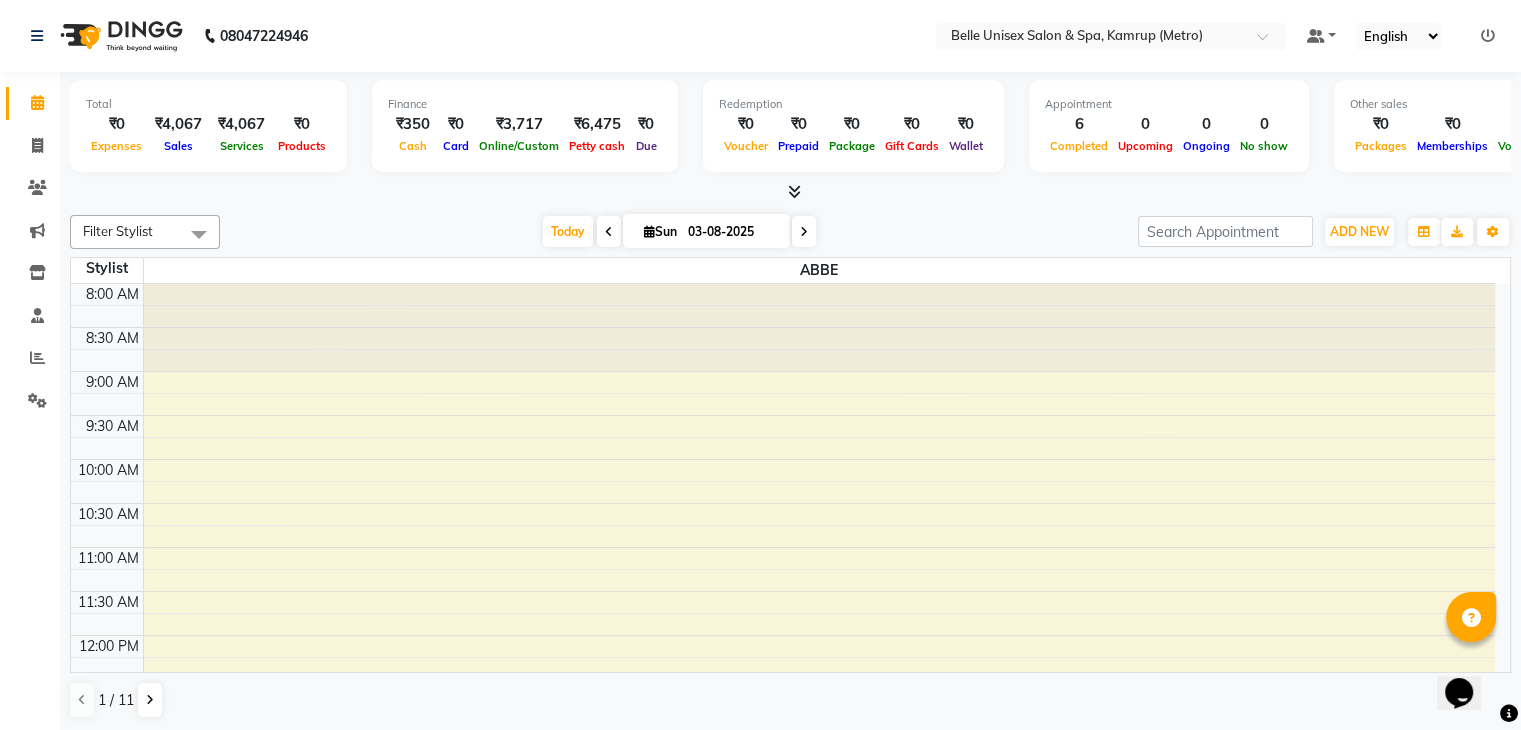 click at bounding box center [790, 192] 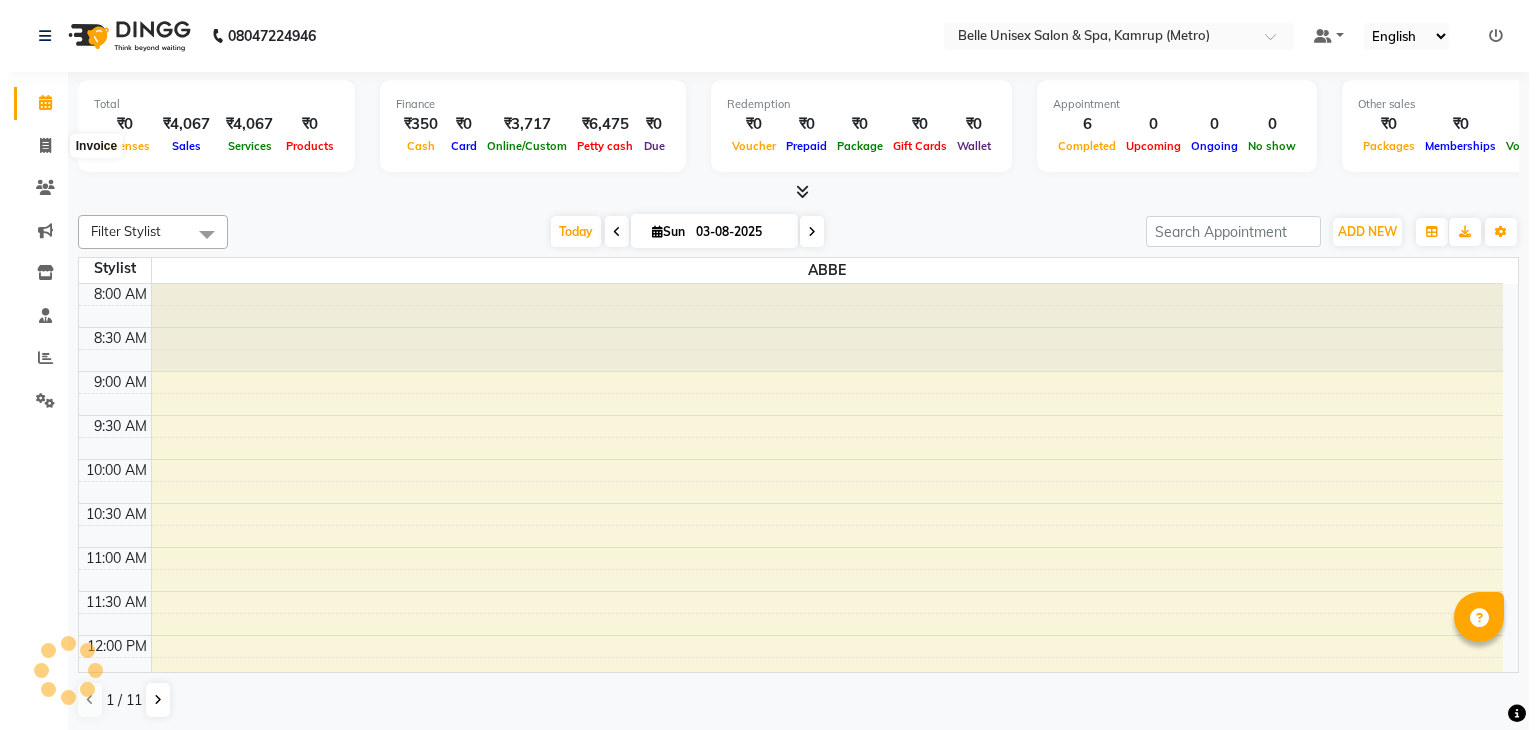 scroll, scrollTop: 0, scrollLeft: 0, axis: both 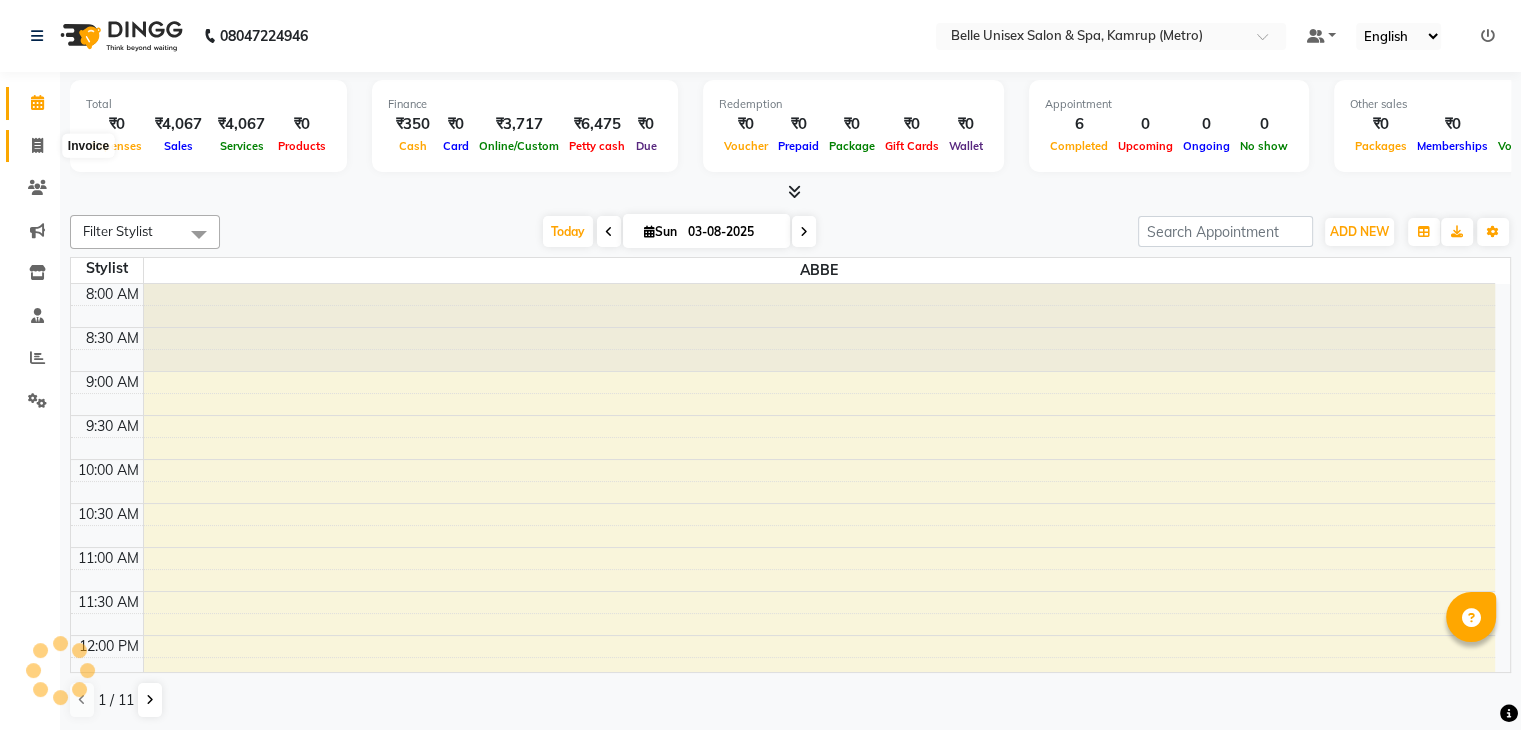 click 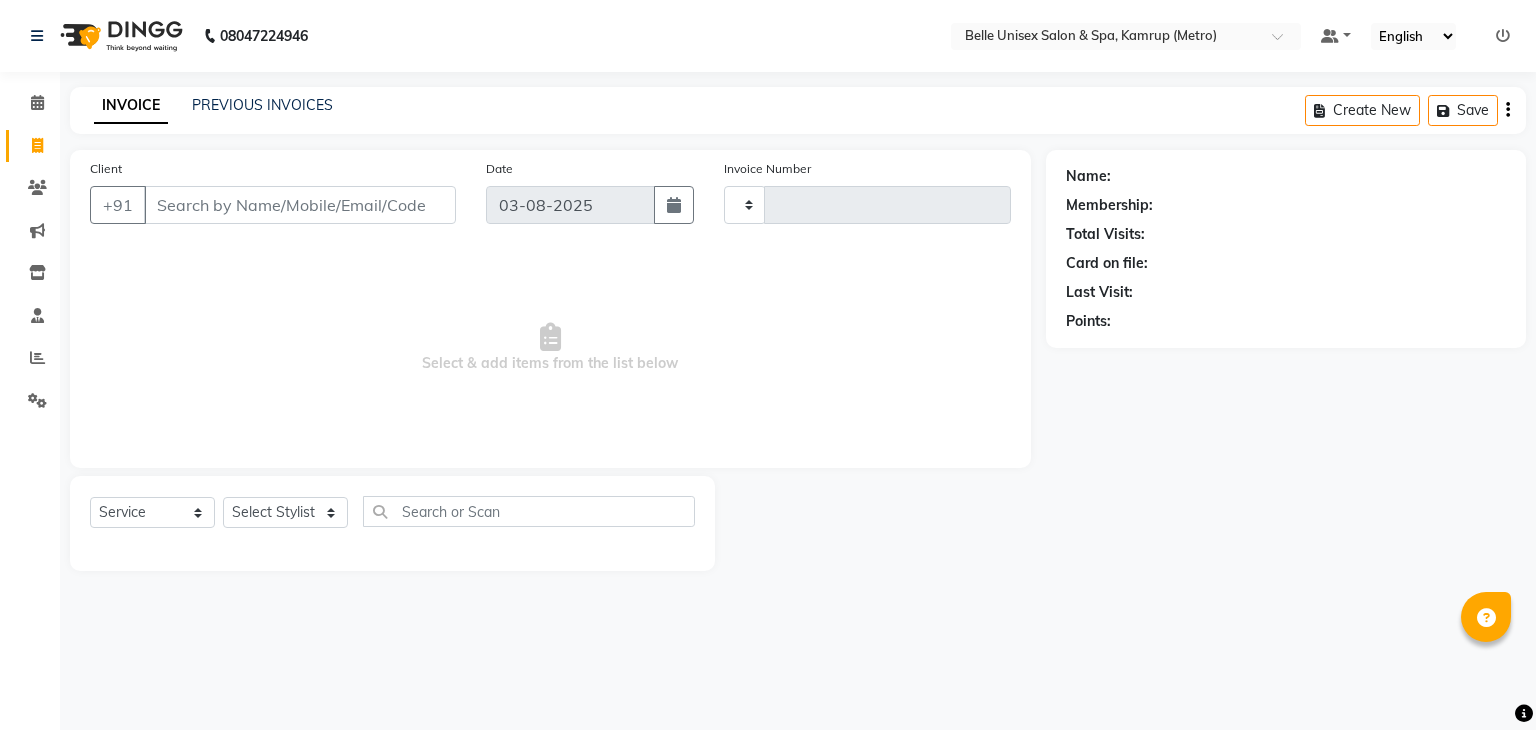 type on "0875" 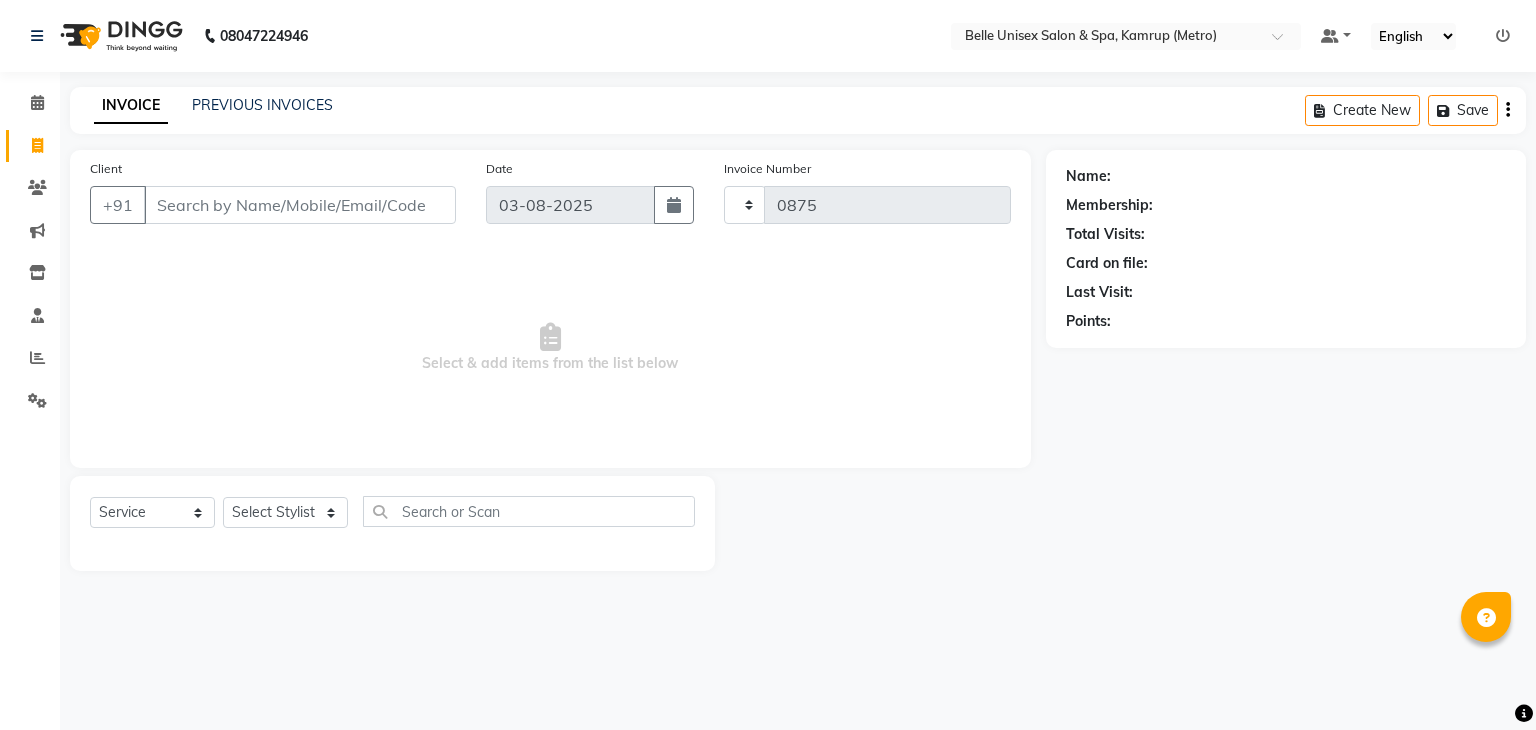 select on "7291" 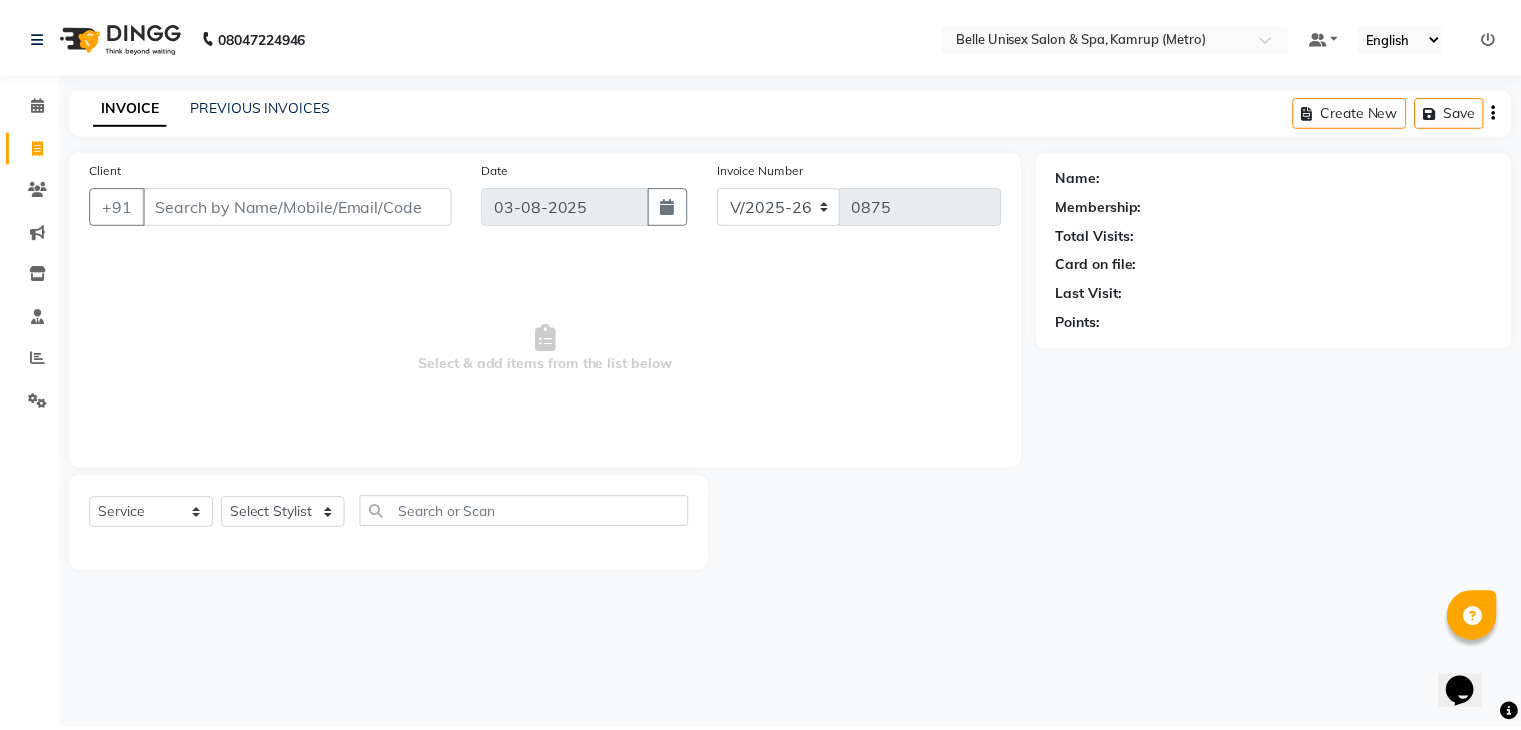 scroll, scrollTop: 0, scrollLeft: 0, axis: both 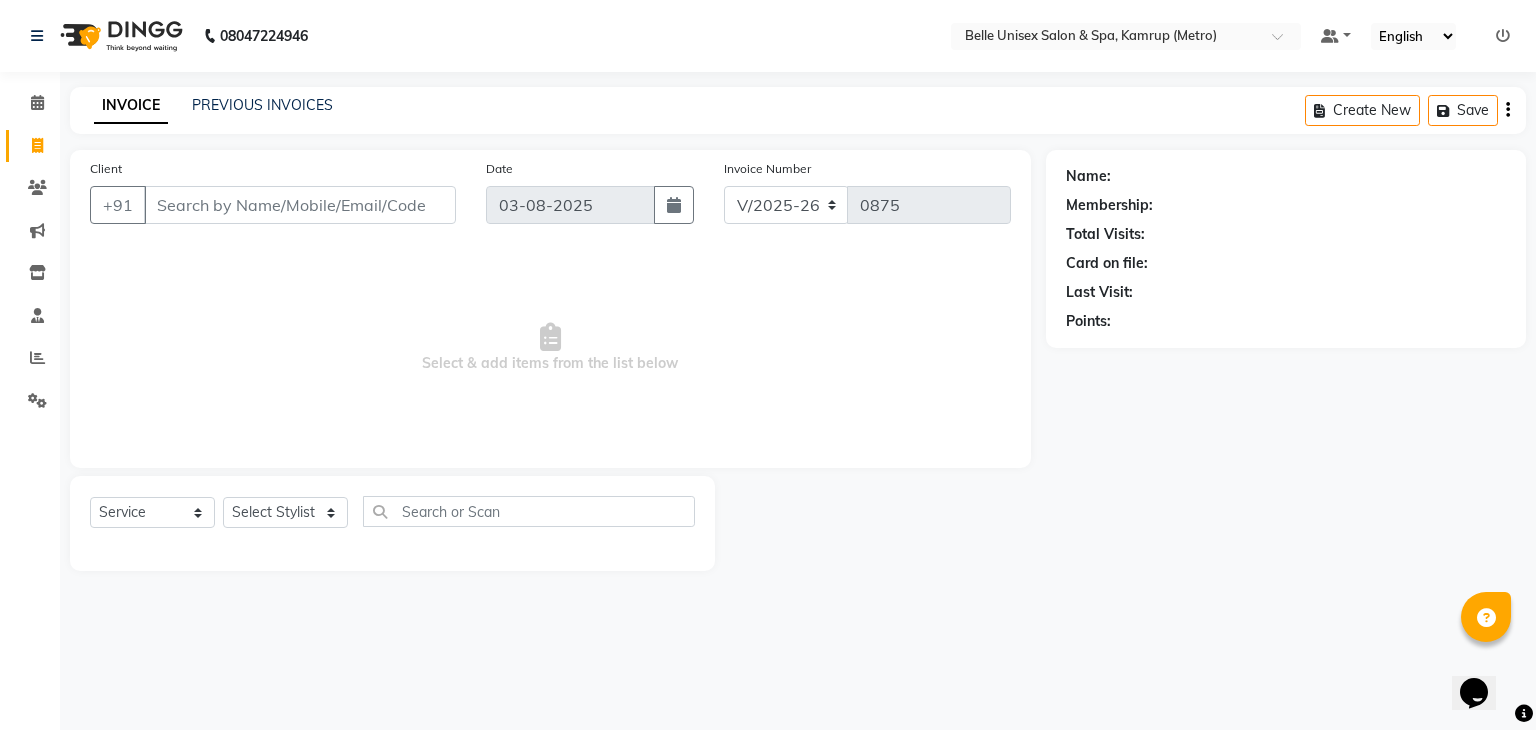 click on "Select  Service  Product  Membership  Package Voucher Prepaid Gift Card  Select Stylist ABBE Admin id ALEX UHD  ASEM  COUNTER SALE  IMLE AO JUPITARA(HK) PURNIMA HK  RANA KANTI SINHA   SABEHA SANGAM THERAPIST SOBITA BU THOIBA M." 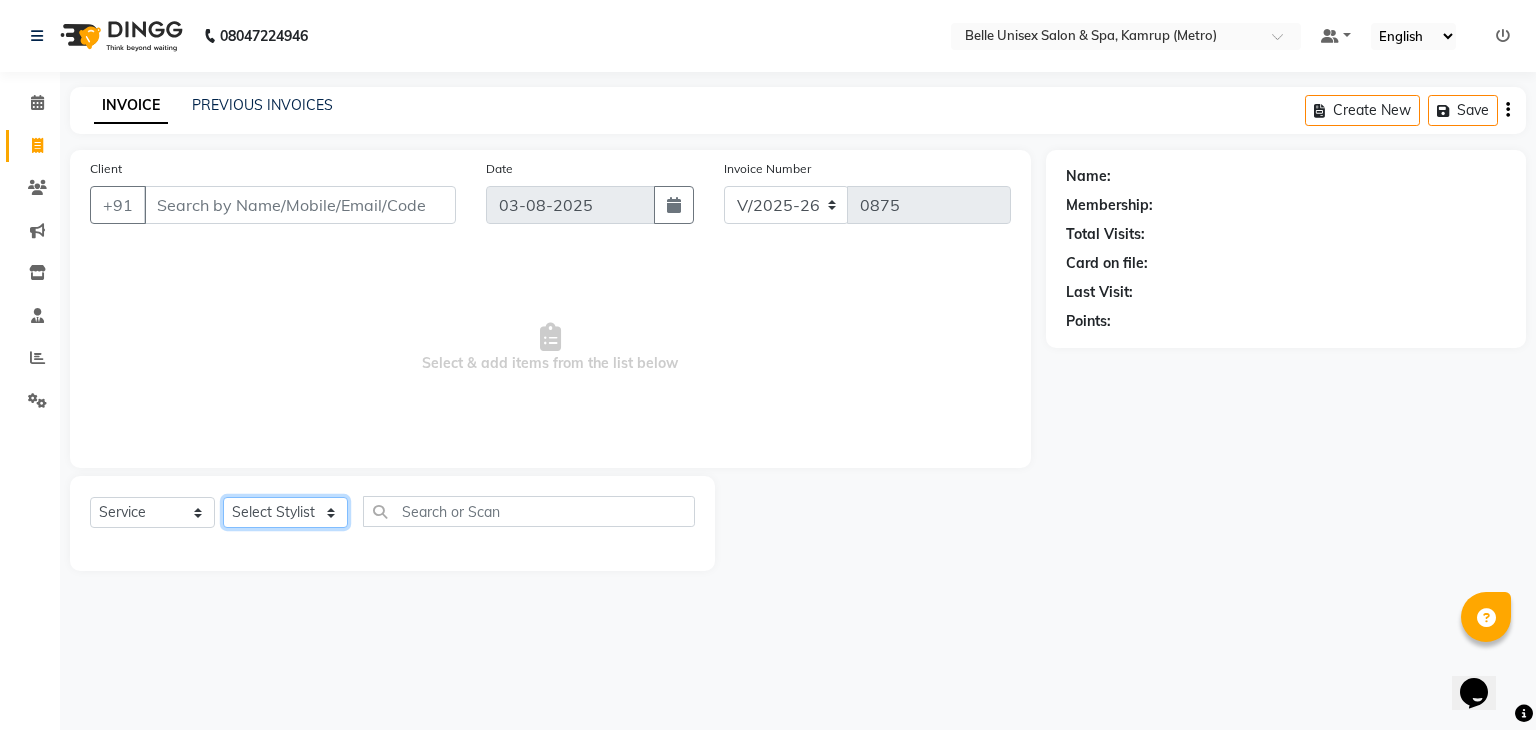 click on "Select Stylist ABBE Admin id ALEX UHD  ASEM  COUNTER SALE  IMLE AO JUPITARA(HK) PURNIMA HK  RANA KANTI SINHA   SABEHA SANGAM THERAPIST SOBITA BU THOIBA M." 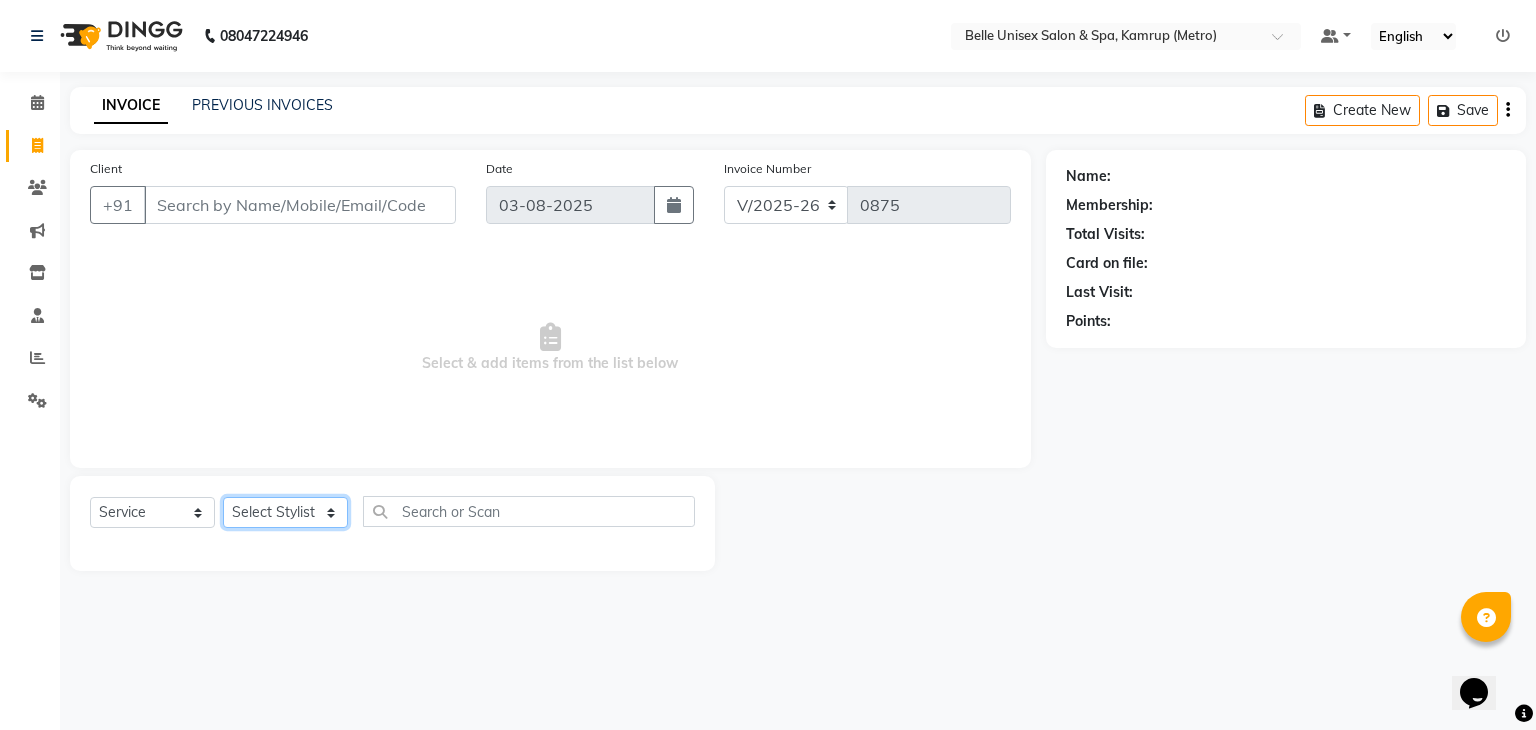 select on "76986" 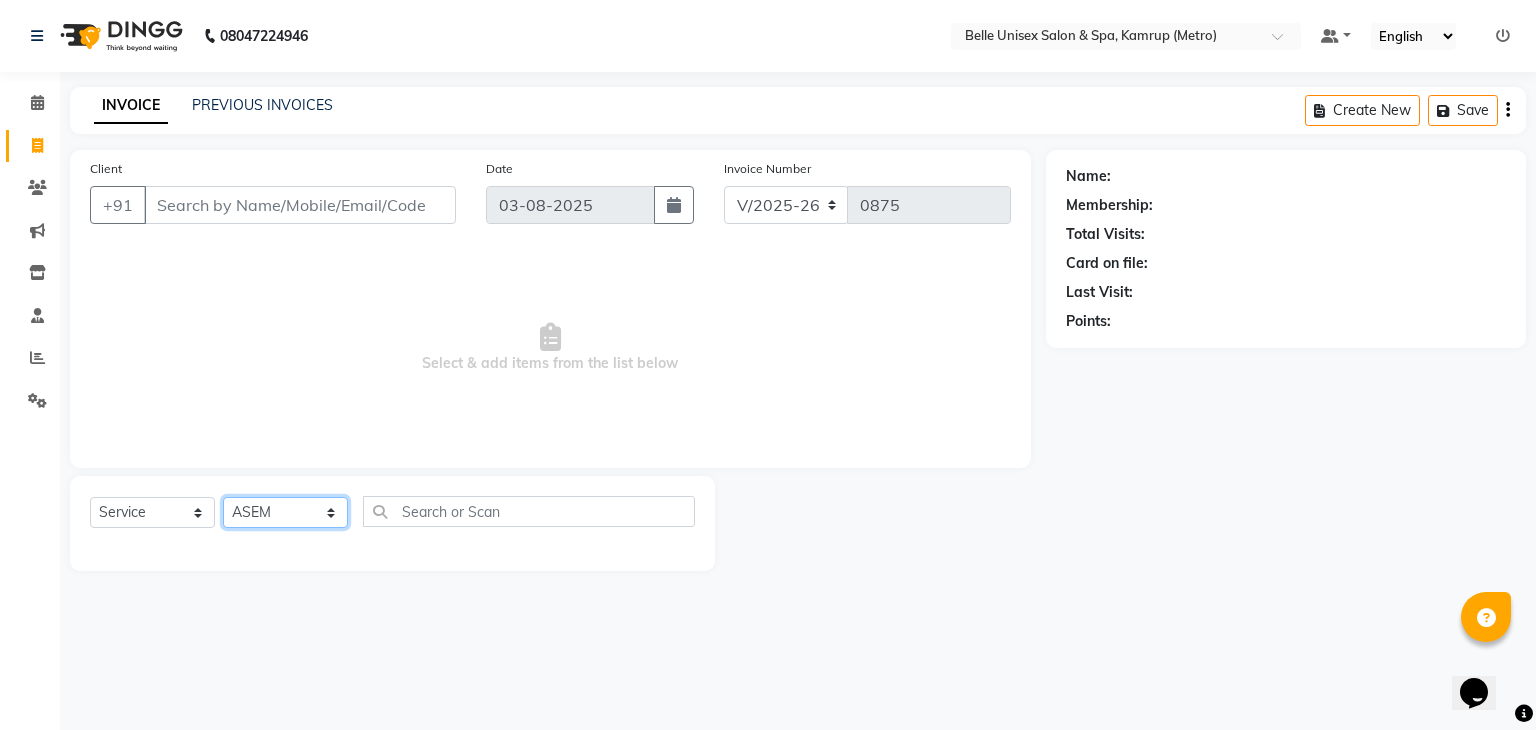click on "Select Stylist ABBE Admin id ALEX UHD  ASEM  COUNTER SALE  IMLE AO JUPITARA(HK) PURNIMA HK  RANA KANTI SINHA   SABEHA SANGAM THERAPIST SOBITA BU THOIBA M." 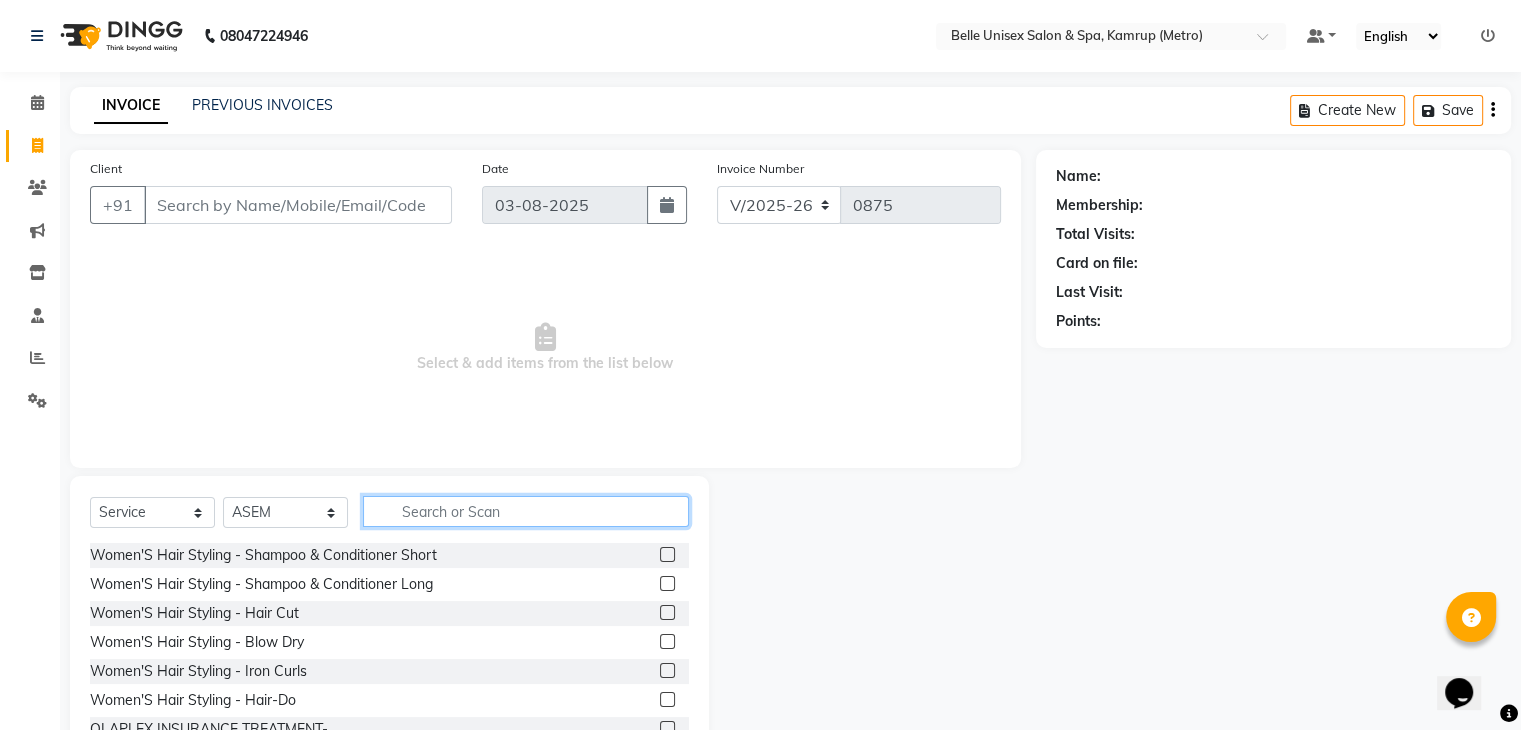 click 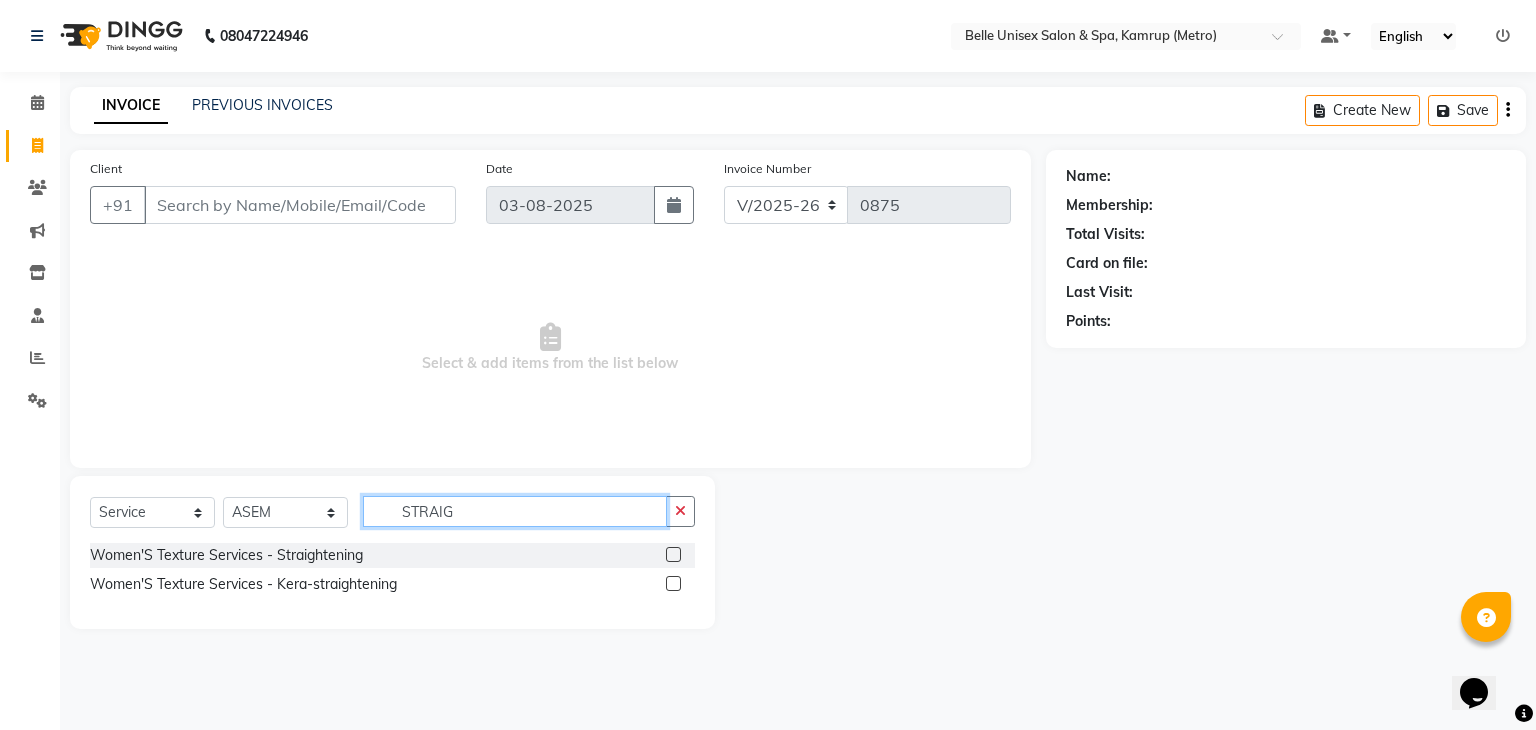 type on "STRAIGH" 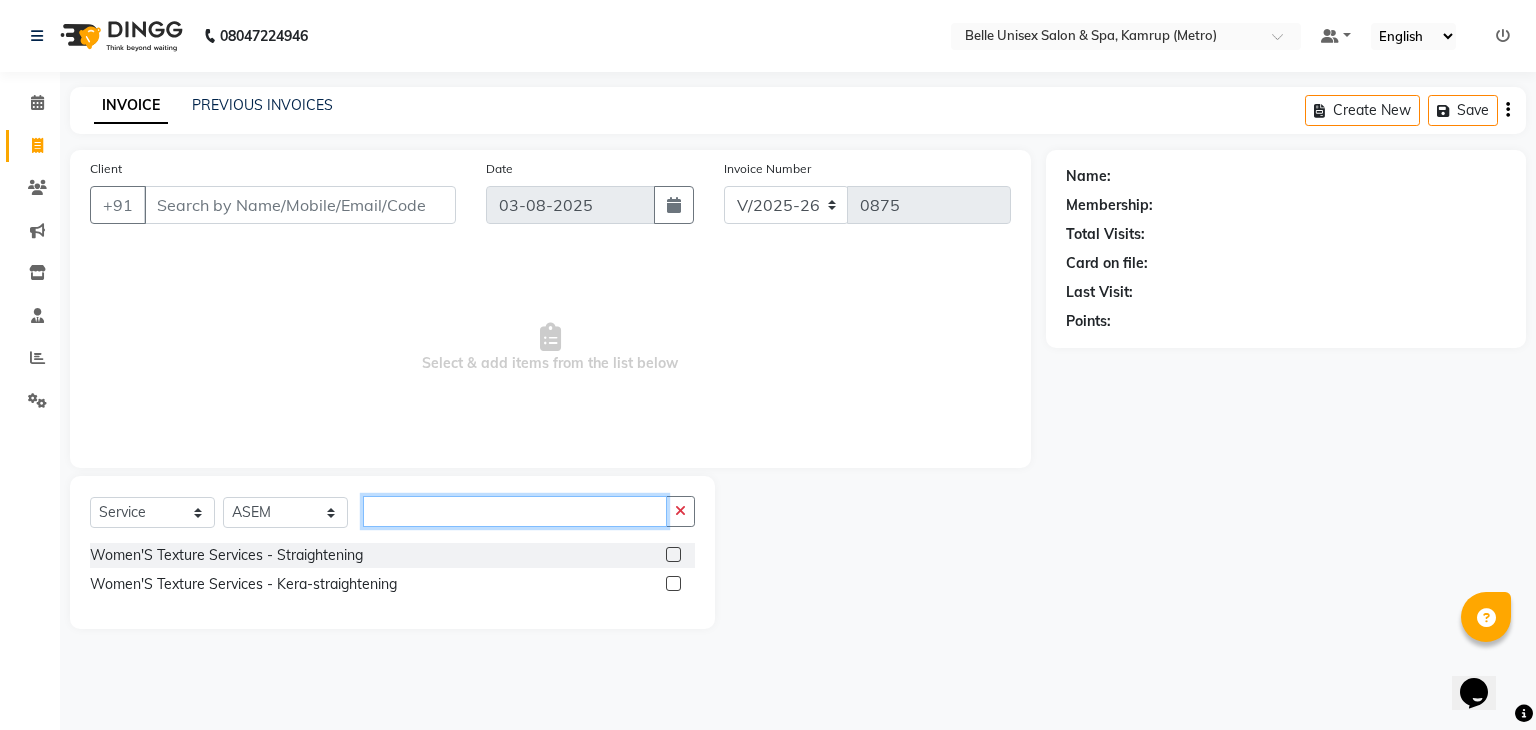 drag, startPoint x: 515, startPoint y: 524, endPoint x: 187, endPoint y: 521, distance: 328.01373 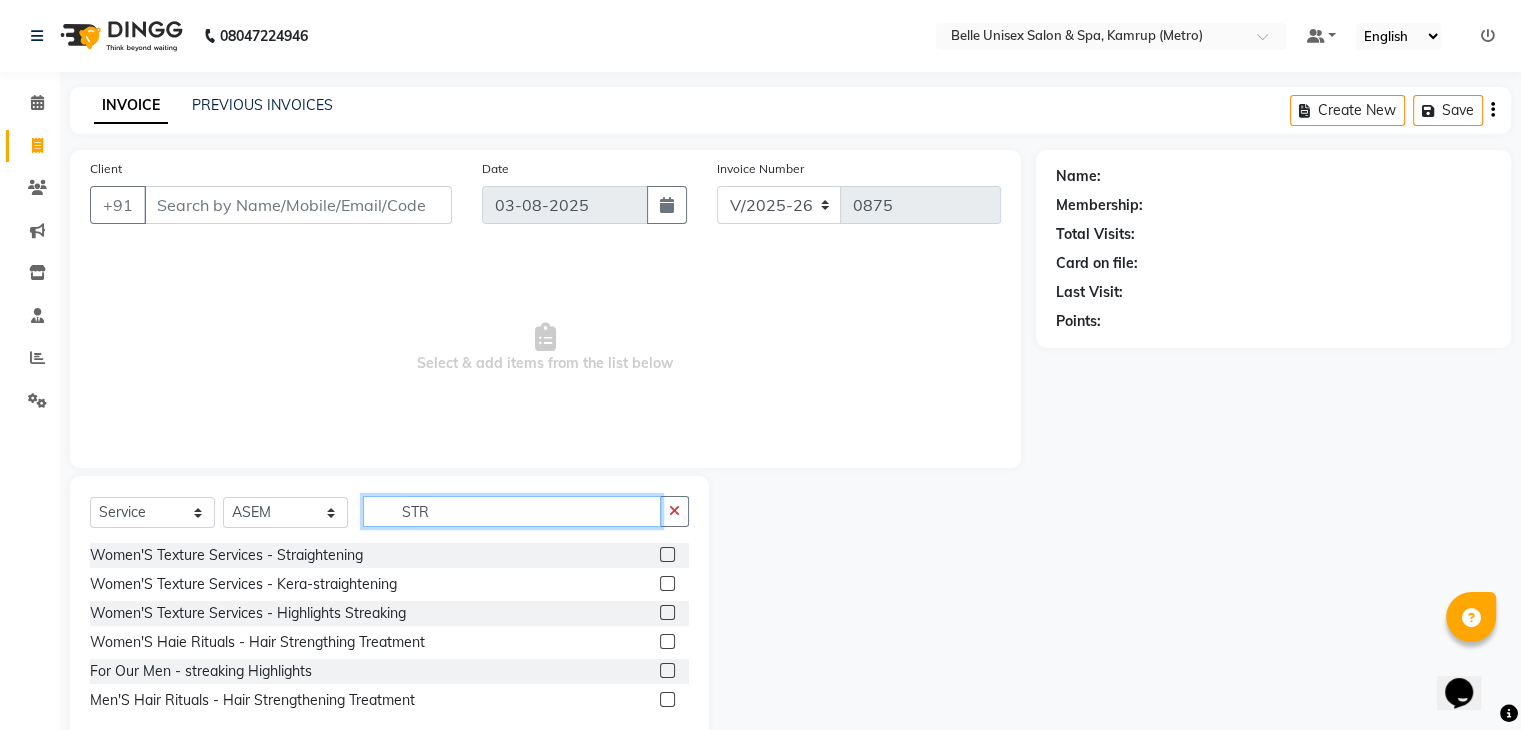 type on "STR" 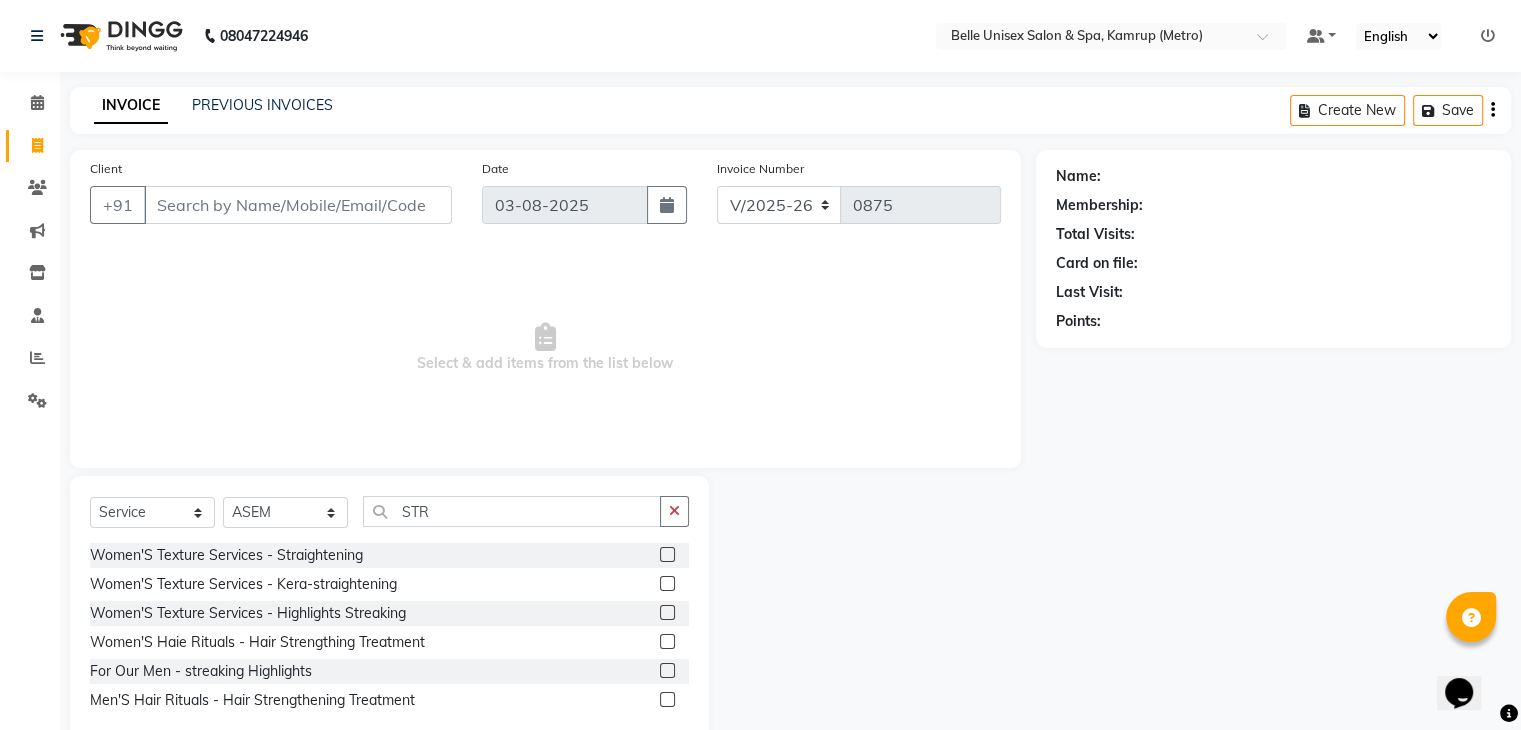click 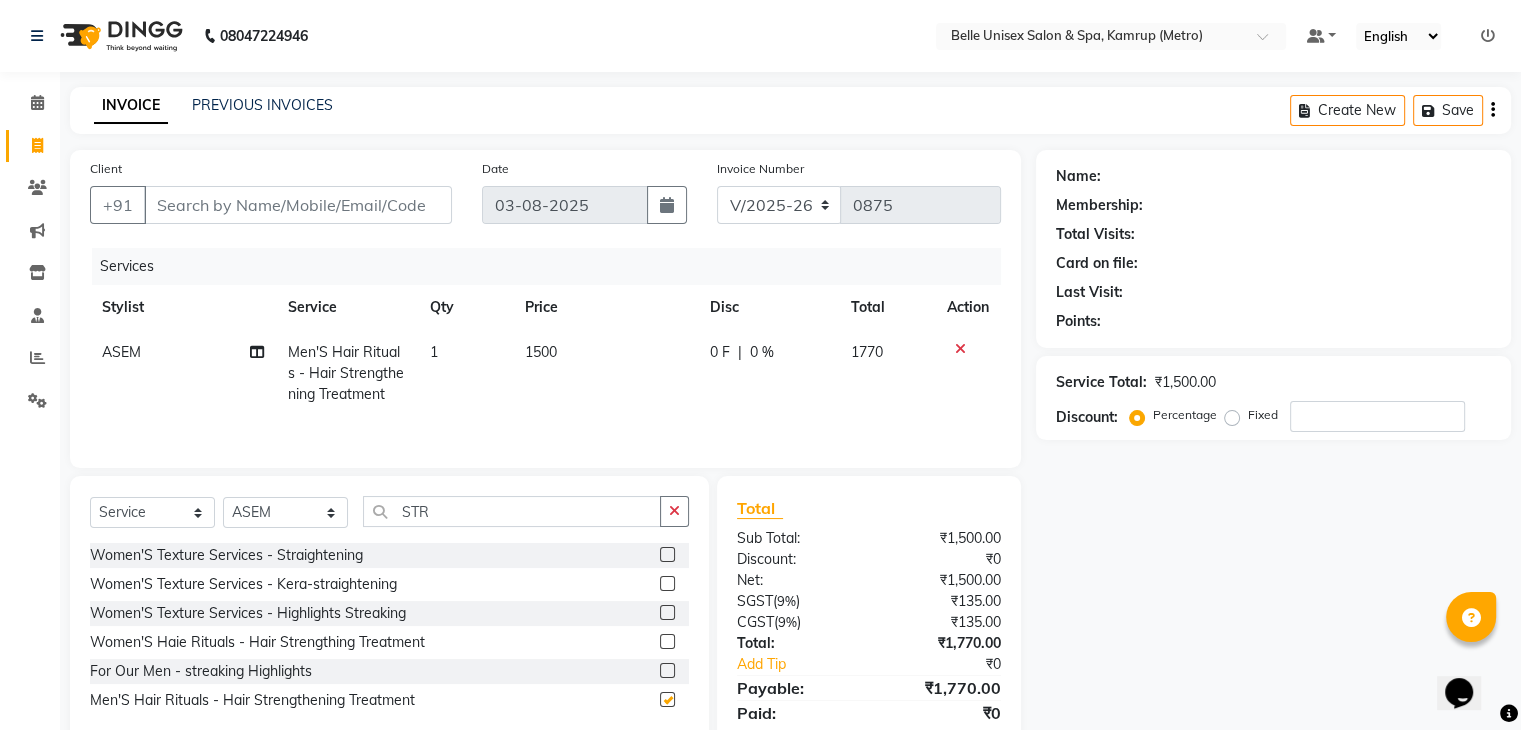 checkbox on "false" 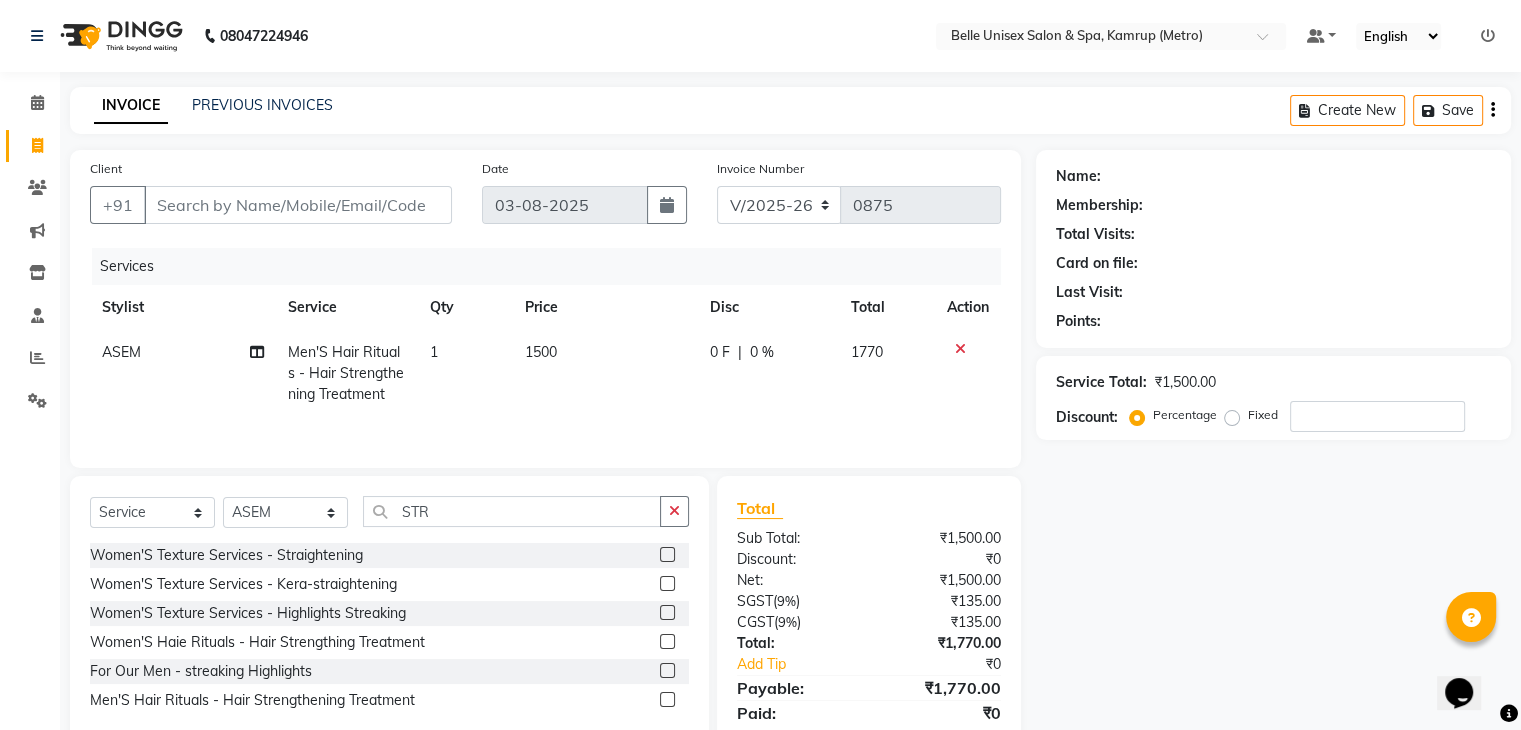 click on "Price" 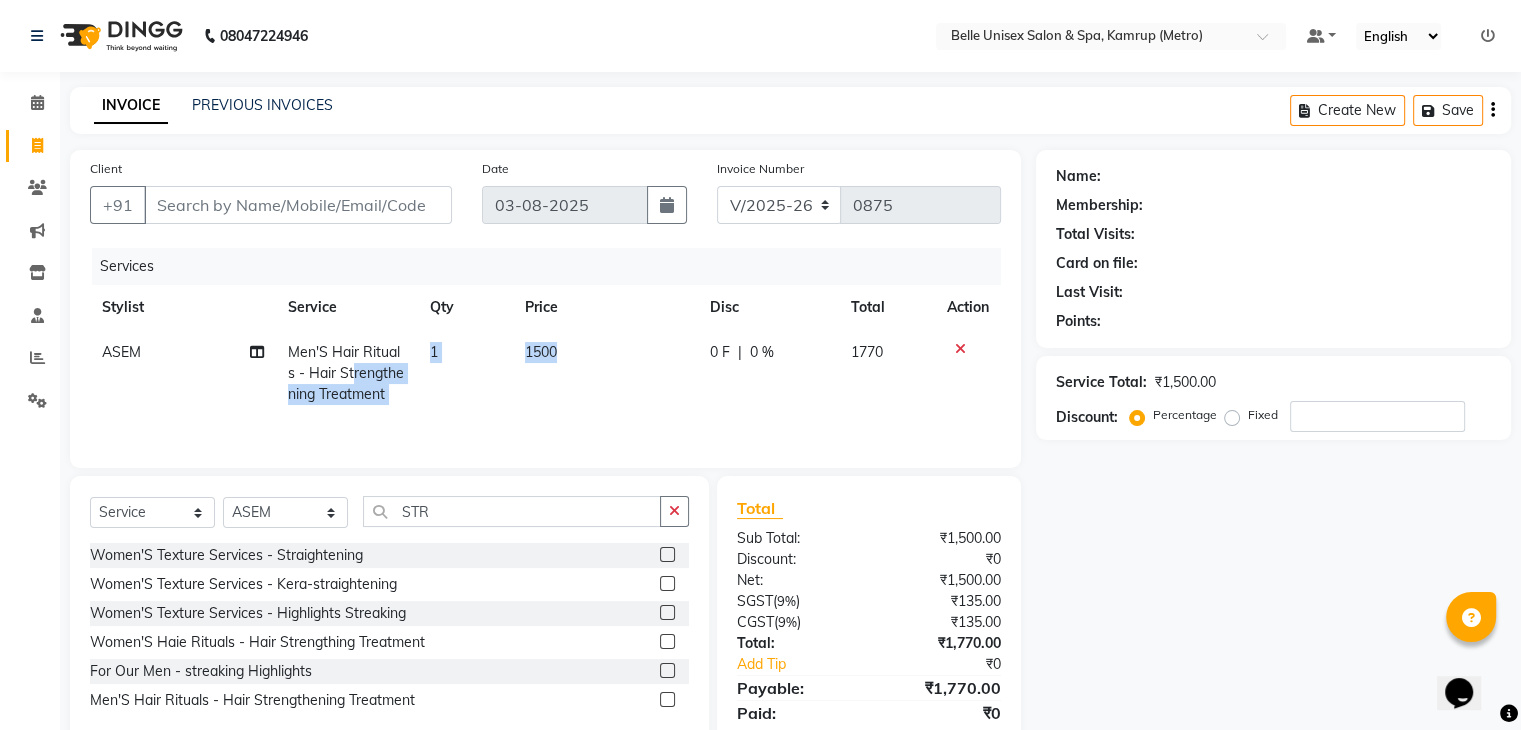drag, startPoint x: 588, startPoint y: 347, endPoint x: 318, endPoint y: 373, distance: 271.24896 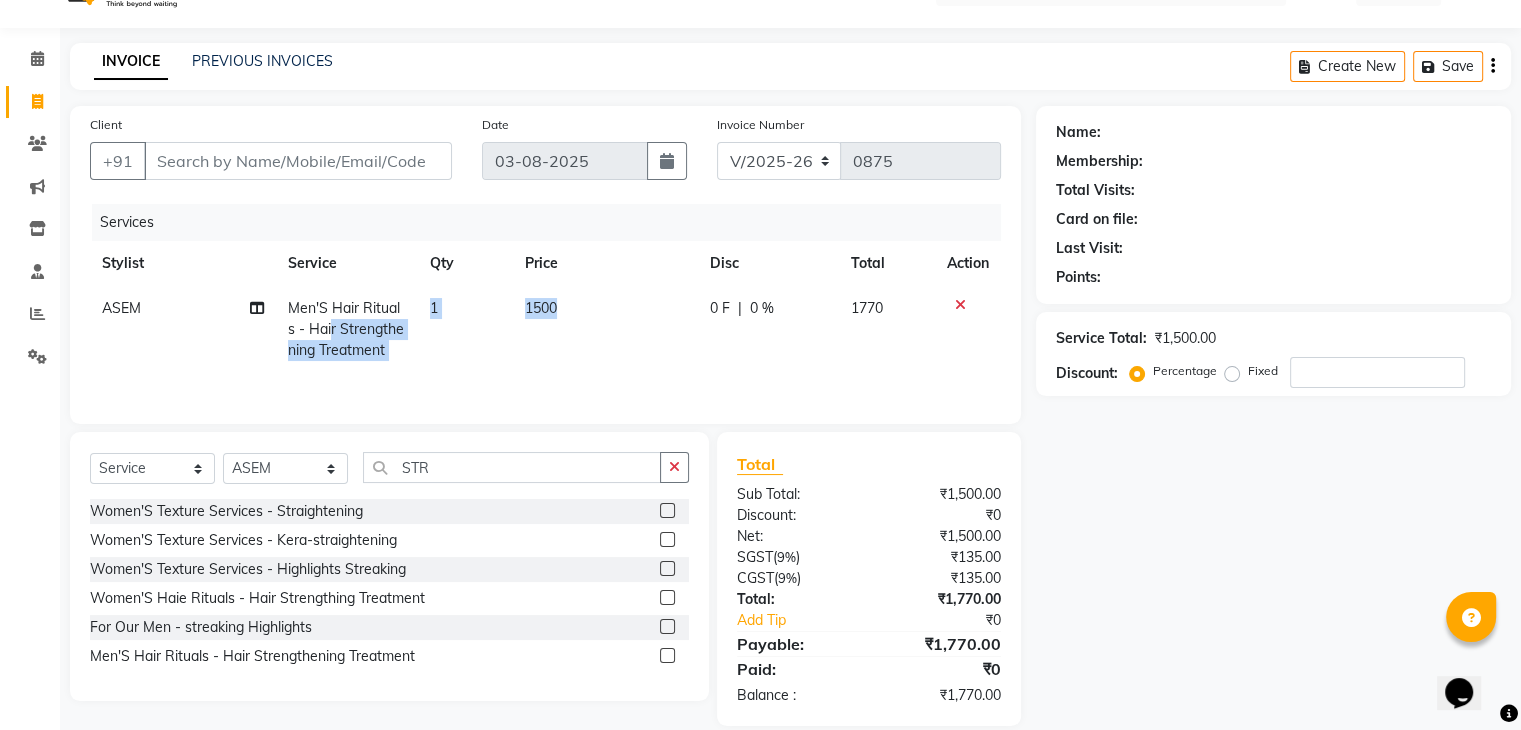 scroll, scrollTop: 71, scrollLeft: 0, axis: vertical 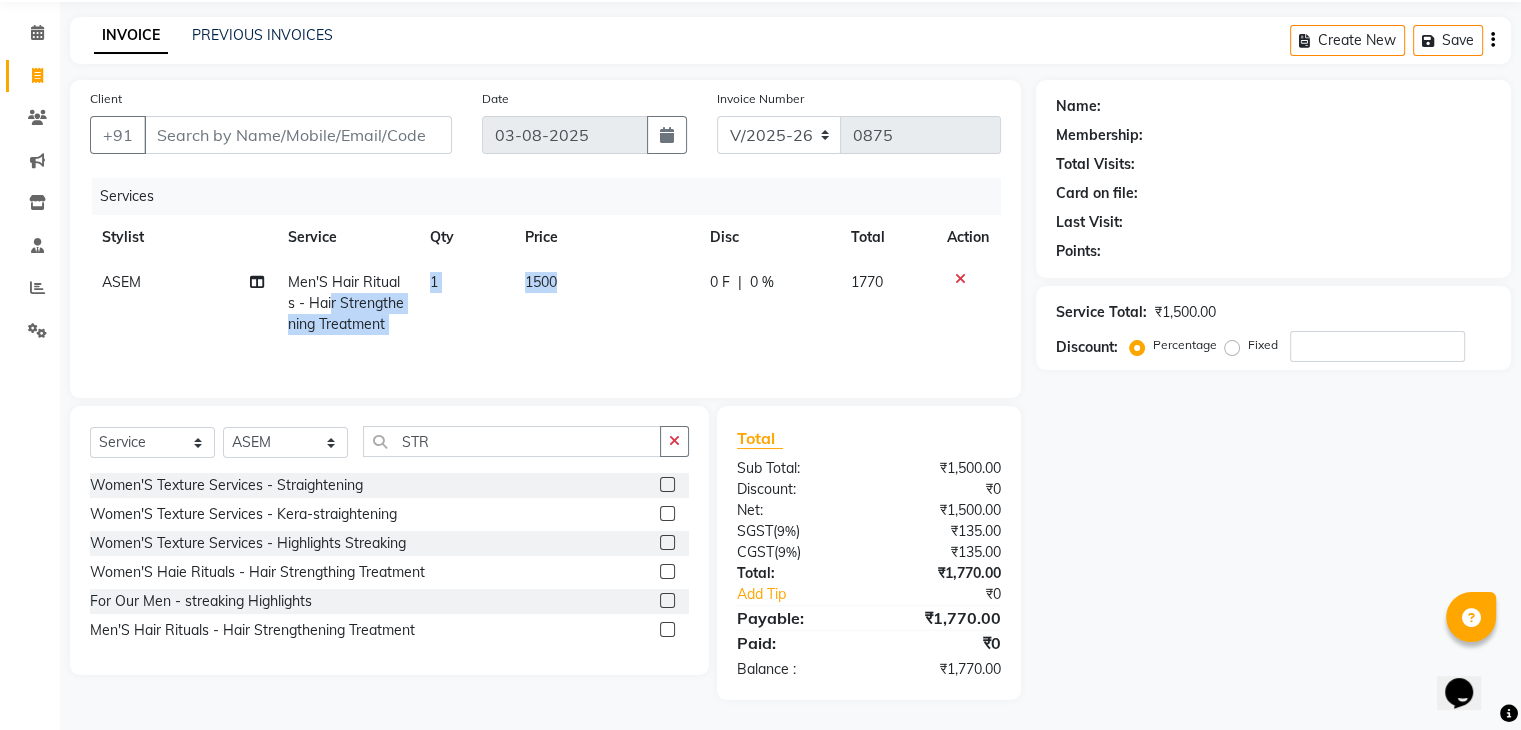 click on "1500" 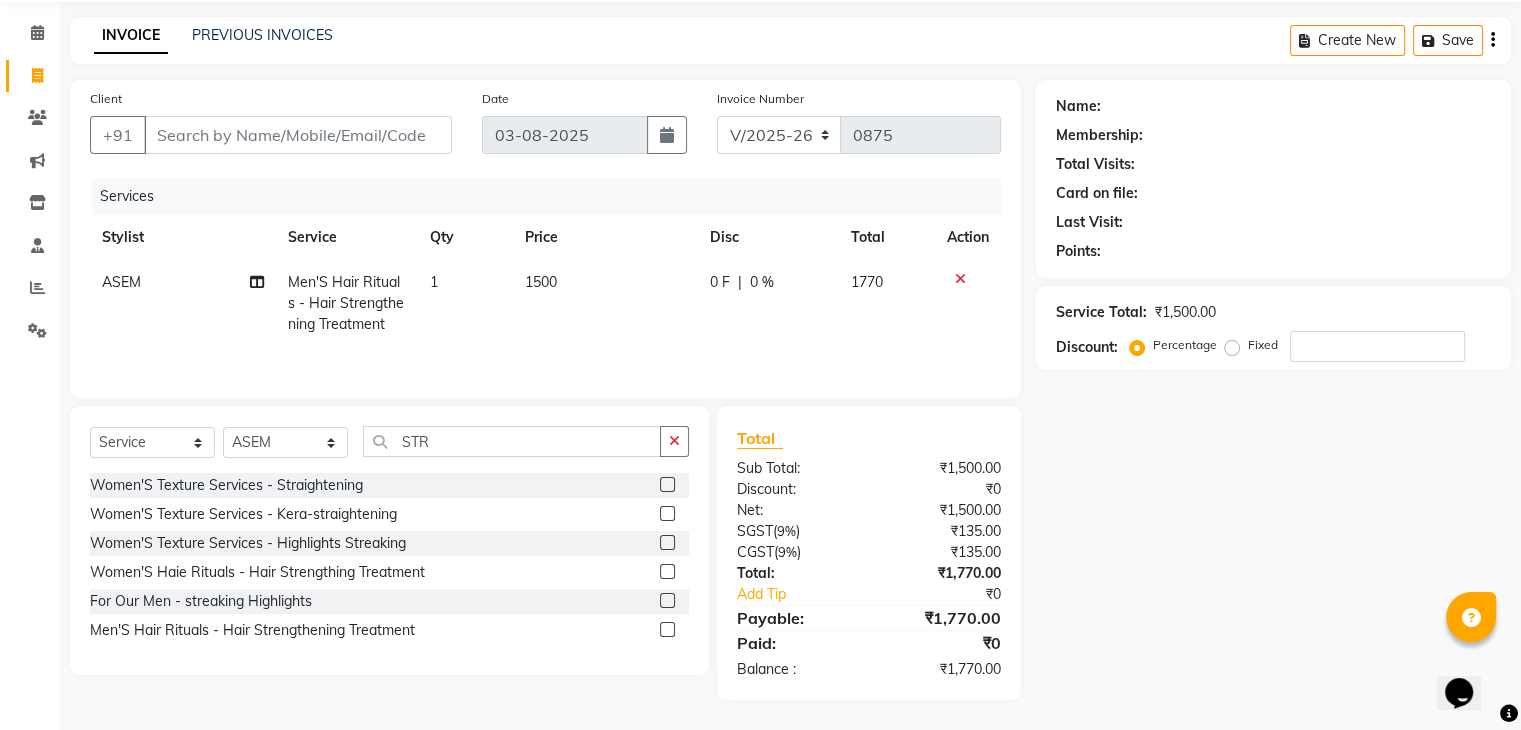 select on "76986" 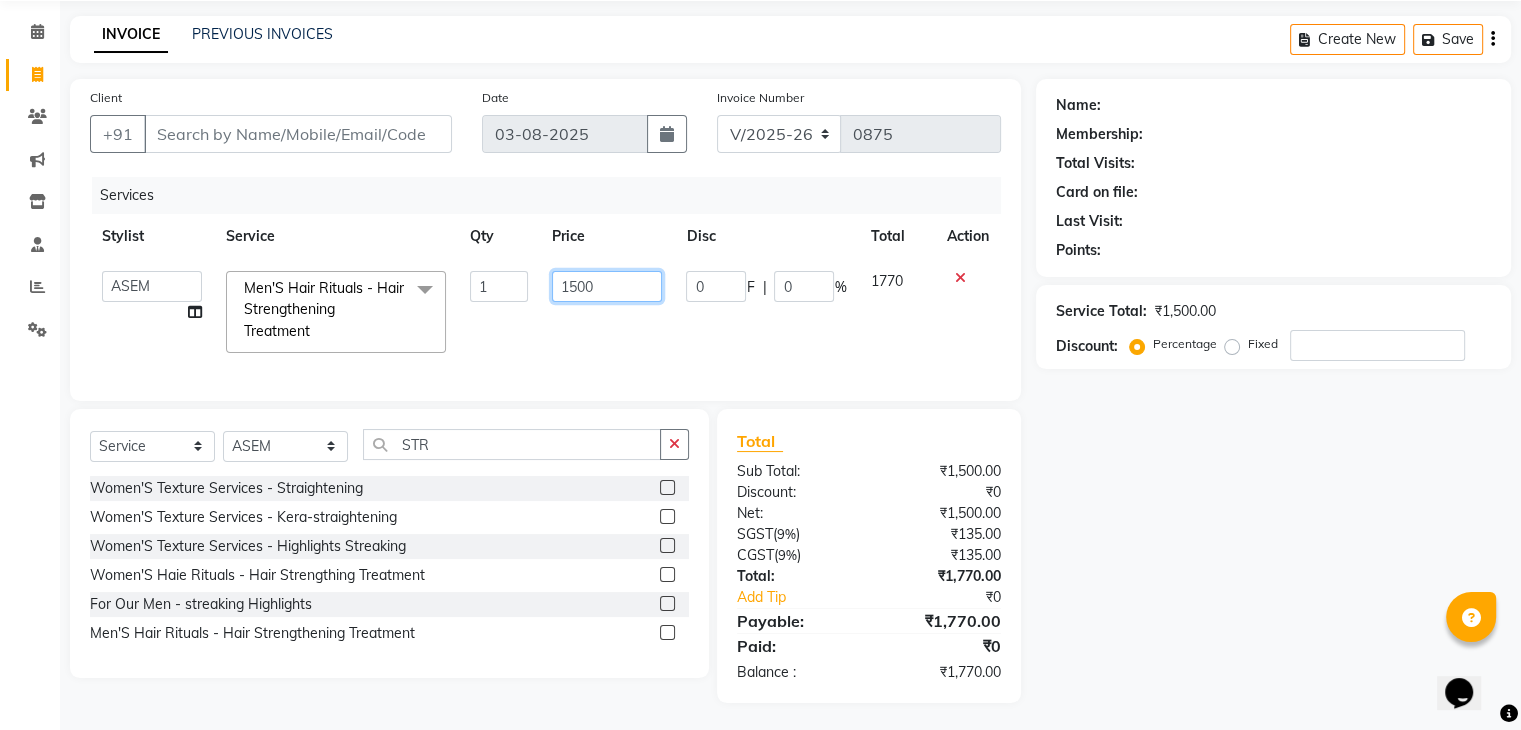 click on "1500" 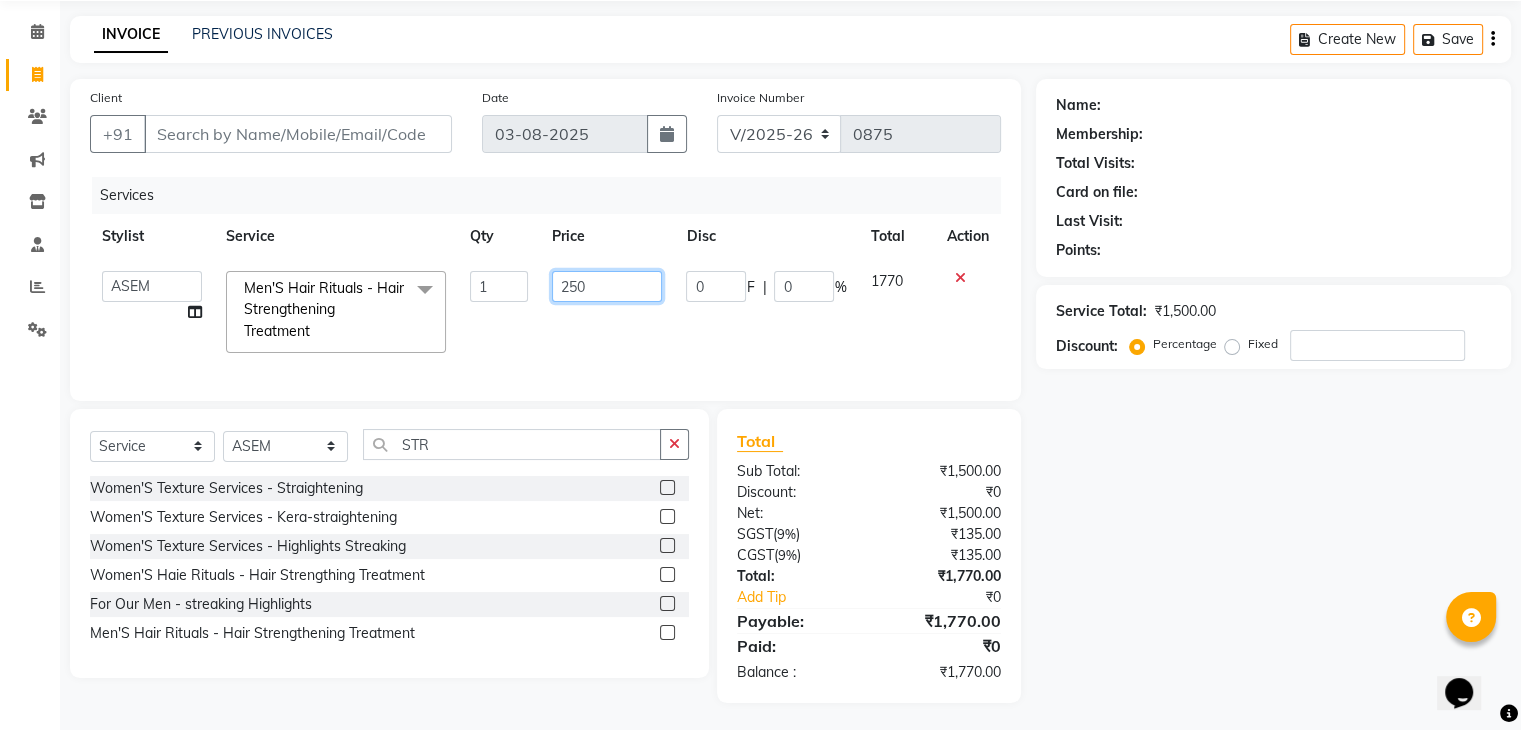 type on "2500" 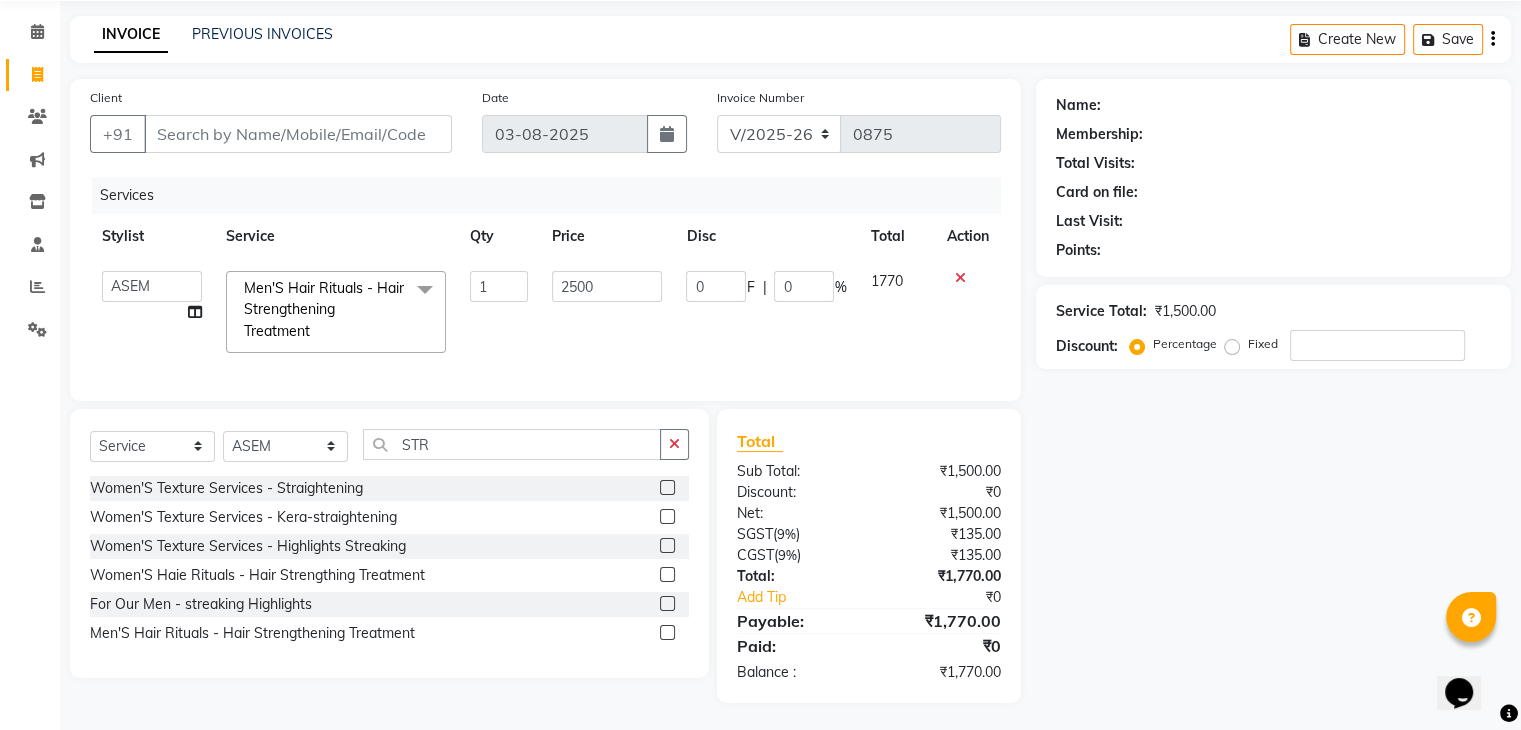 click on "2500" 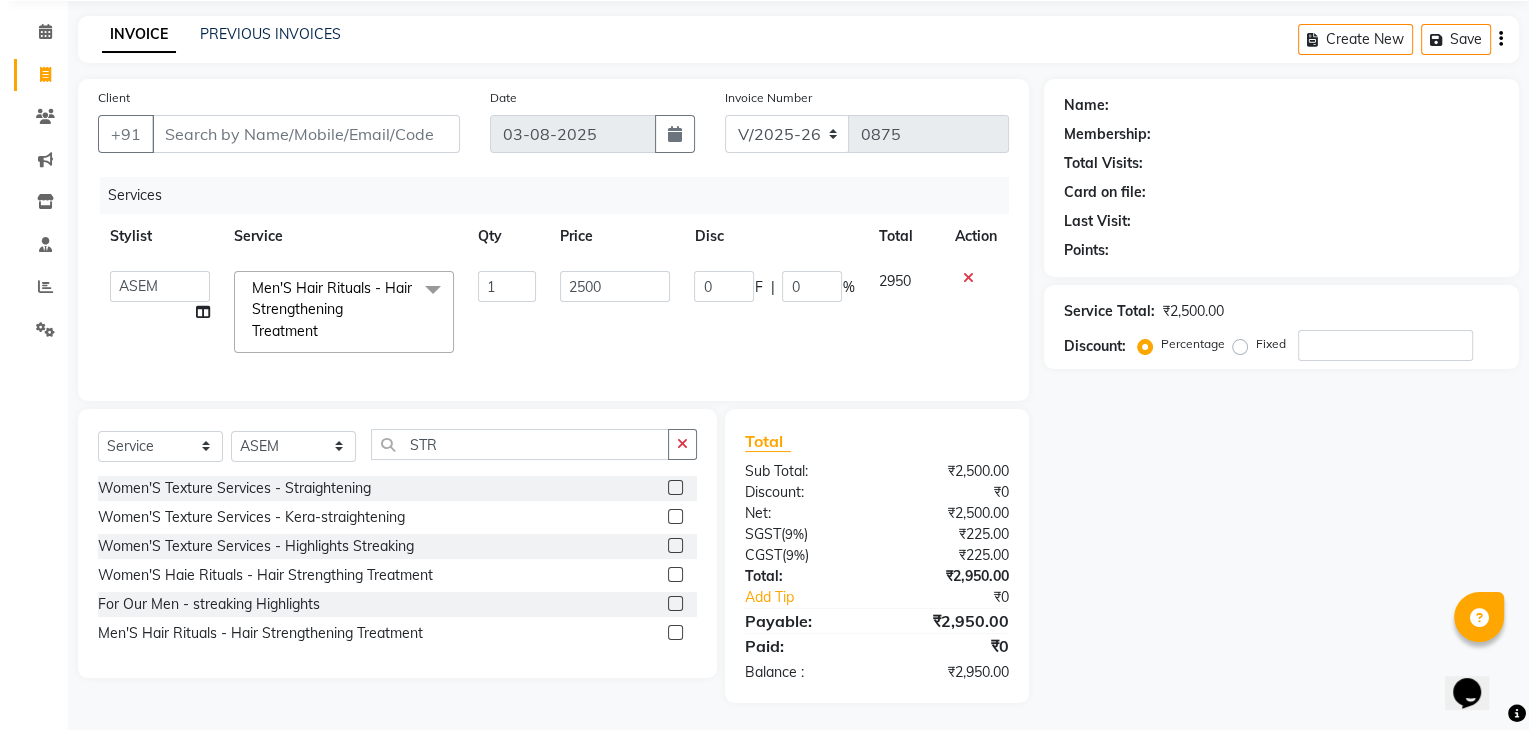 scroll, scrollTop: 90, scrollLeft: 0, axis: vertical 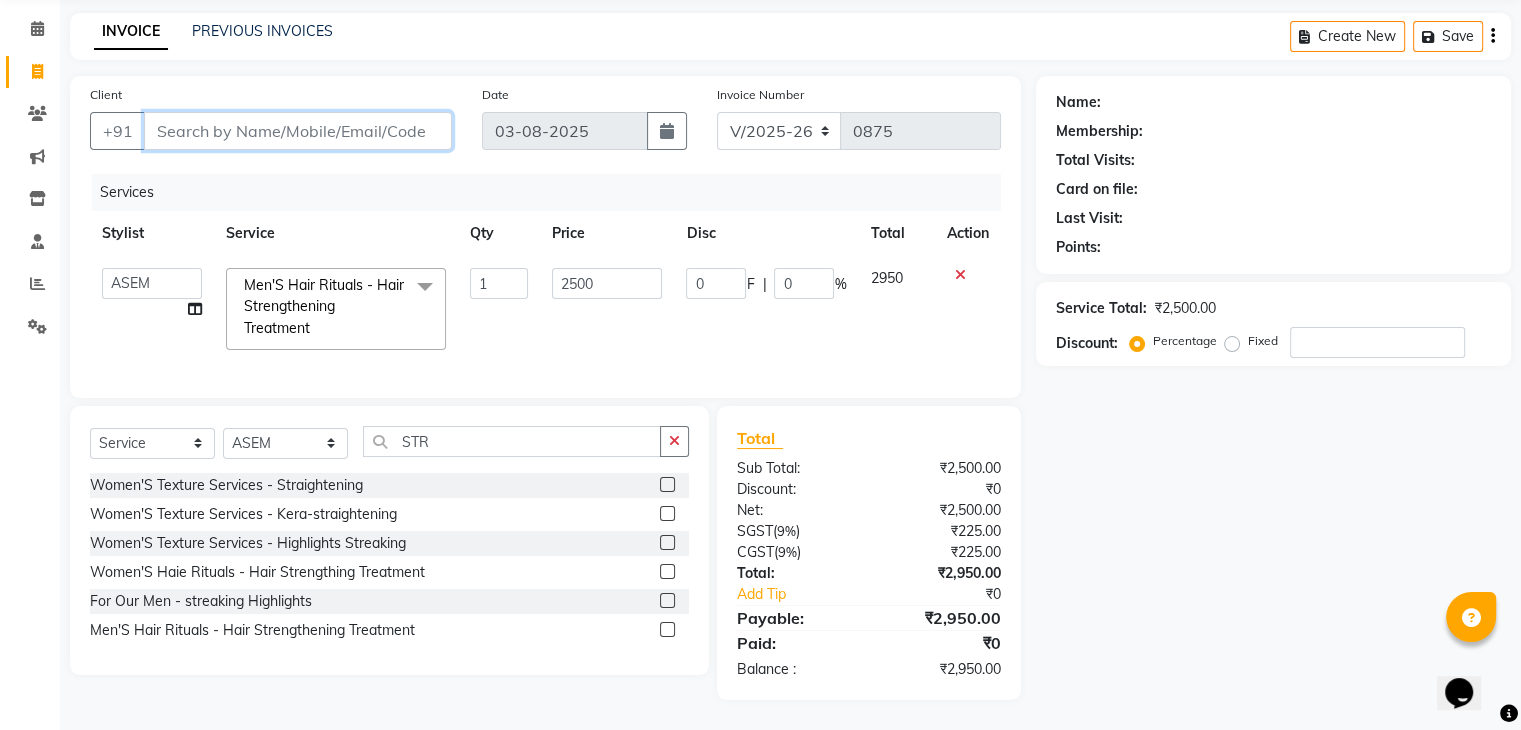 click on "Client" at bounding box center (298, 131) 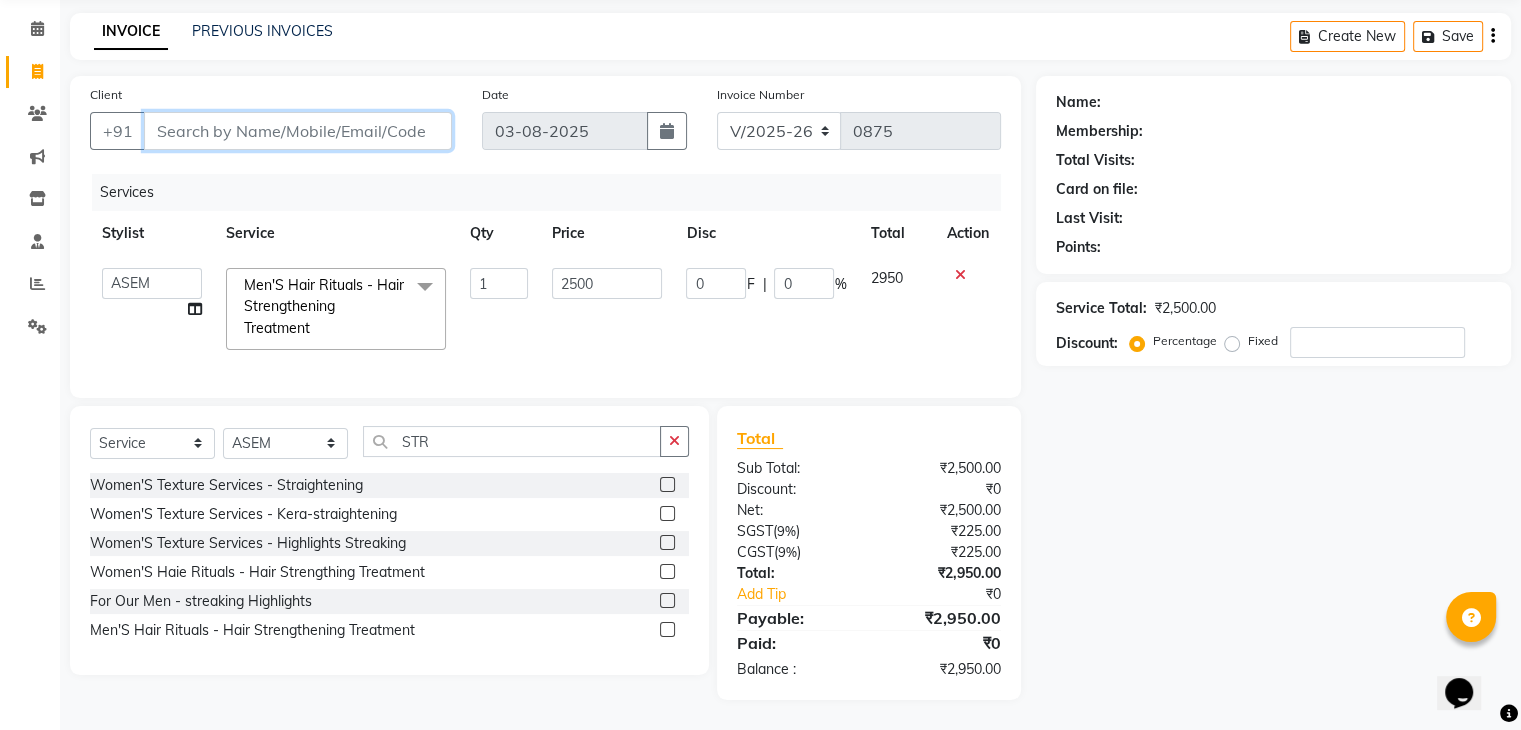 type on "9" 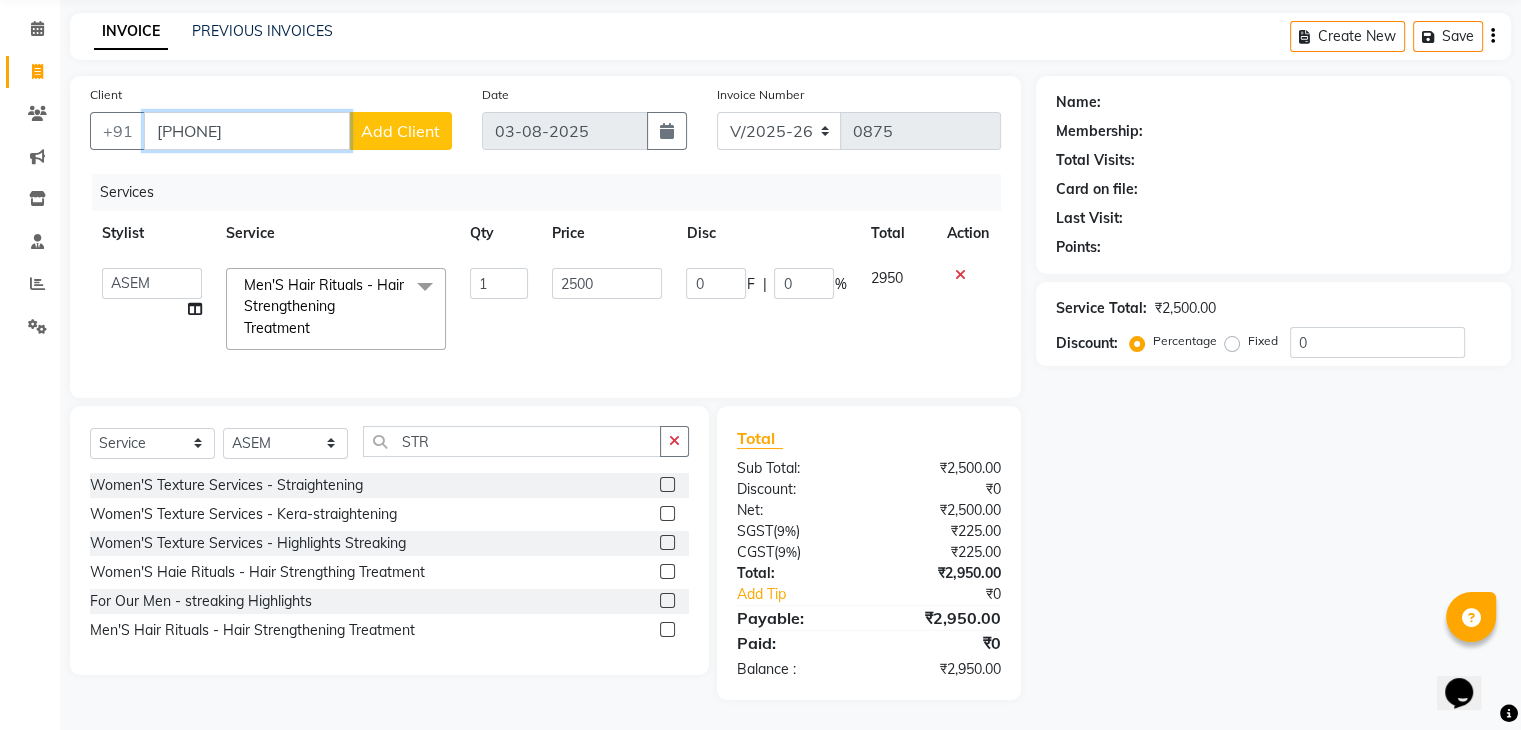 type on "9435544345" 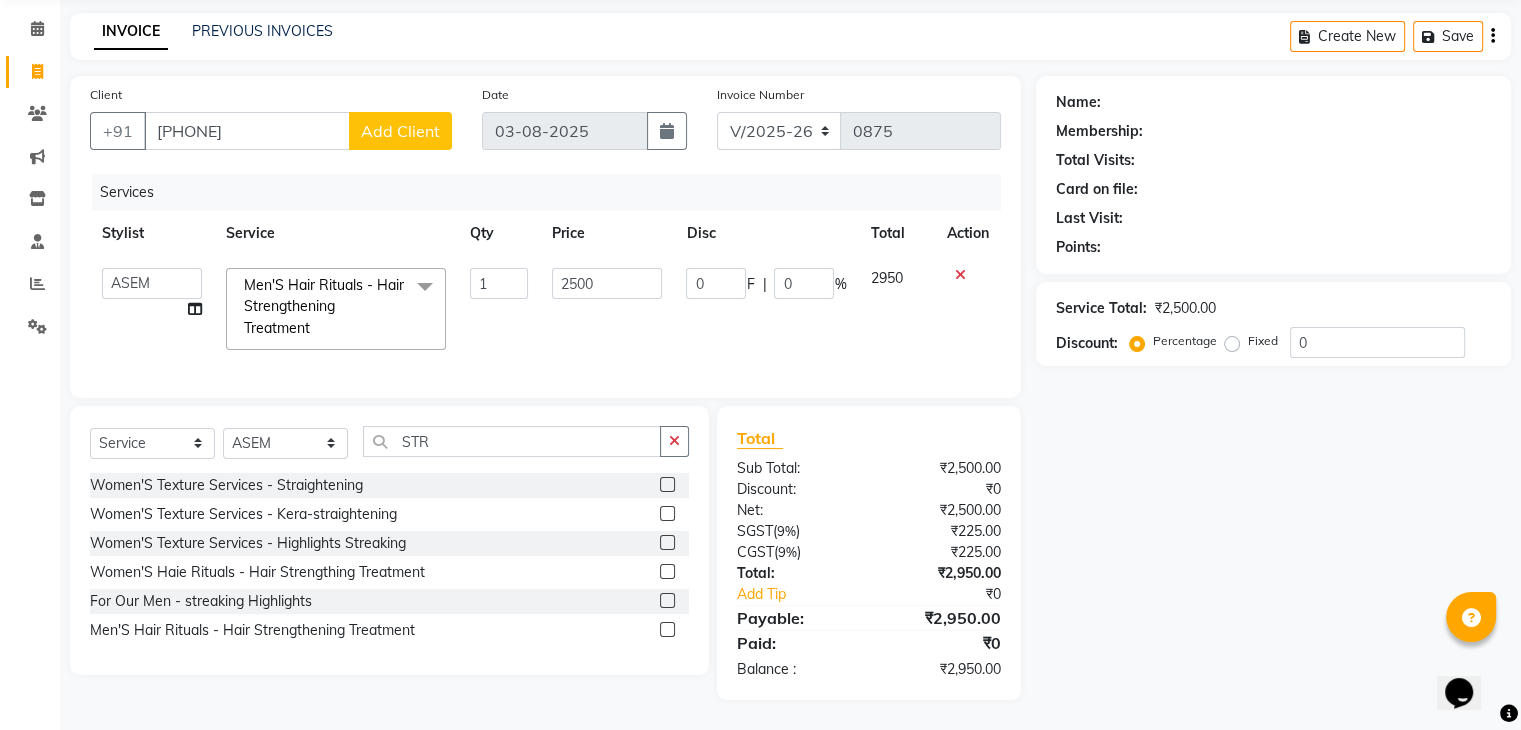 click on "Client +91 9435544345 Add Client" 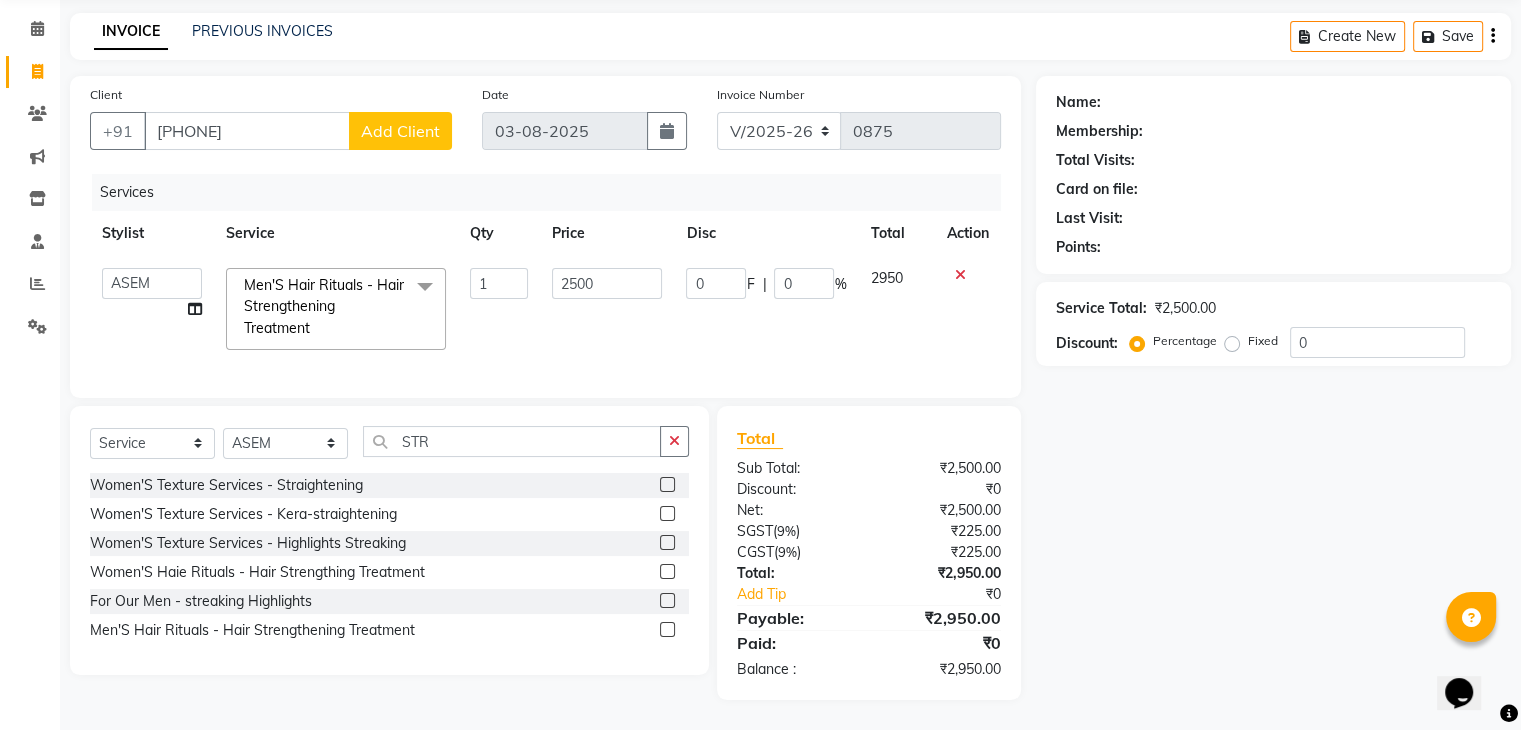 click on "Add Client" 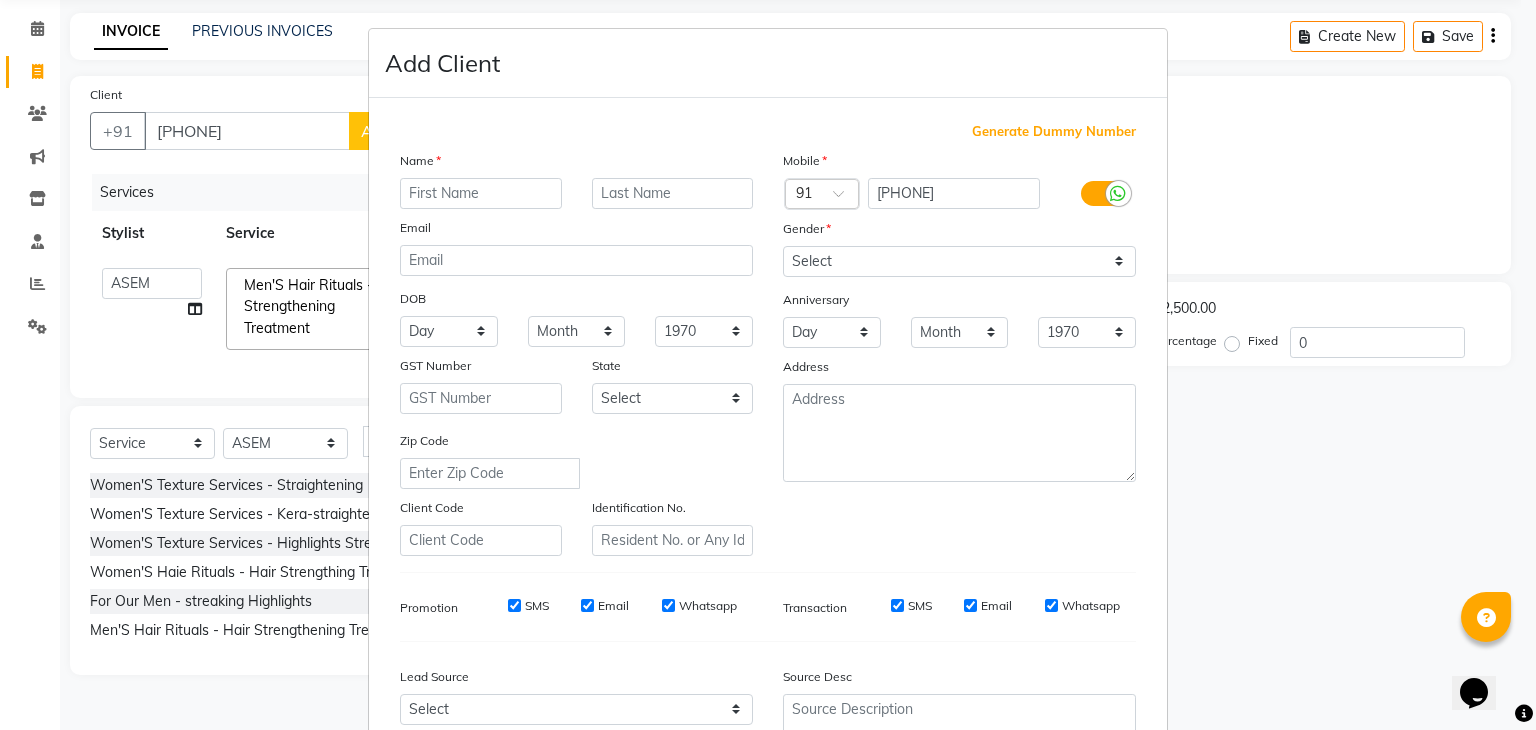click at bounding box center (481, 193) 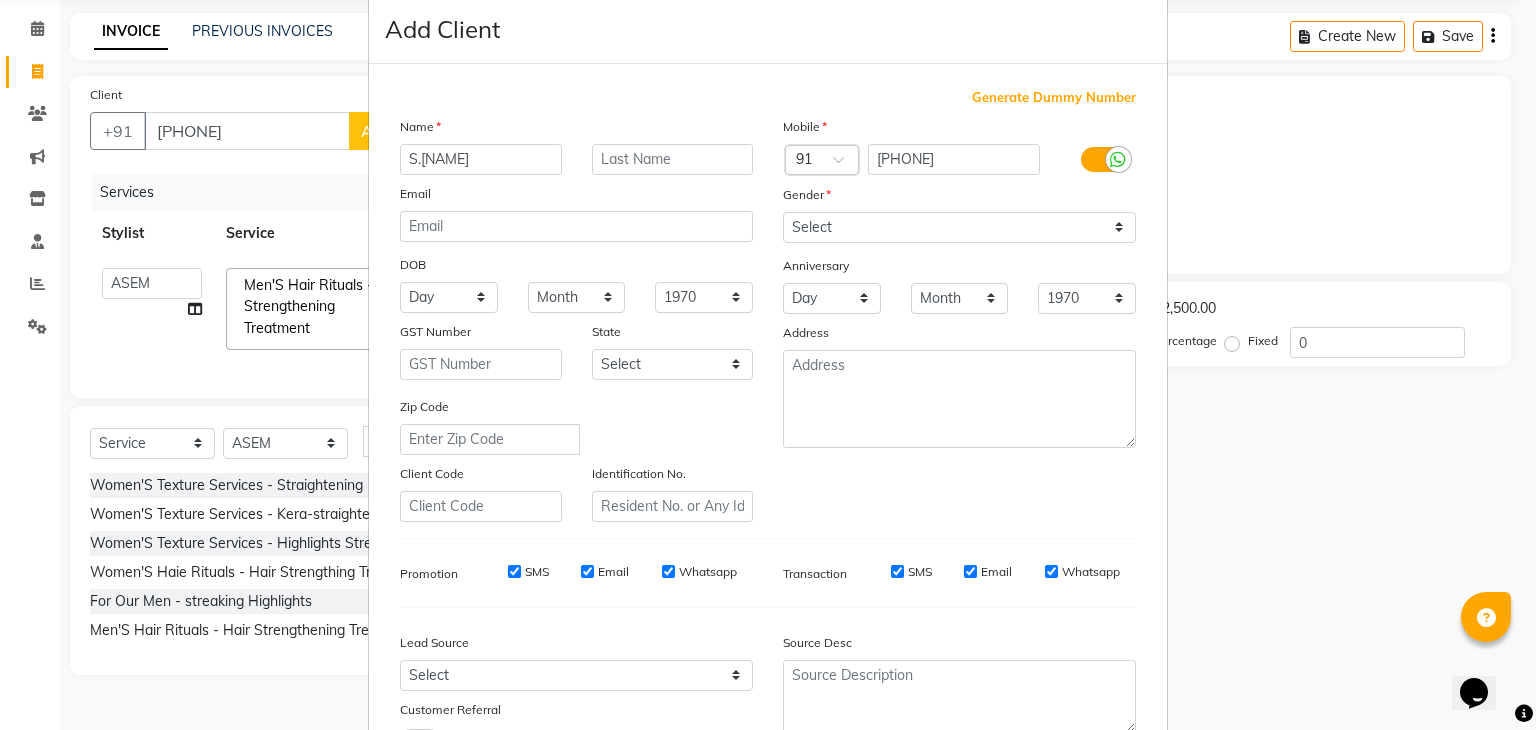 scroll, scrollTop: 0, scrollLeft: 0, axis: both 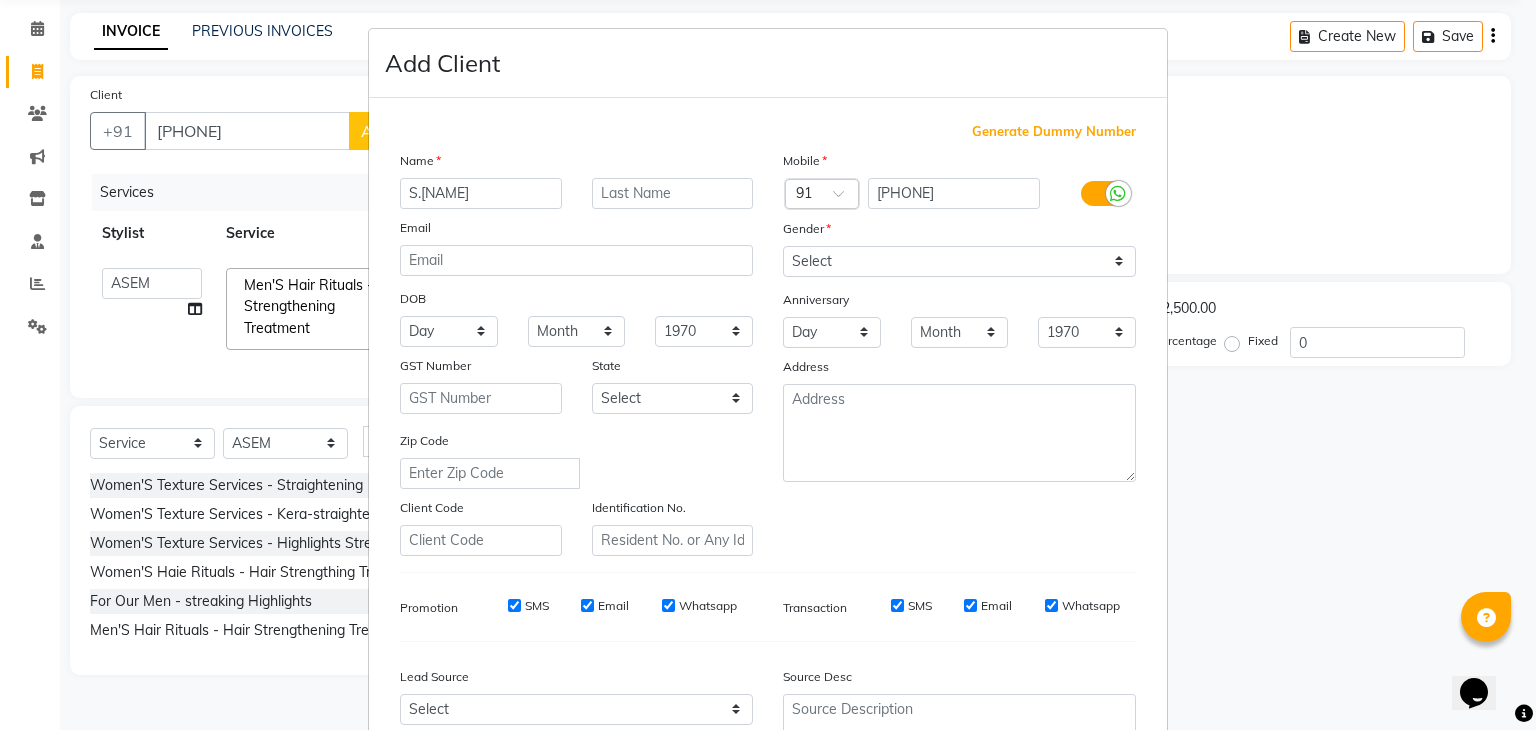 type on "S.NEONG" 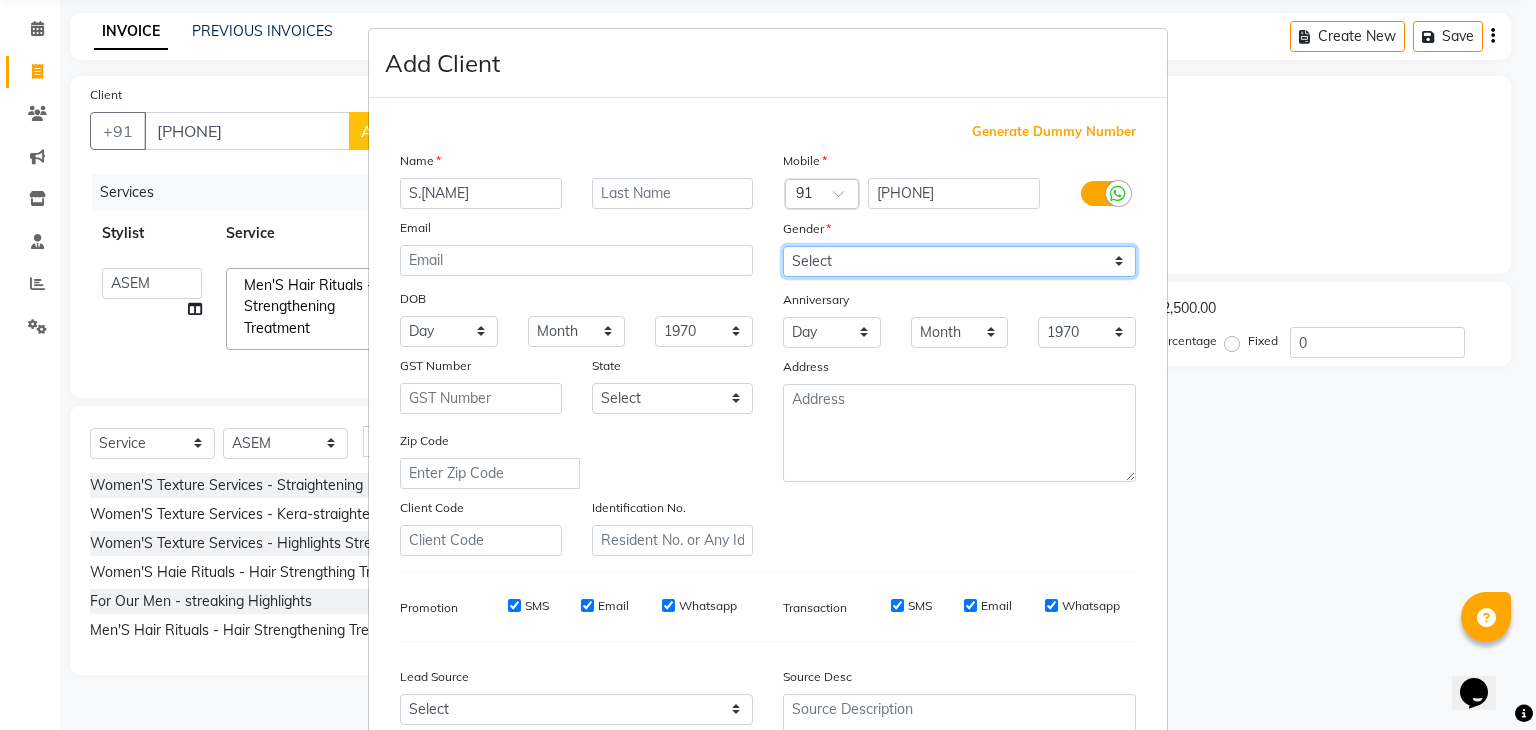 click on "Select Male Female Other Prefer Not To Say" at bounding box center (959, 261) 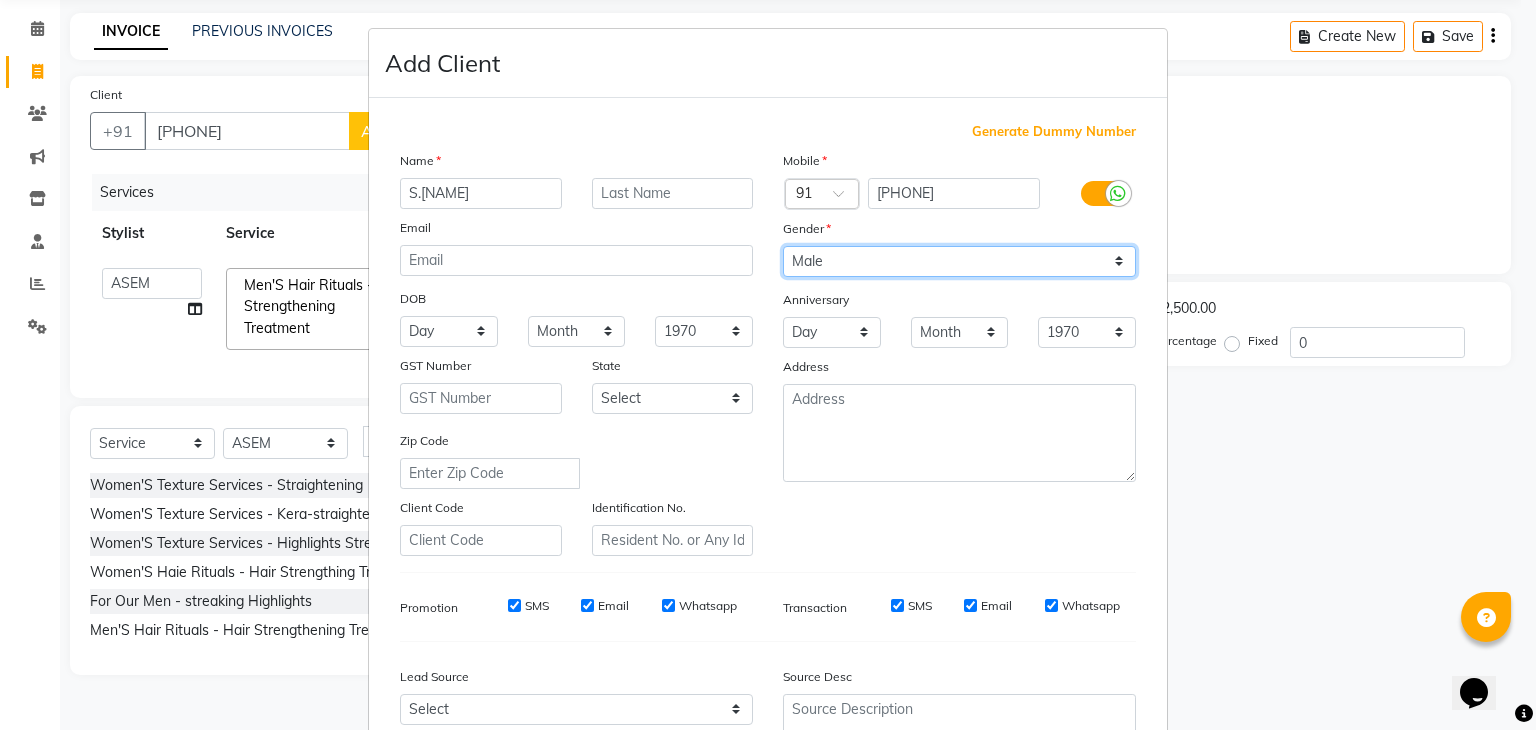 click on "Select Male Female Other Prefer Not To Say" at bounding box center [959, 261] 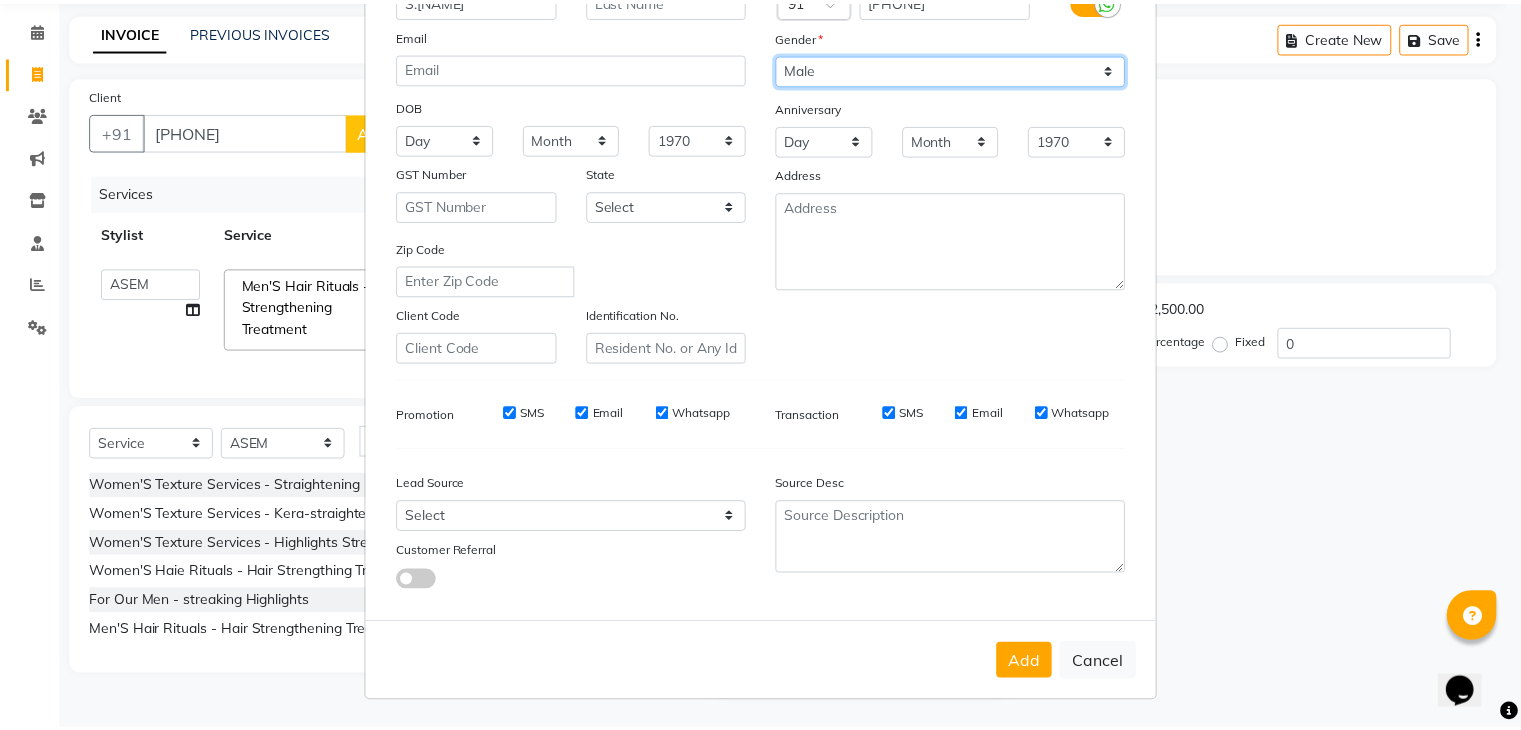 scroll, scrollTop: 203, scrollLeft: 0, axis: vertical 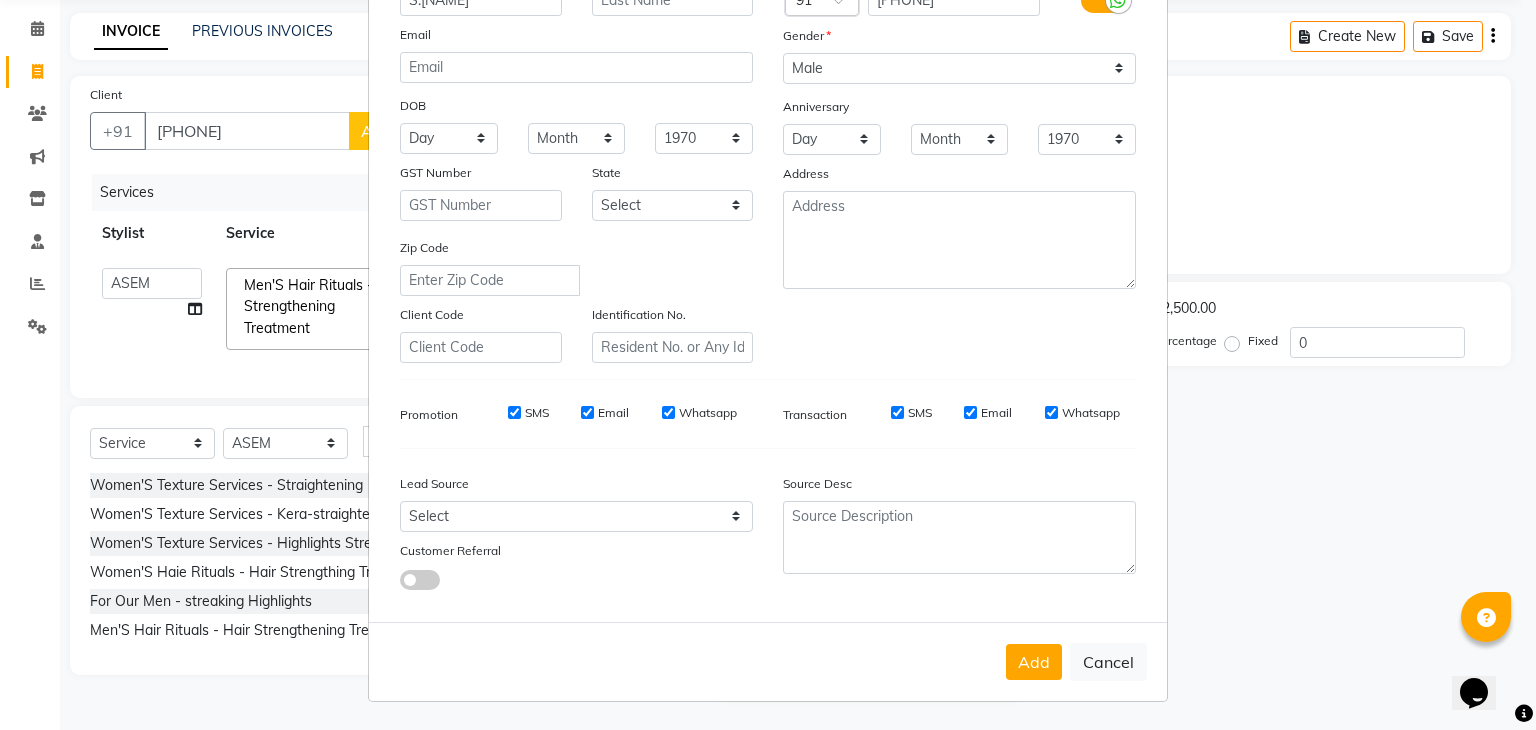 click on "Add" at bounding box center [1034, 662] 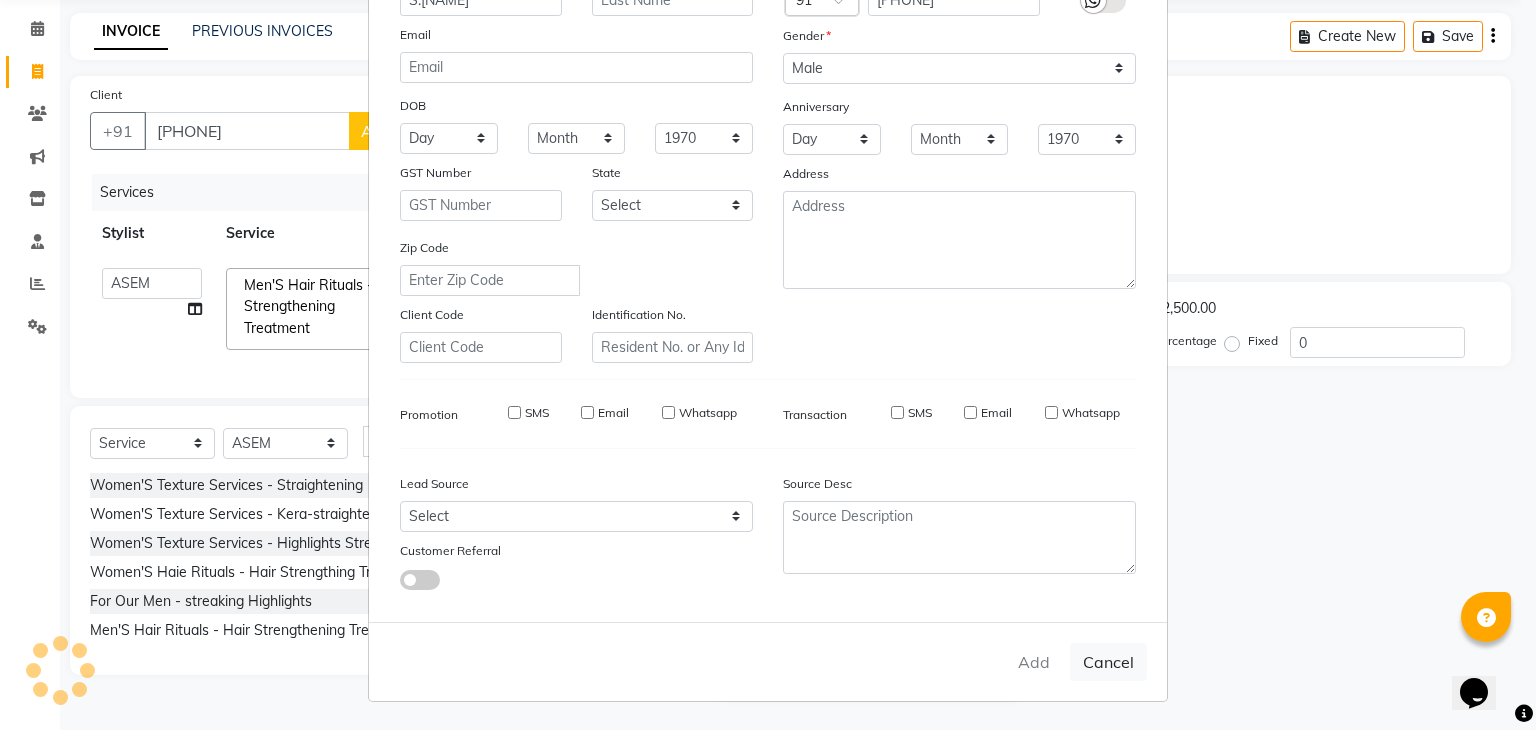 type on "94******45" 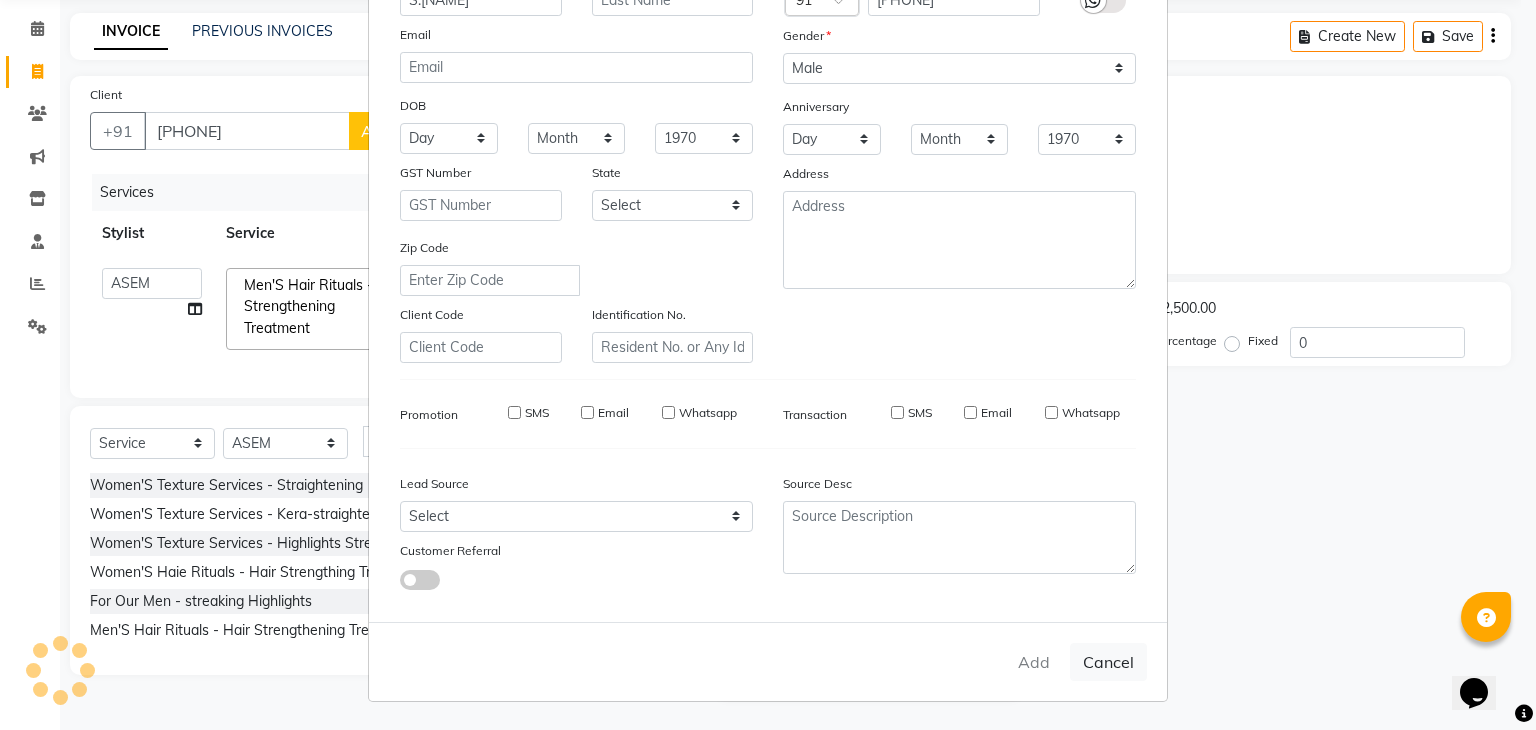 type 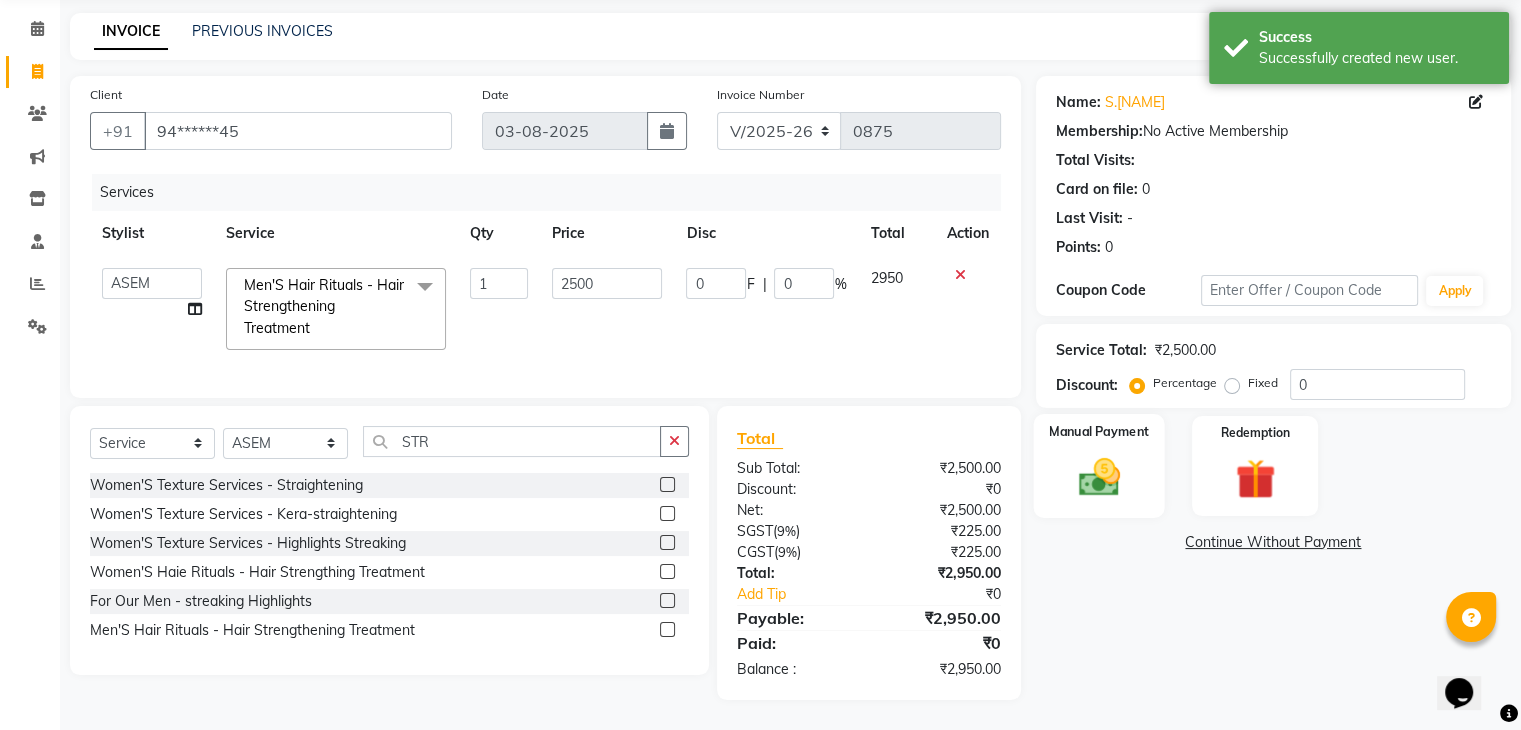 click on "Manual Payment" 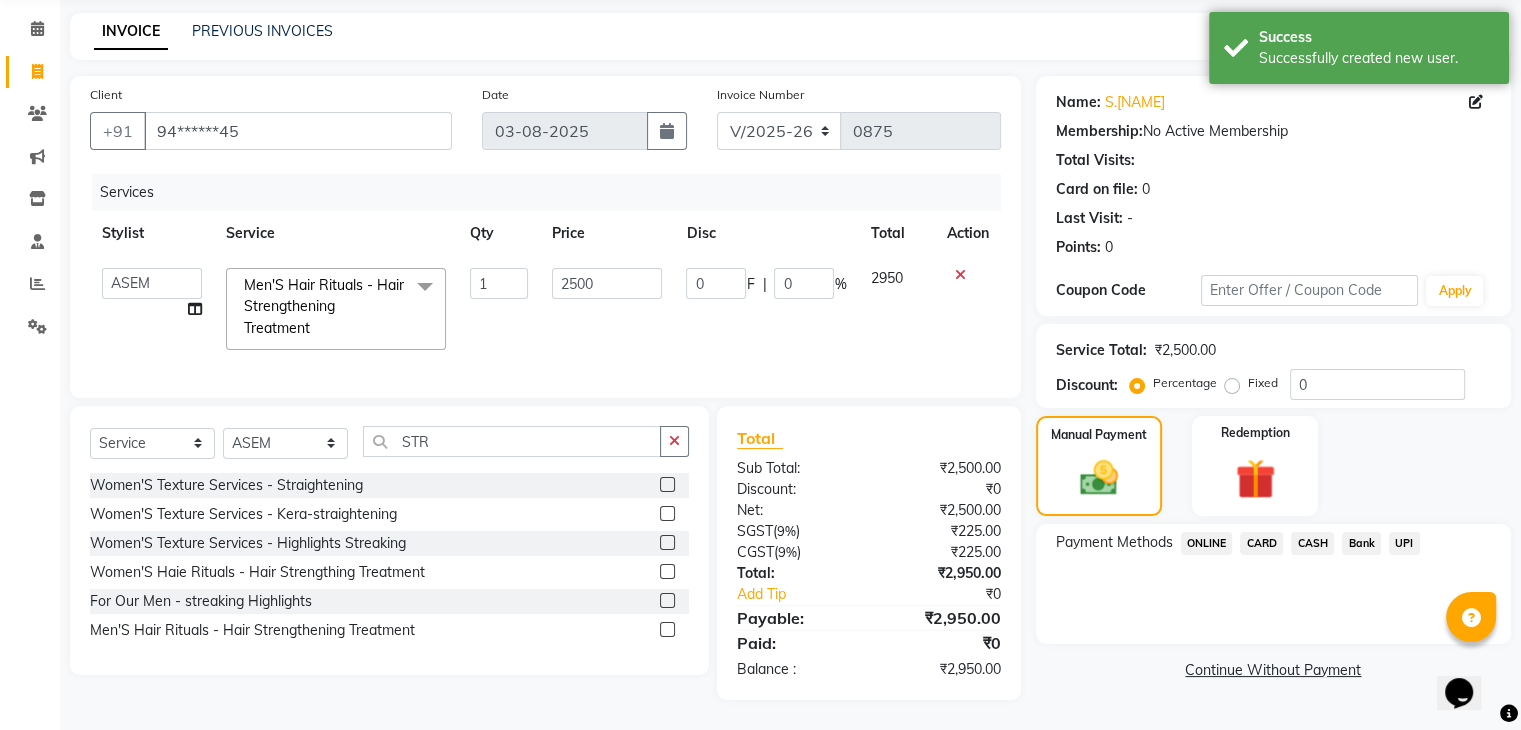 click on "ONLINE" 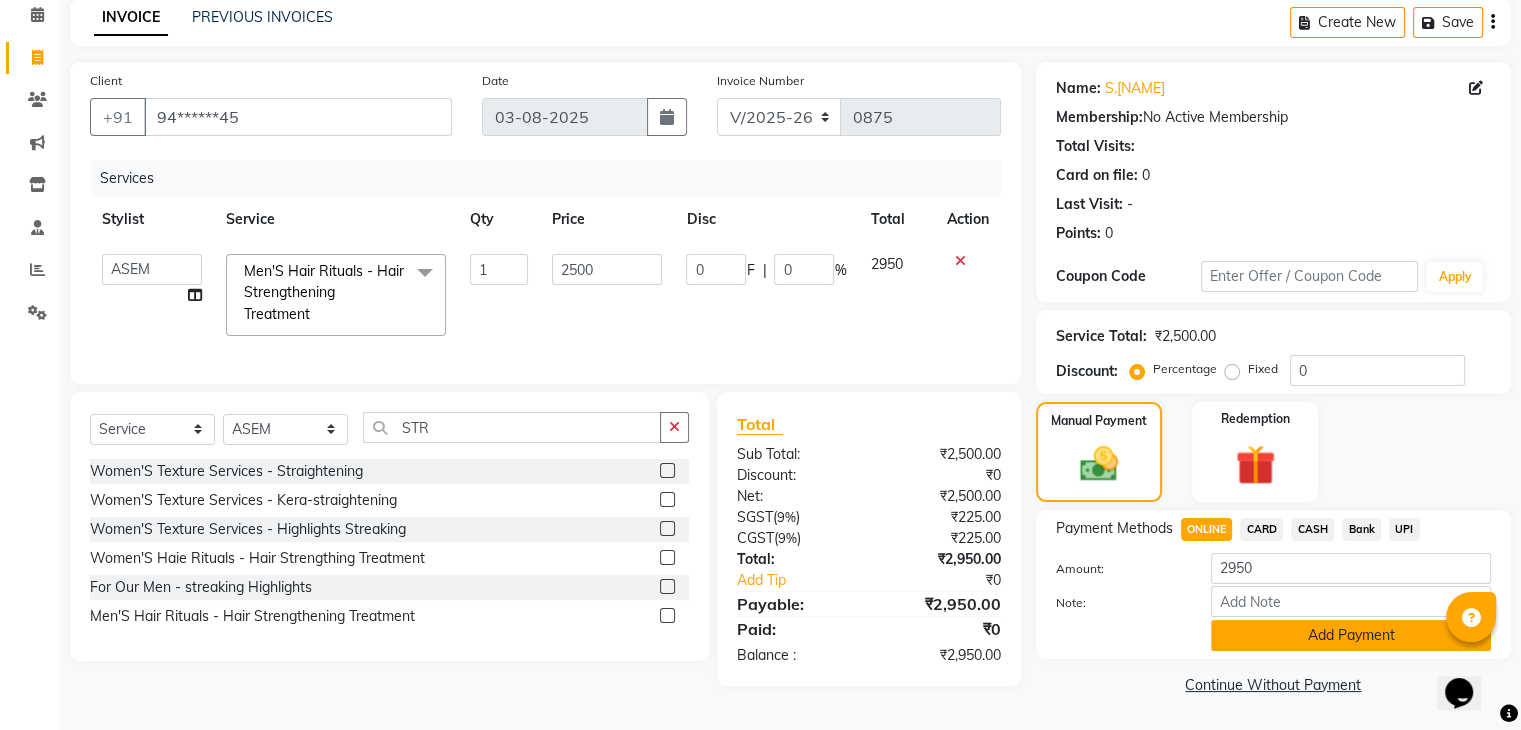 click on "Add Payment" 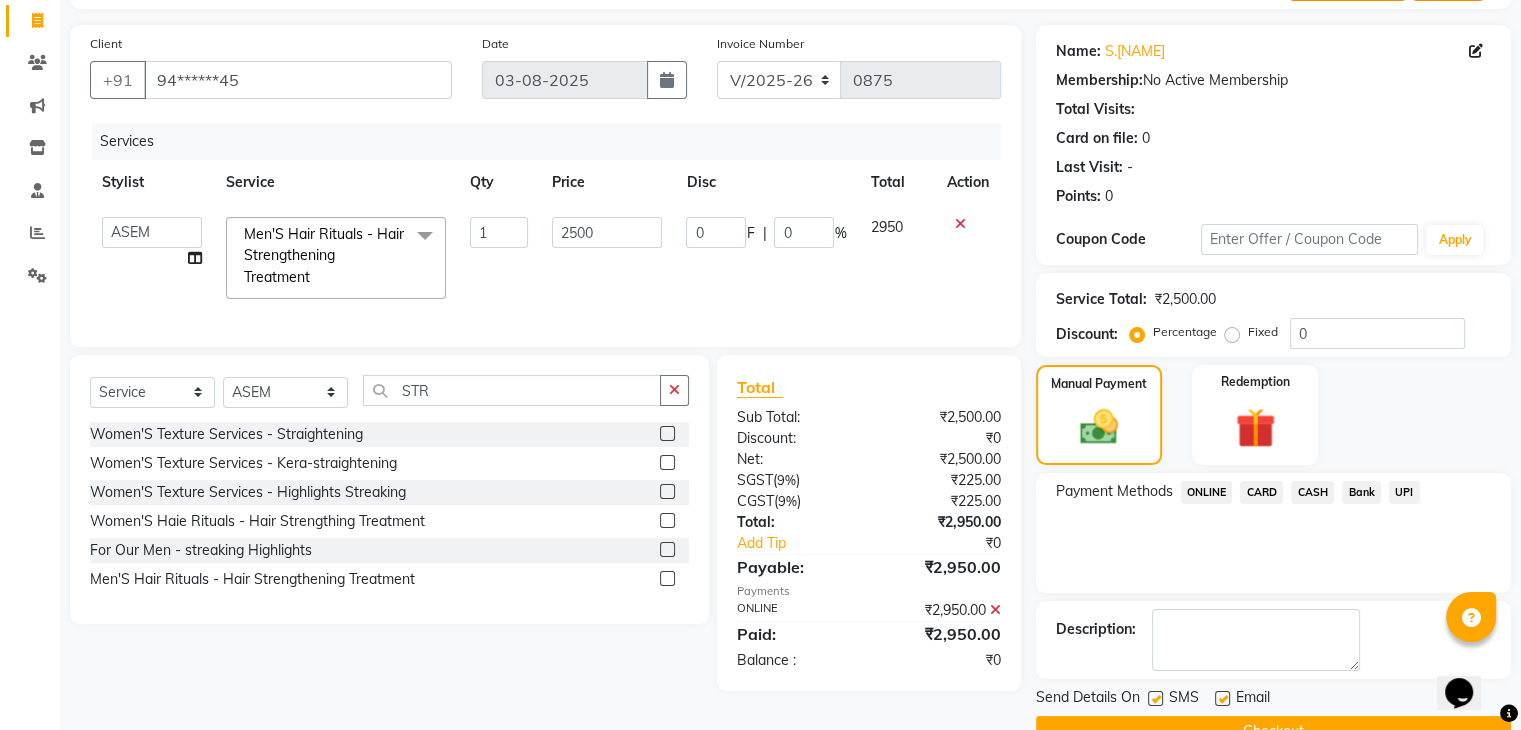 scroll, scrollTop: 171, scrollLeft: 0, axis: vertical 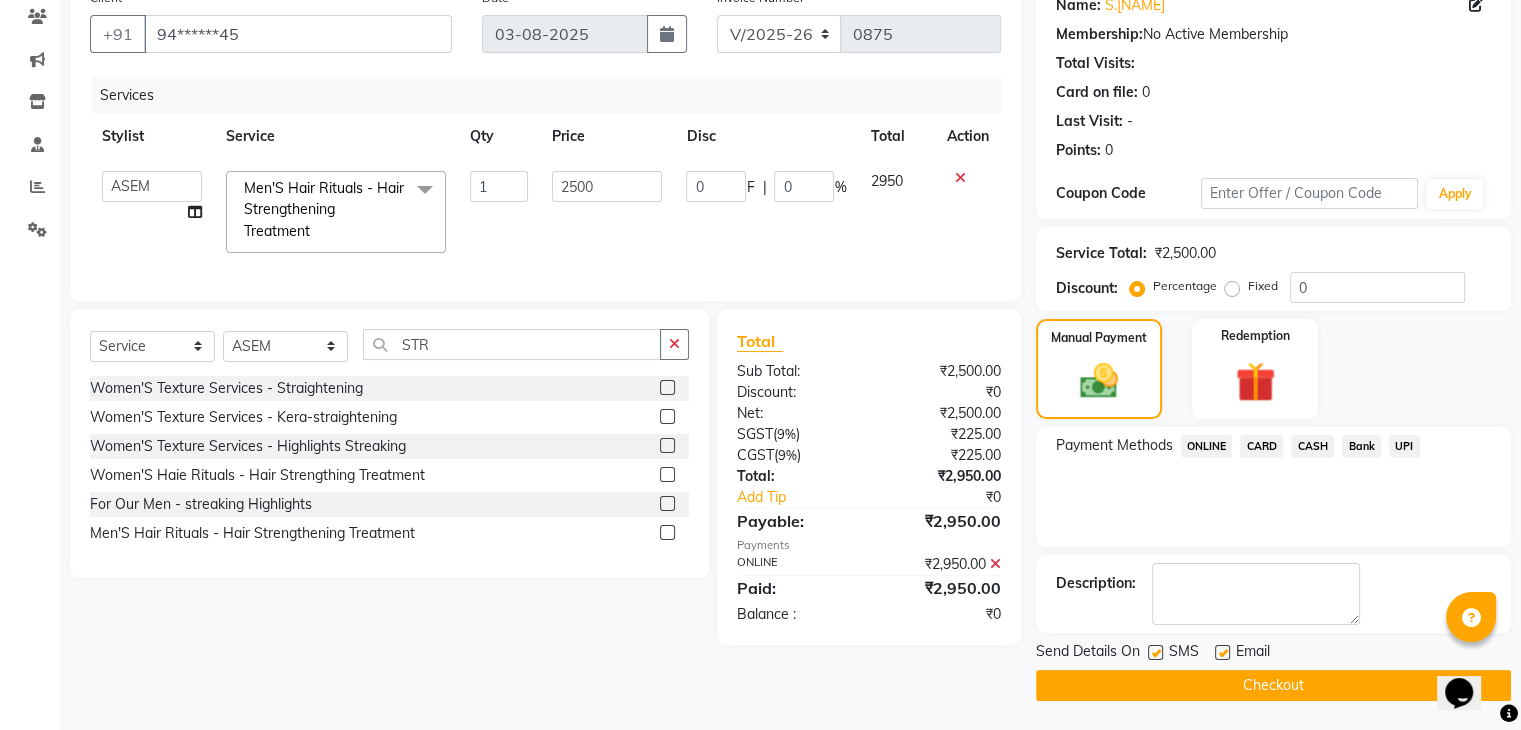 click on "Checkout" 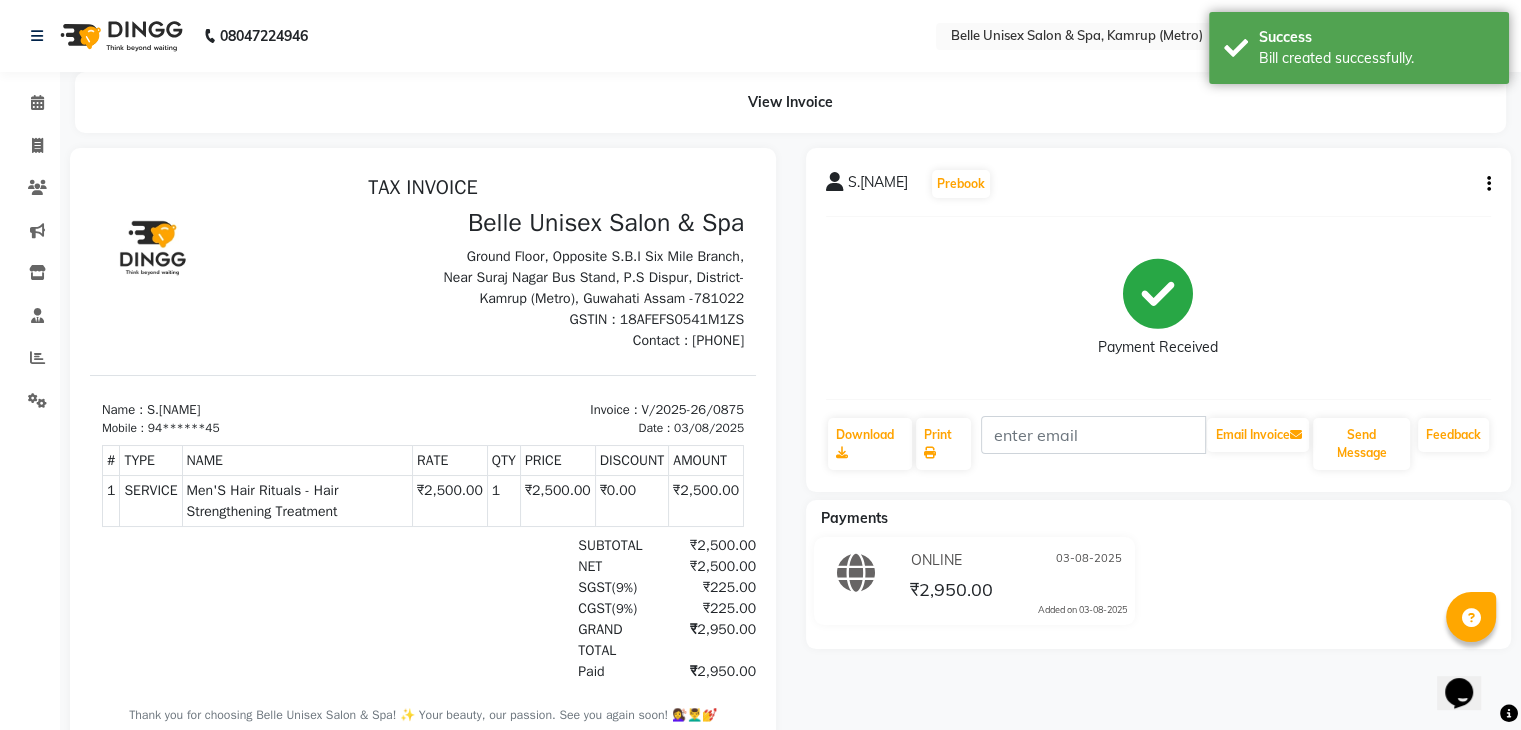 scroll, scrollTop: 0, scrollLeft: 0, axis: both 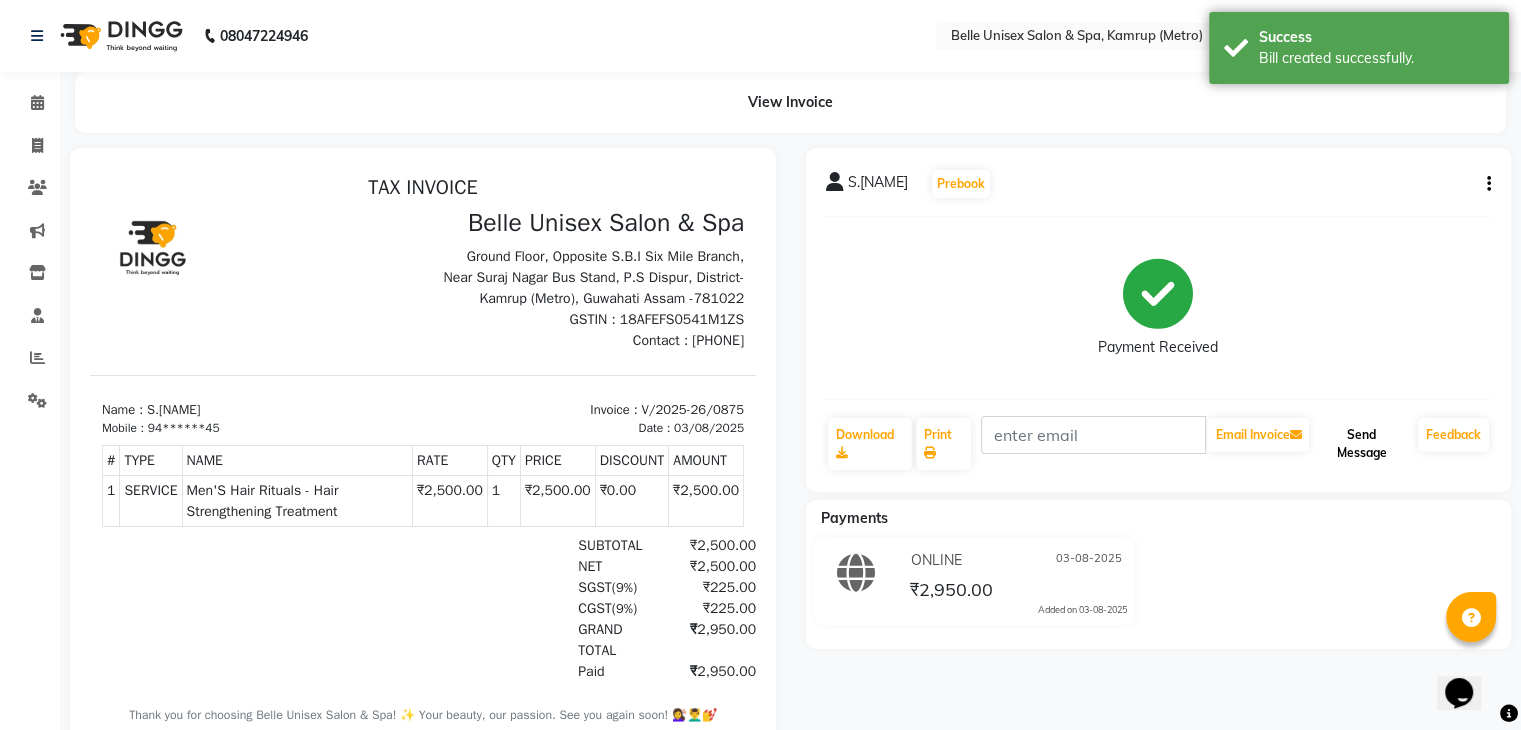 click on "Send Message" 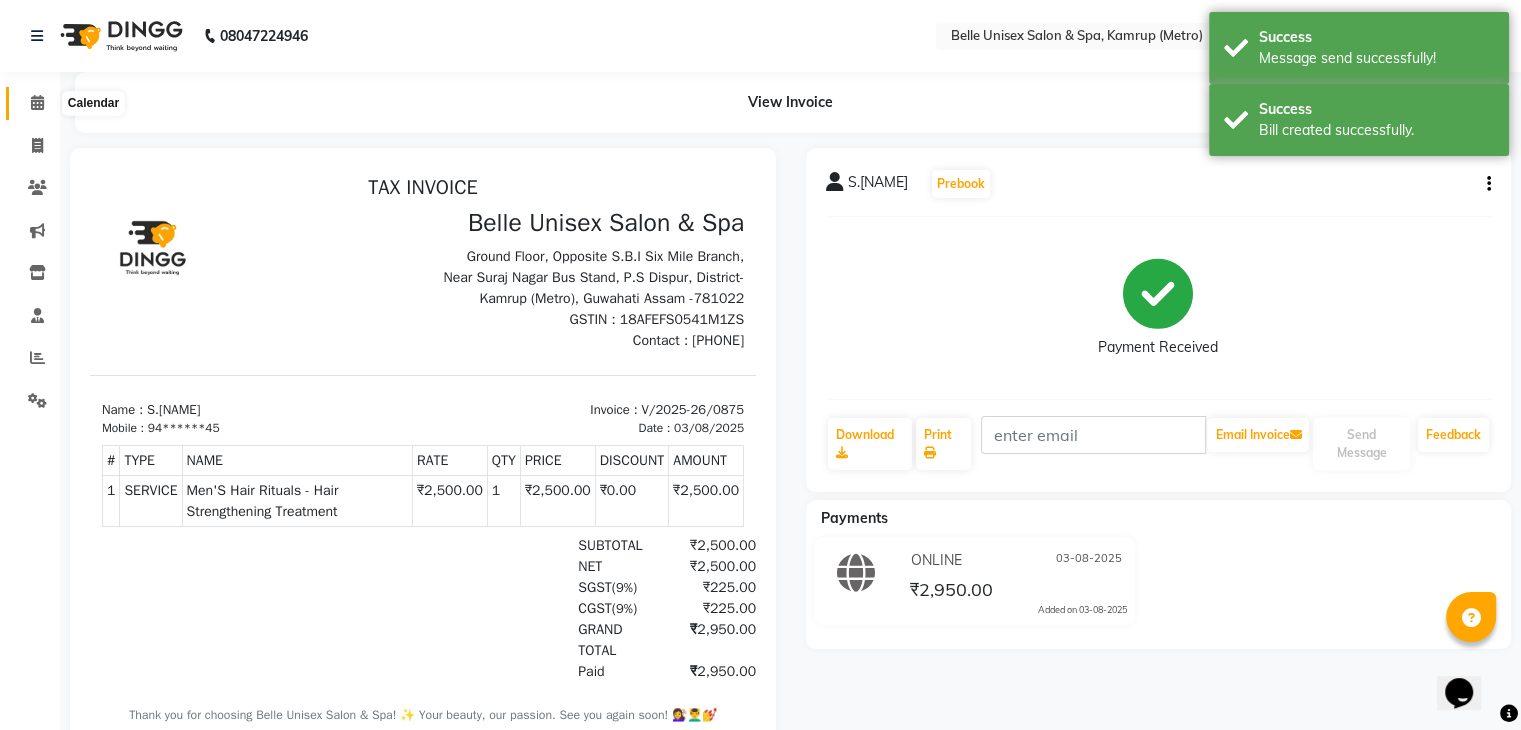 click 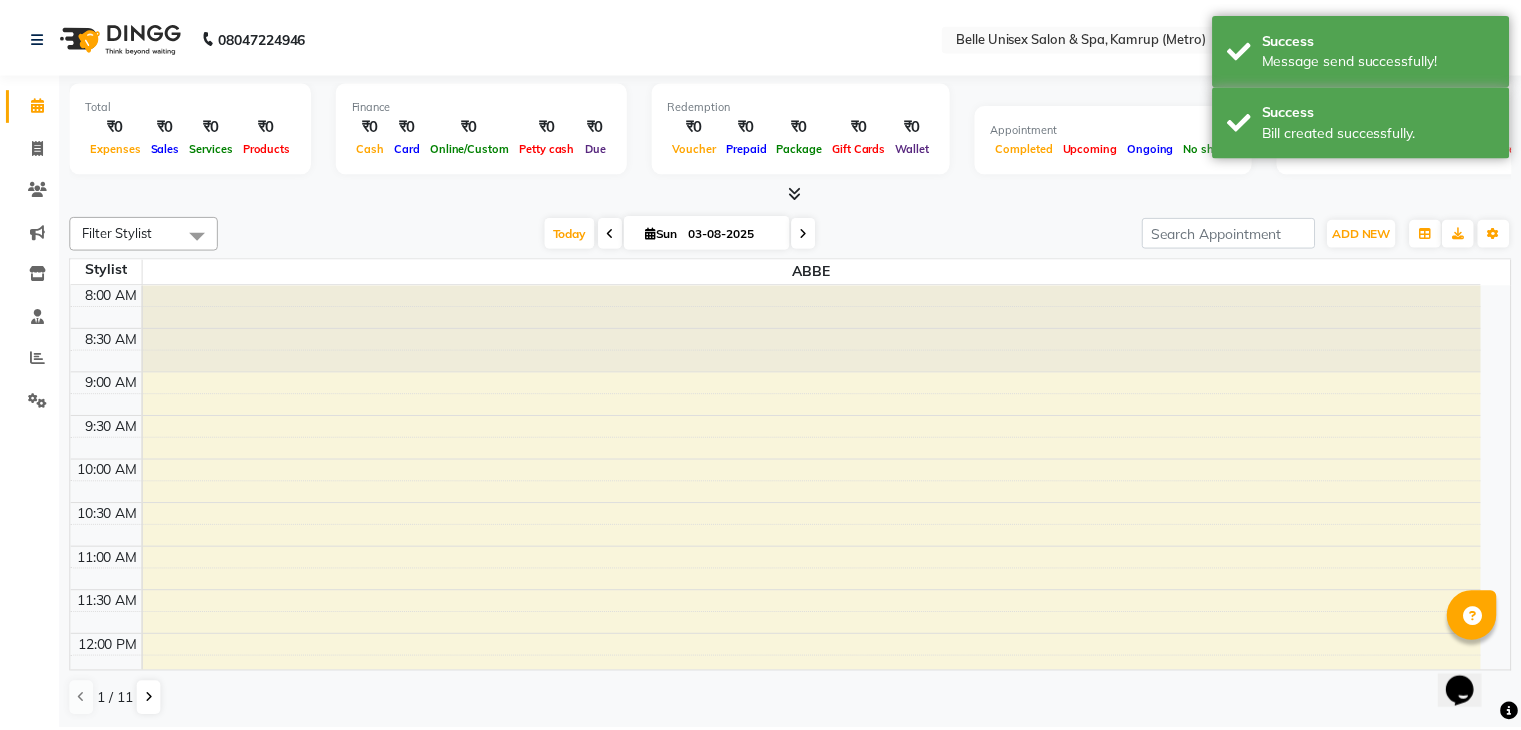 scroll, scrollTop: 0, scrollLeft: 0, axis: both 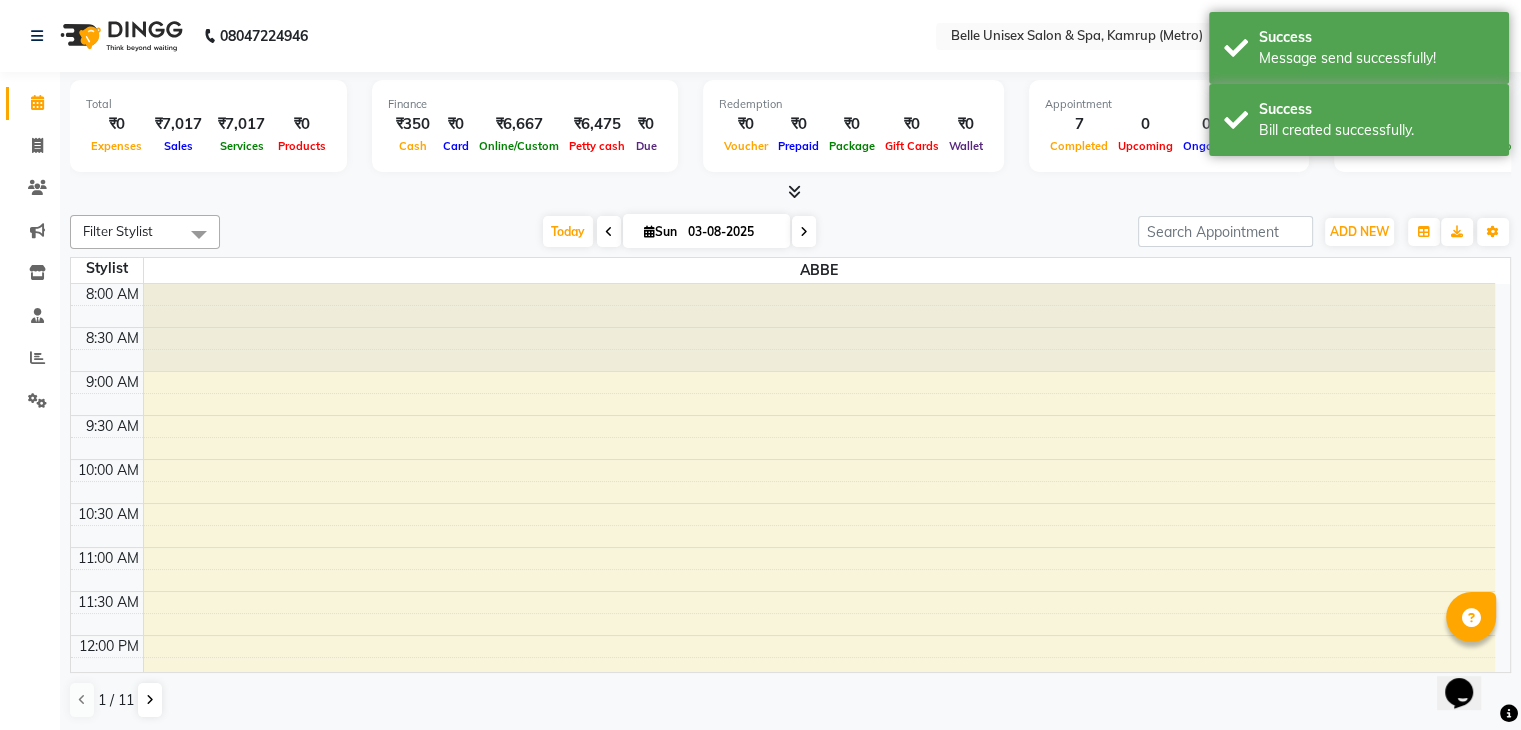 click on "Filter Stylist Select All ABBE ALEX UHD  ASEM  COUNTER SALE  IMLE AO JUPITARA(HK) PURNIMA HK  RANA KANTI SINHA  SANGAM THERAPIST SOBITA BU THOIBA M. Today  Sun 03-08-2025 Toggle Dropdown Add Appointment Add Invoice Add Expense Add Attendance Add Client Add Transaction Toggle Dropdown Add Appointment Add Invoice Add Expense Add Attendance Add Client ADD NEW Toggle Dropdown Add Appointment Add Invoice Add Expense Add Attendance Add Client Add Transaction Filter Stylist Select All ABBE ALEX UHD  ASEM  COUNTER SALE  IMLE AO JUPITARA(HK) PURNIMA HK  RANA KANTI SINHA  SANGAM THERAPIST SOBITA BU THOIBA M. Group By  Staff View   Room View  View as Vertical  Vertical - Week View  Horizontal  Horizontal - Week View  List  Toggle Dropdown Calendar Settings Manage Tags   Arrange Stylists   Reset Stylists  Full Screen  Show Available Stylist  Appointment Form Zoom 100% Staff/Room Display Count 1 Stylist ABBE 8:00 AM 8:30 AM 9:00 AM 9:30 AM 10:00 AM 10:30 AM 11:00 AM 11:30 AM 12:00 PM 12:30 PM 1:00 PM 1:30 PM 2:00 PM" 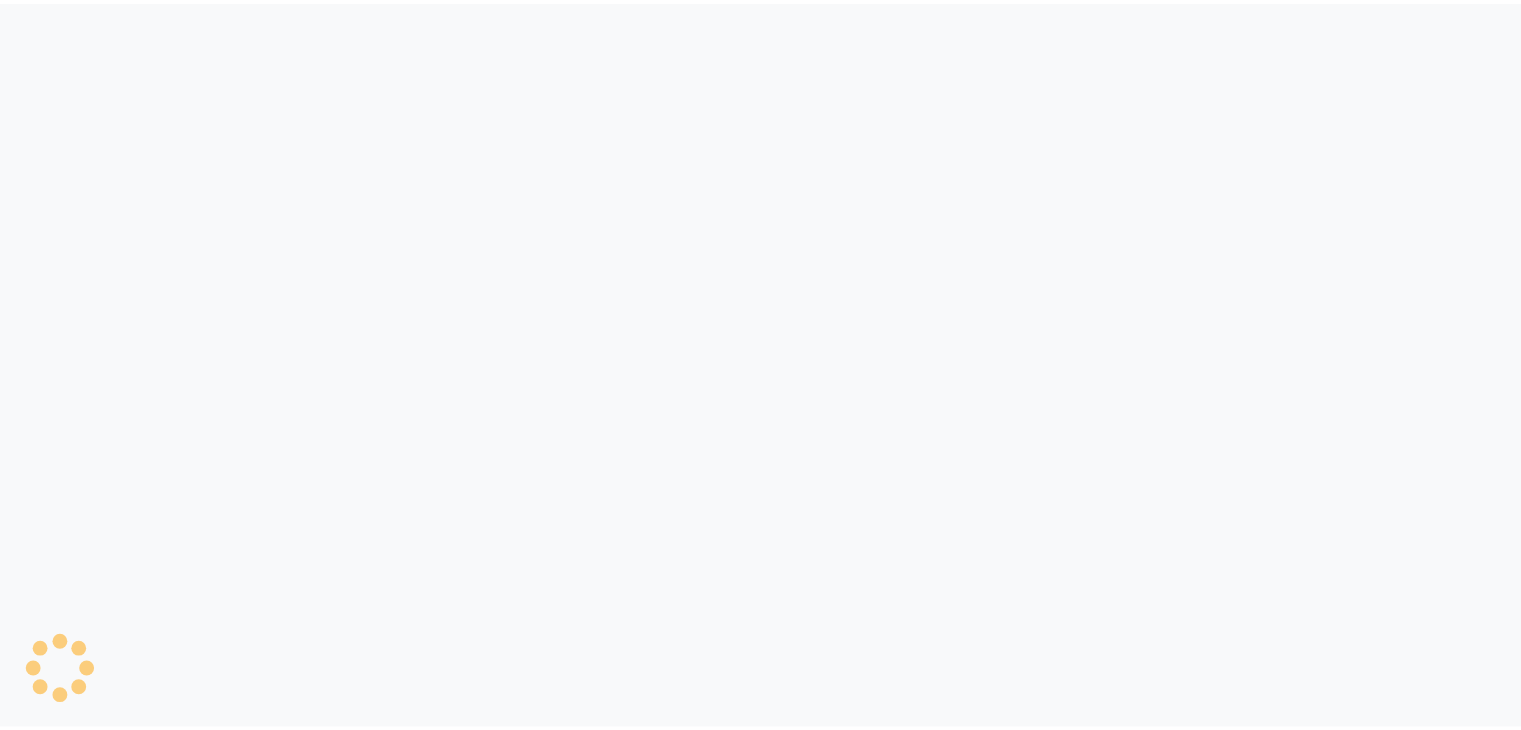 scroll, scrollTop: 0, scrollLeft: 0, axis: both 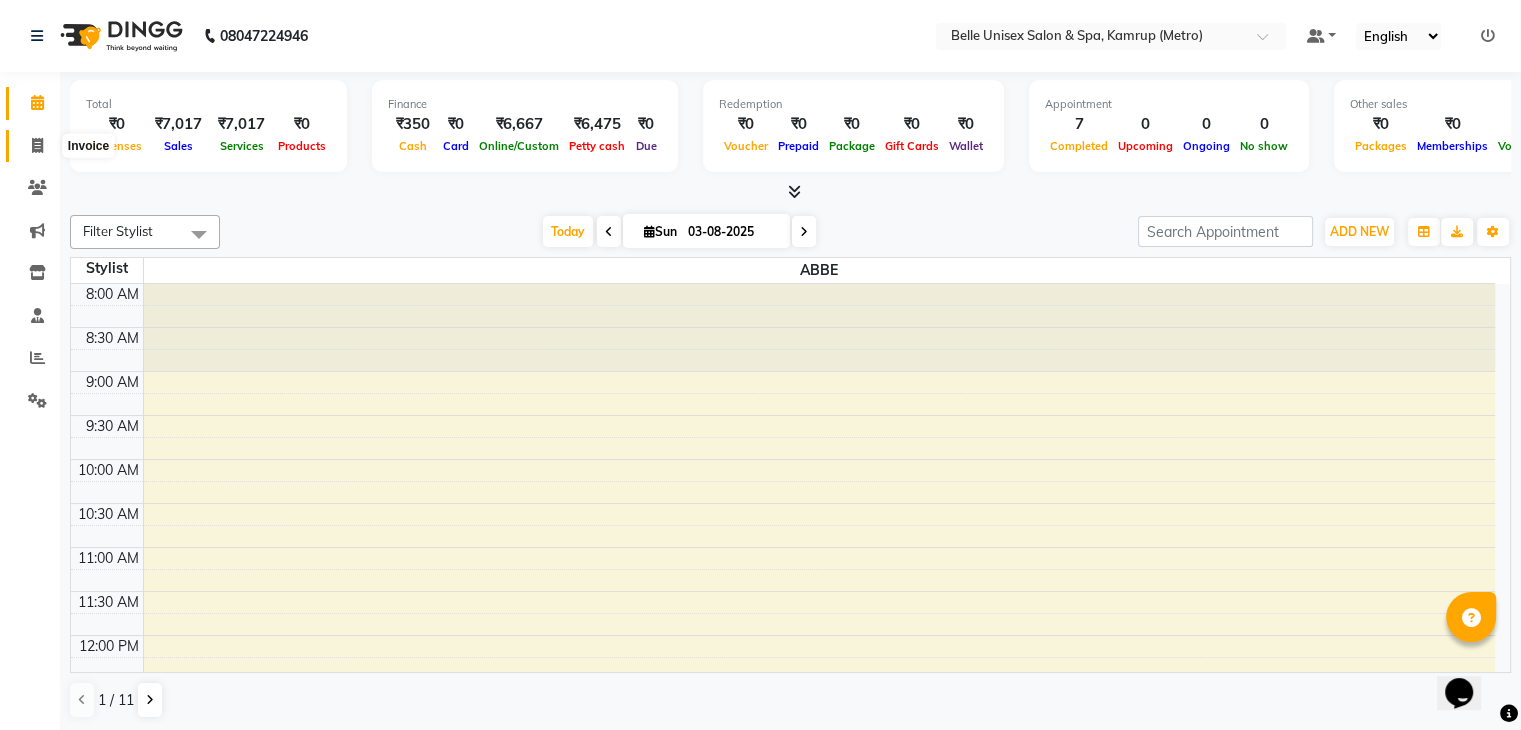 click 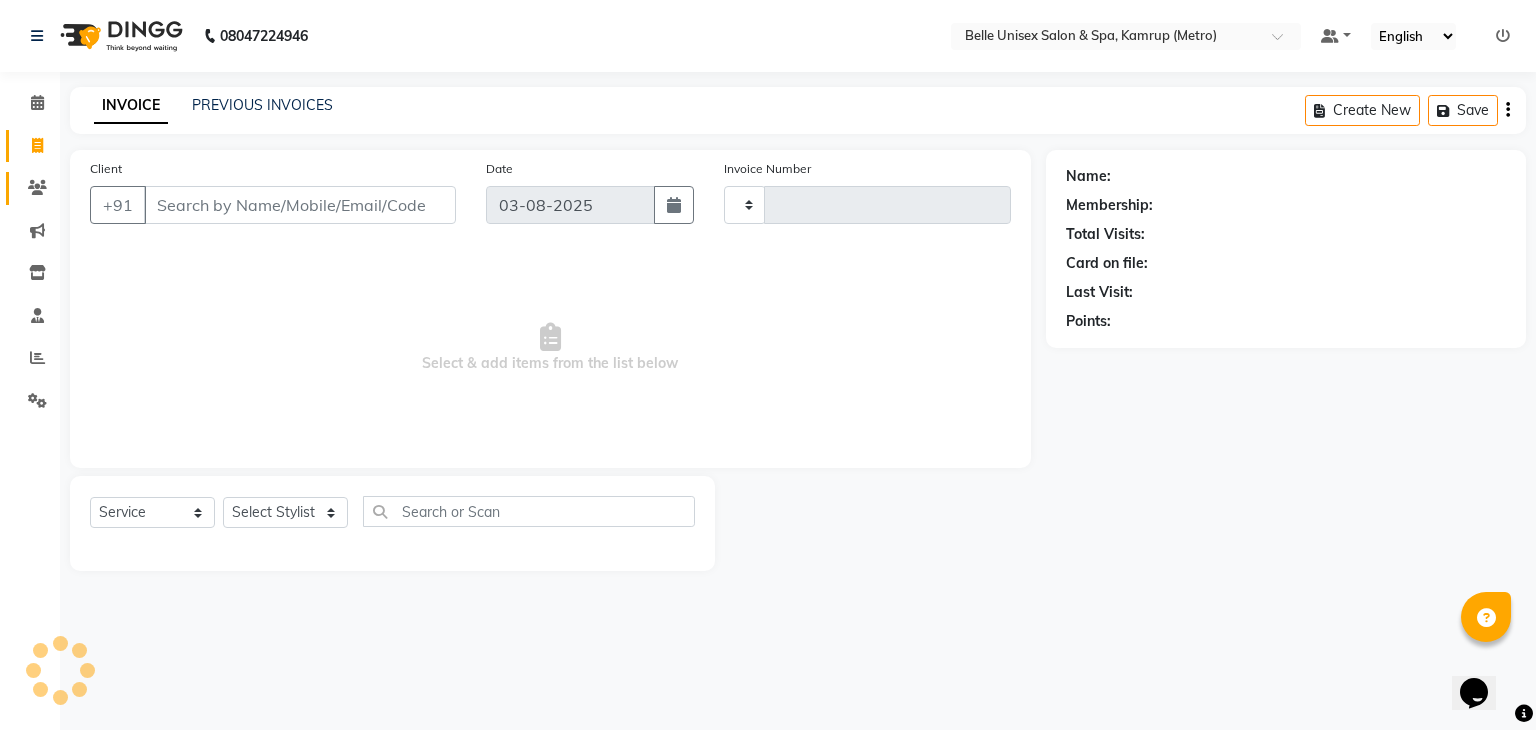 type on "0876" 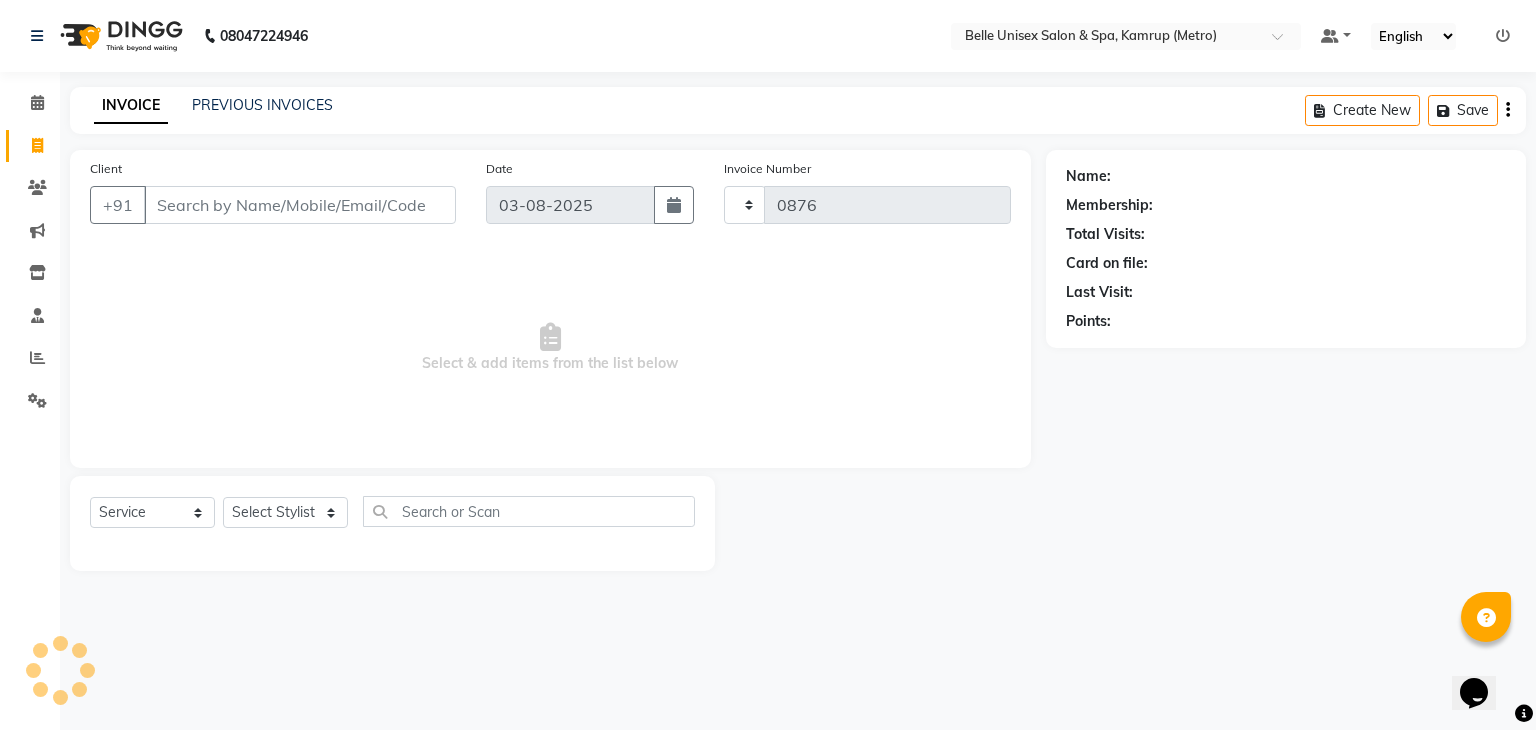 select on "7291" 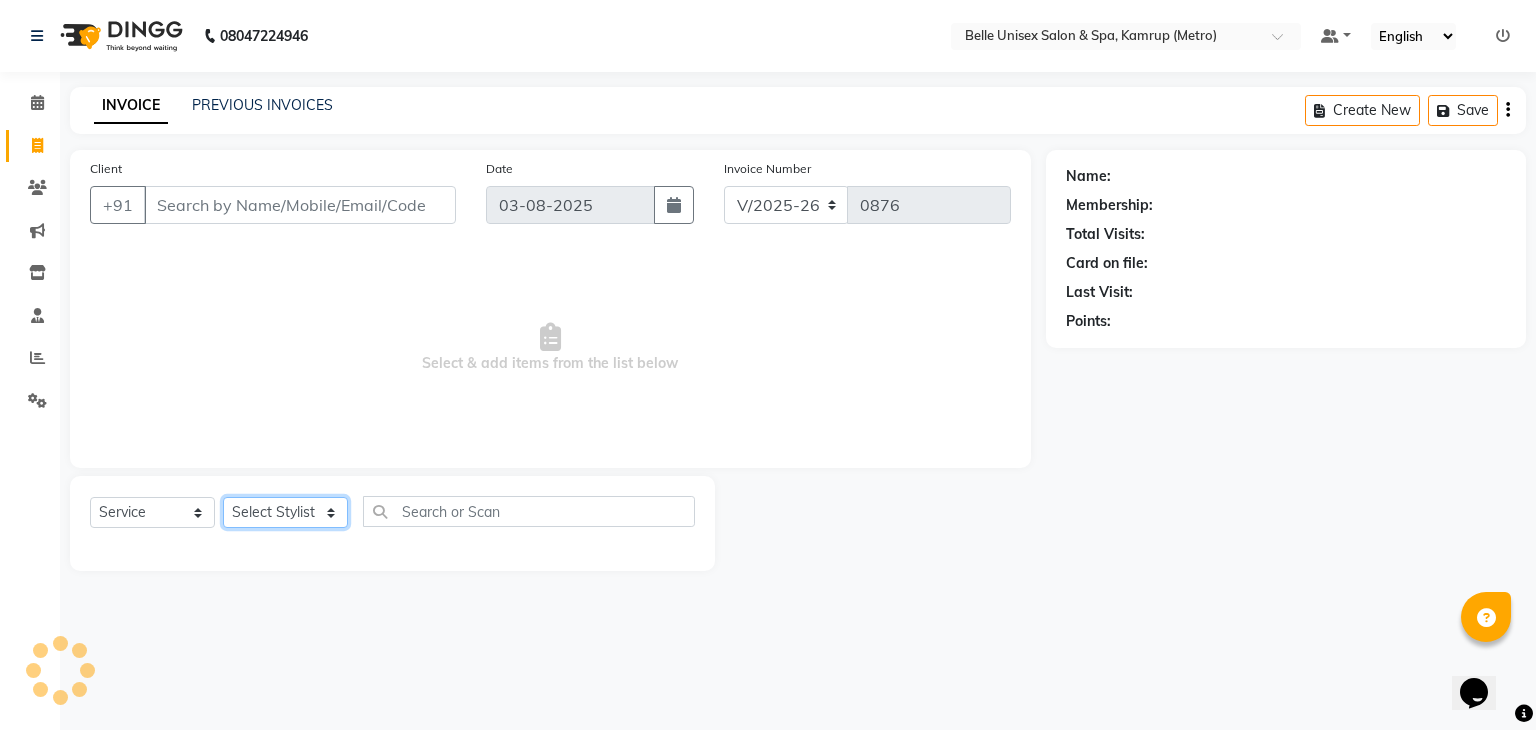 click on "Select Stylist ABBE Admin id ALEX UHD  ASEM  COUNTER SALE  IMLE AO JUPITARA(HK) PURNIMA HK  RANA KANTI SINHA   SABEHA SANGAM THERAPIST SOBITA BU THOIBA M." 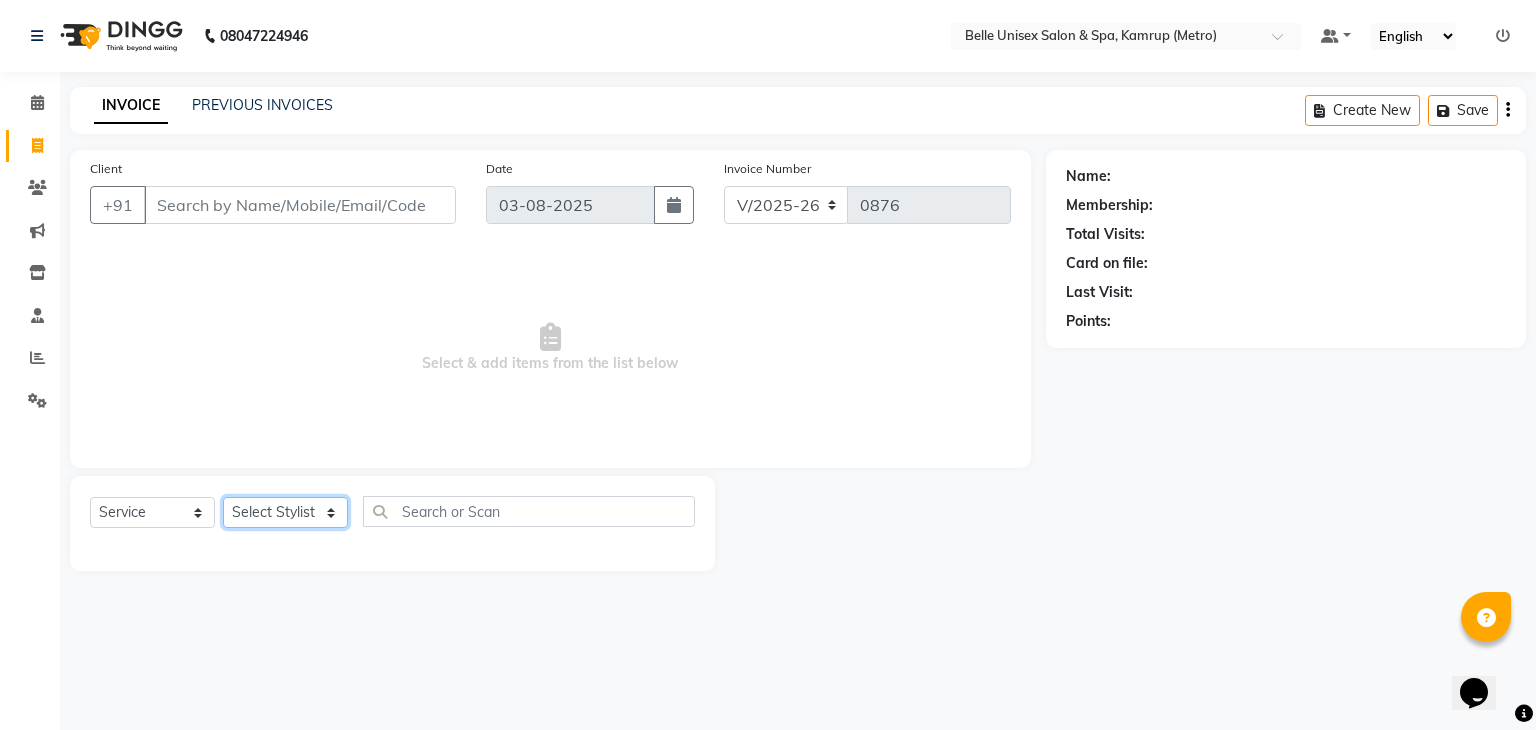 select on "76986" 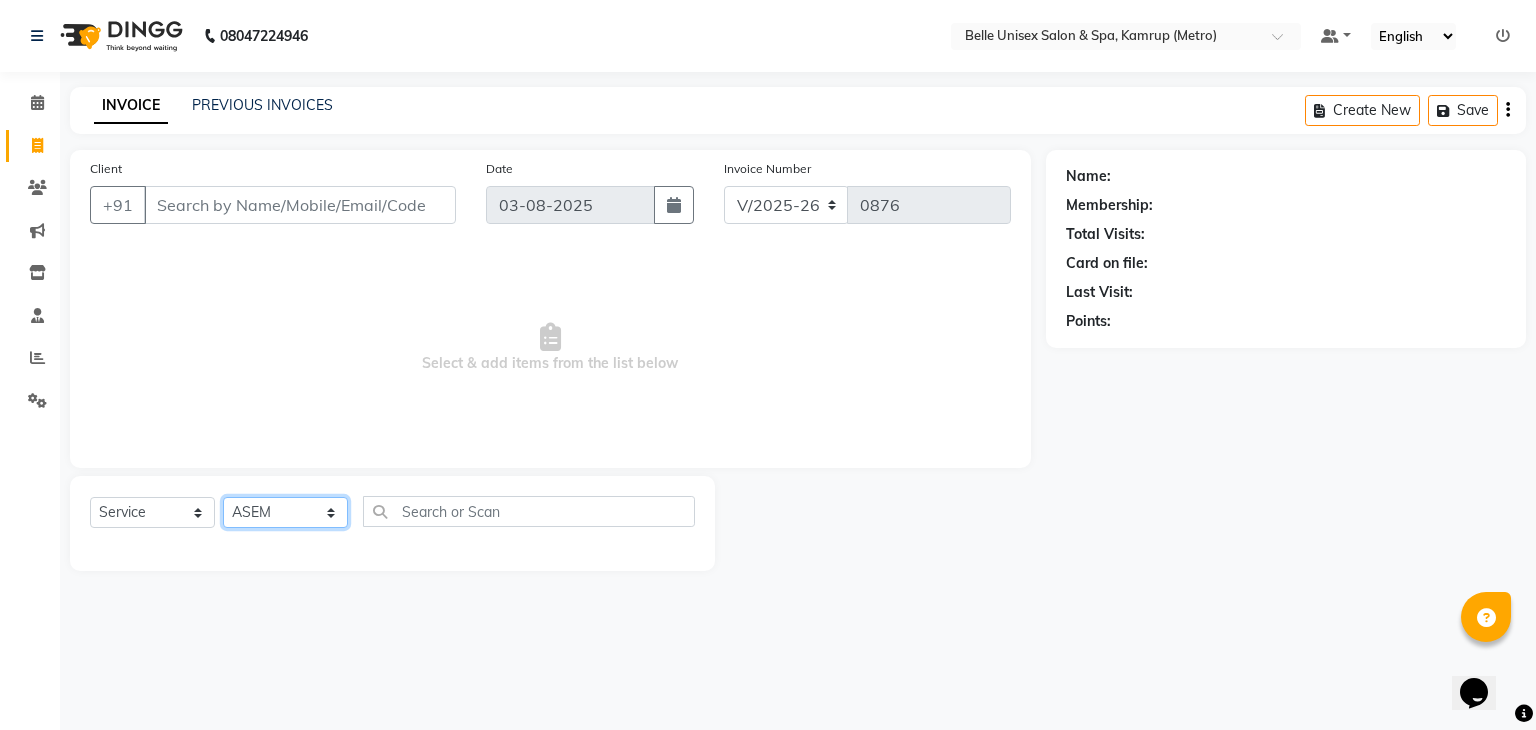 click on "Select Stylist ABBE Admin id ALEX UHD  ASEM  COUNTER SALE  IMLE AO JUPITARA(HK) PURNIMA HK  RANA KANTI SINHA   SABEHA SANGAM THERAPIST SOBITA BU THOIBA M." 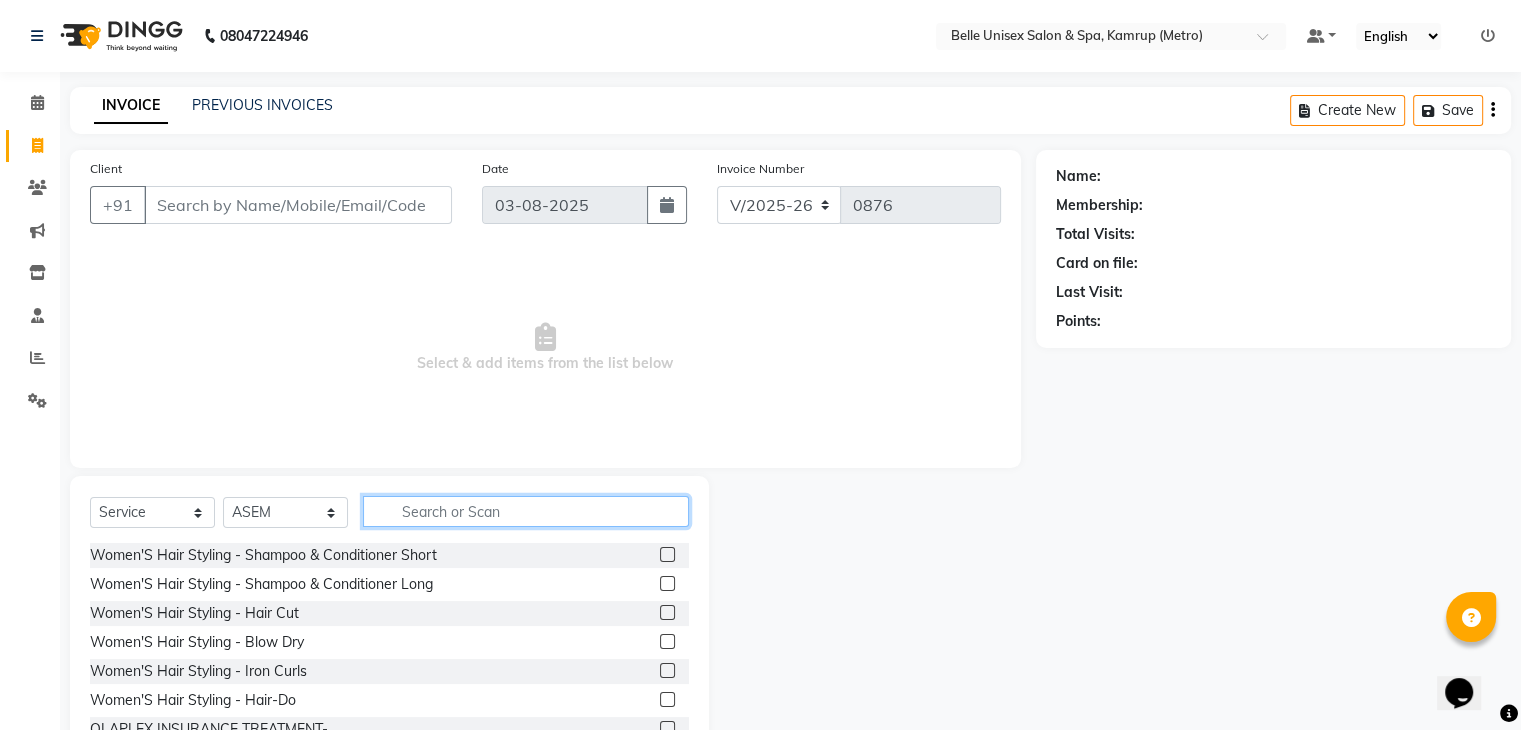 click 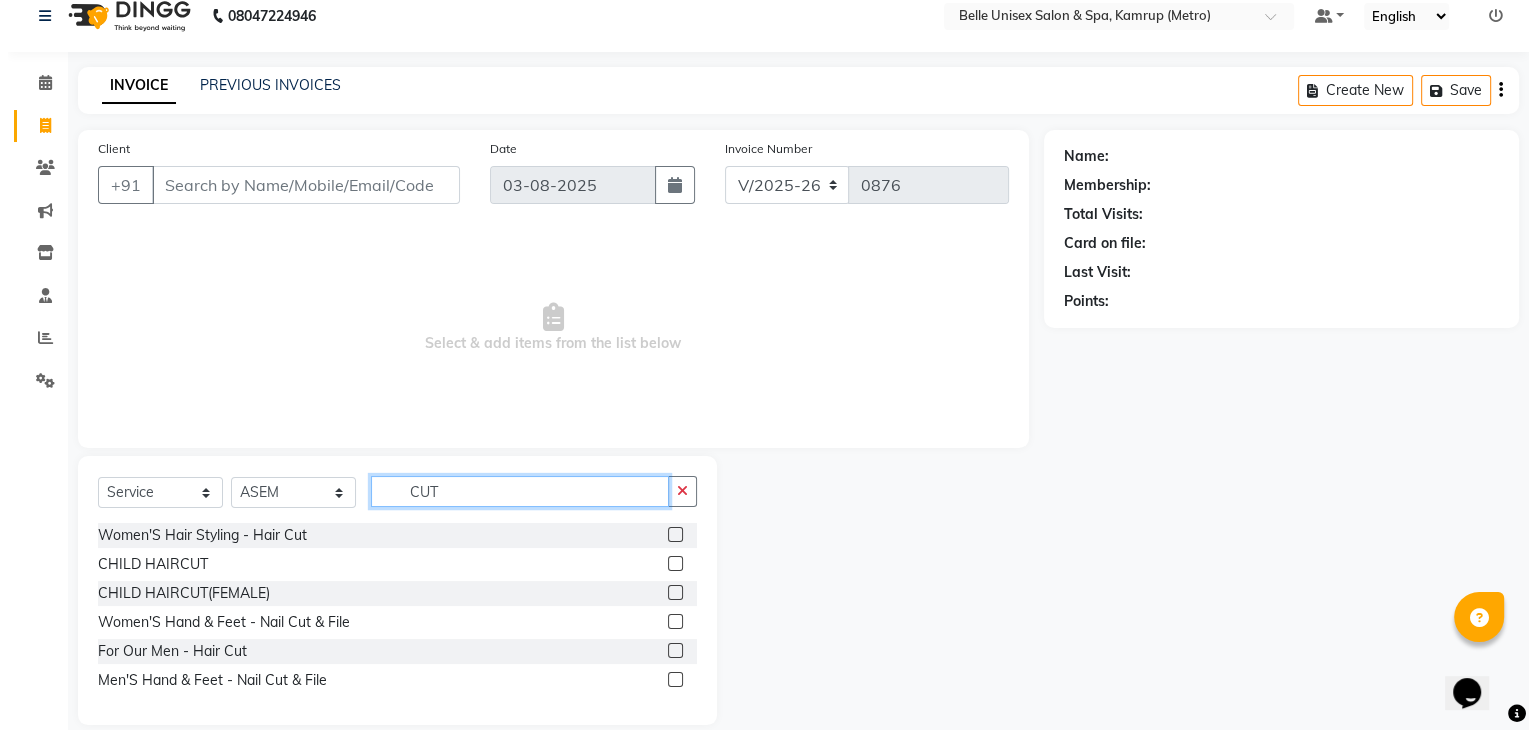 scroll, scrollTop: 46, scrollLeft: 0, axis: vertical 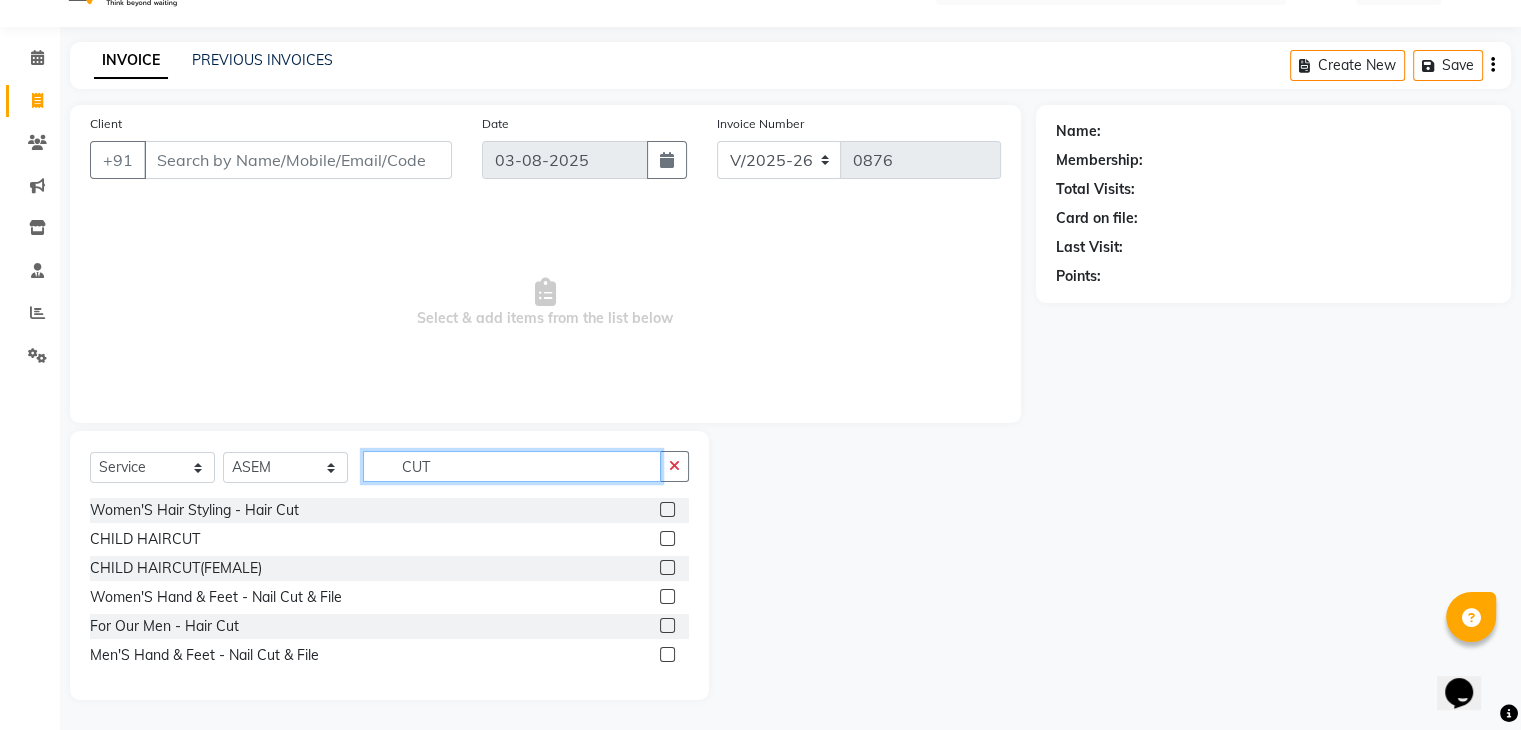 type on "CUT" 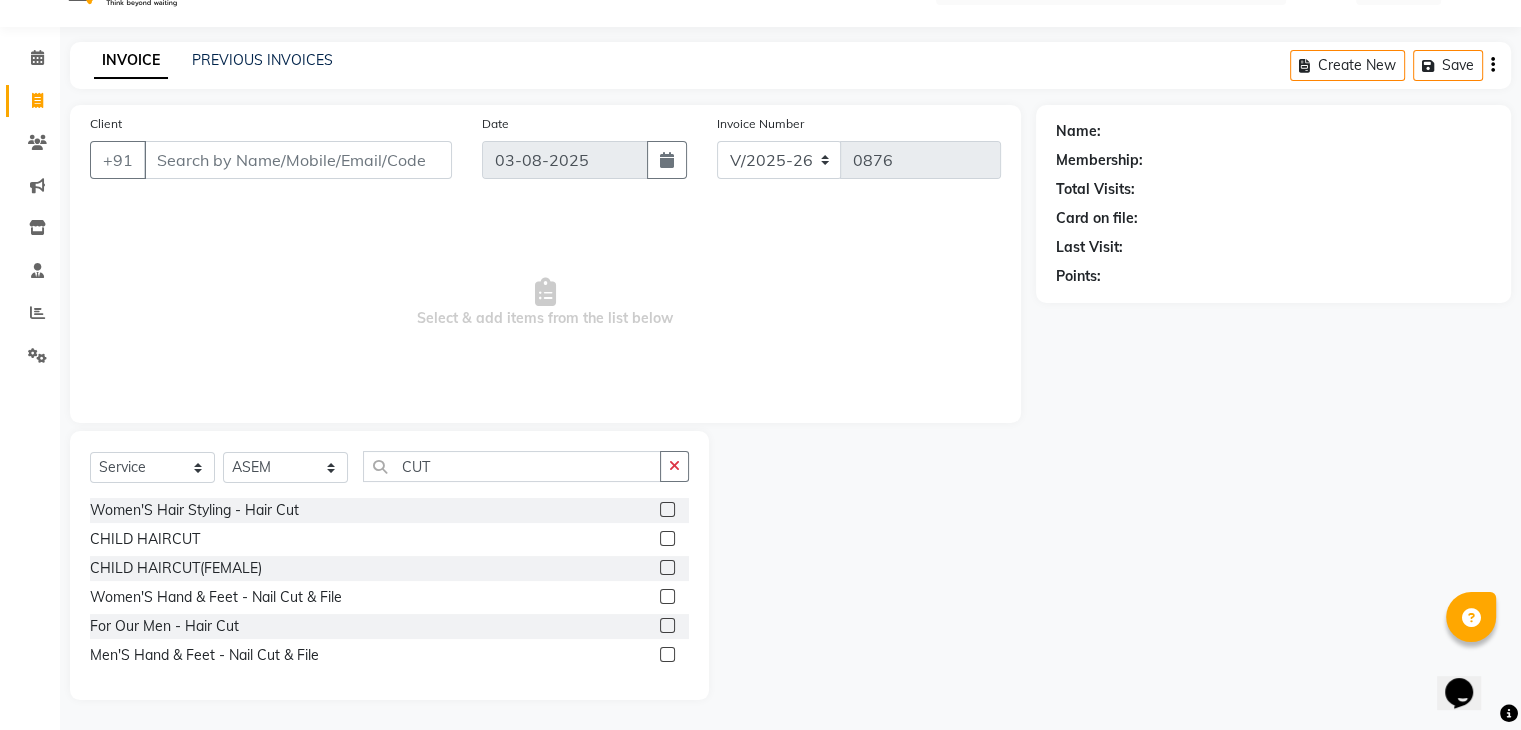 click 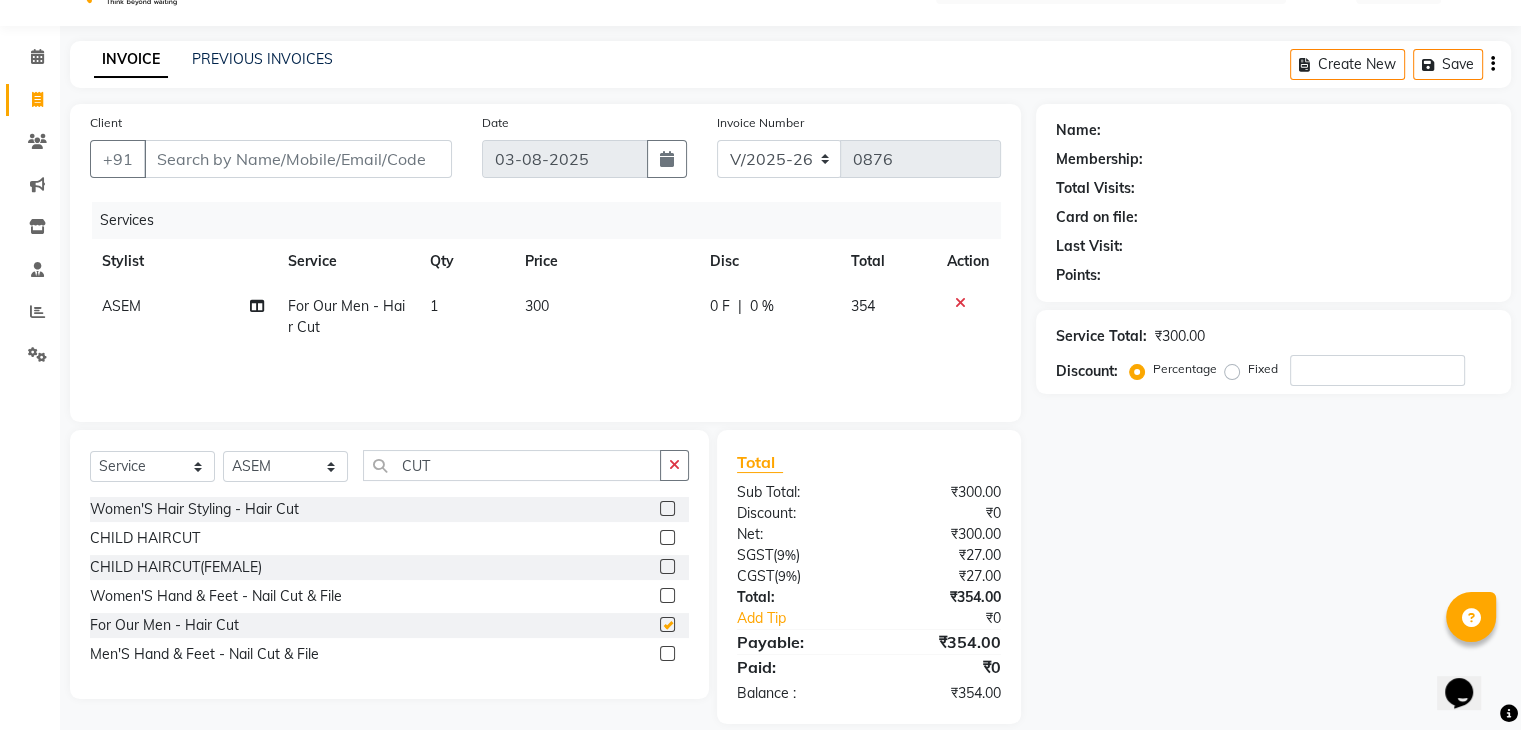 checkbox on "false" 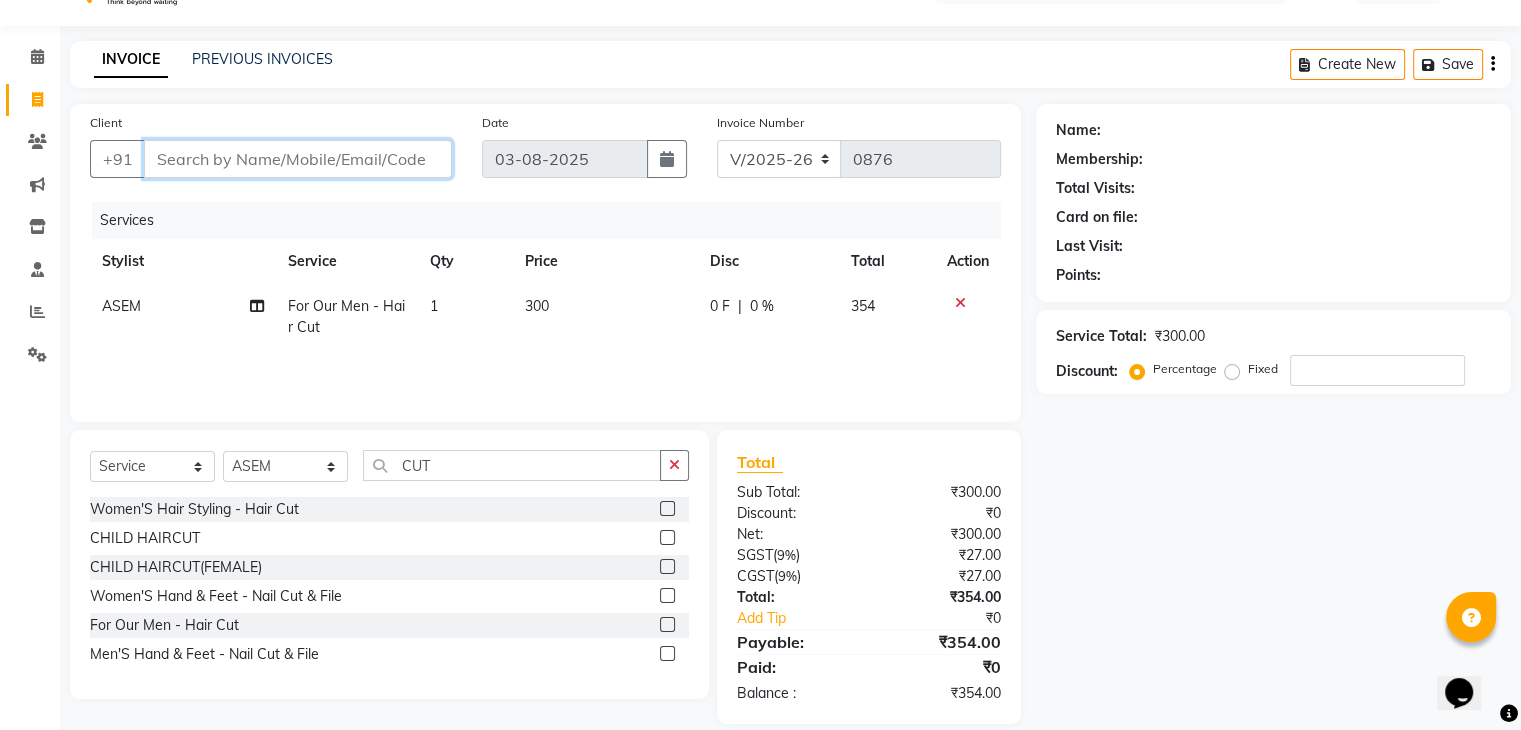 click on "Client" at bounding box center [298, 159] 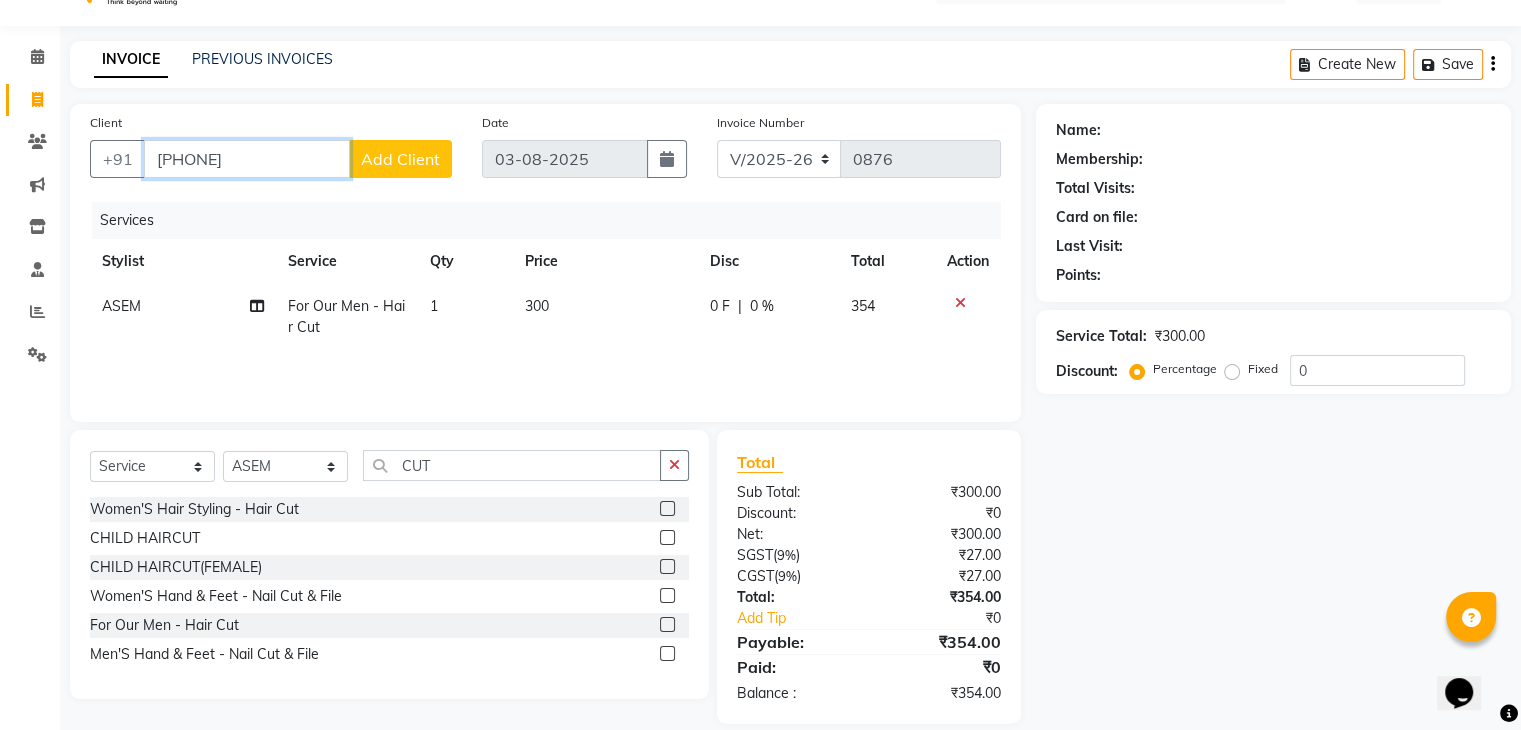 type on "[PHONE]" 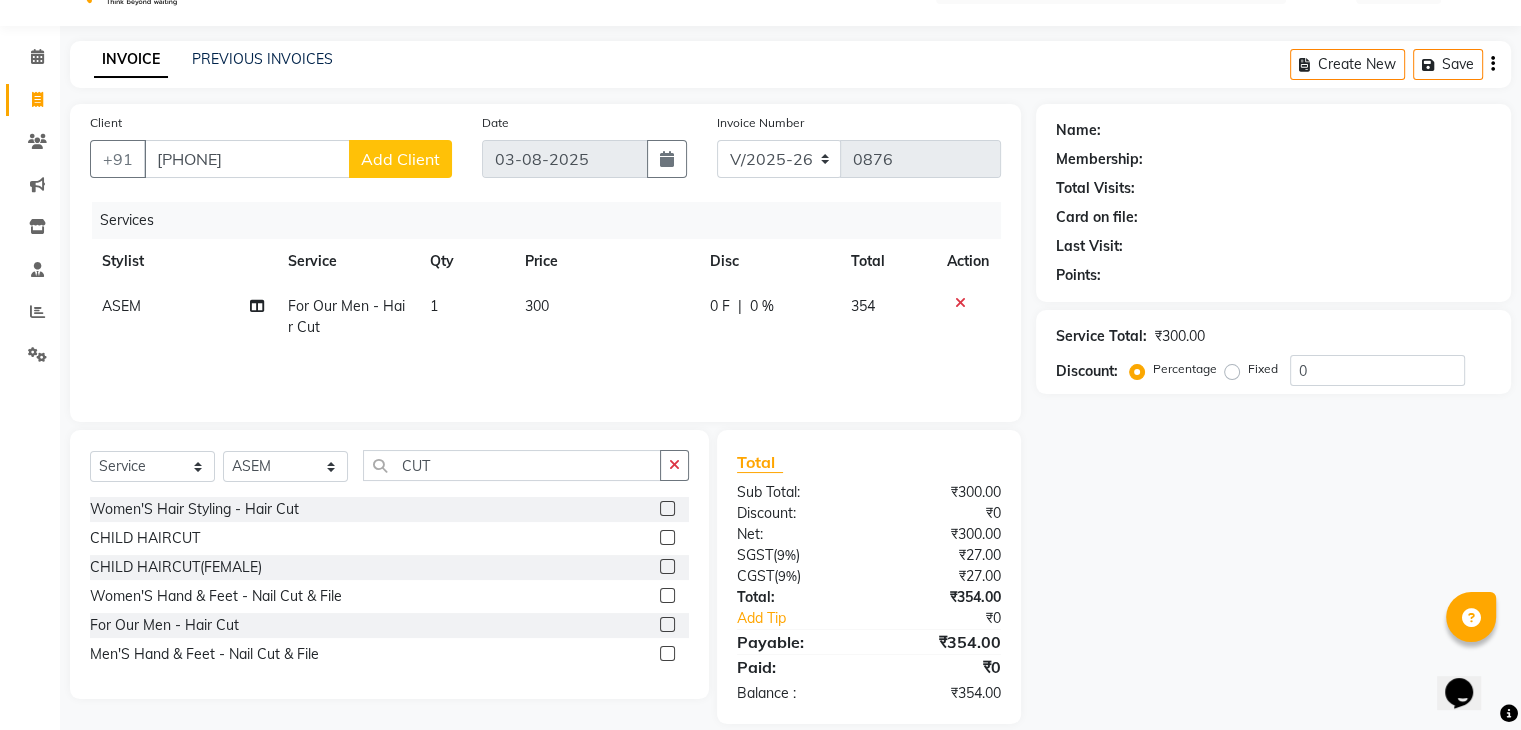 click on "Add Client" 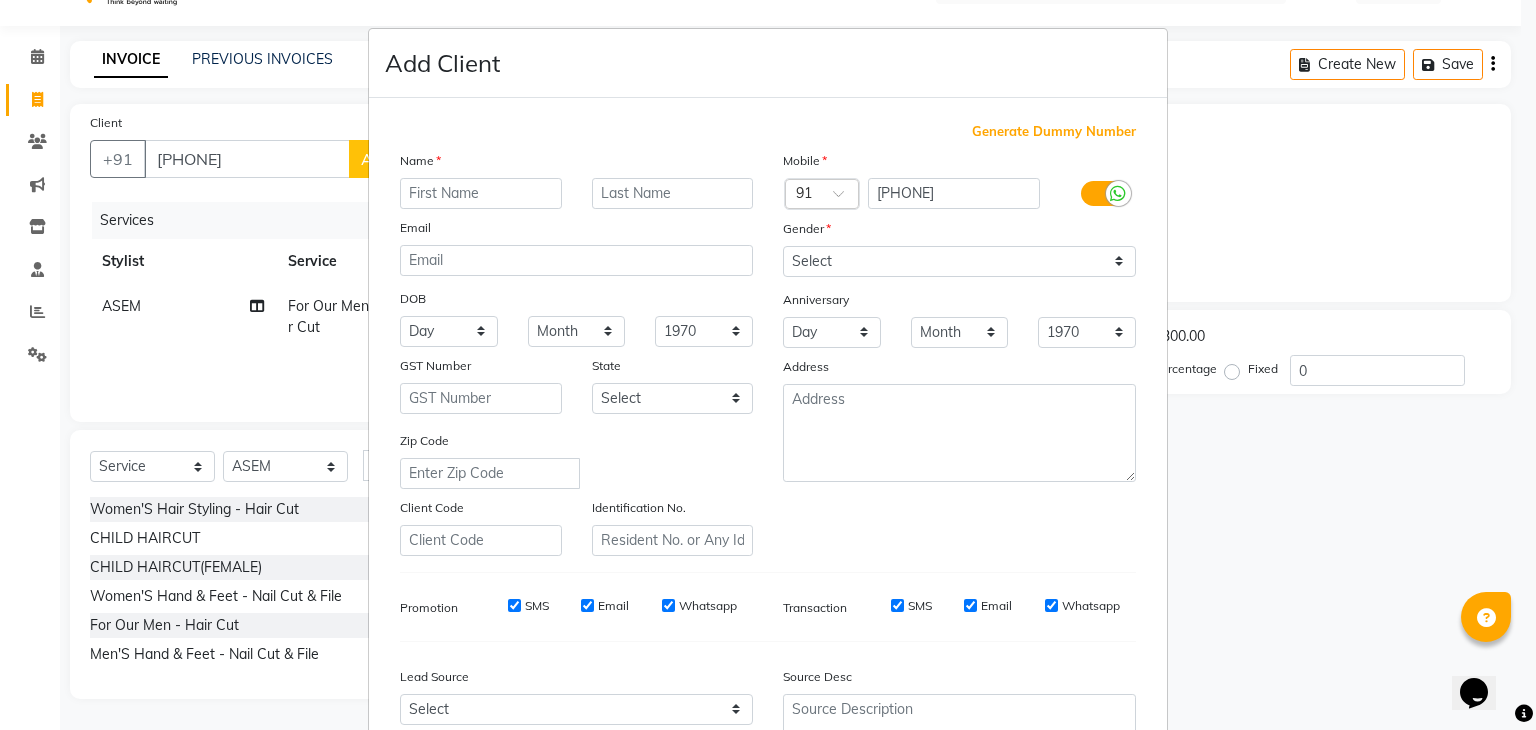 click at bounding box center (481, 193) 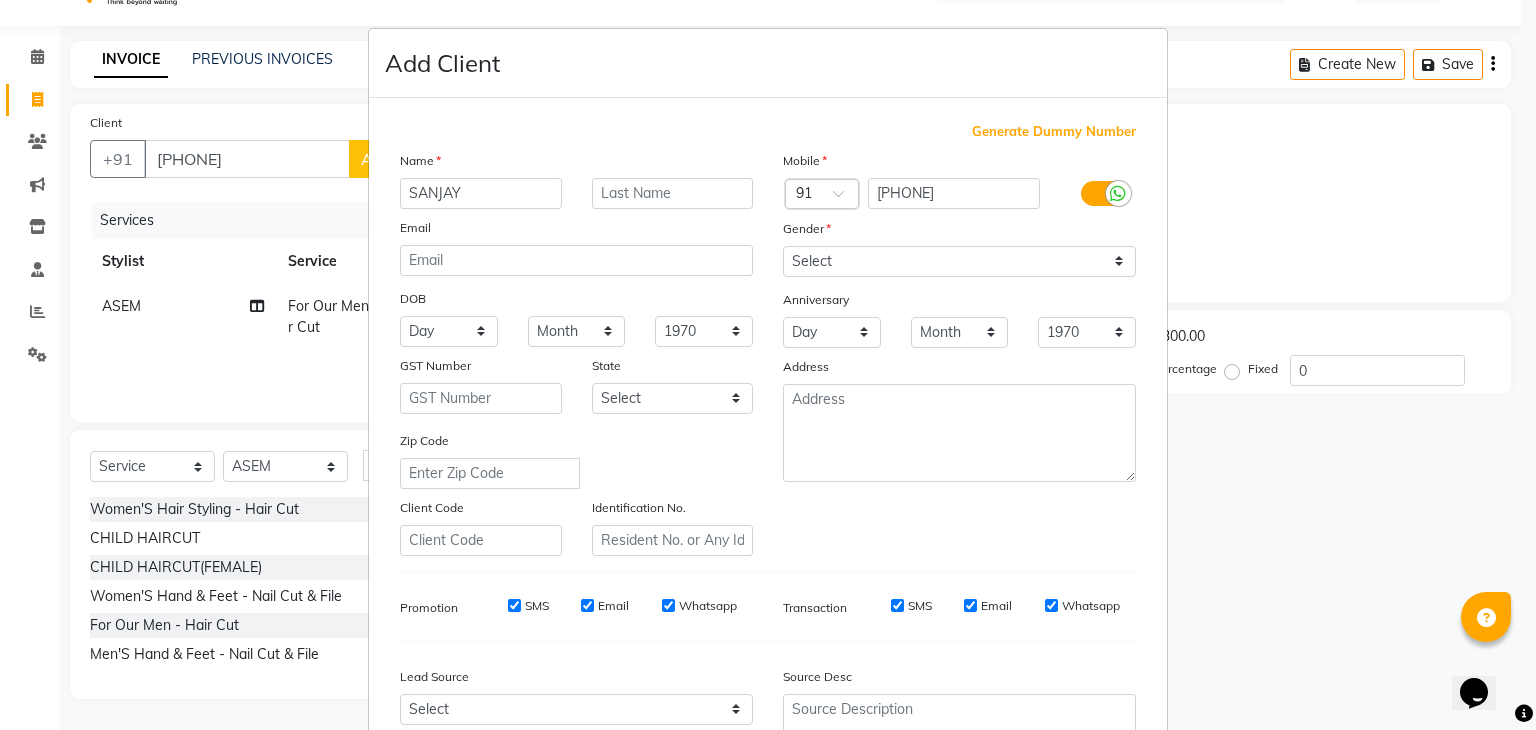 type on "SANJAY" 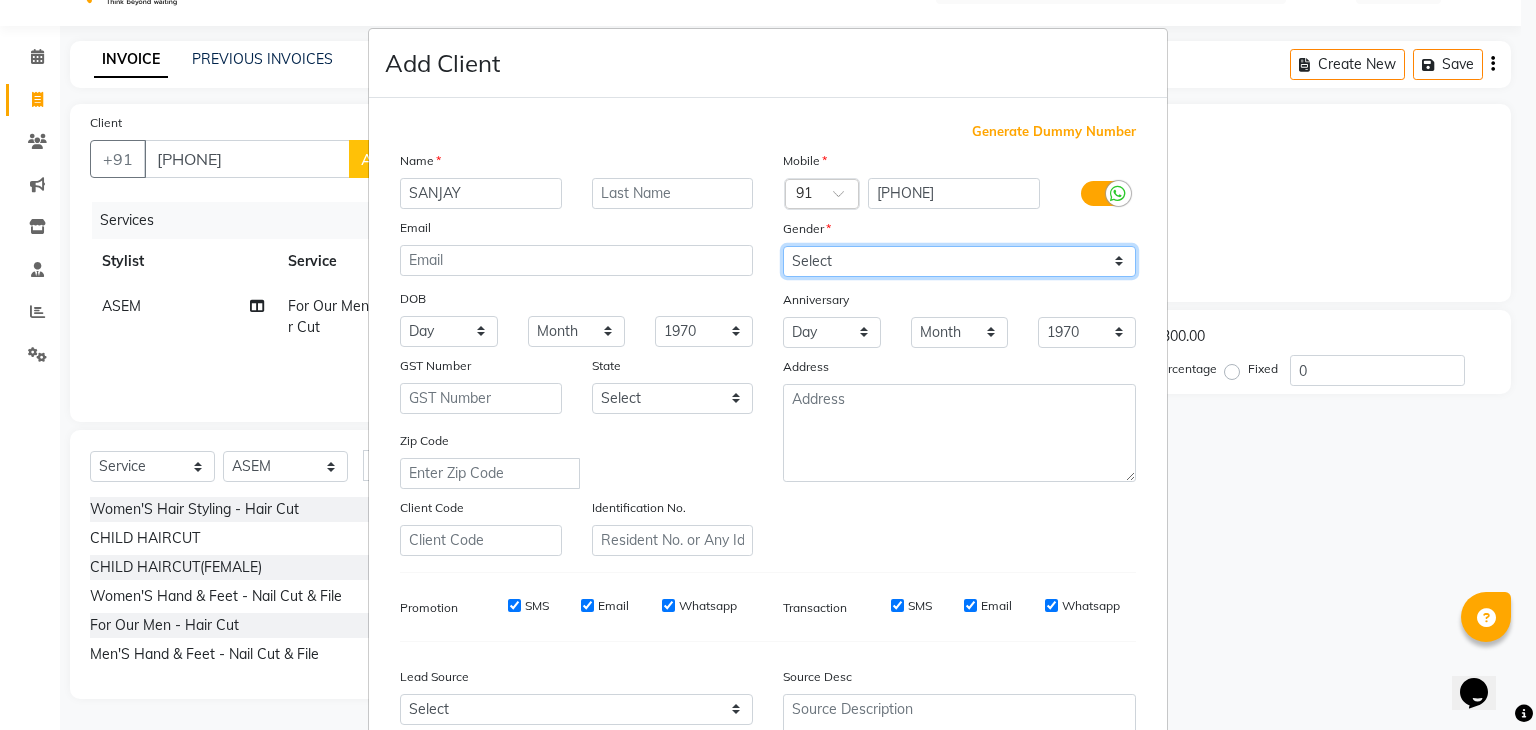 click on "Select Male Female Other Prefer Not To Say" at bounding box center [959, 261] 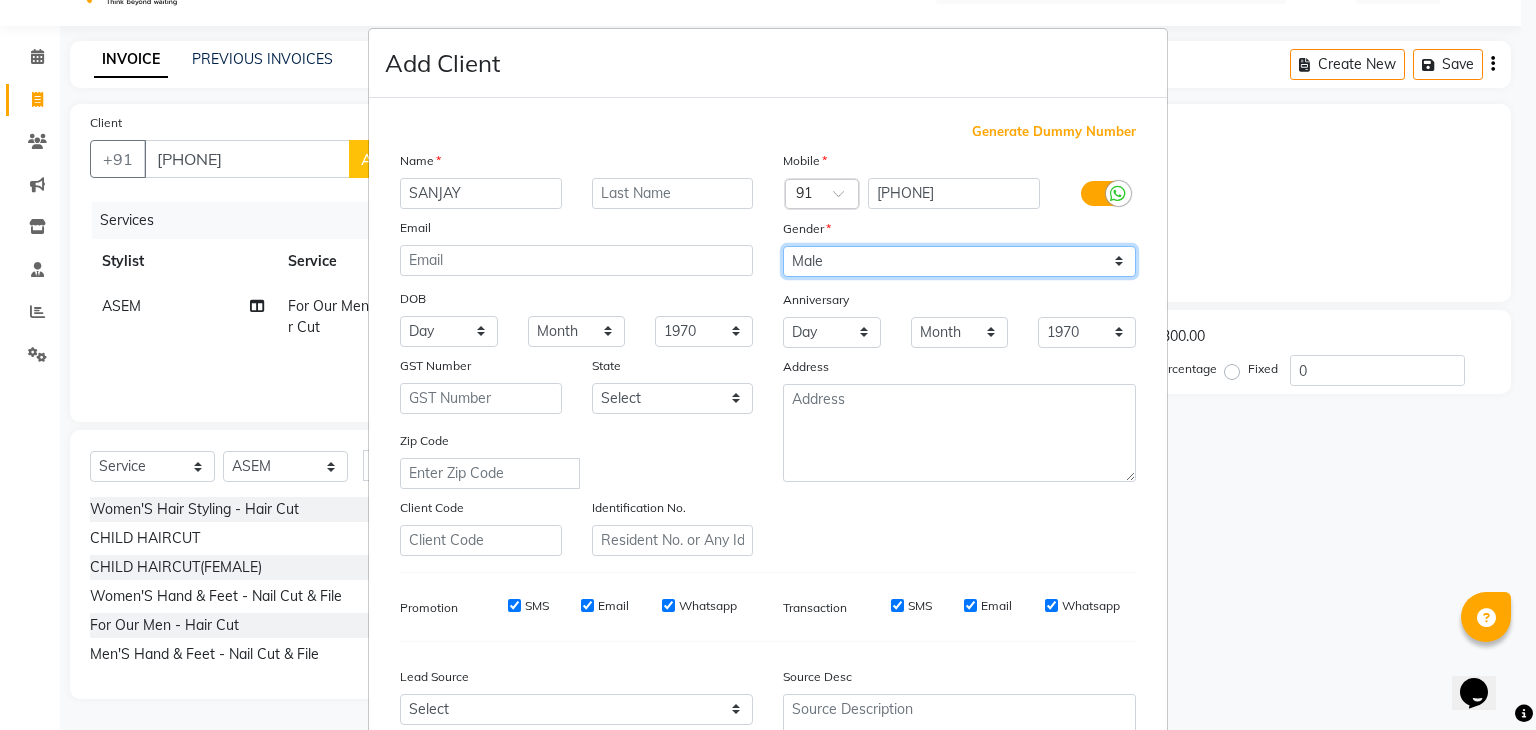 click on "Select Male Female Other Prefer Not To Say" at bounding box center (959, 261) 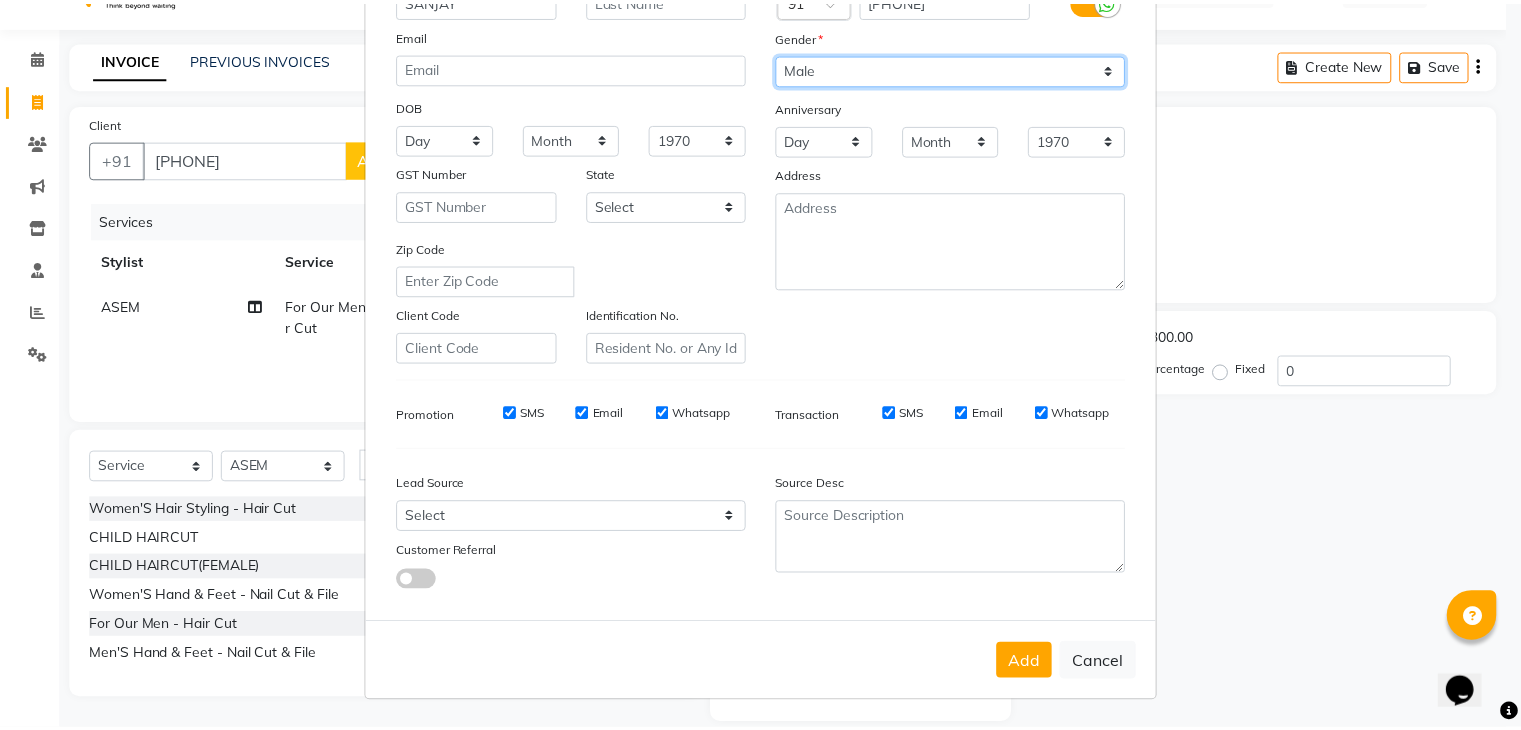 scroll, scrollTop: 203, scrollLeft: 0, axis: vertical 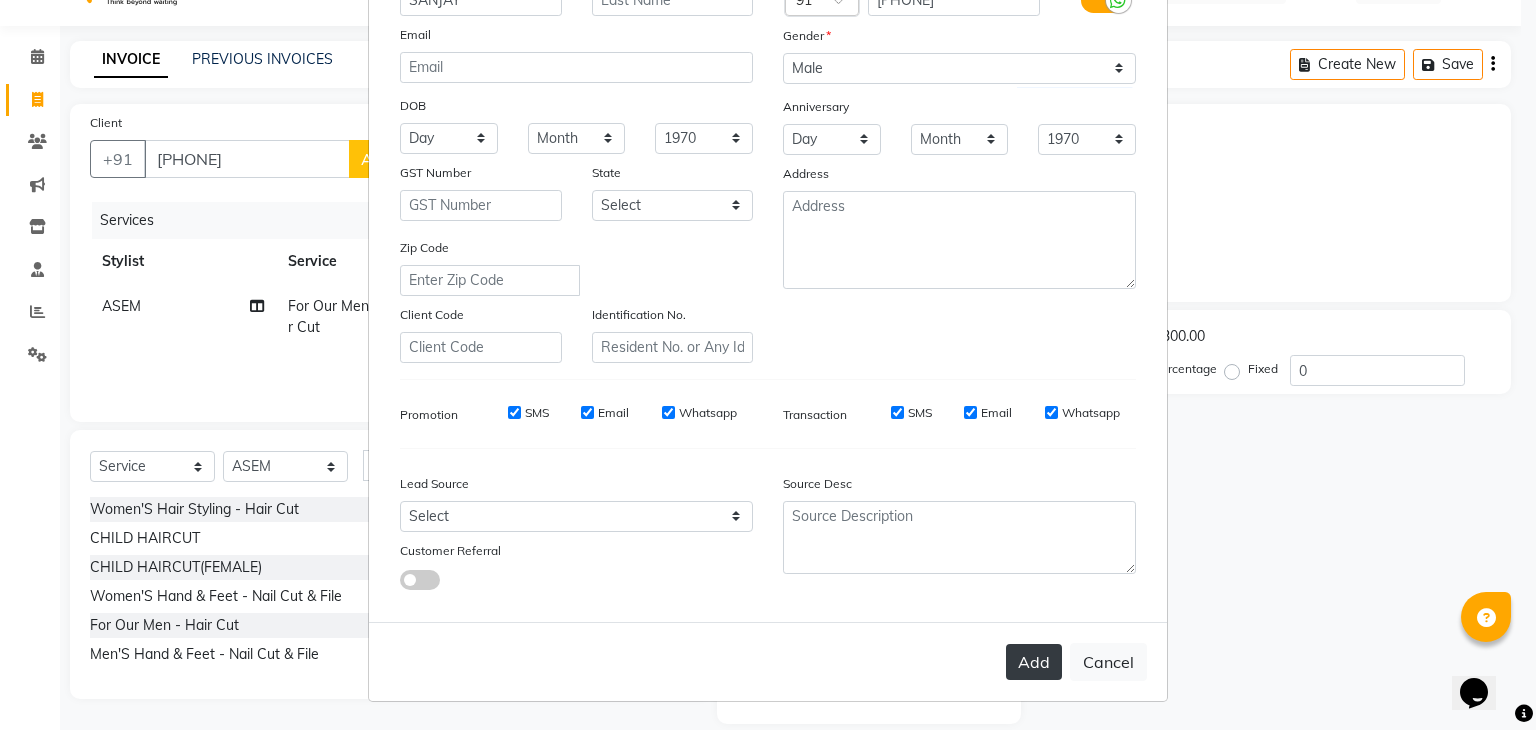 click on "Add" at bounding box center (1034, 662) 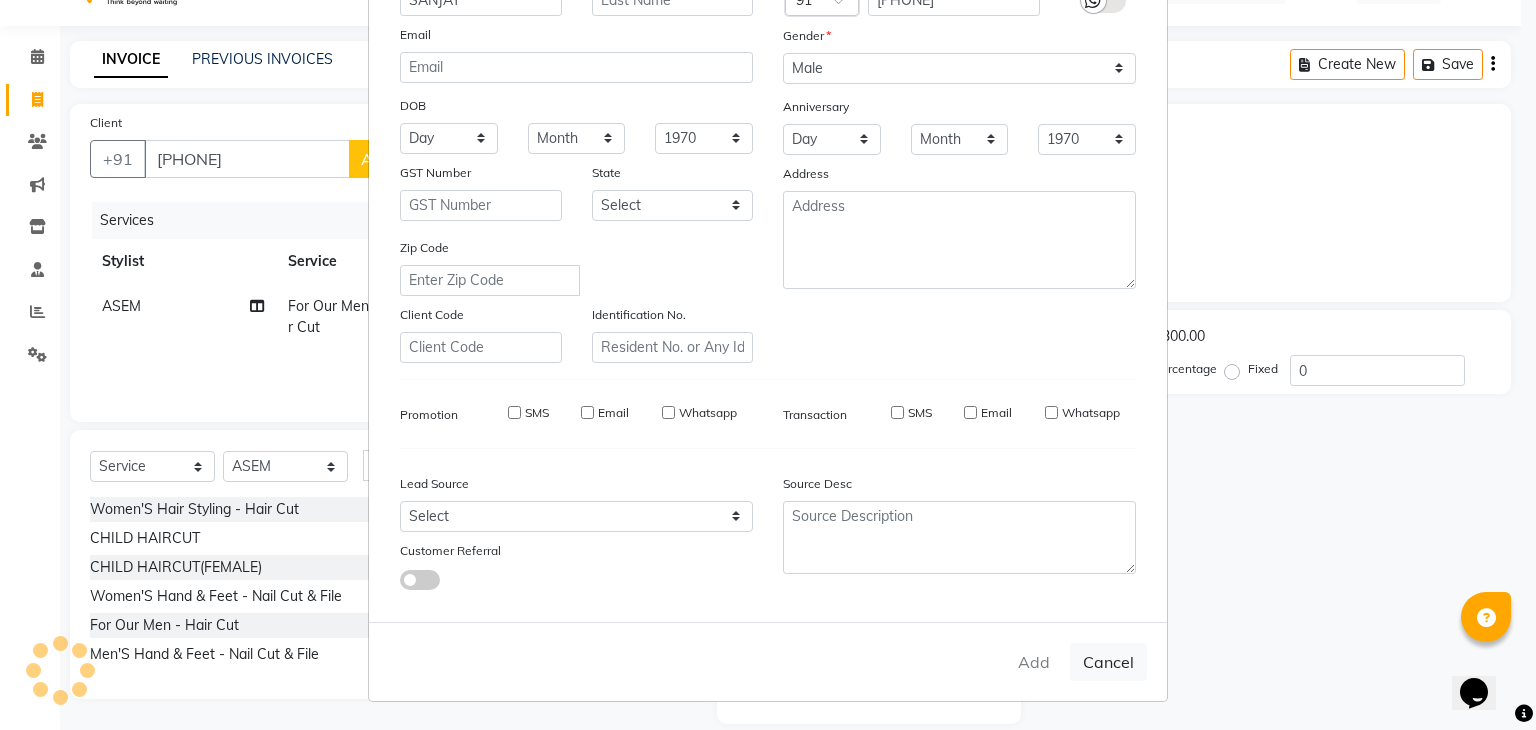 type on "94******00" 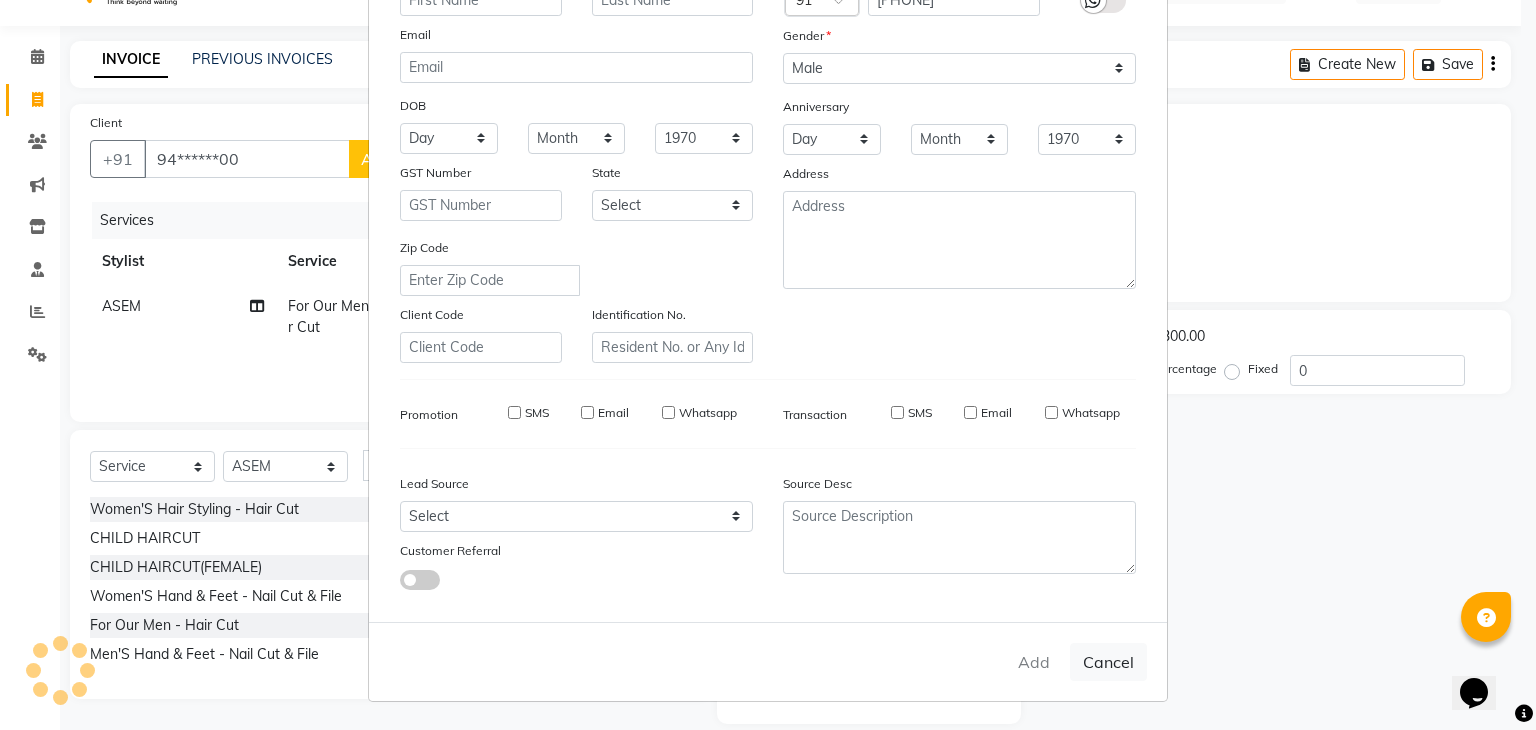 select 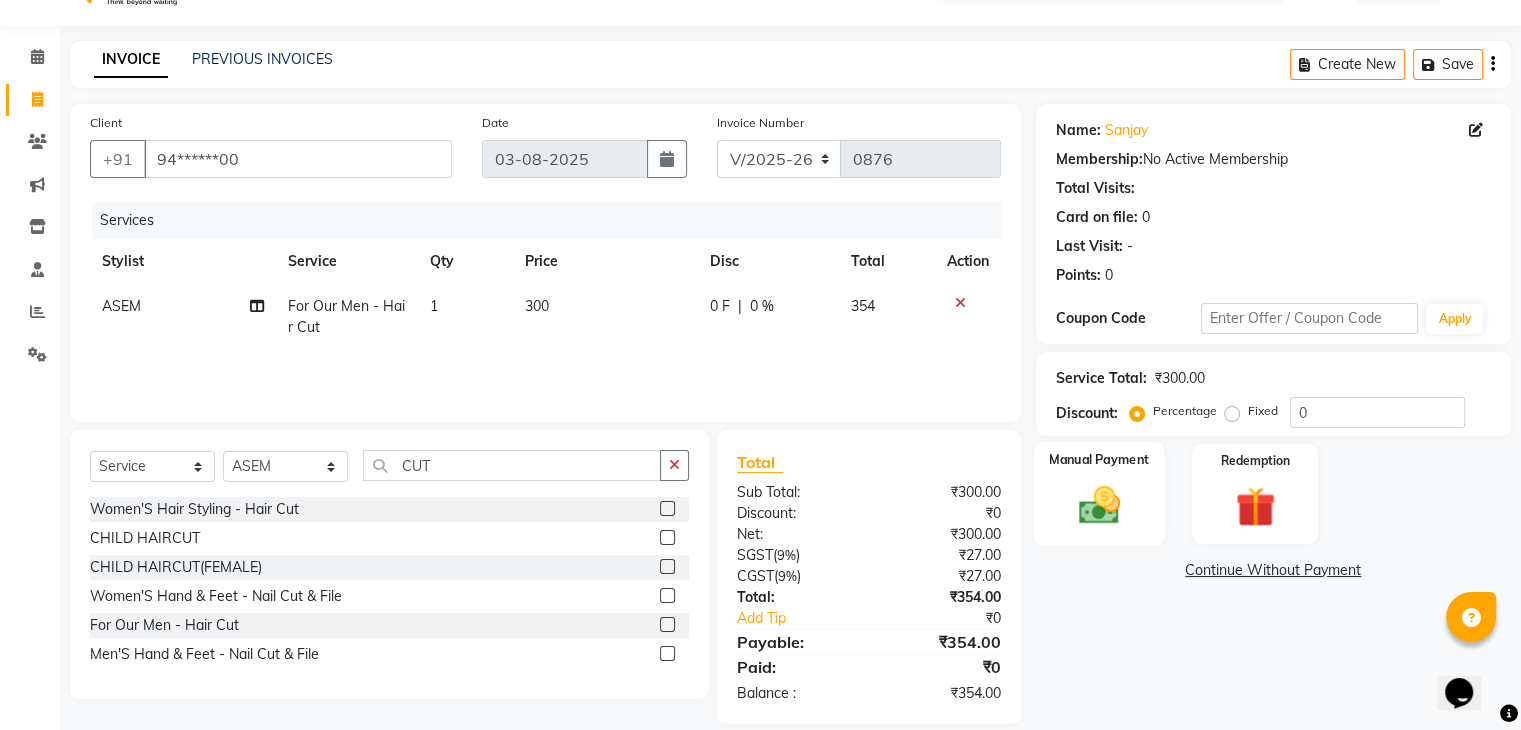 click on "Manual Payment" 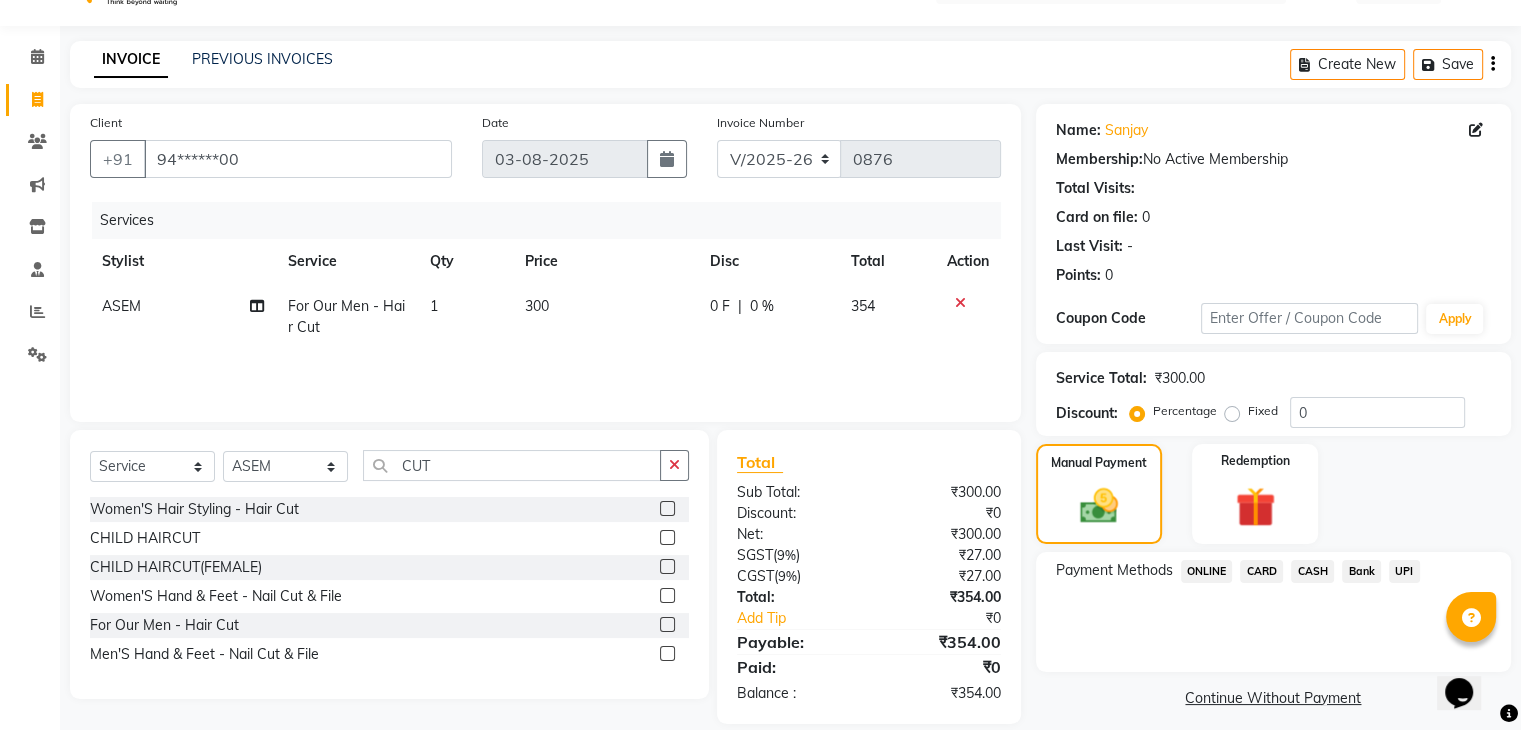 click on "CASH" 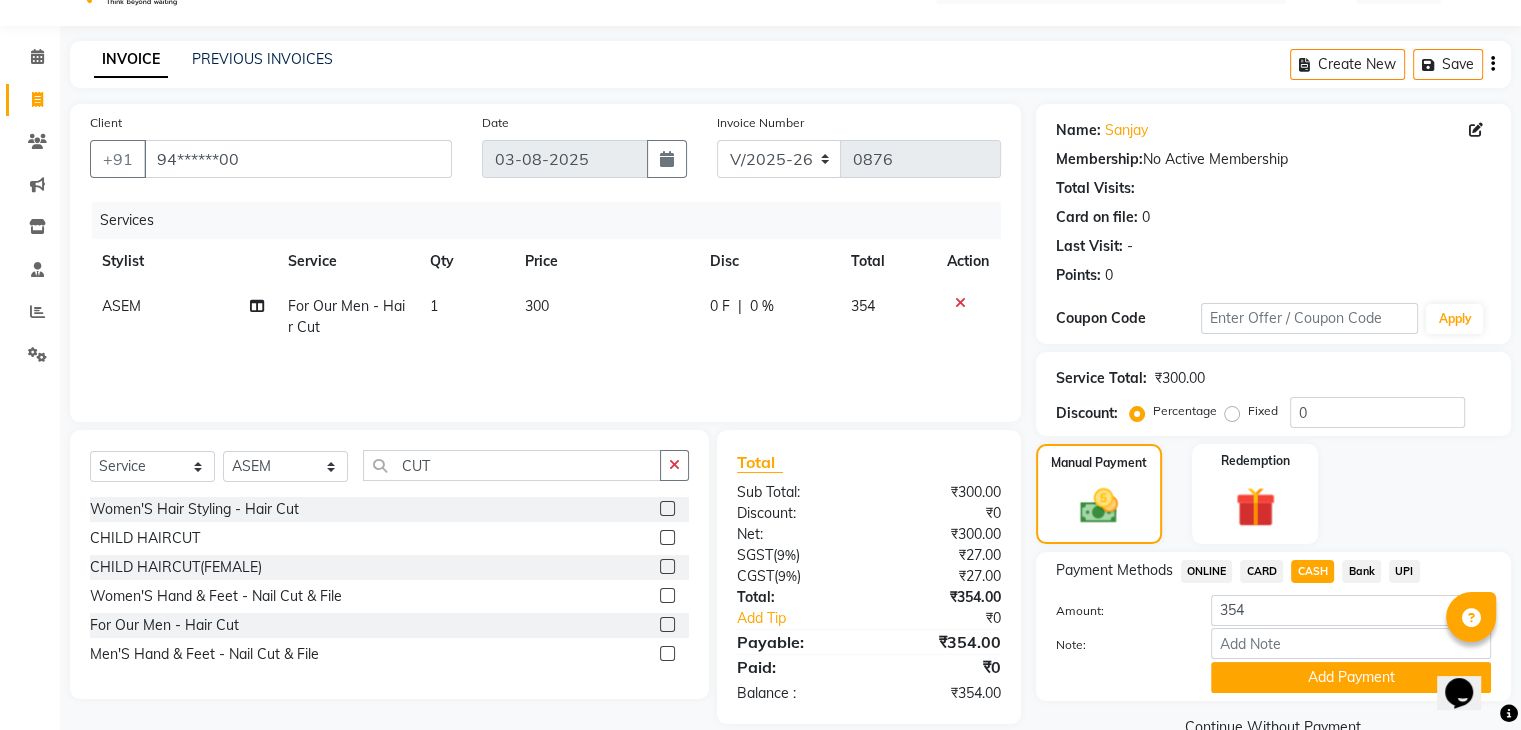 scroll, scrollTop: 89, scrollLeft: 0, axis: vertical 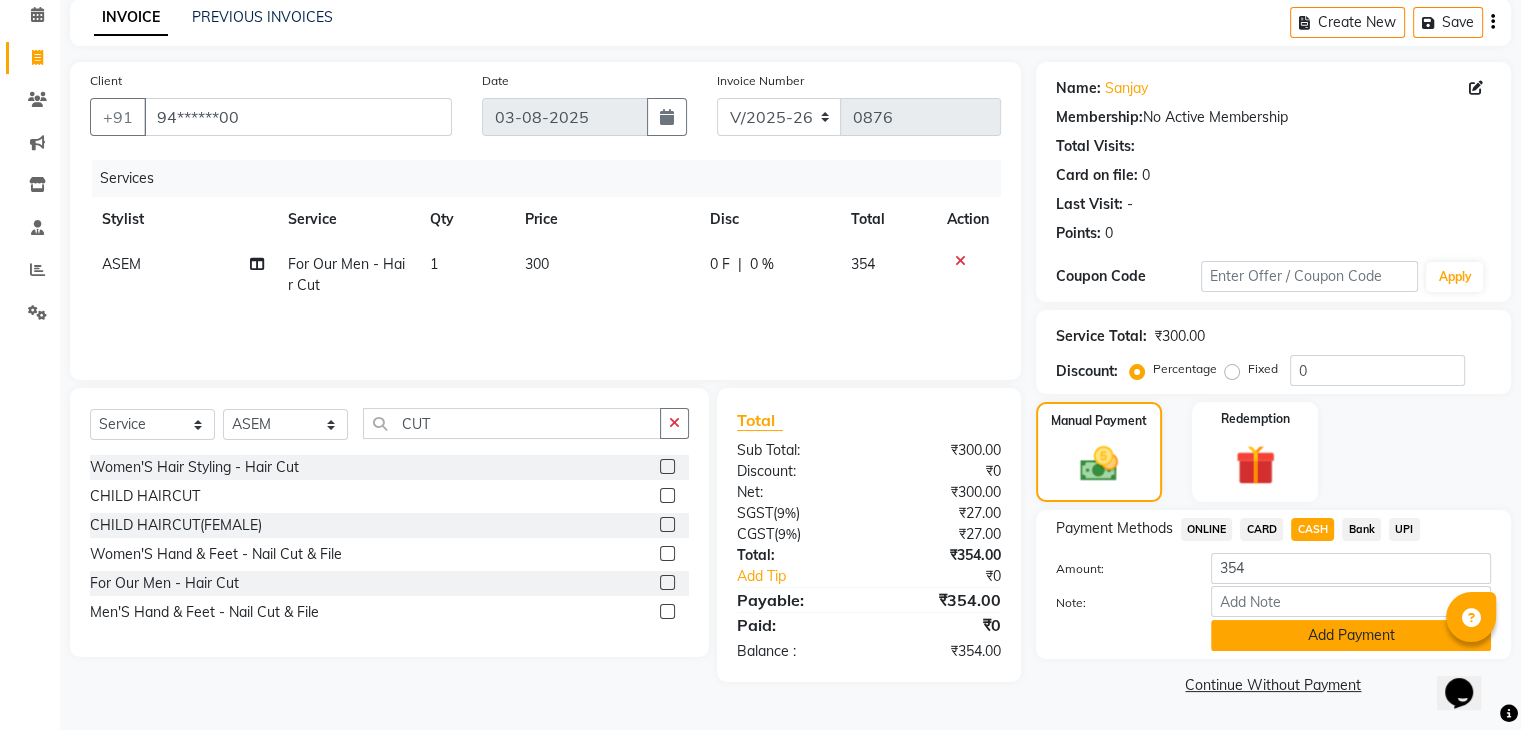 click on "Add Payment" 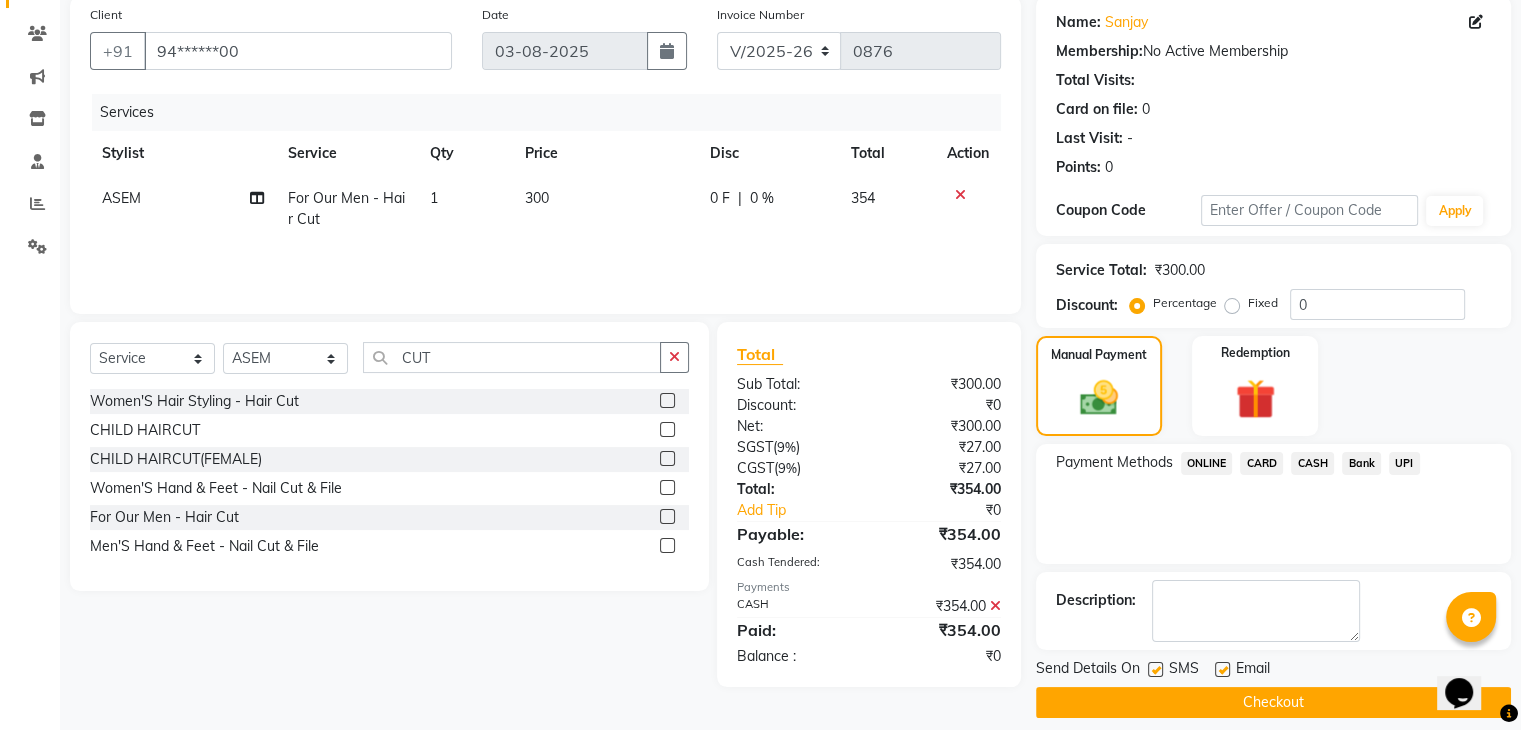 scroll, scrollTop: 171, scrollLeft: 0, axis: vertical 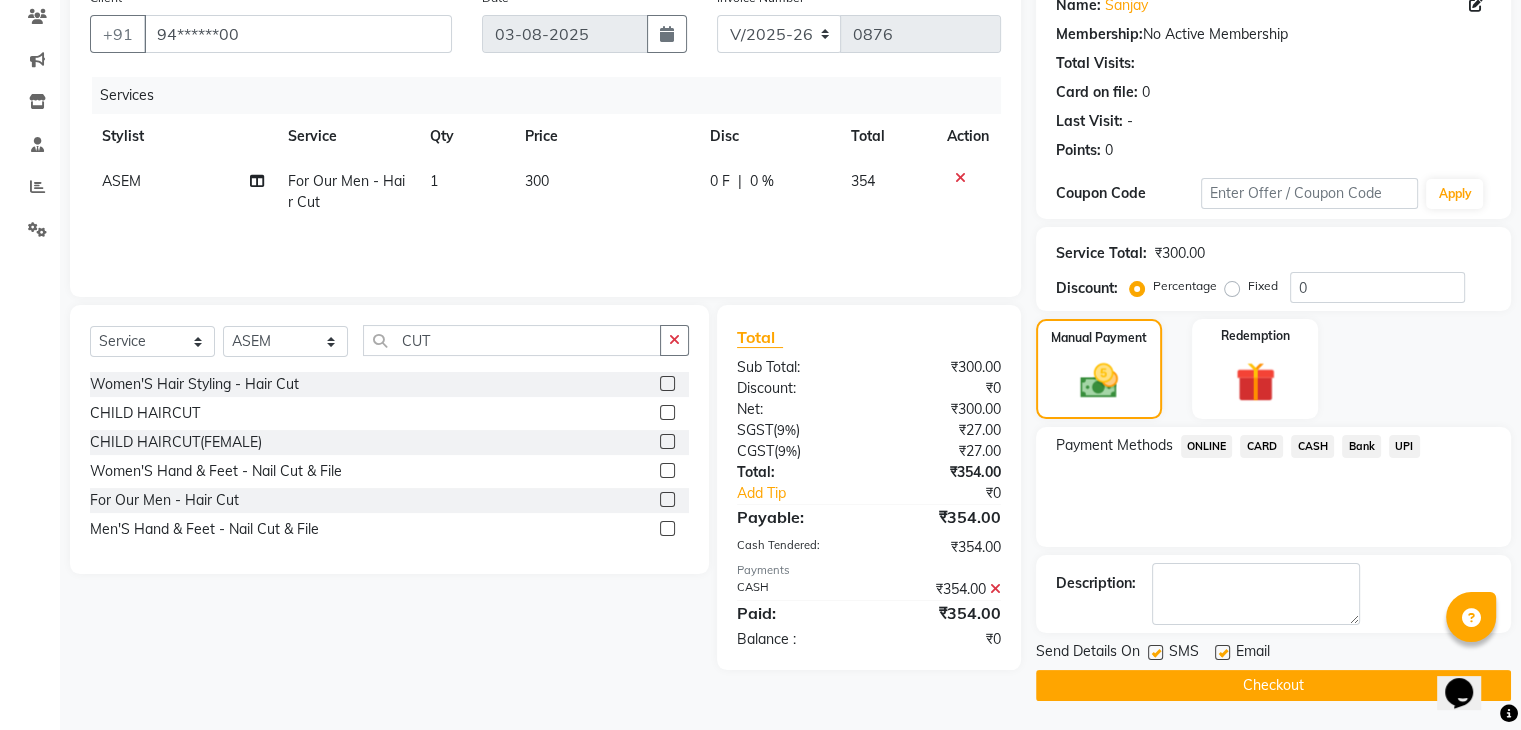 click on "Checkout" 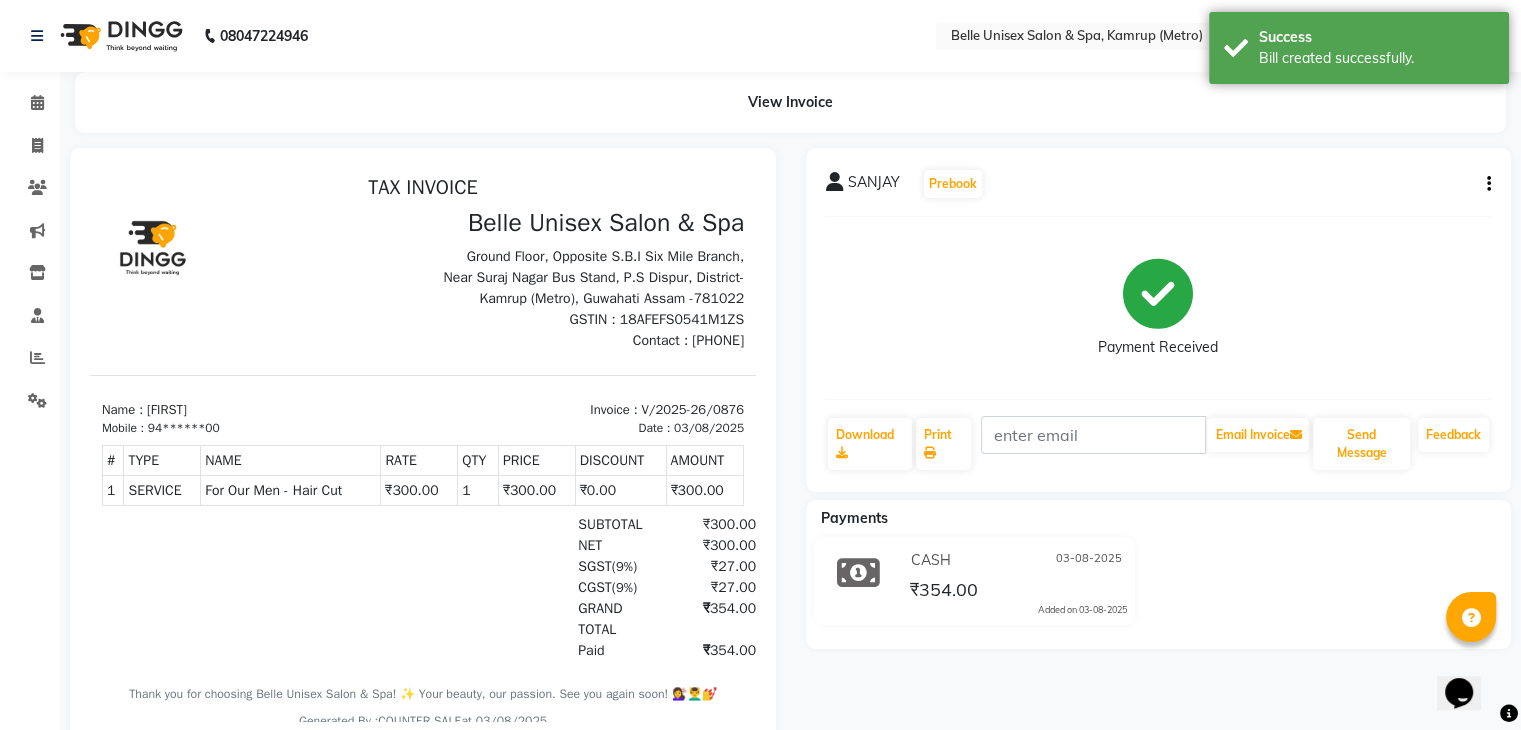 scroll, scrollTop: 0, scrollLeft: 0, axis: both 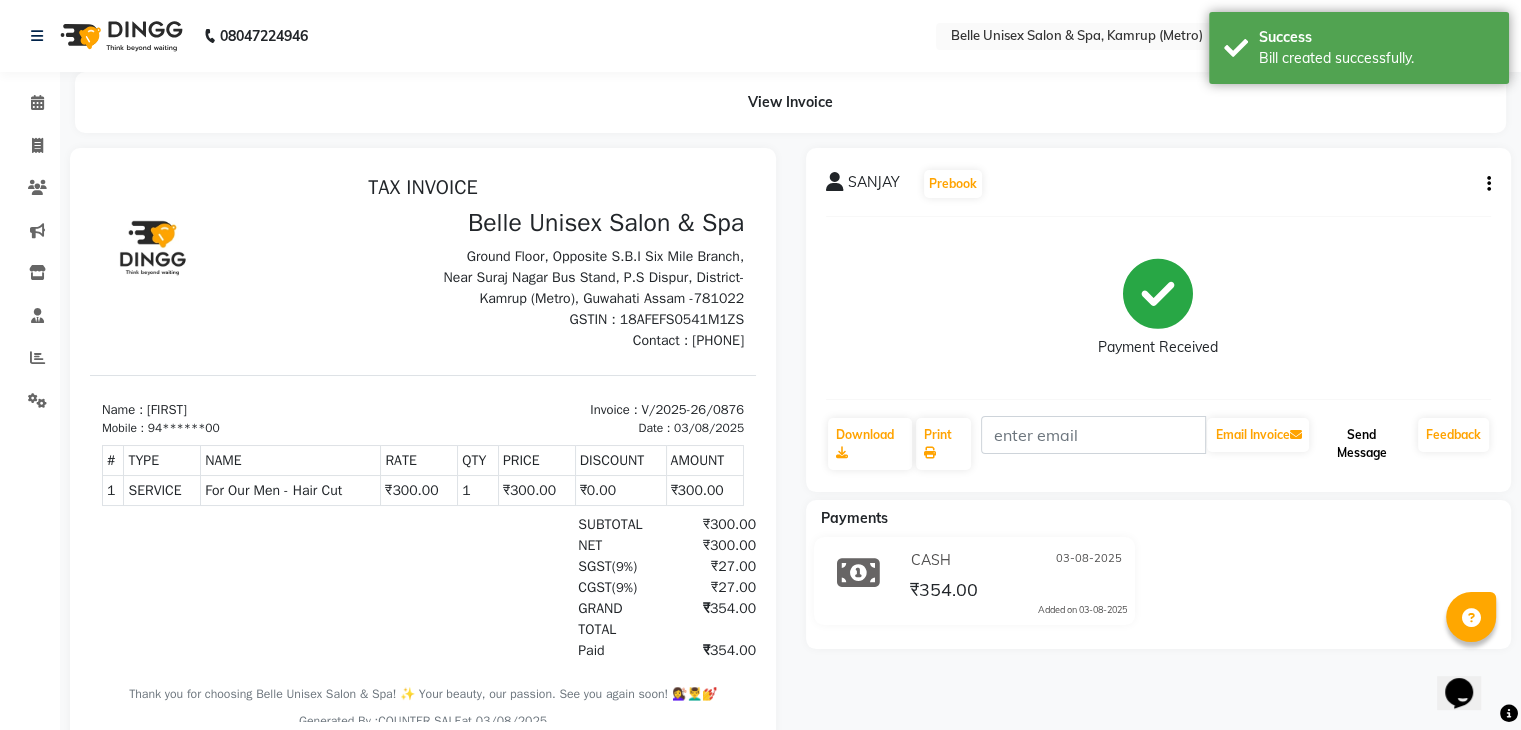 click on "Send Message" 